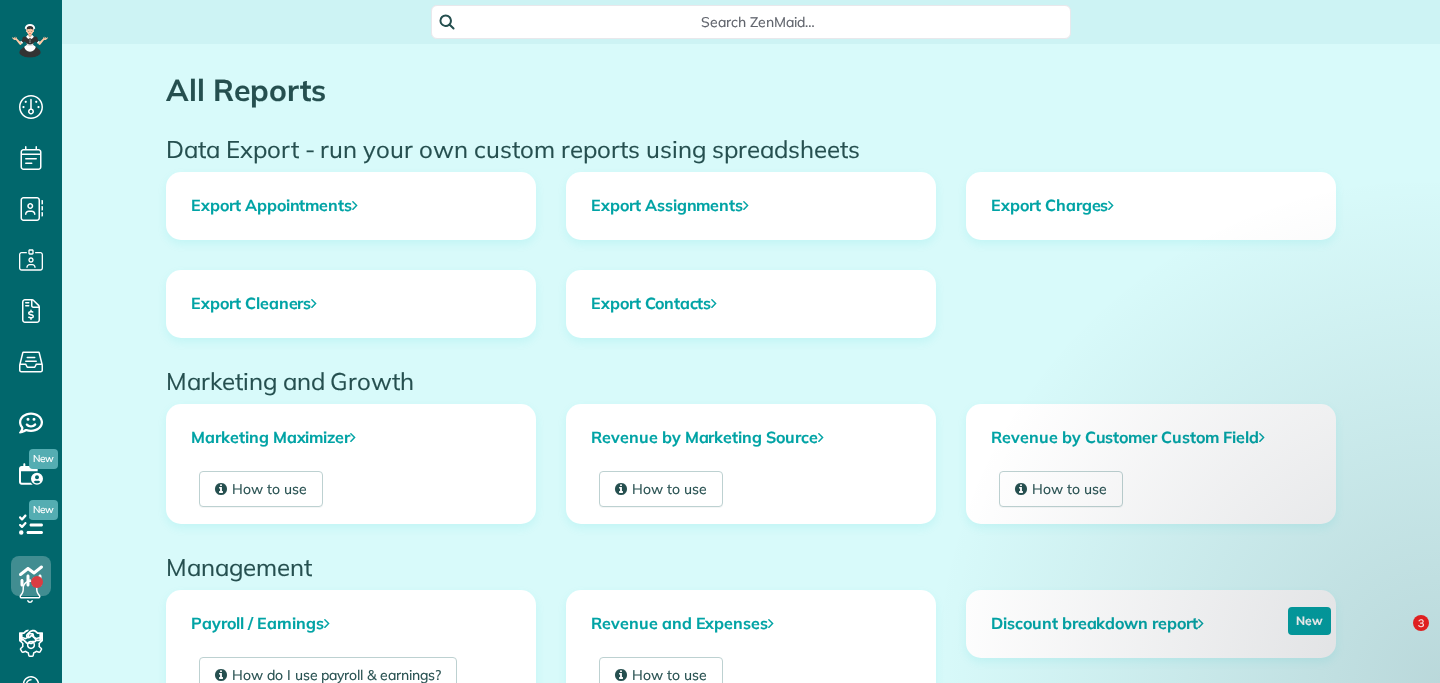 scroll, scrollTop: 0, scrollLeft: 0, axis: both 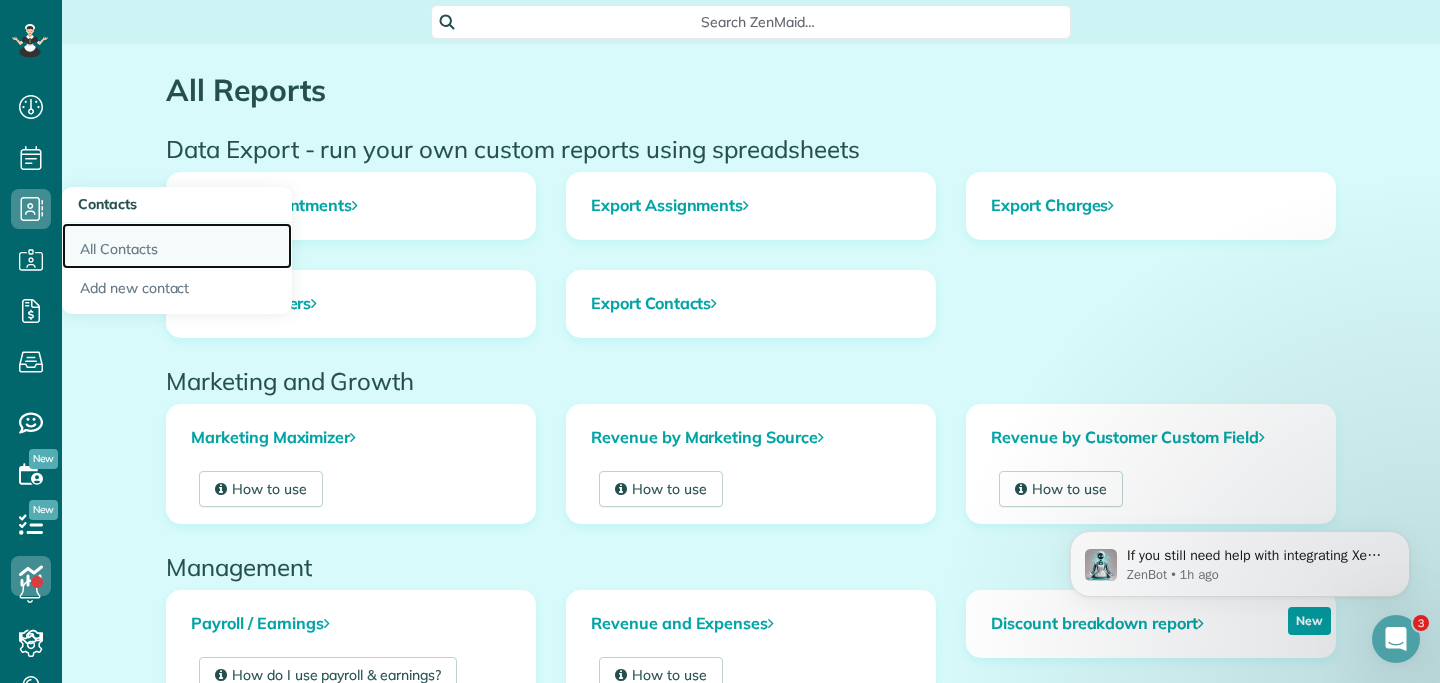 click on "All Contacts" at bounding box center (177, 246) 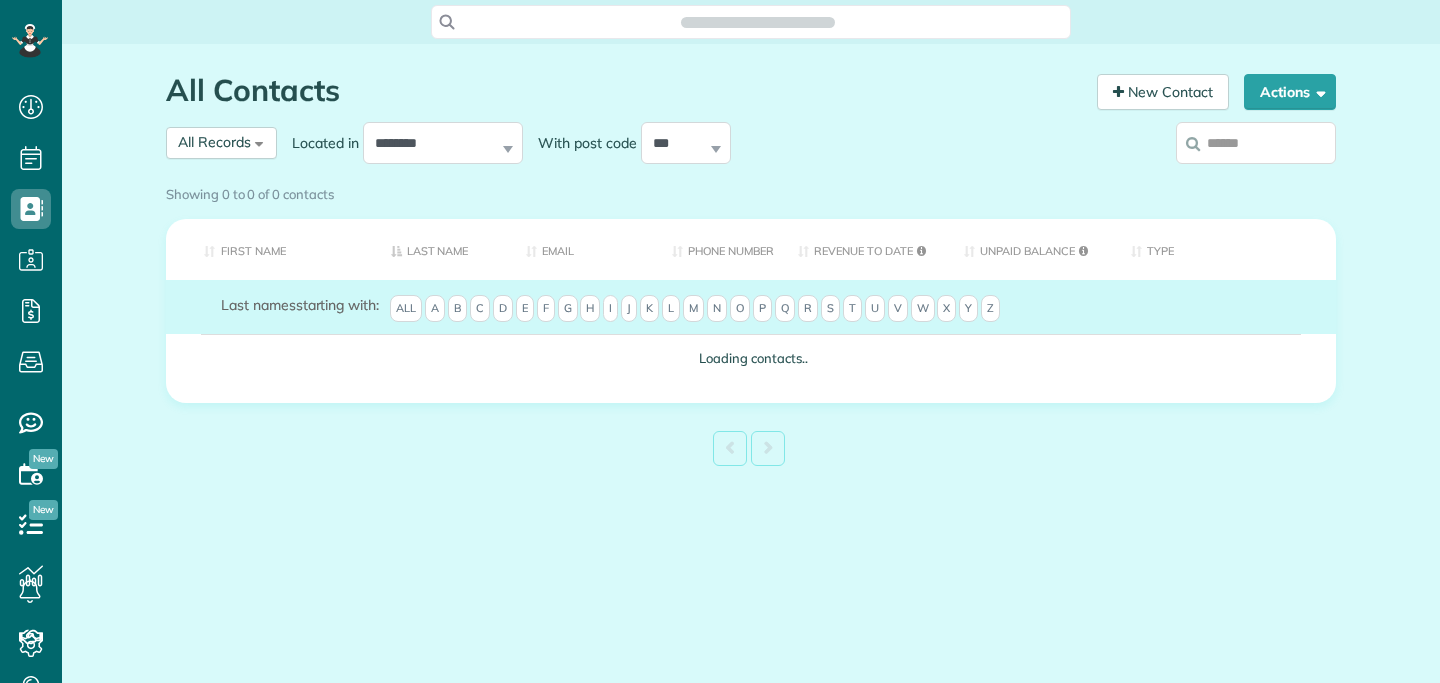 scroll, scrollTop: 0, scrollLeft: 0, axis: both 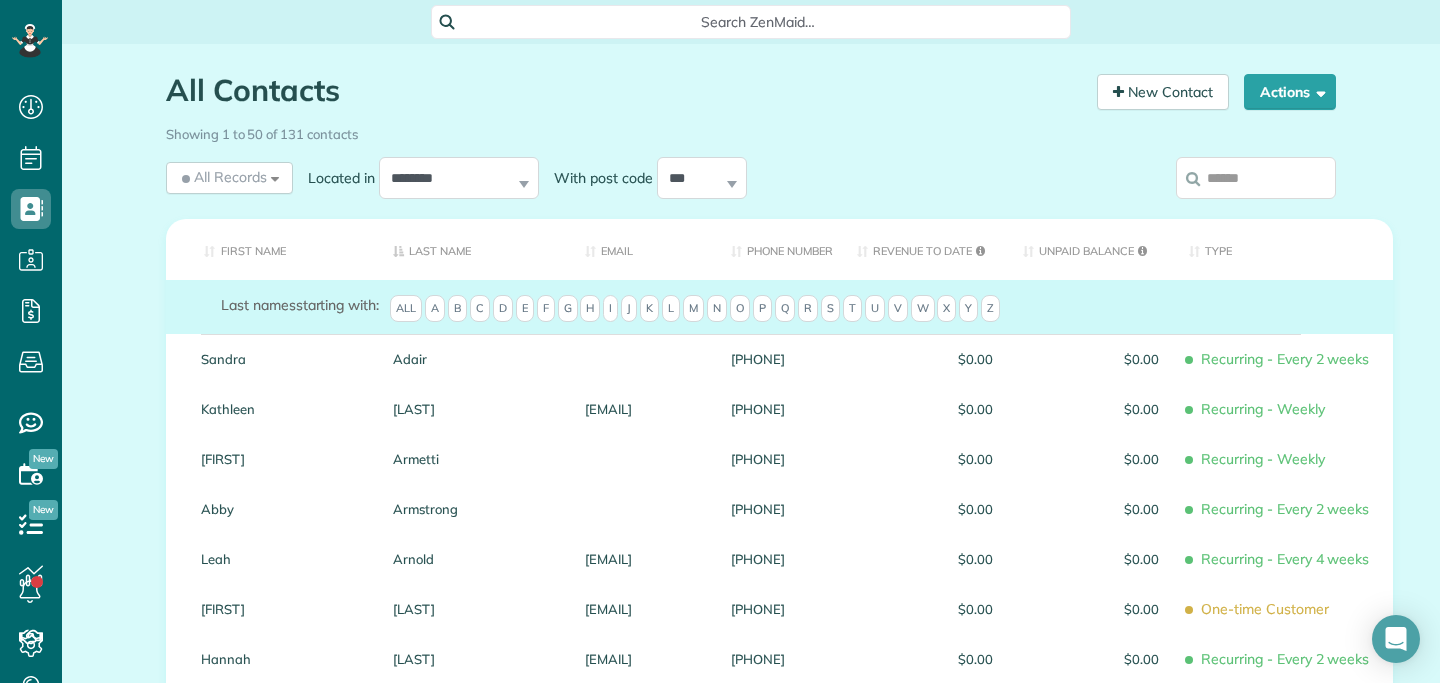 click at bounding box center (1256, 178) 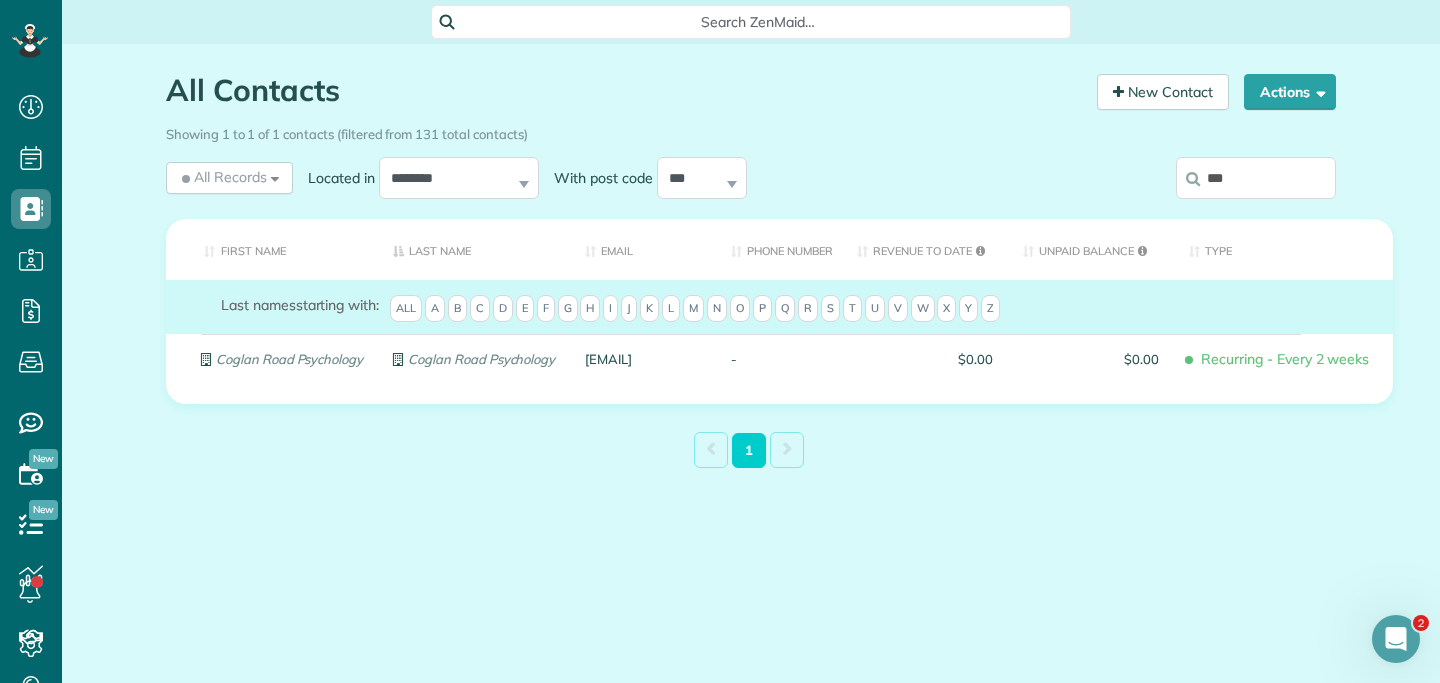 scroll, scrollTop: 0, scrollLeft: 0, axis: both 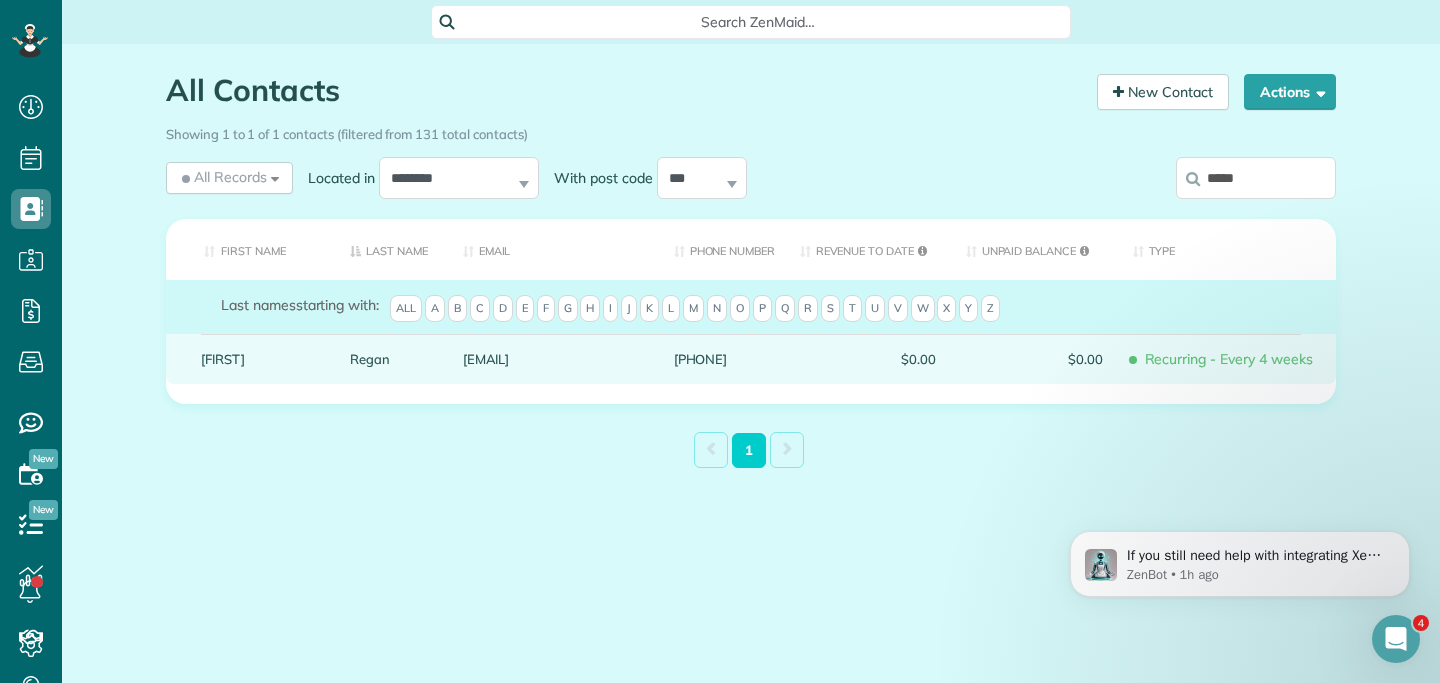 type on "*****" 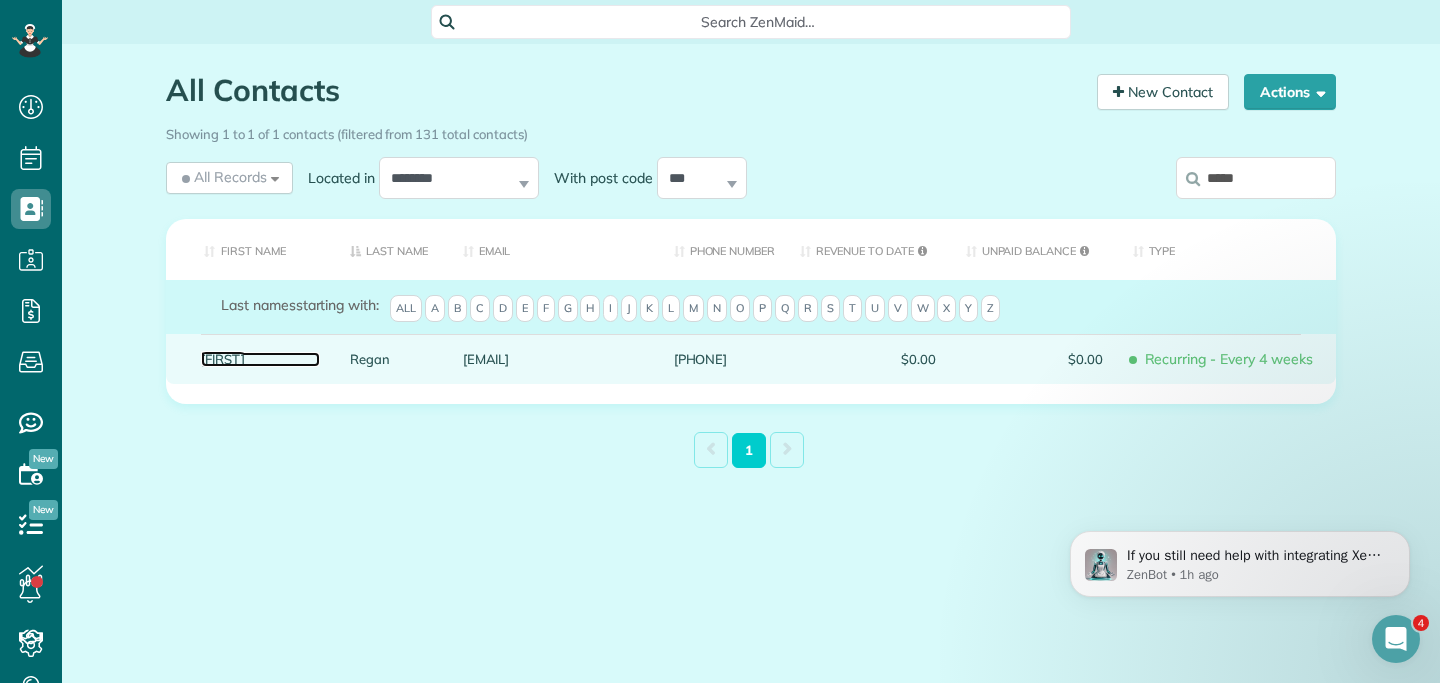 click on "Susan" at bounding box center [260, 359] 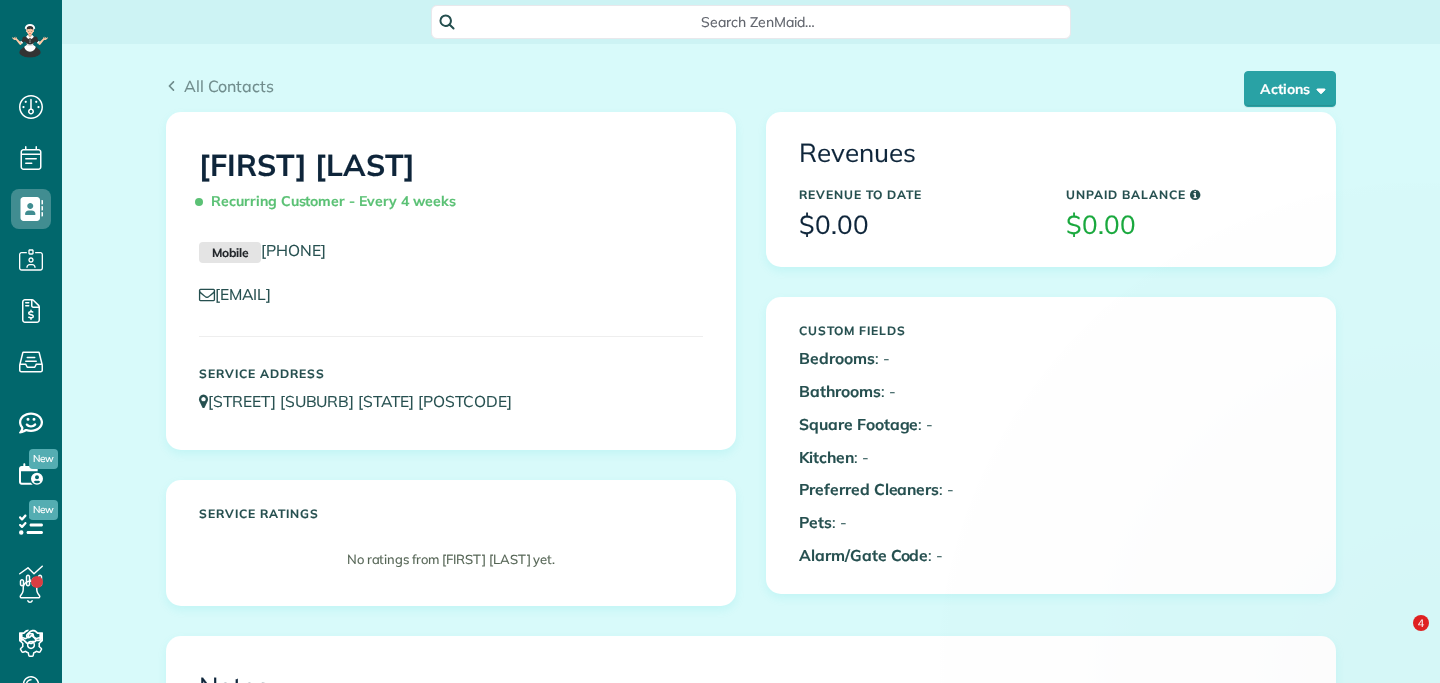 scroll, scrollTop: 0, scrollLeft: 0, axis: both 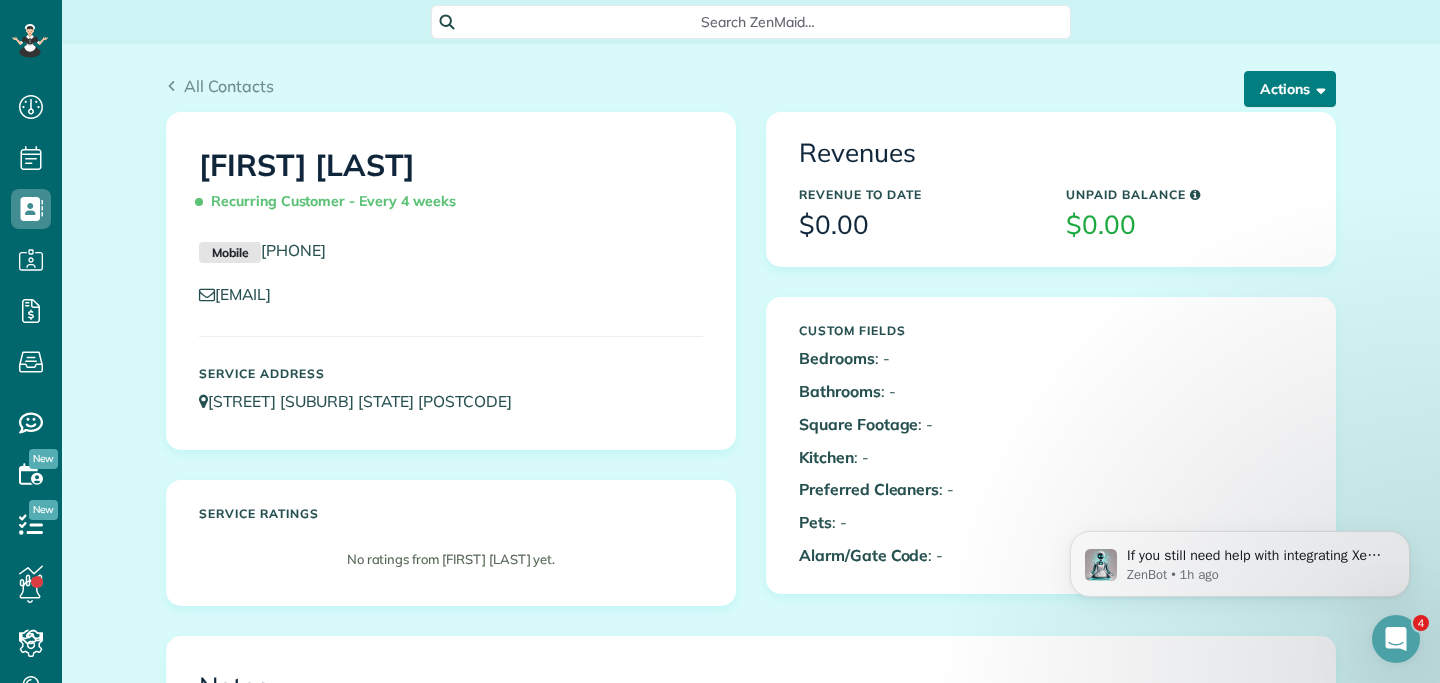 click on "Actions" at bounding box center (1290, 89) 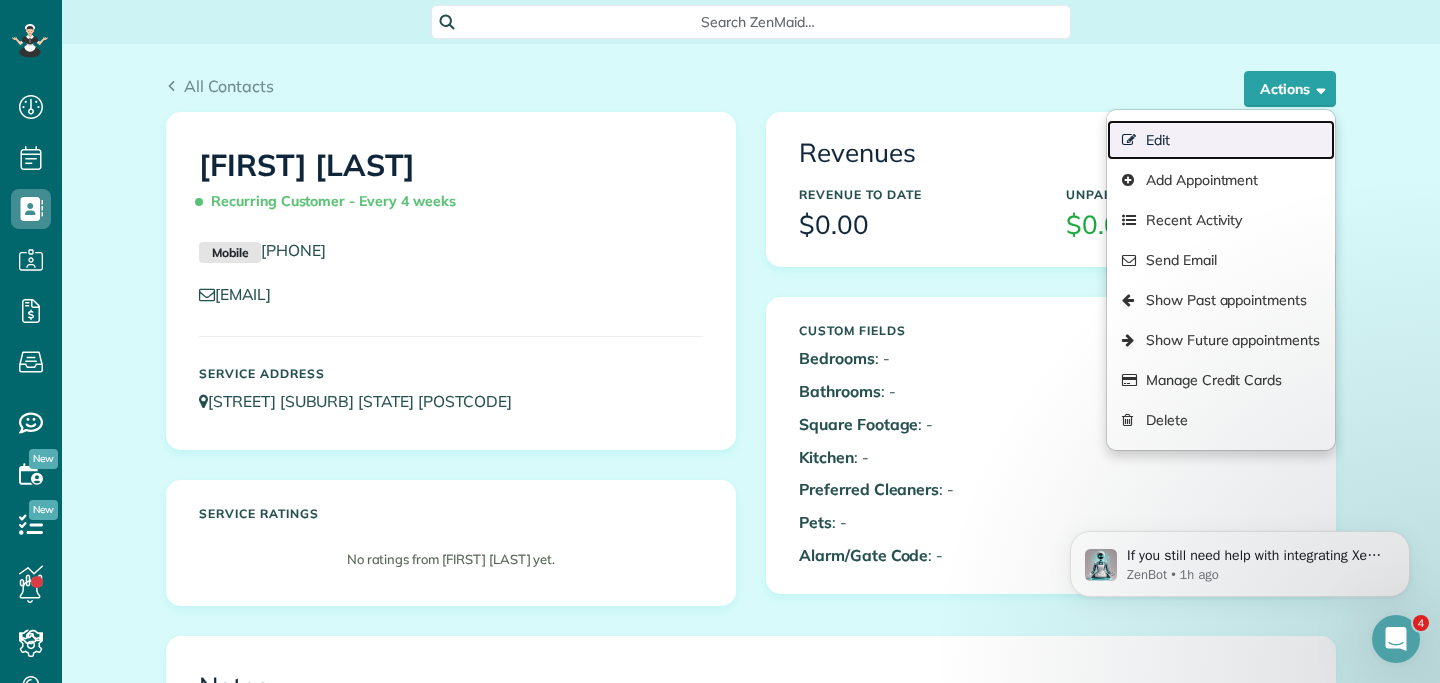click on "Edit" at bounding box center (1221, 140) 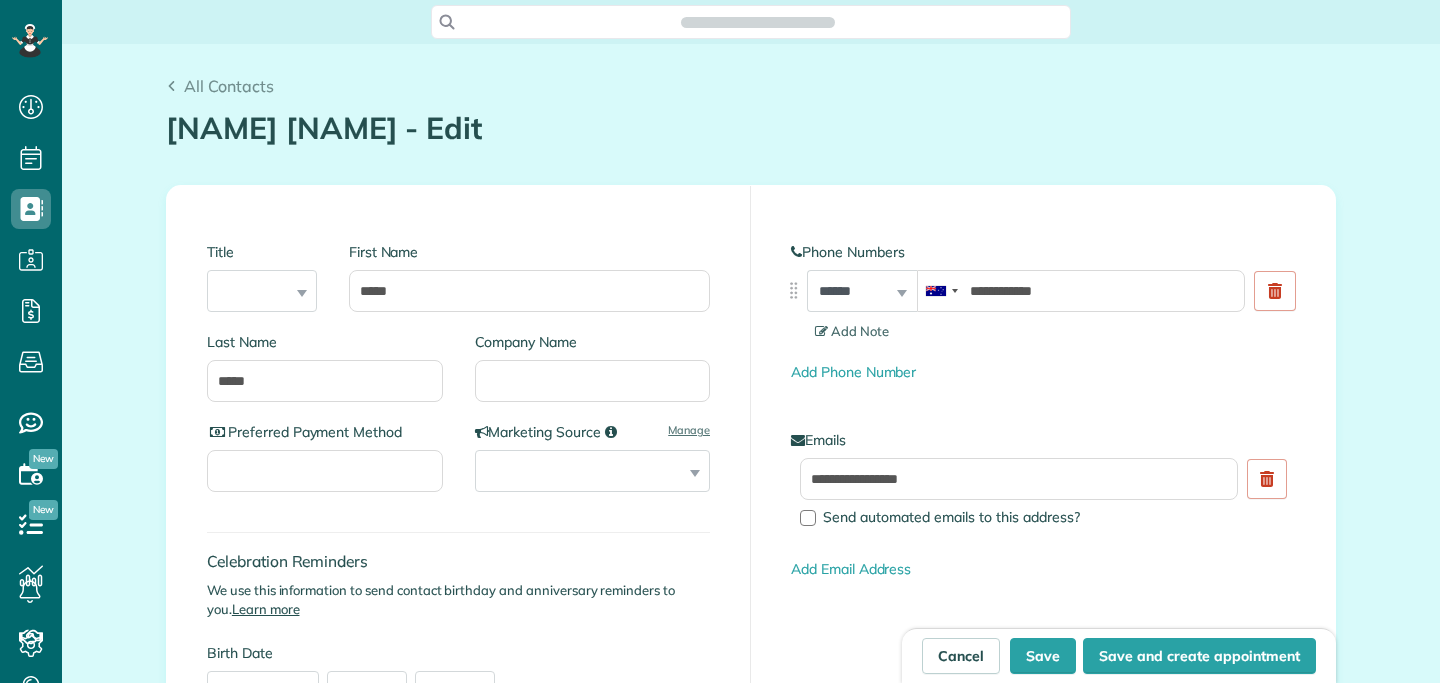 scroll, scrollTop: 0, scrollLeft: 0, axis: both 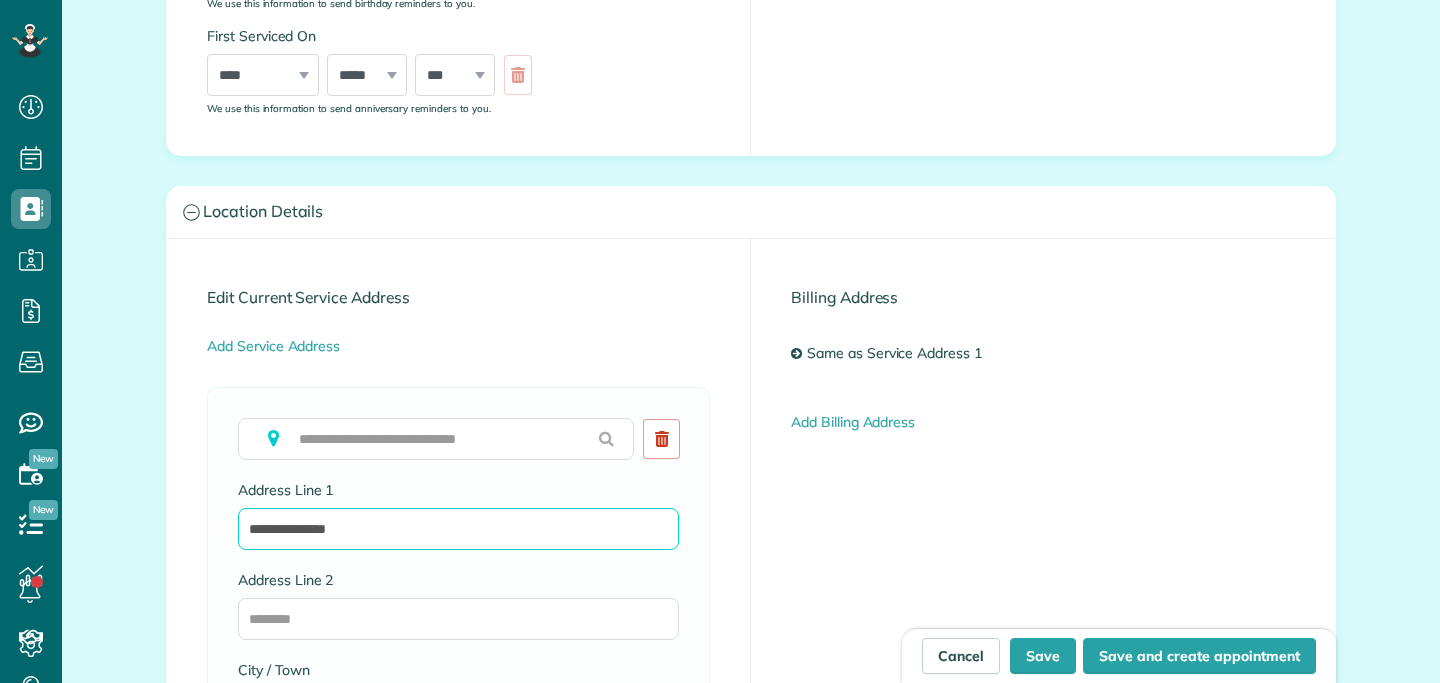 click on "**********" at bounding box center (458, 529) 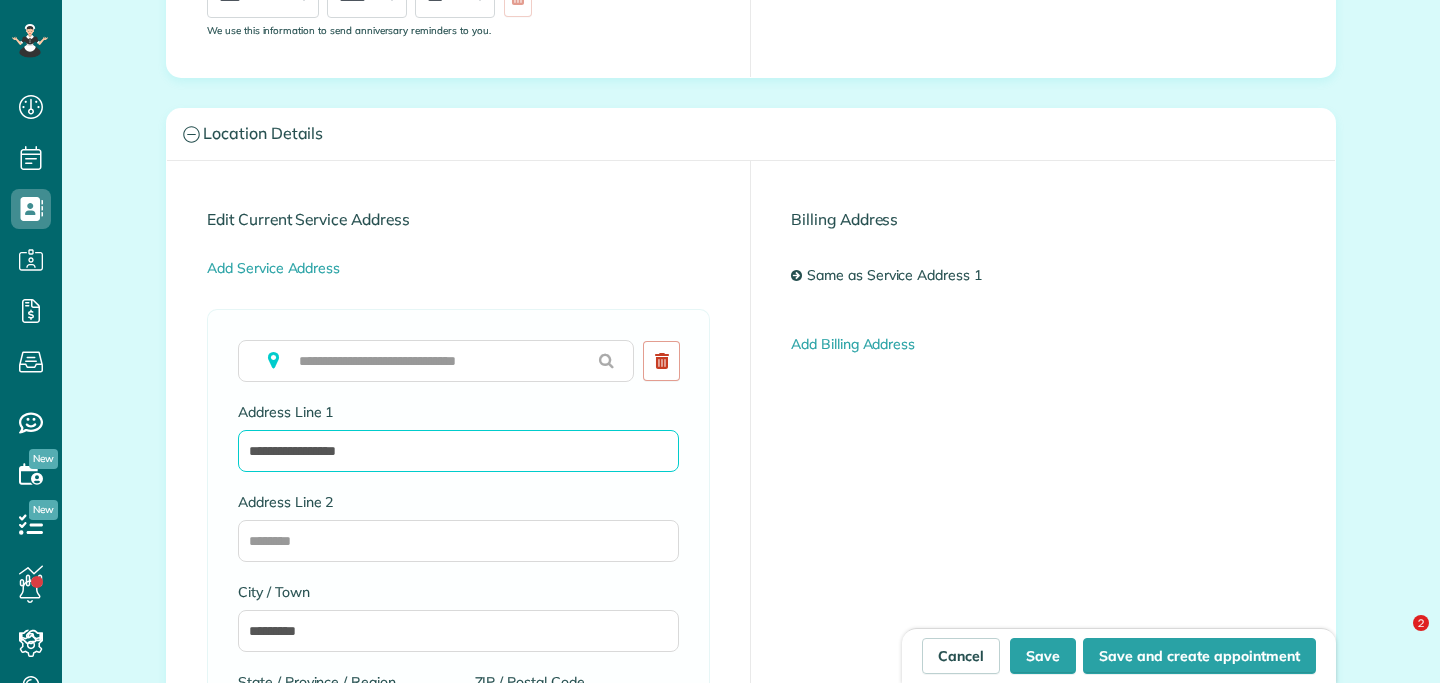 scroll, scrollTop: 885, scrollLeft: 0, axis: vertical 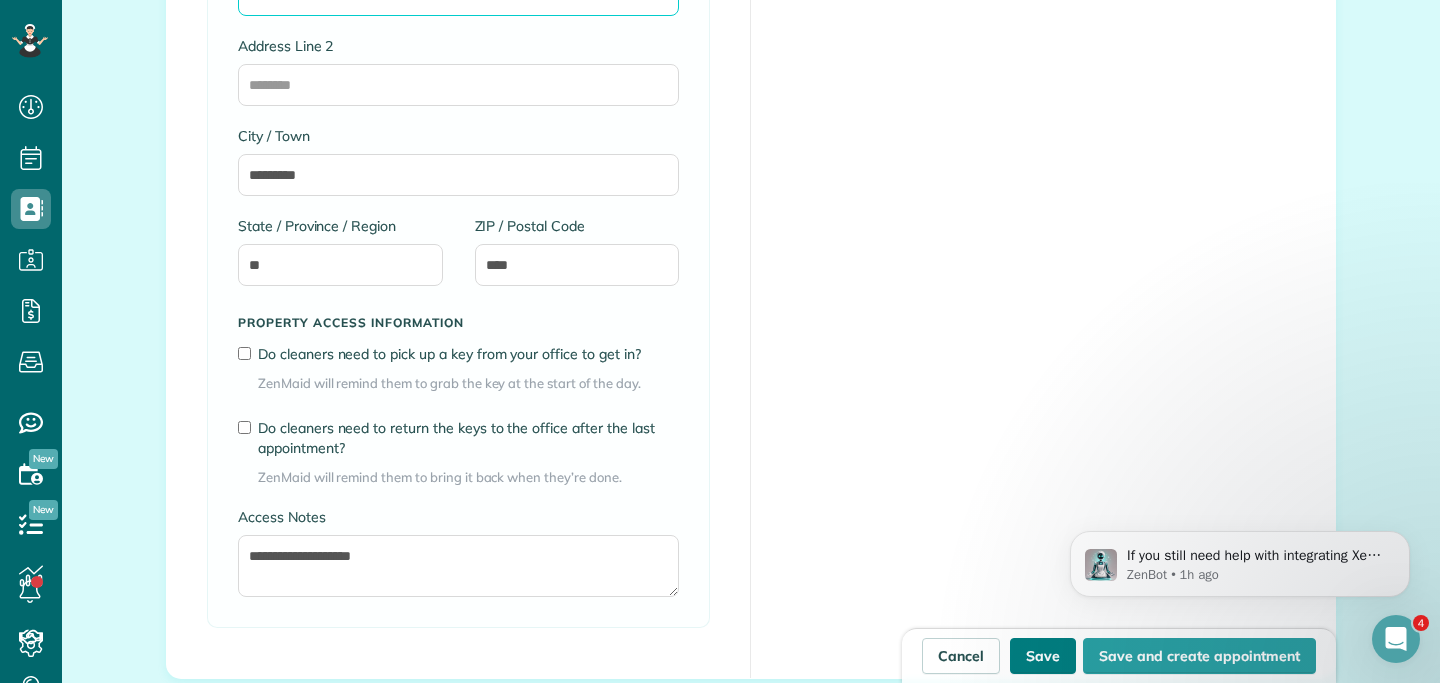 type on "**********" 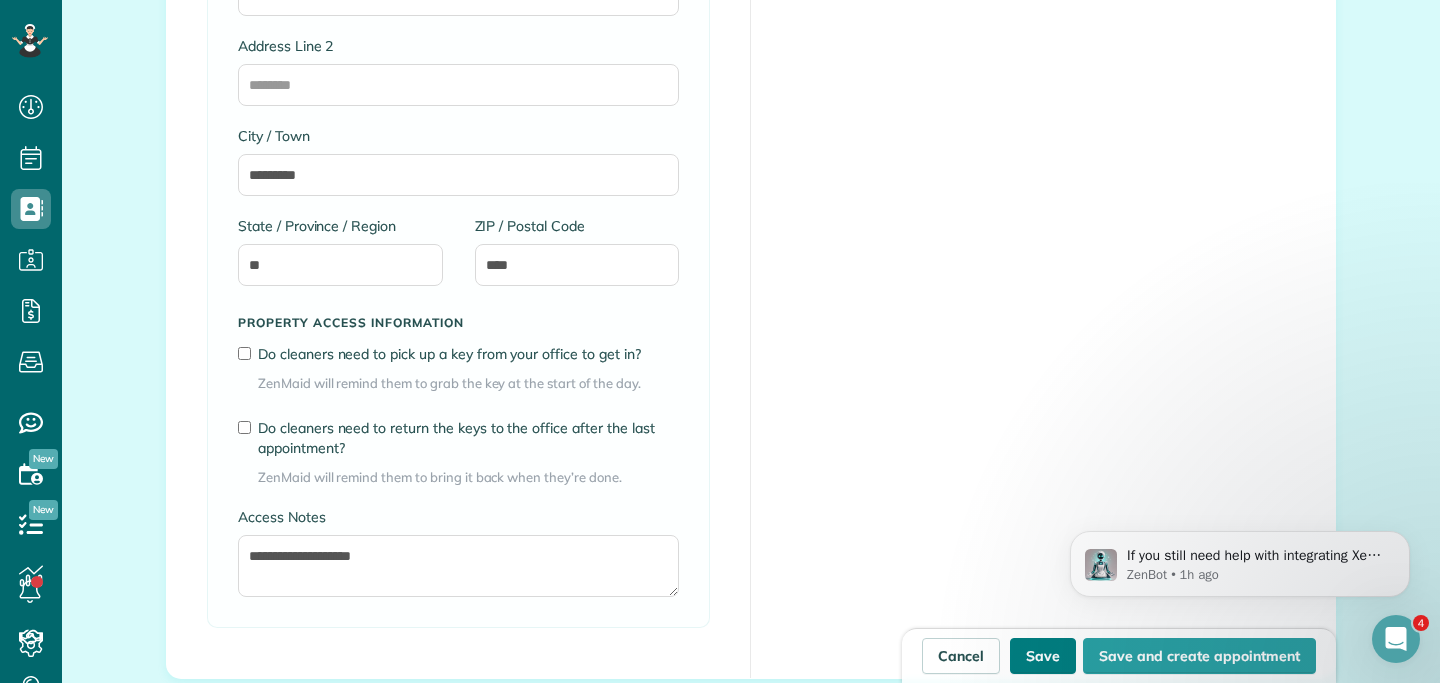 click on "Save" at bounding box center (1043, 656) 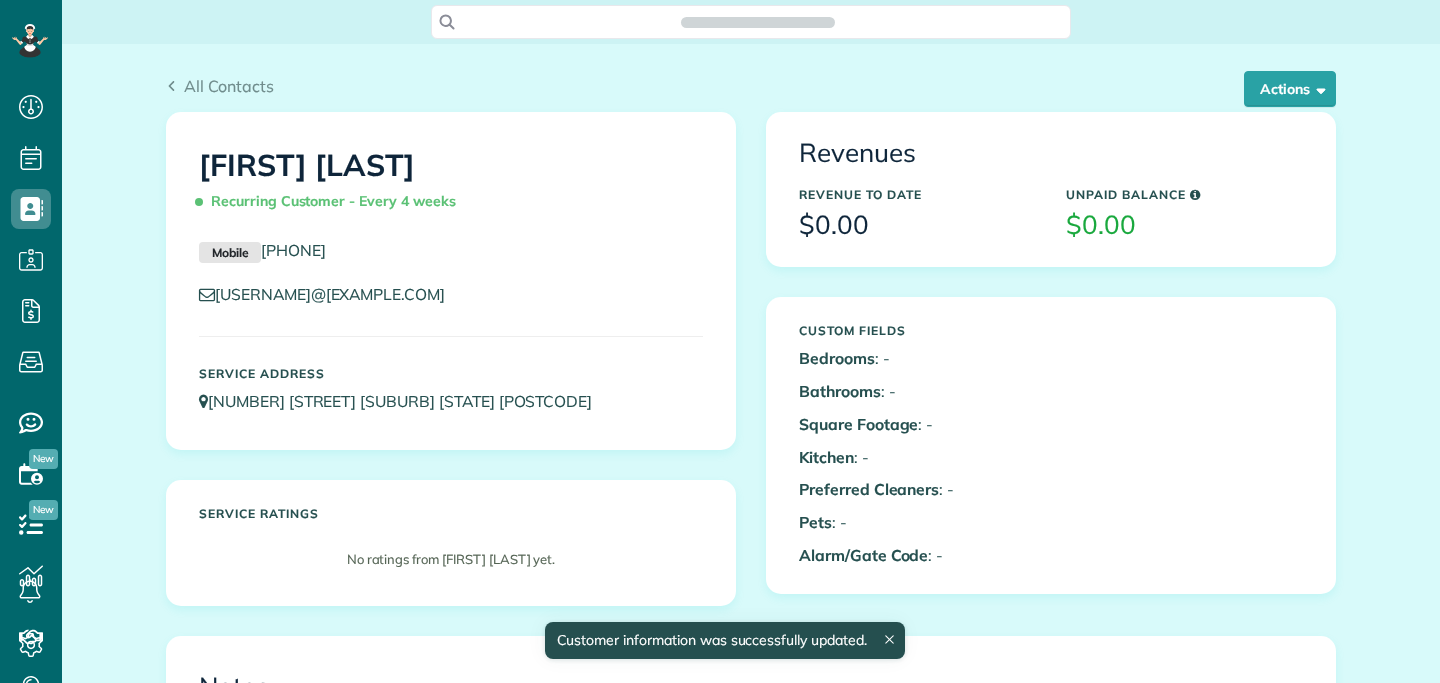 scroll, scrollTop: 0, scrollLeft: 0, axis: both 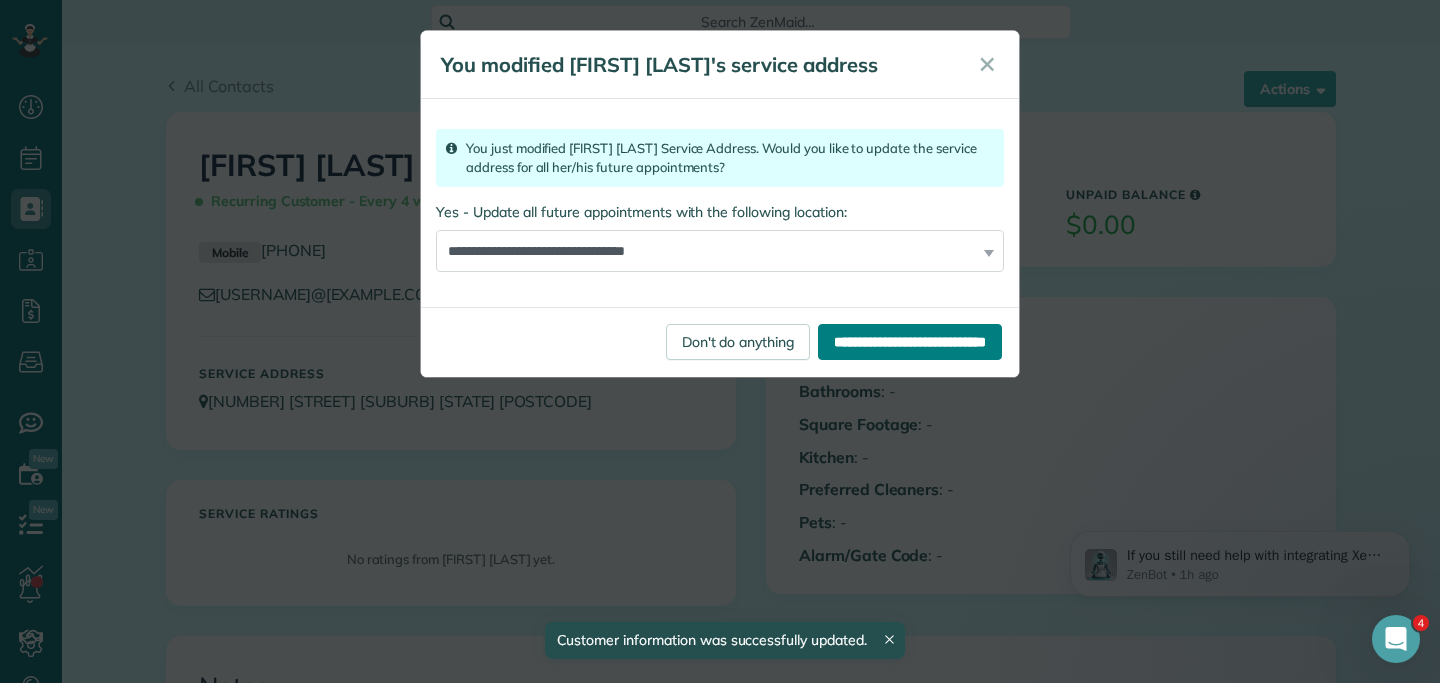 click on "**********" at bounding box center (910, 342) 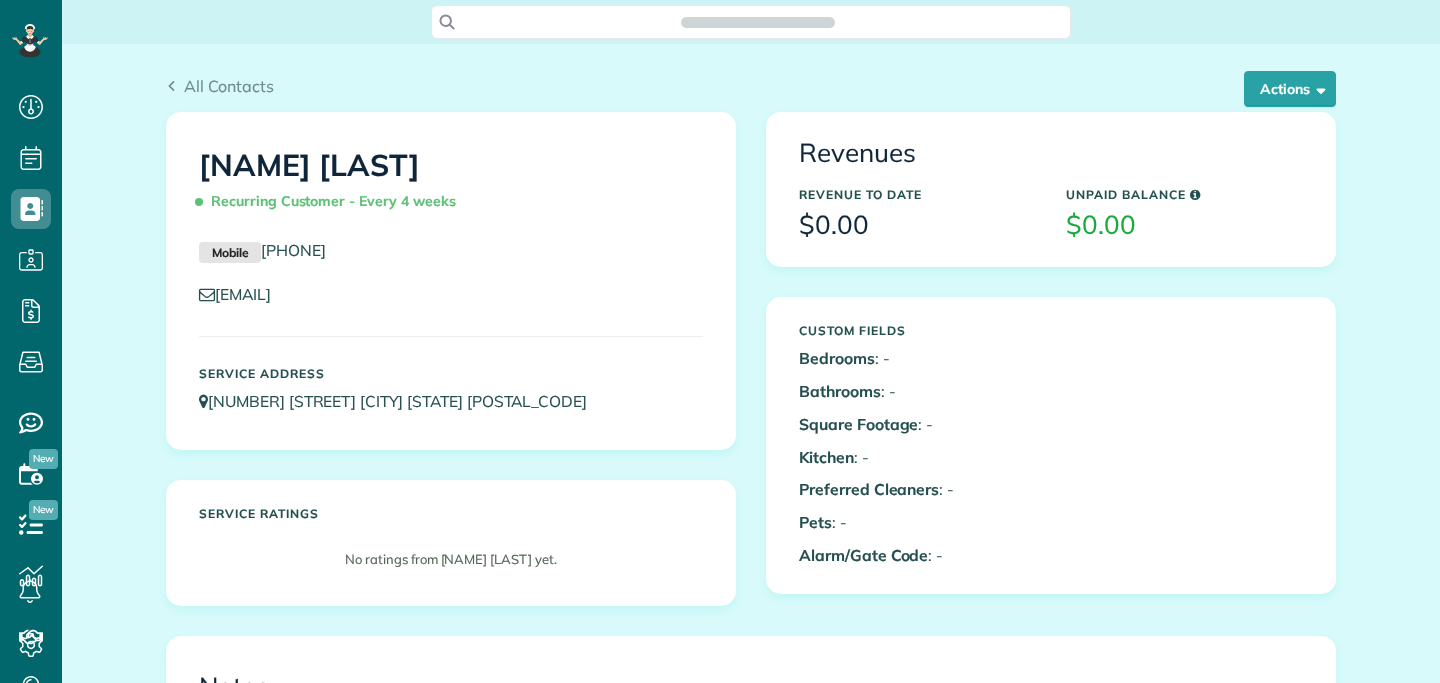 scroll, scrollTop: 0, scrollLeft: 0, axis: both 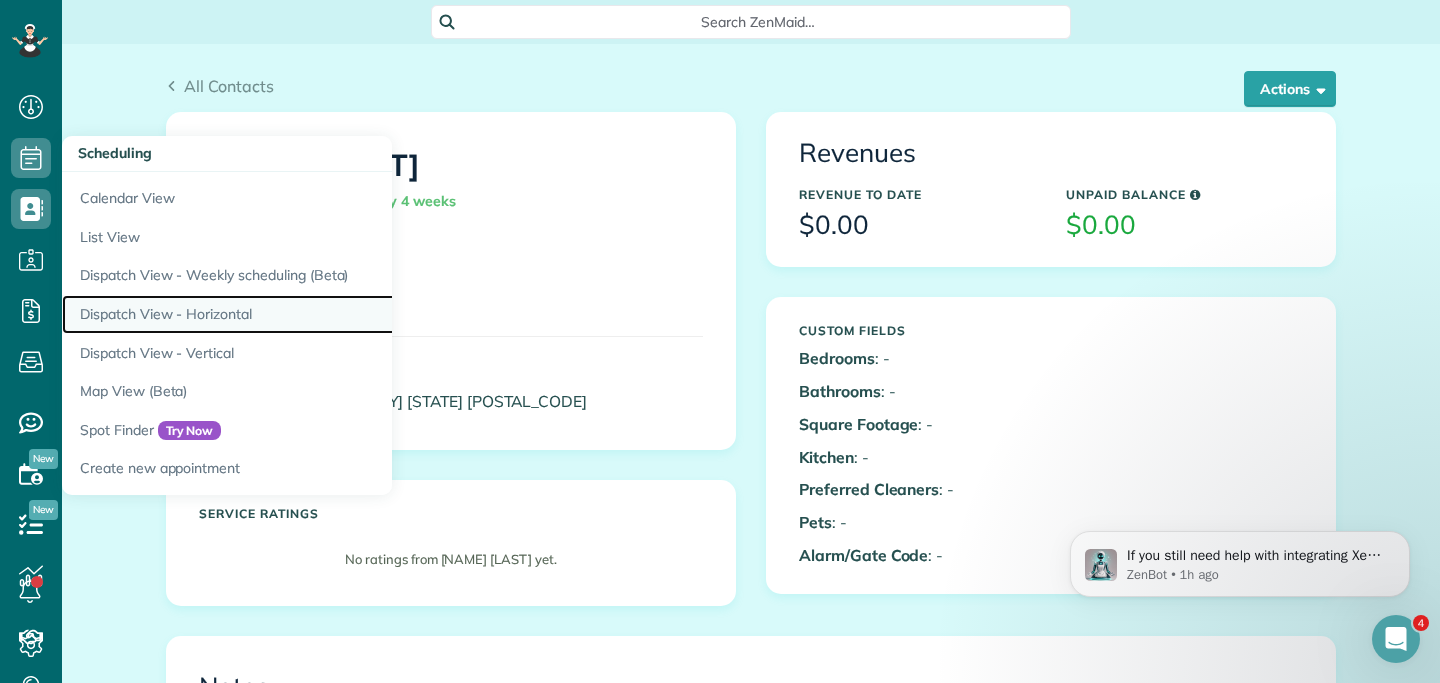 click on "Dispatch View - Horizontal" at bounding box center (312, 314) 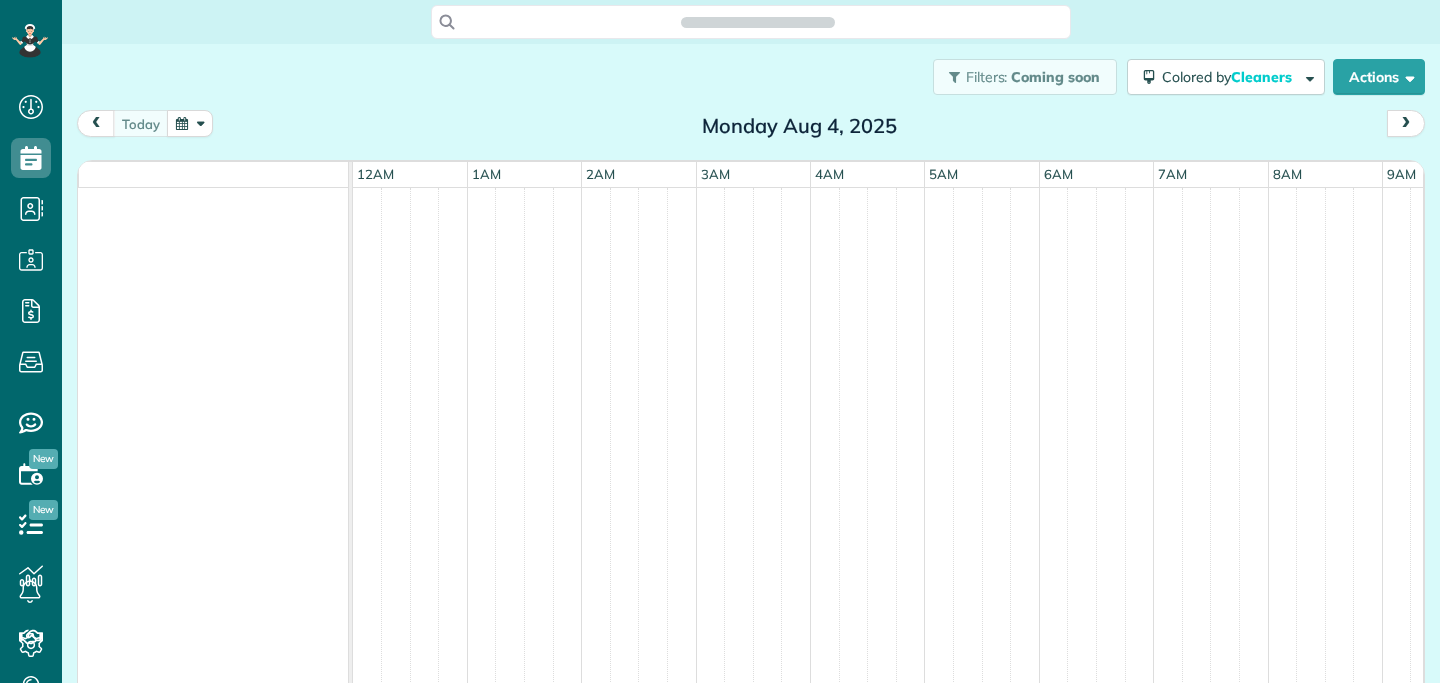 scroll, scrollTop: 0, scrollLeft: 0, axis: both 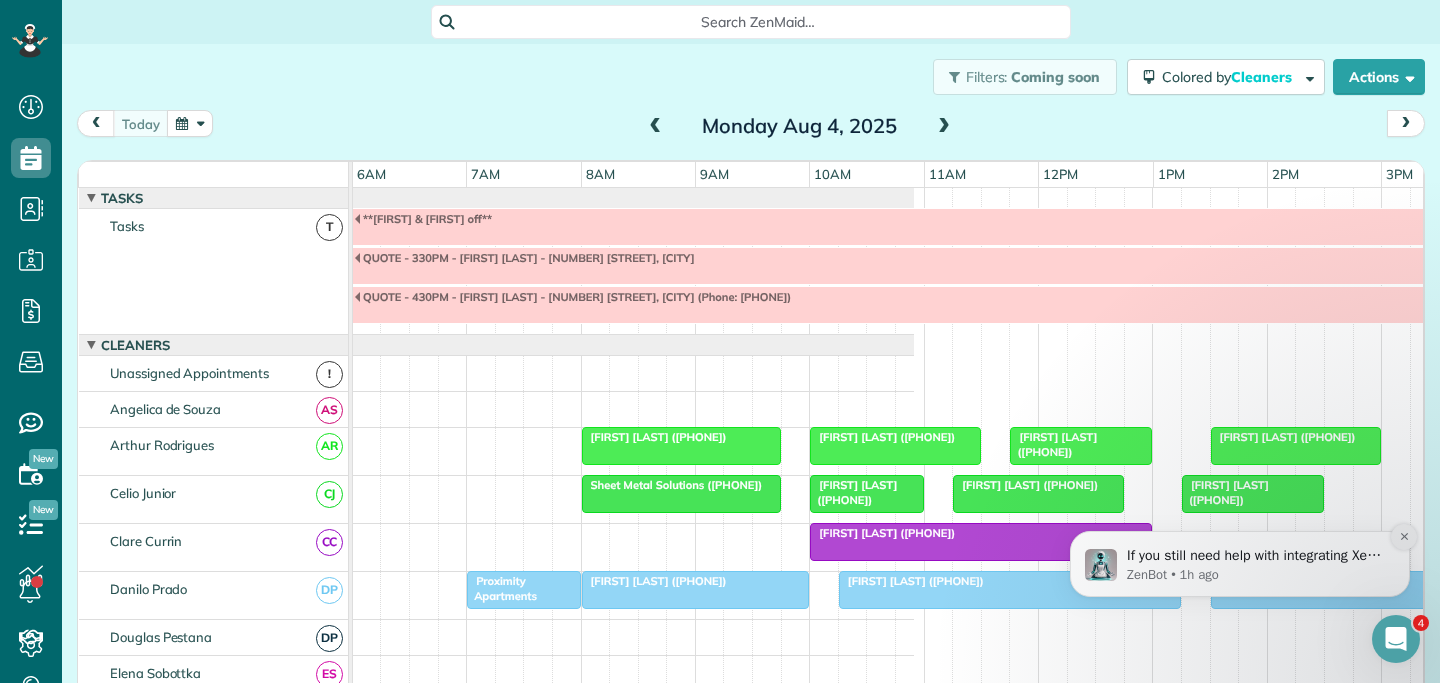 click 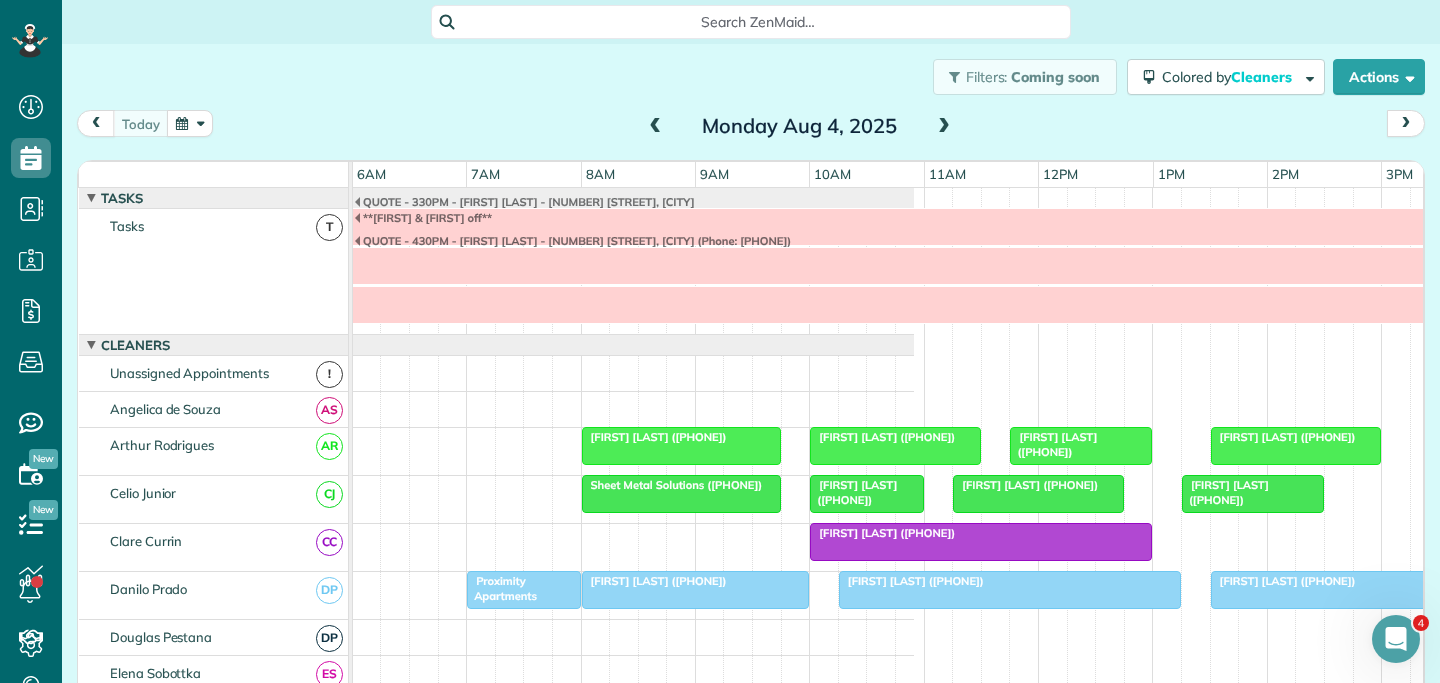 scroll, scrollTop: 560, scrollLeft: 687, axis: both 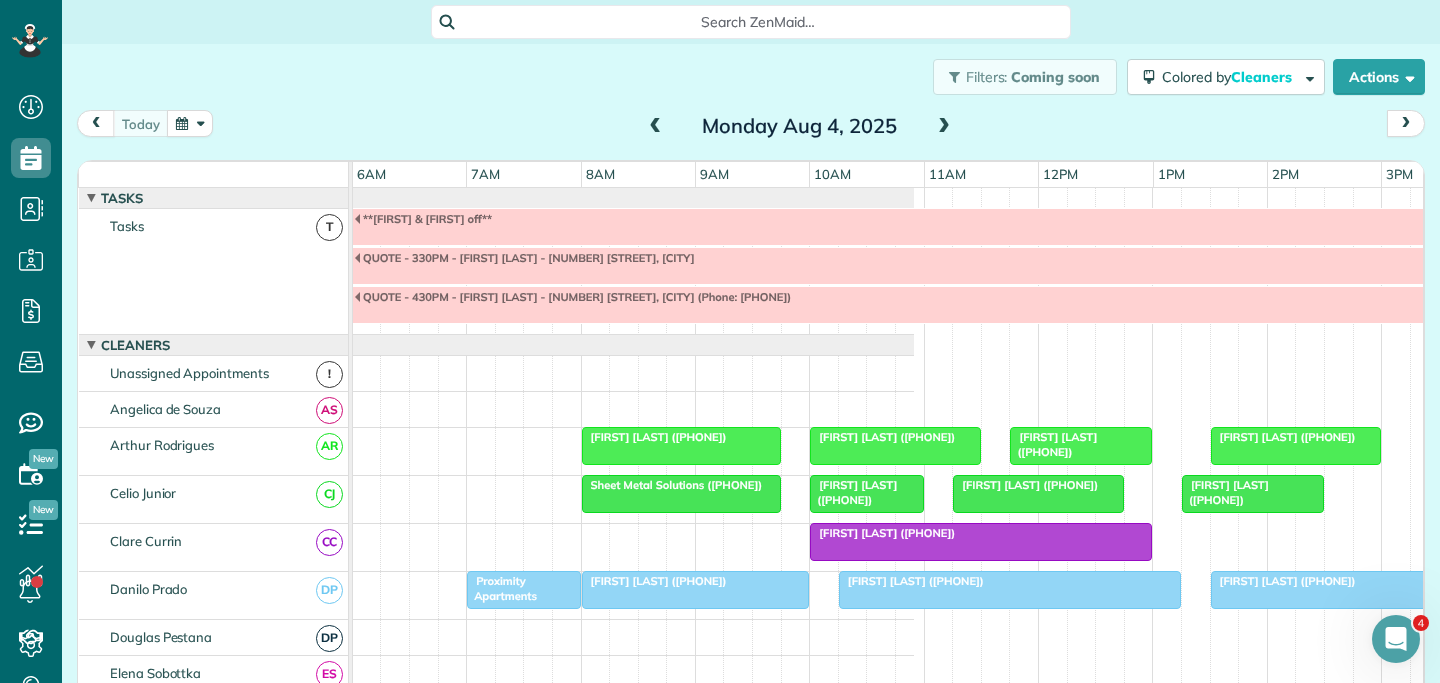 click on "Monday Aug 4, 2025" at bounding box center [800, 126] 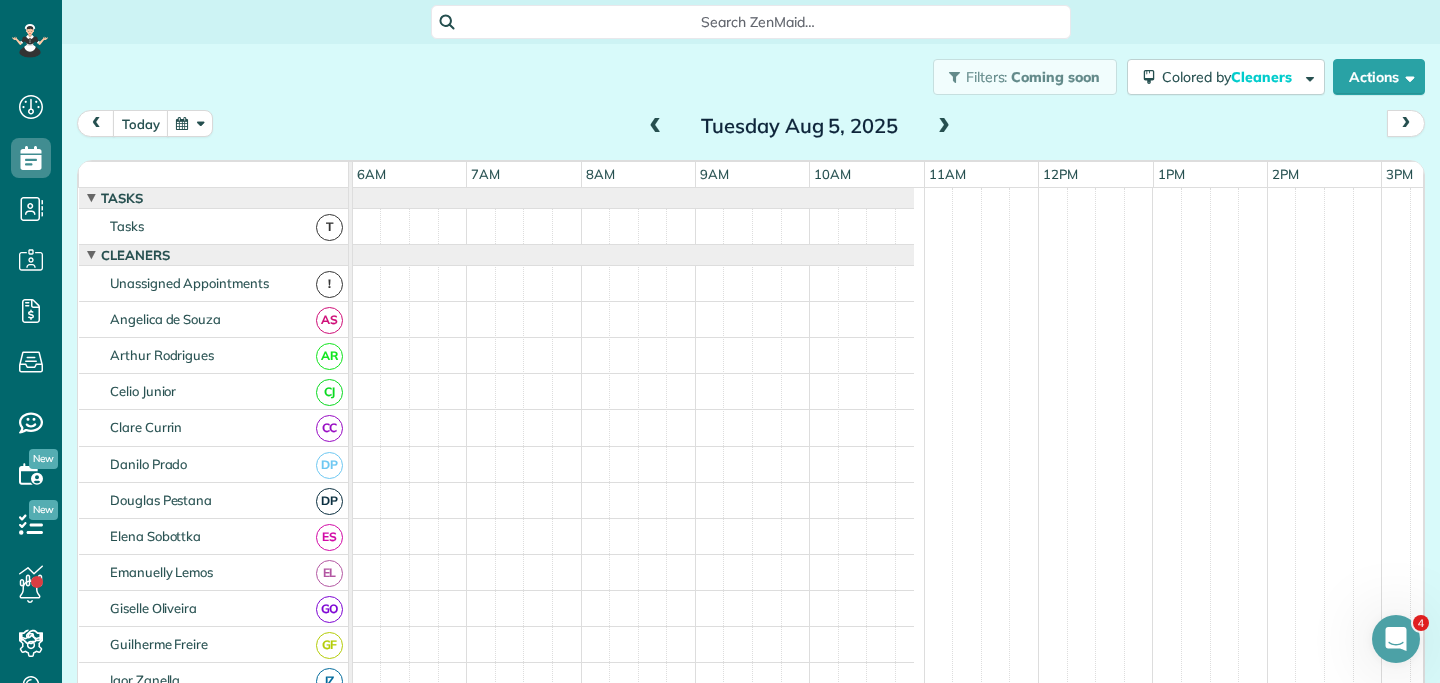 click at bounding box center (944, 127) 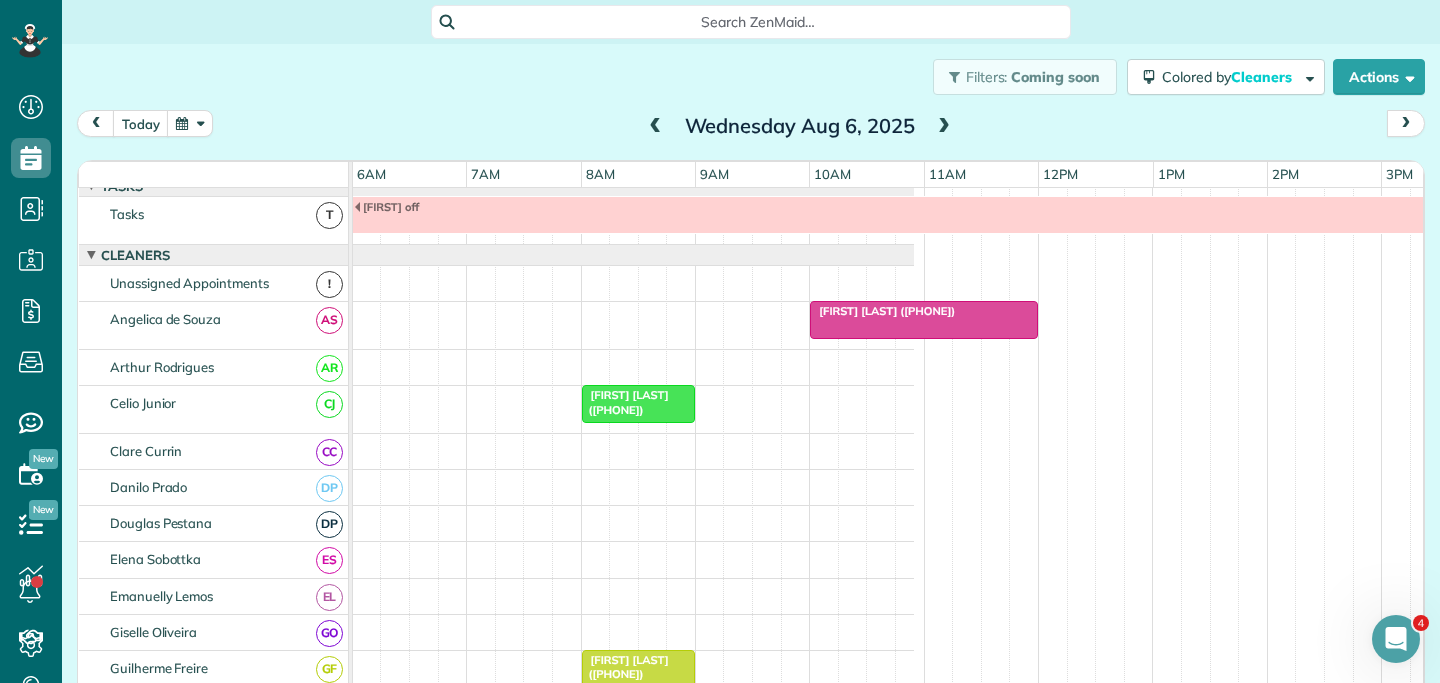 click at bounding box center [944, 127] 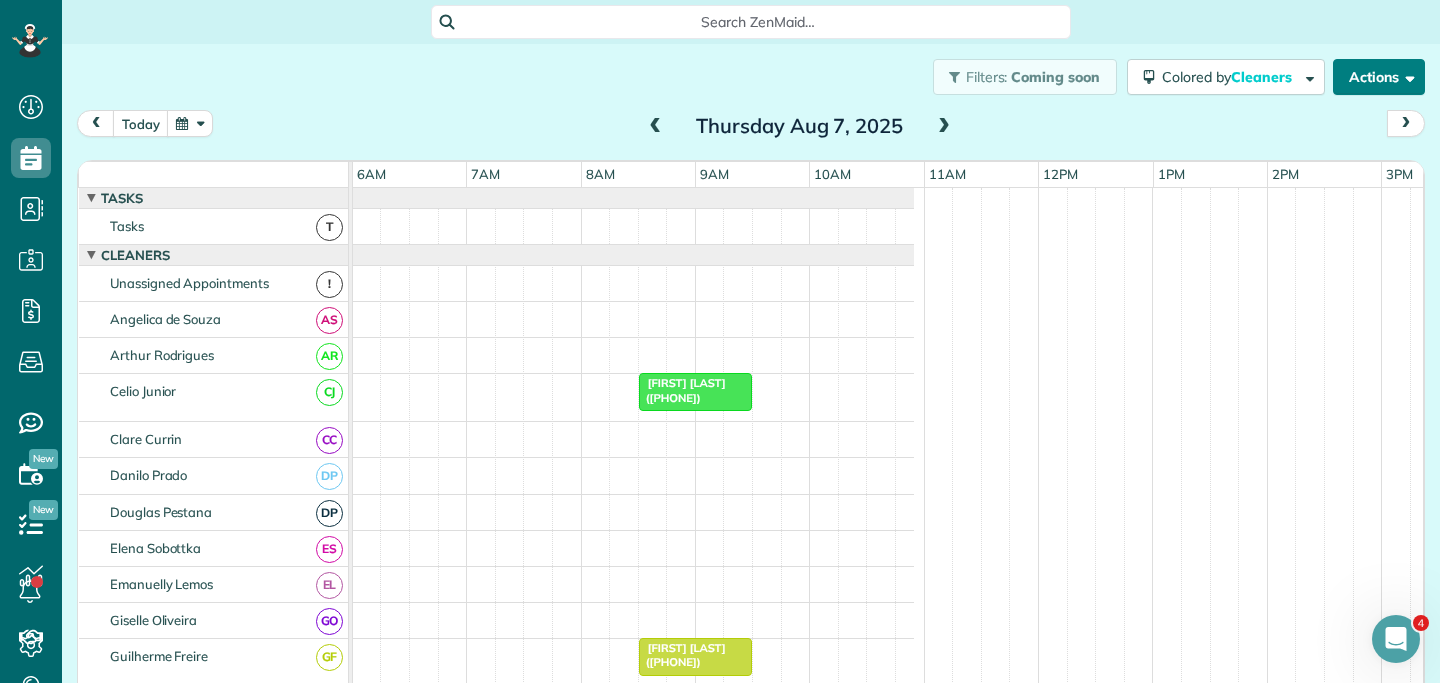 click on "Actions" at bounding box center (1379, 77) 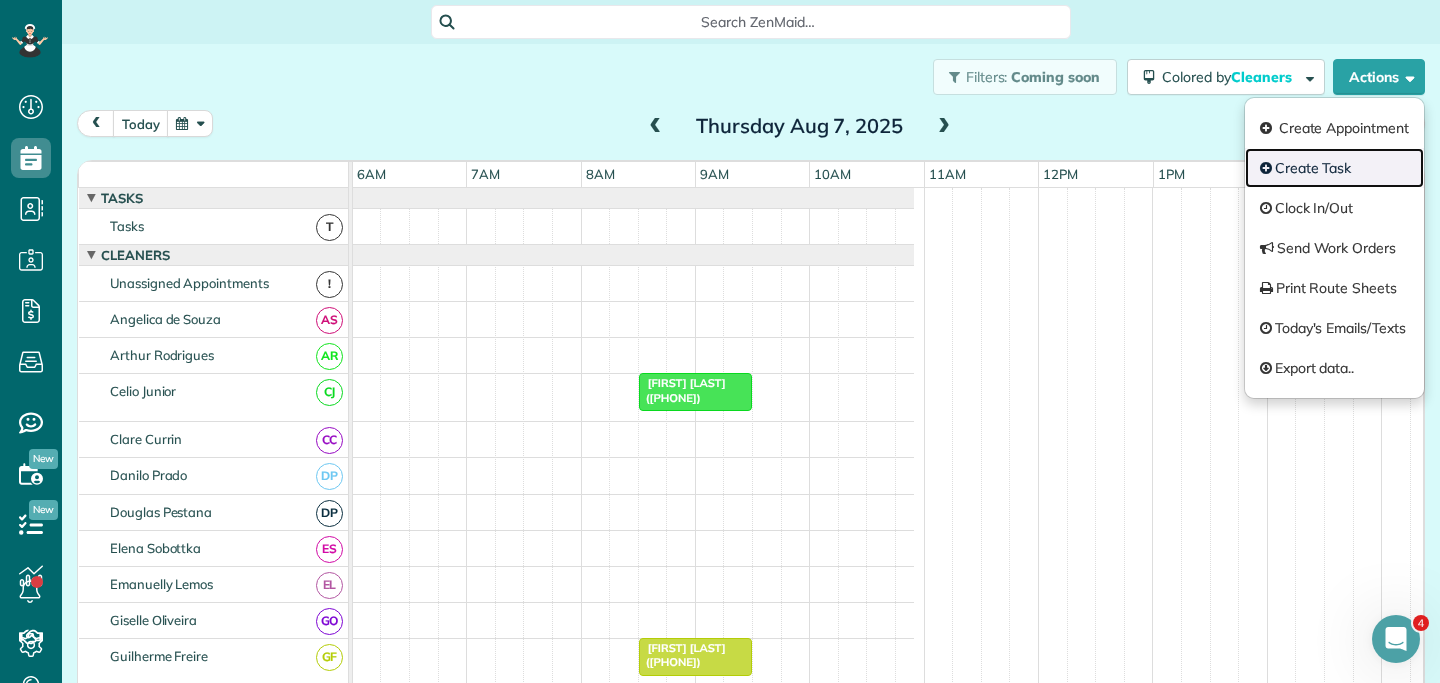 click on "Create Task" at bounding box center [1334, 168] 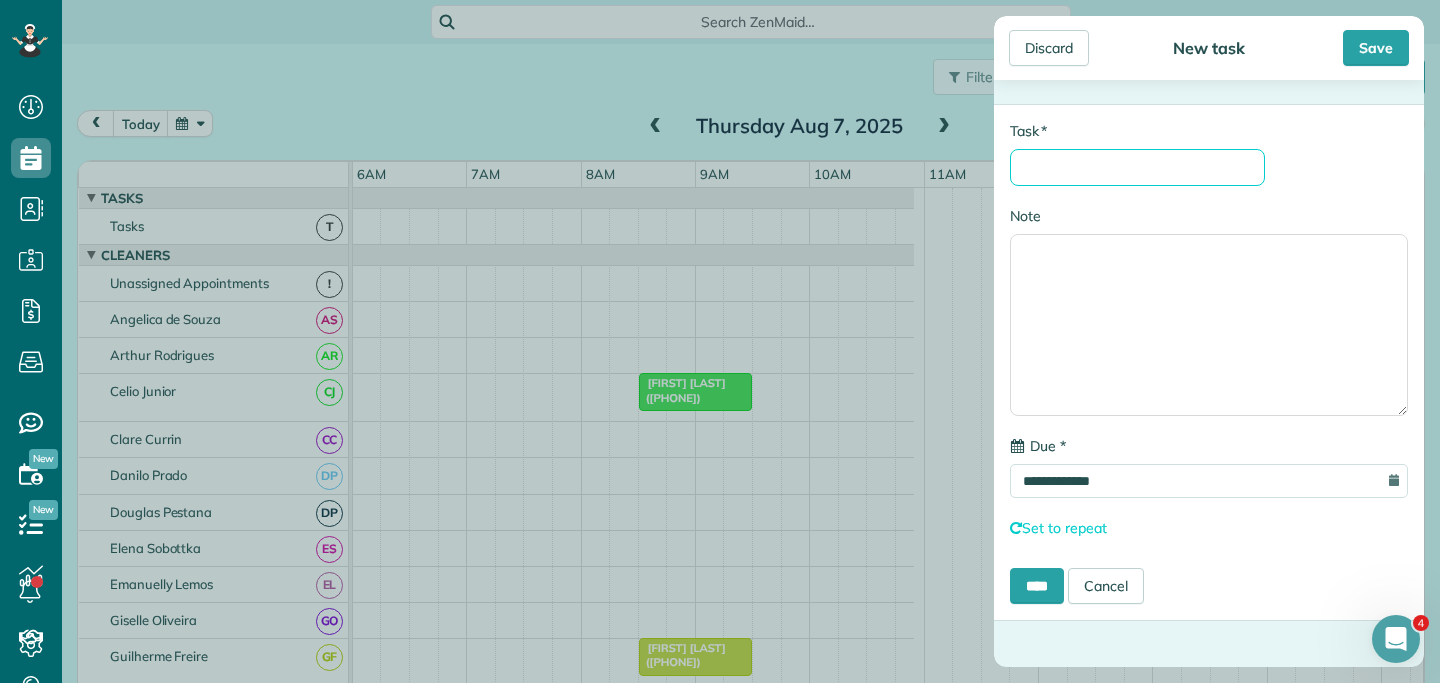 click on "*  Task" at bounding box center [1137, 167] 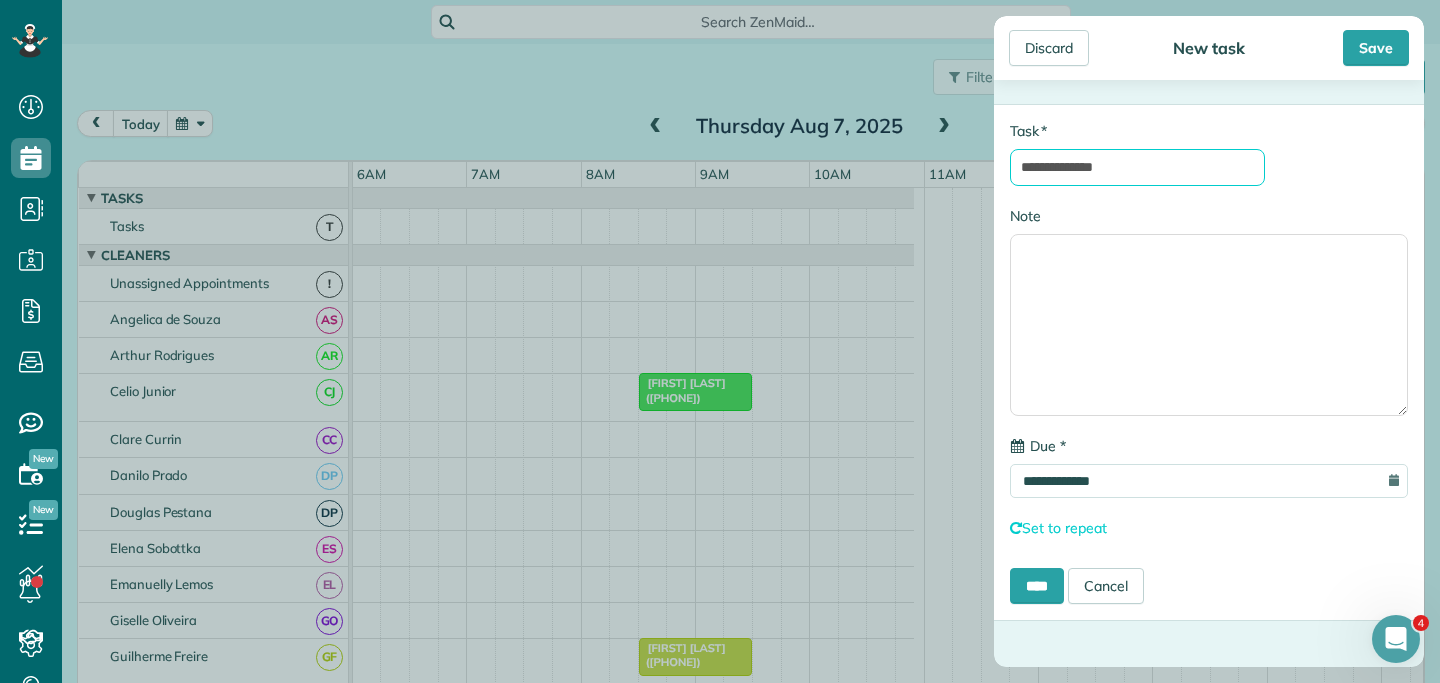 type on "**********" 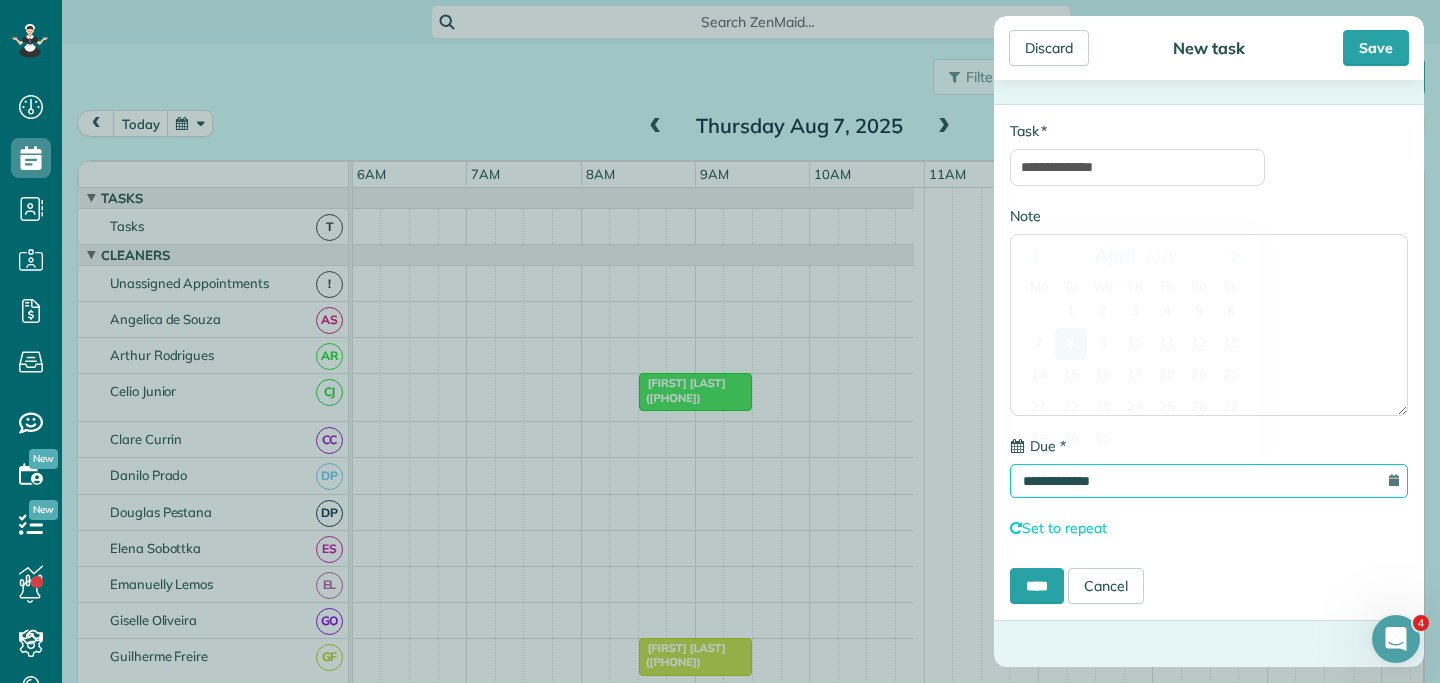 click on "**********" at bounding box center [1209, 481] 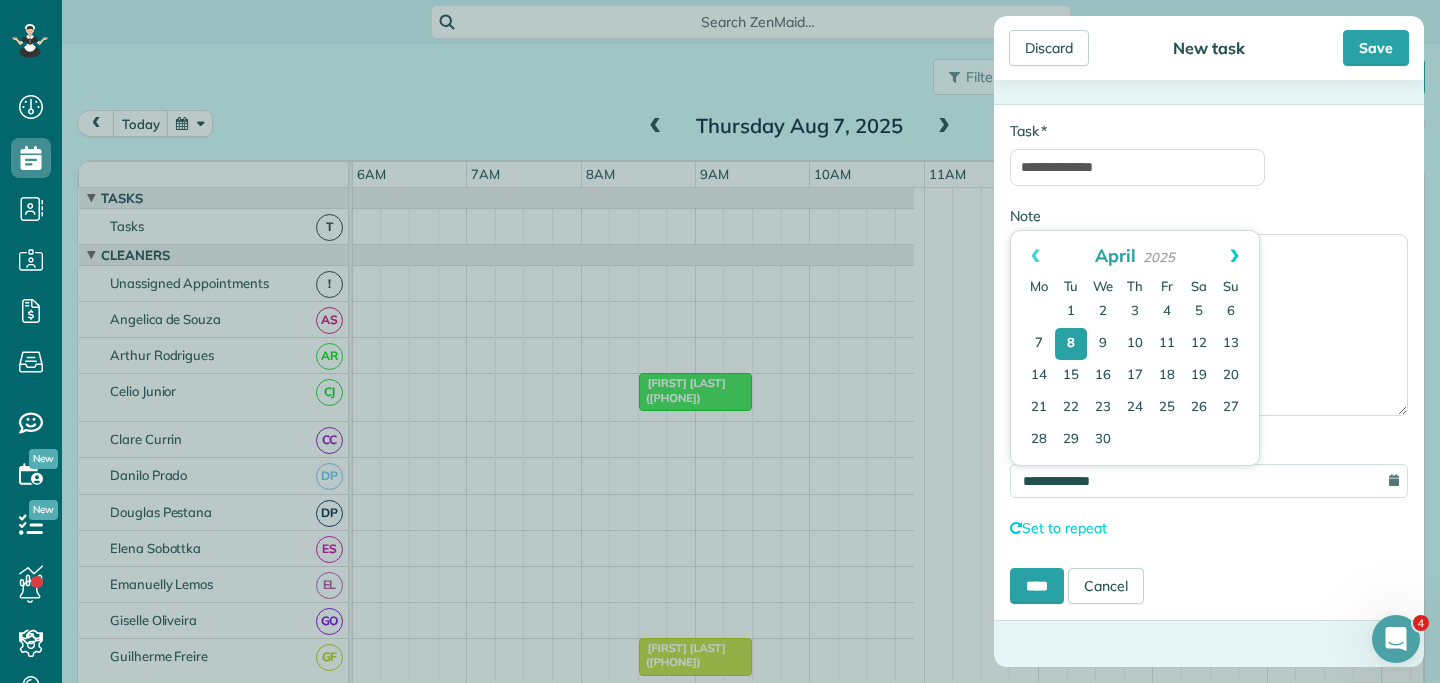 click on "Next" at bounding box center [1234, 256] 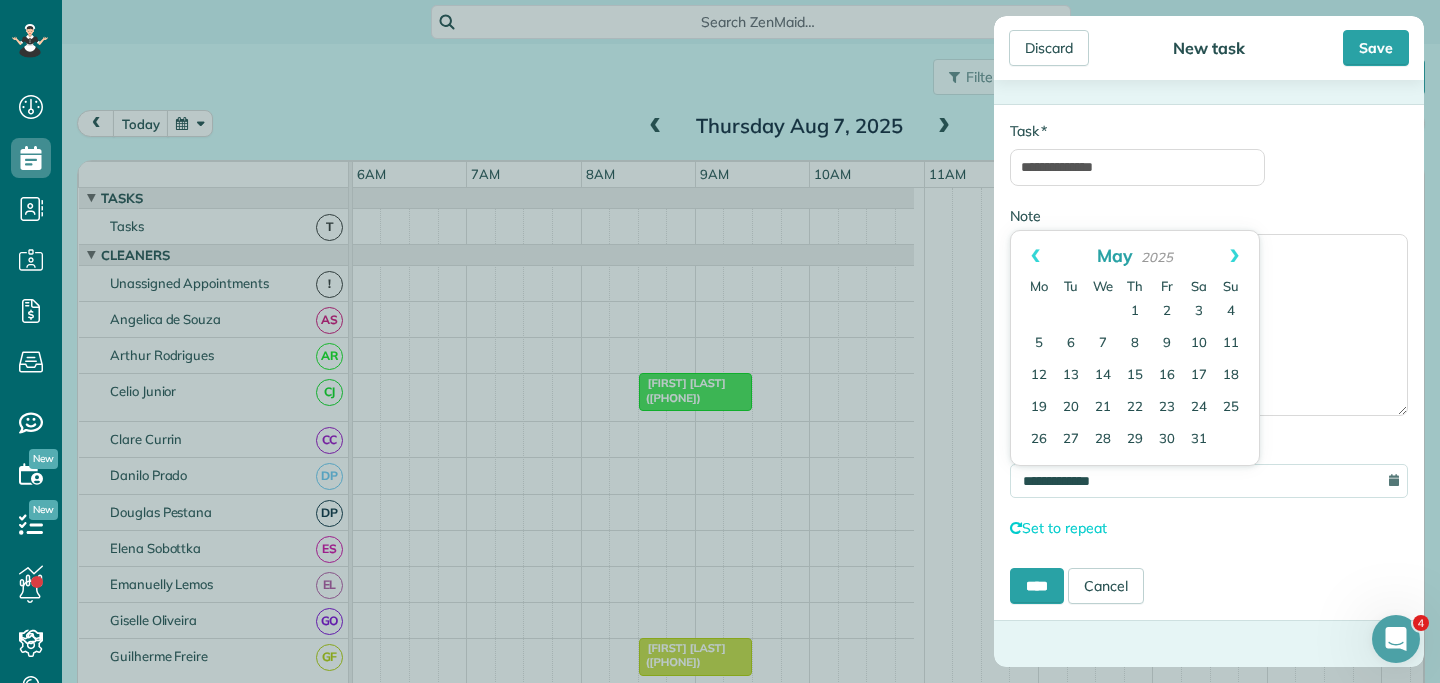 click on "Next" at bounding box center (1234, 256) 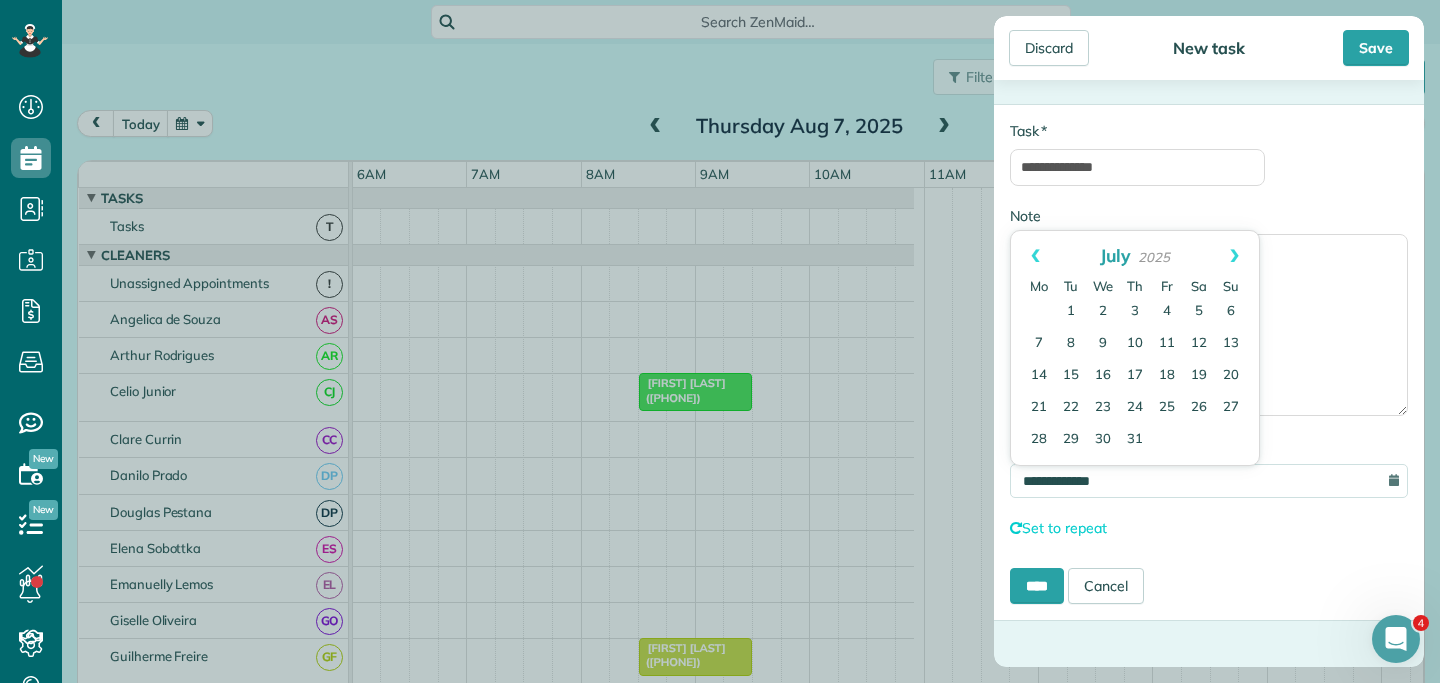 click on "Next" at bounding box center (1234, 256) 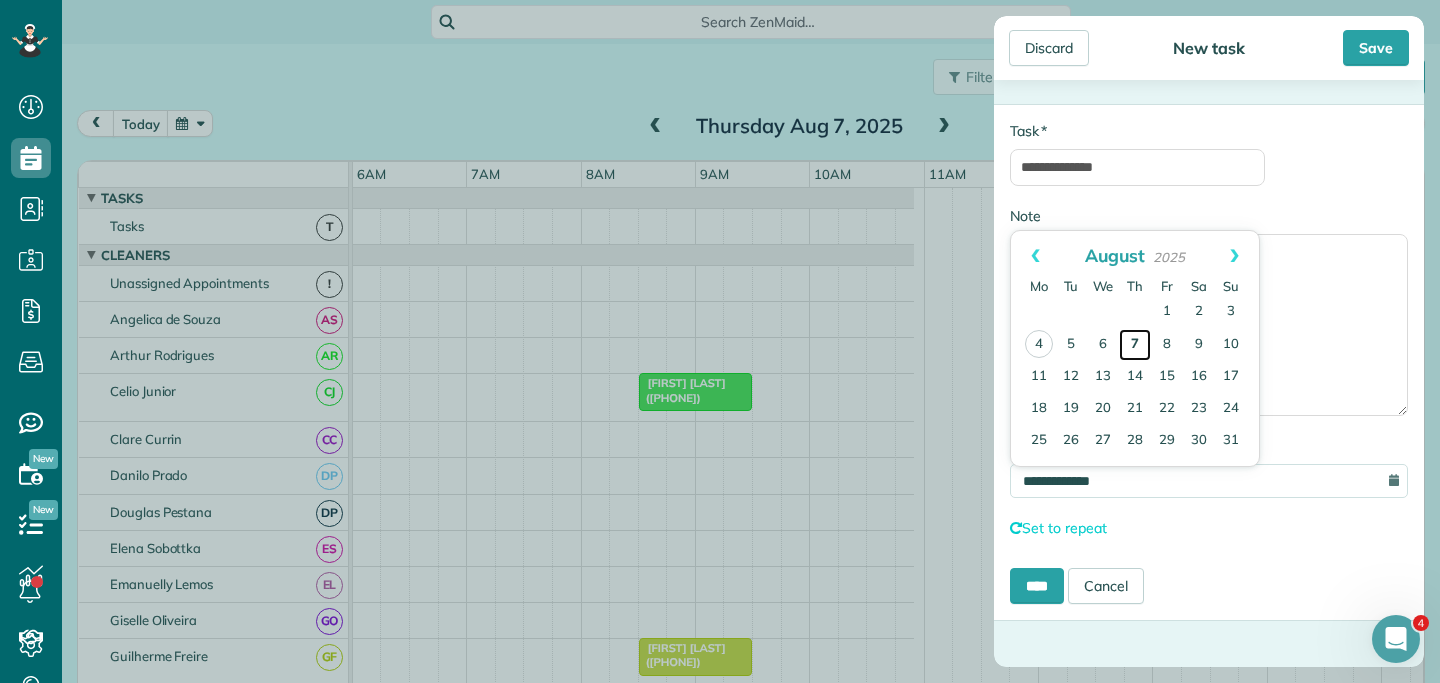 click on "7" at bounding box center [1135, 345] 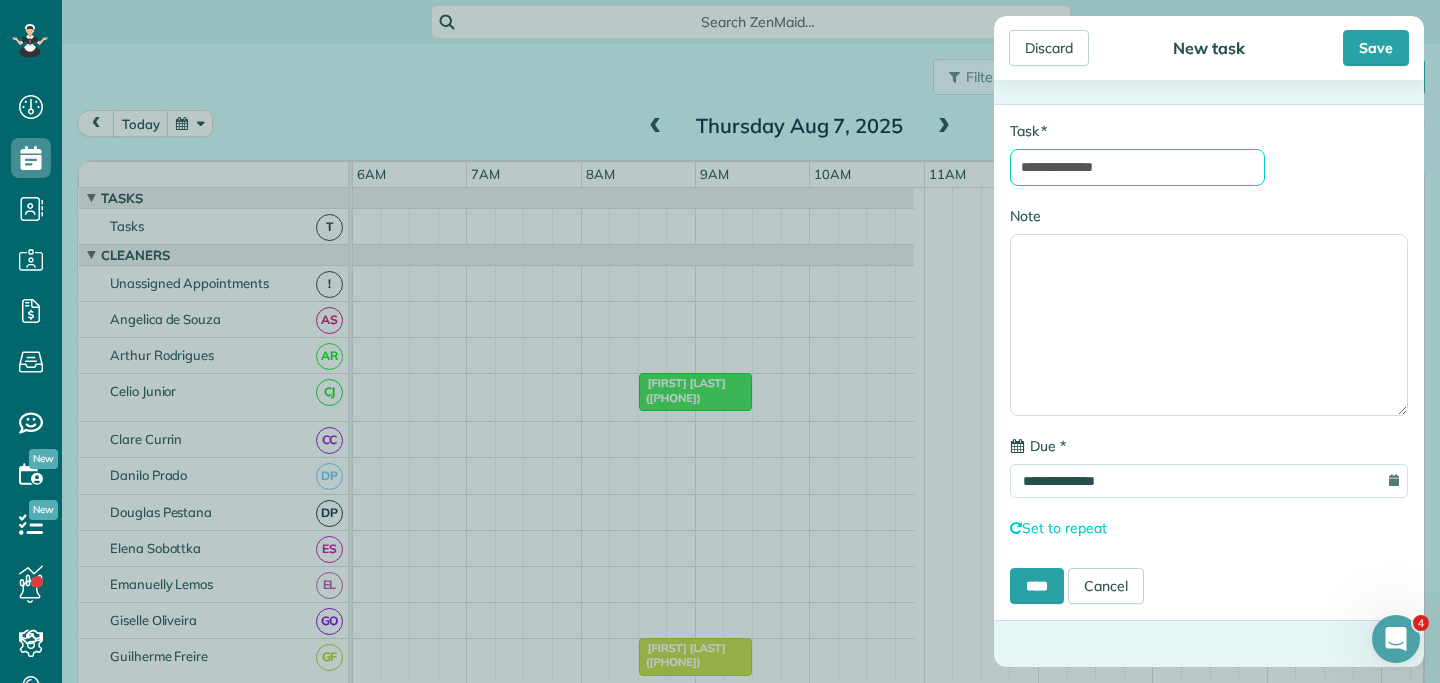 drag, startPoint x: 1122, startPoint y: 175, endPoint x: 1003, endPoint y: 175, distance: 119 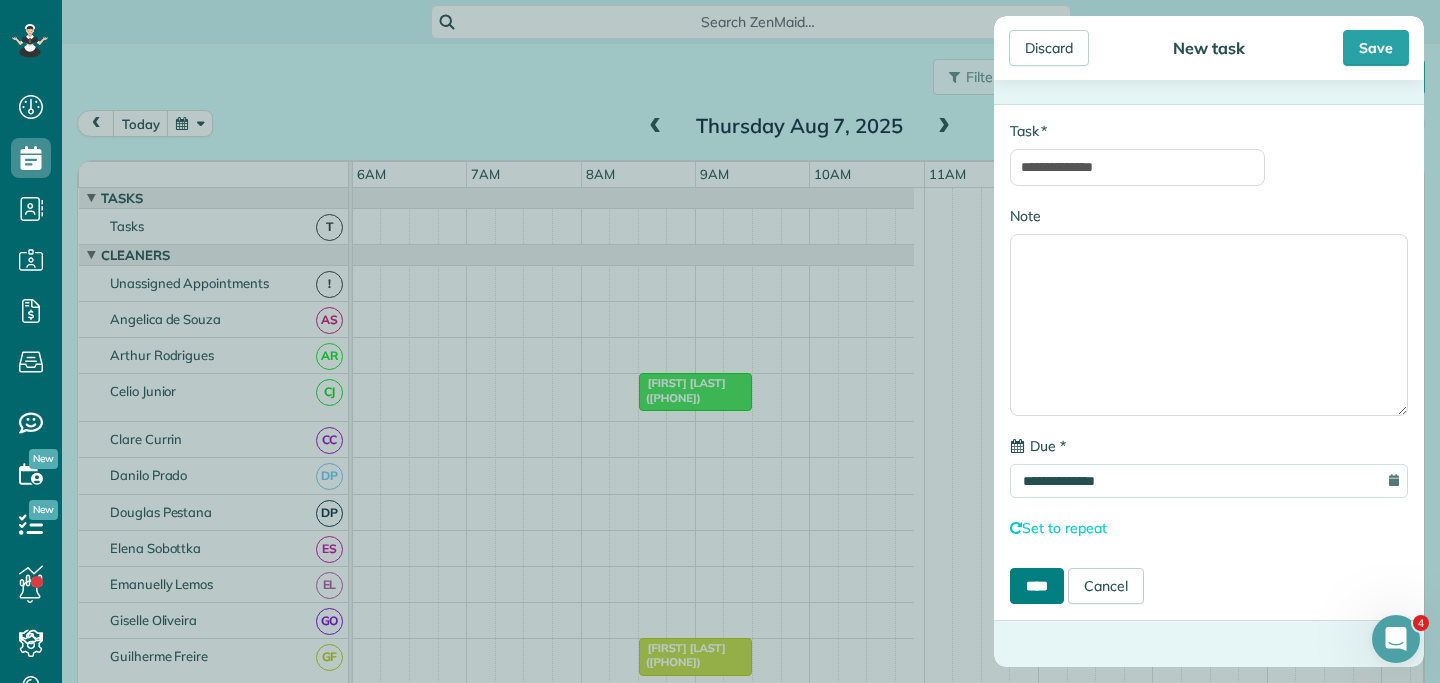 click on "****" at bounding box center [1037, 586] 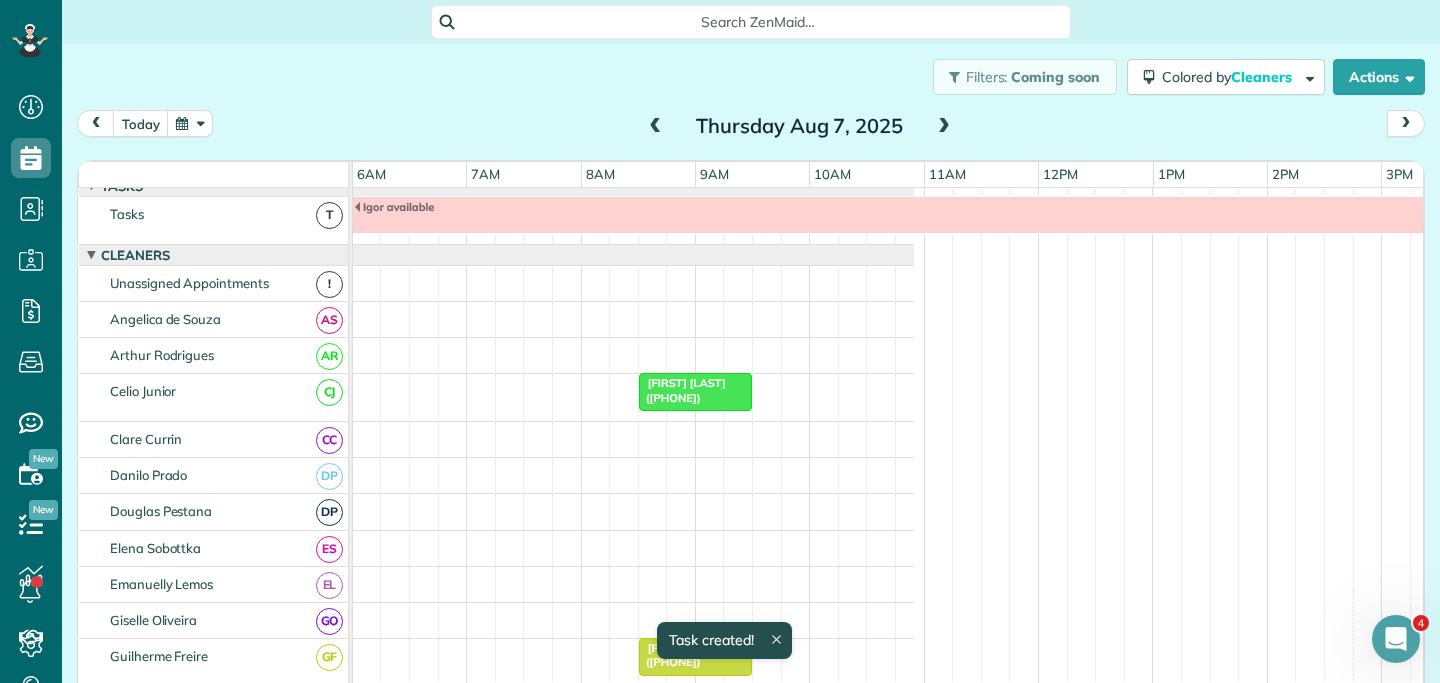 click at bounding box center [944, 127] 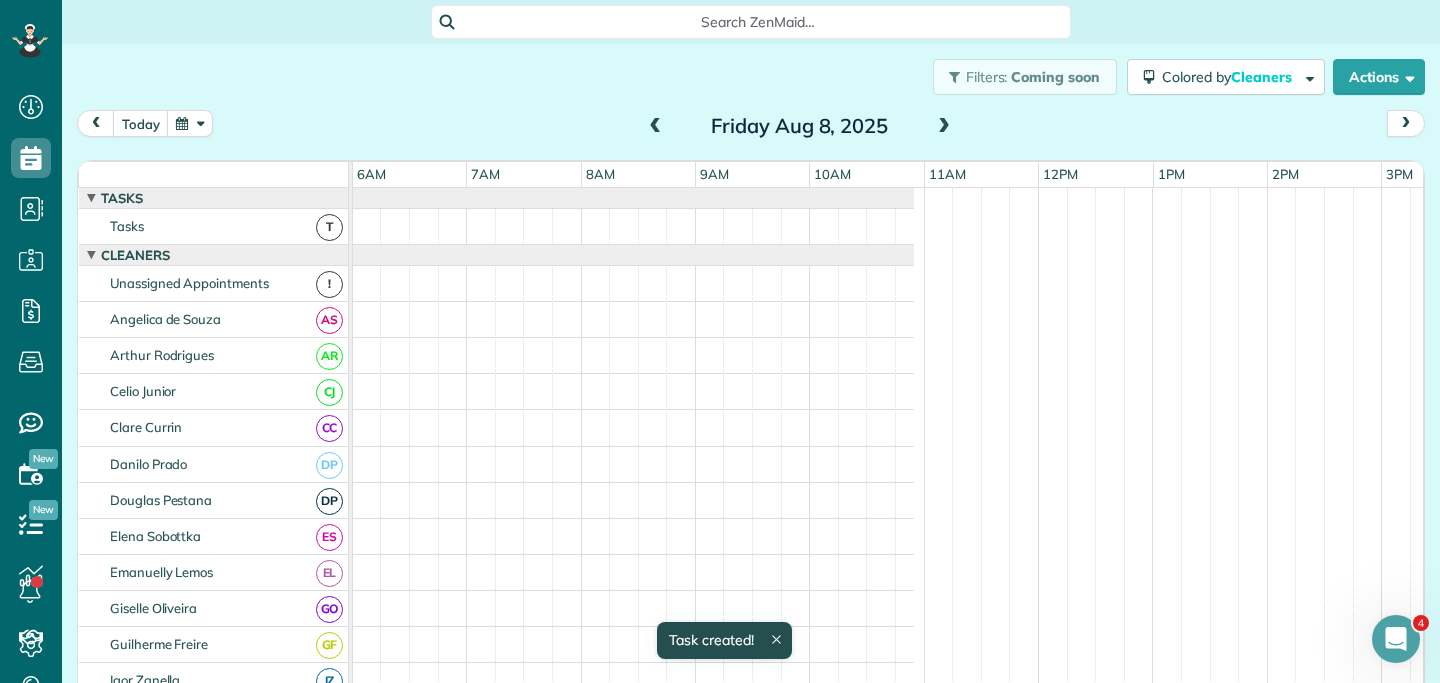 click at bounding box center (944, 127) 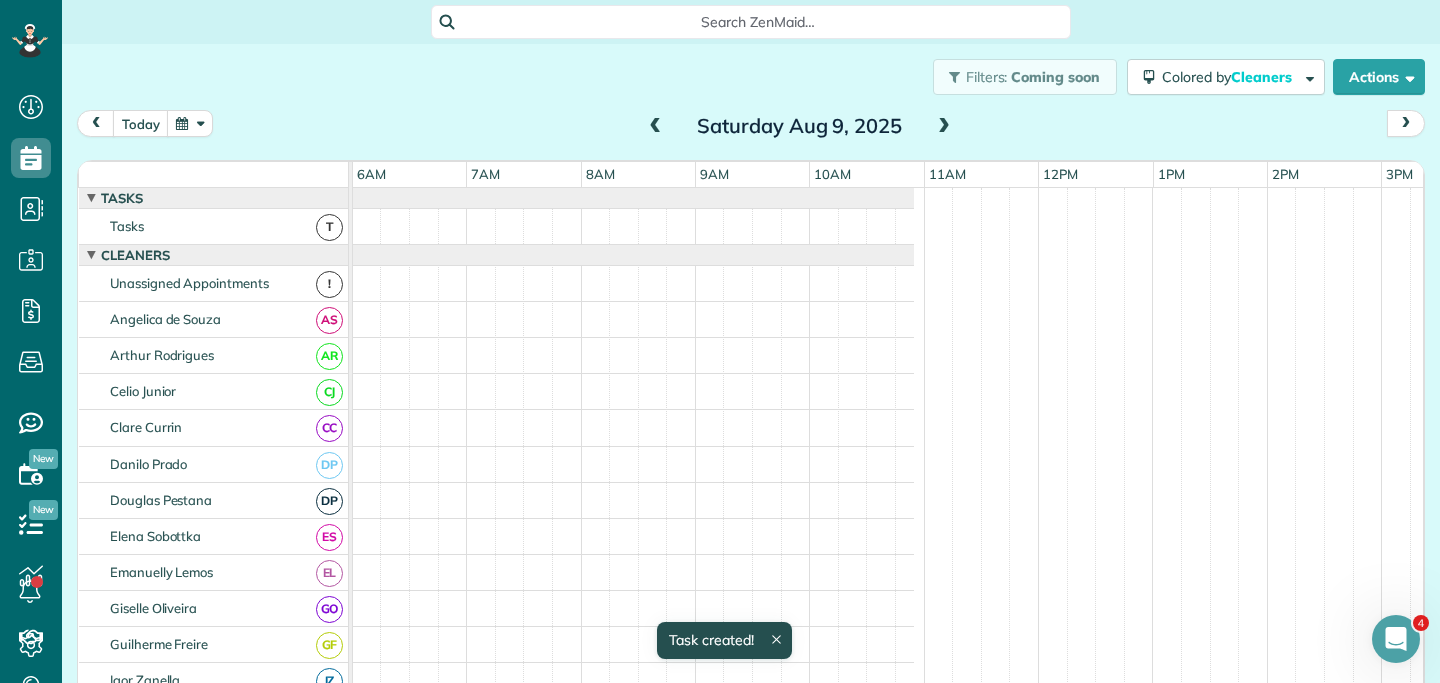 click at bounding box center (944, 127) 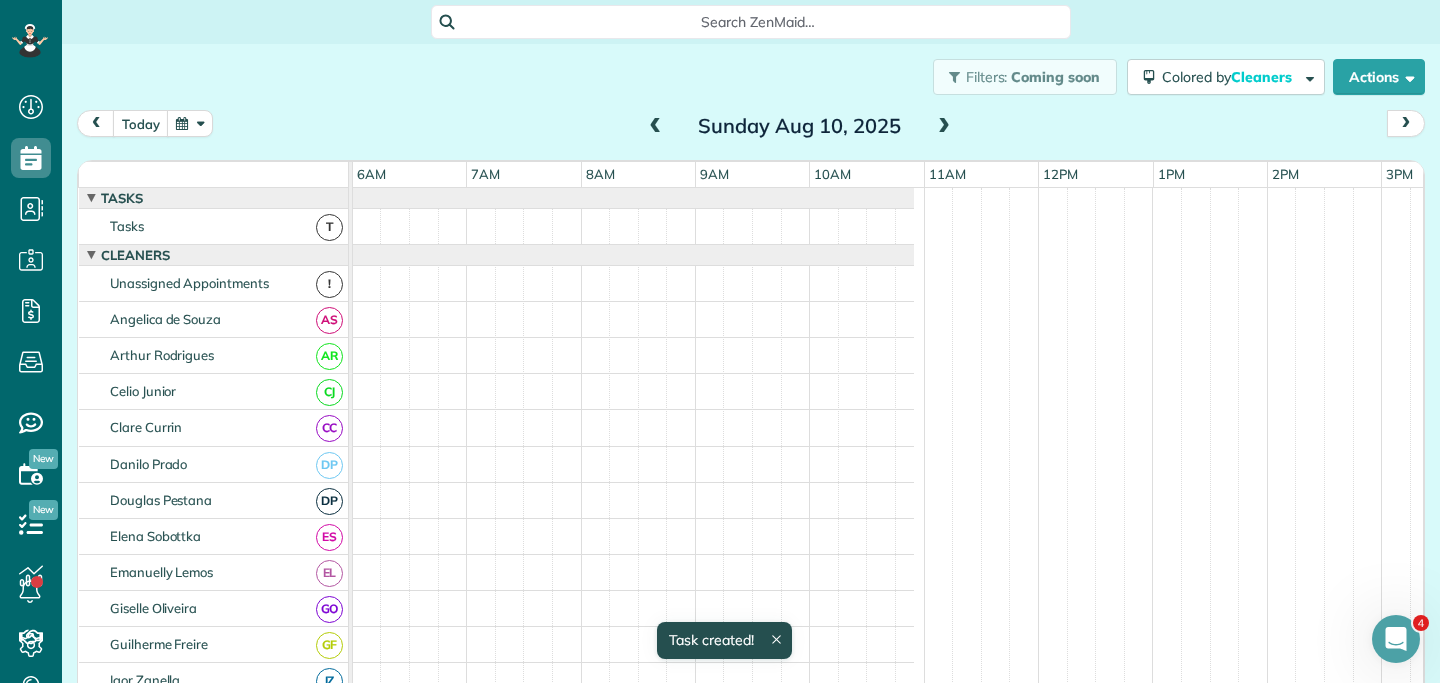 click at bounding box center [944, 127] 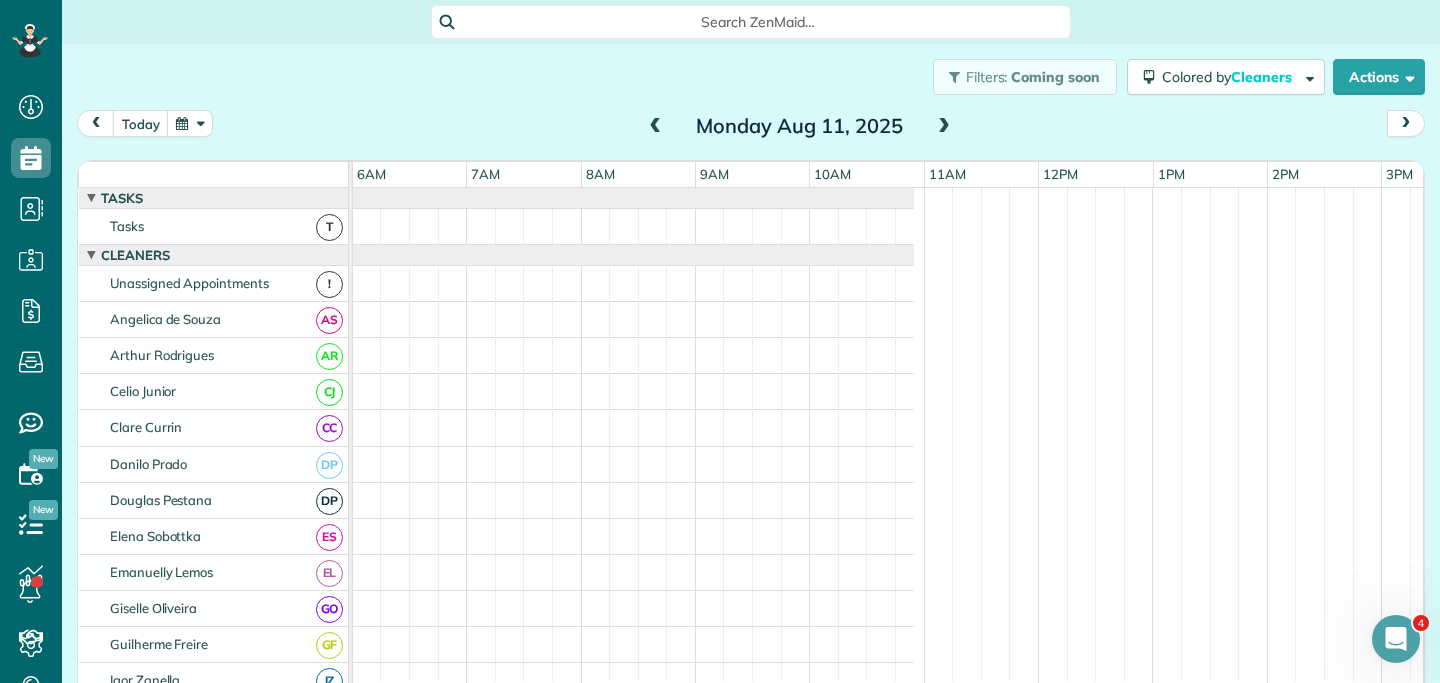 click at bounding box center (944, 127) 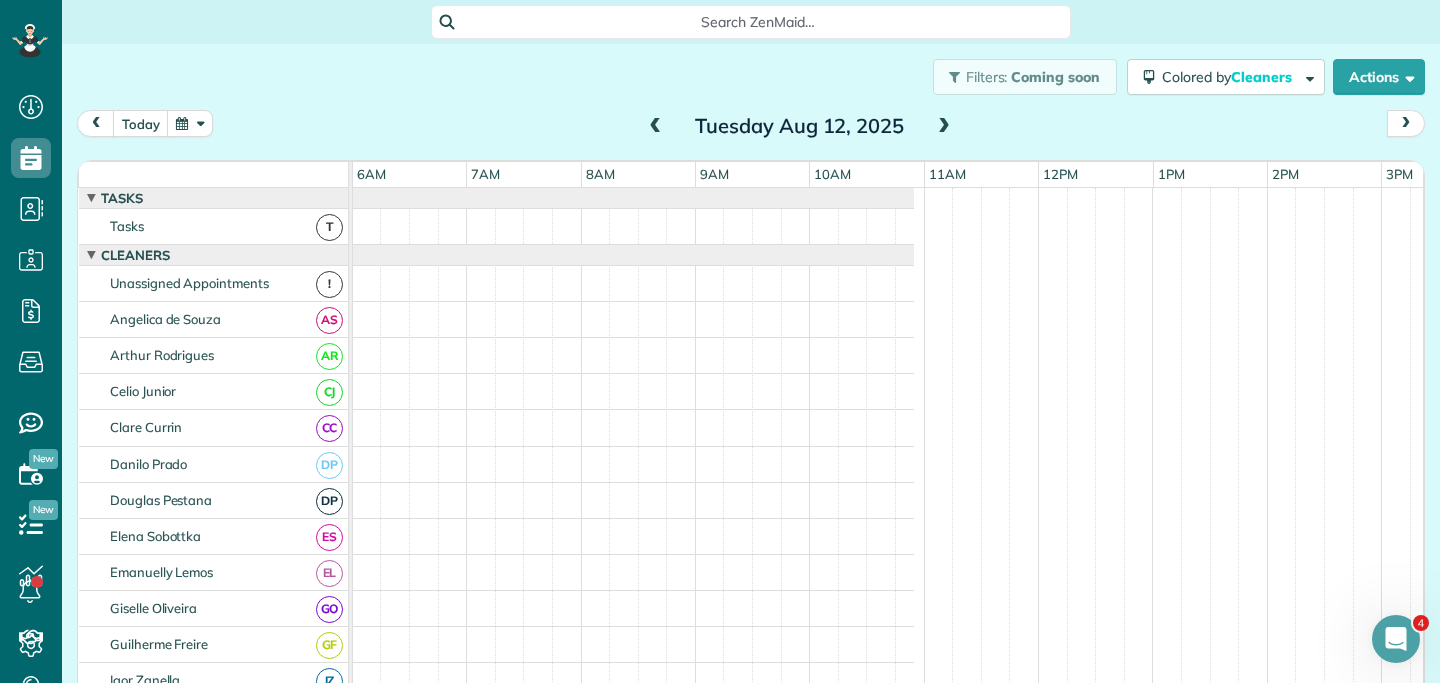 click at bounding box center [944, 127] 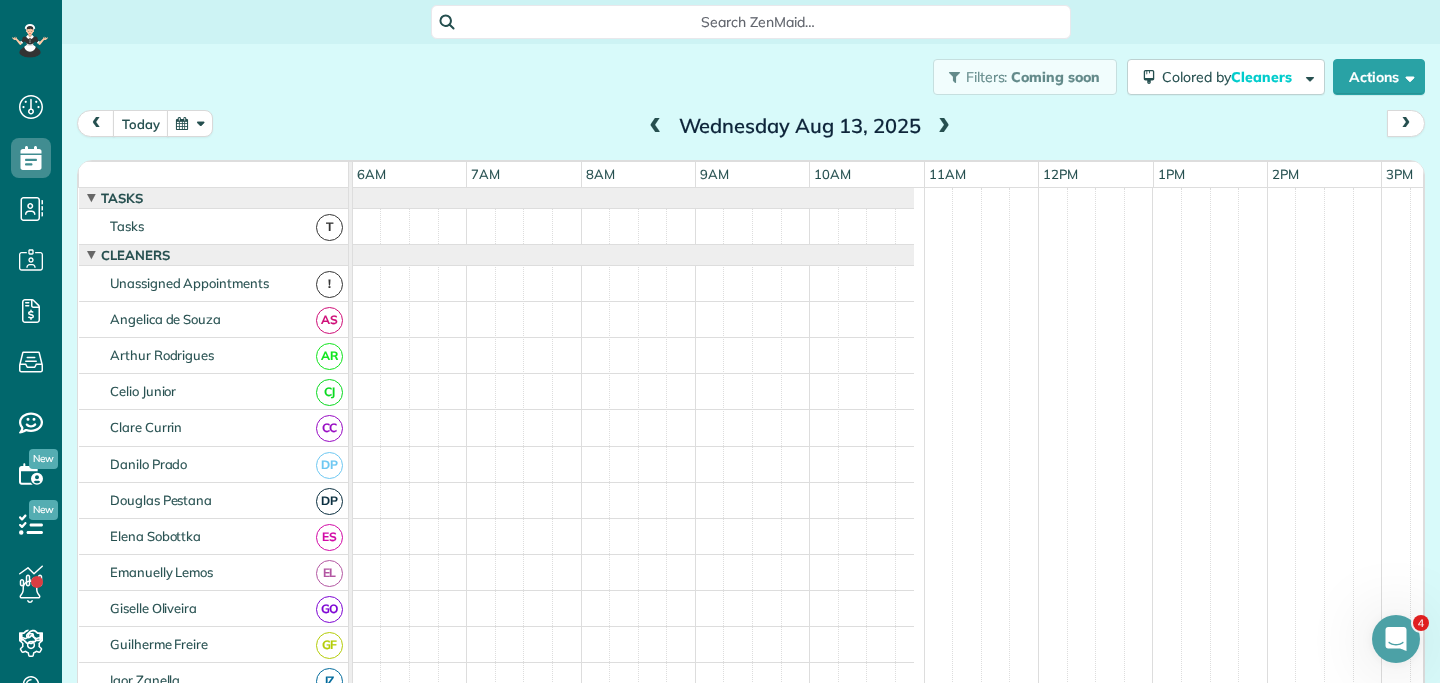 click at bounding box center [944, 127] 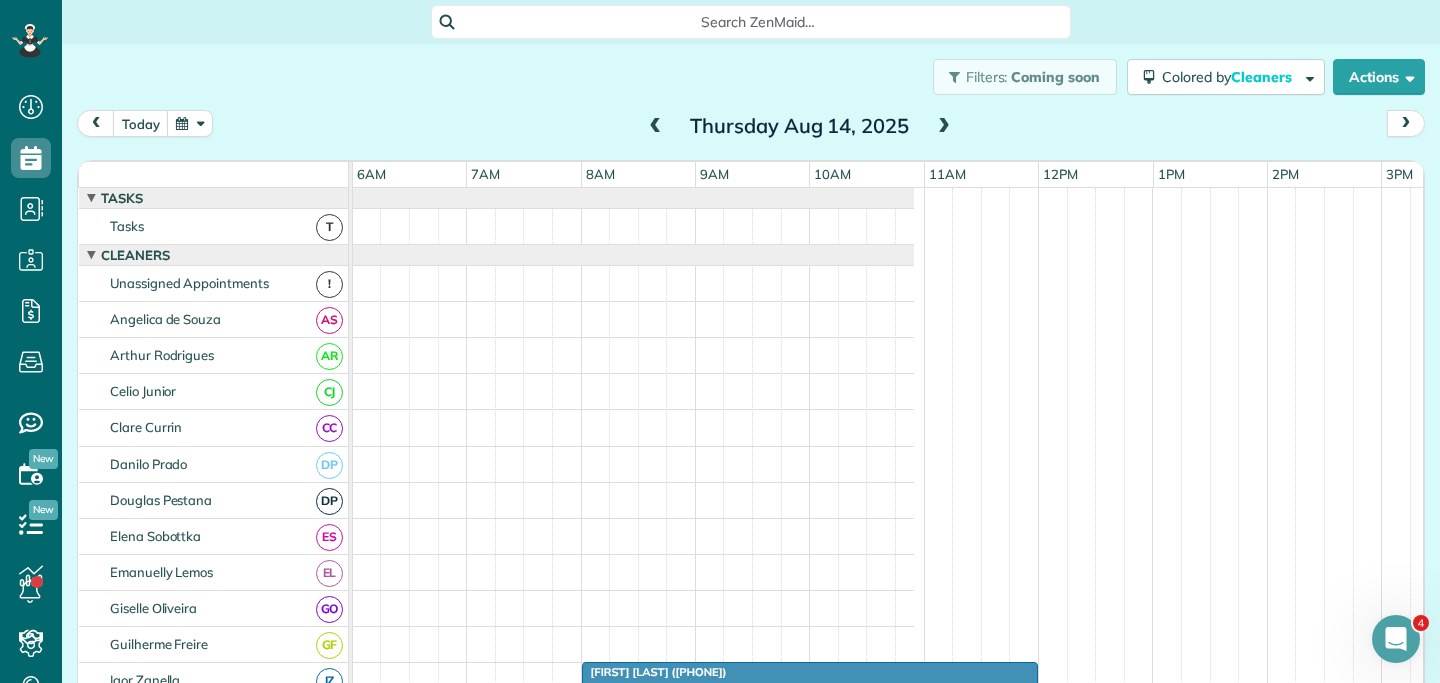 click at bounding box center [944, 127] 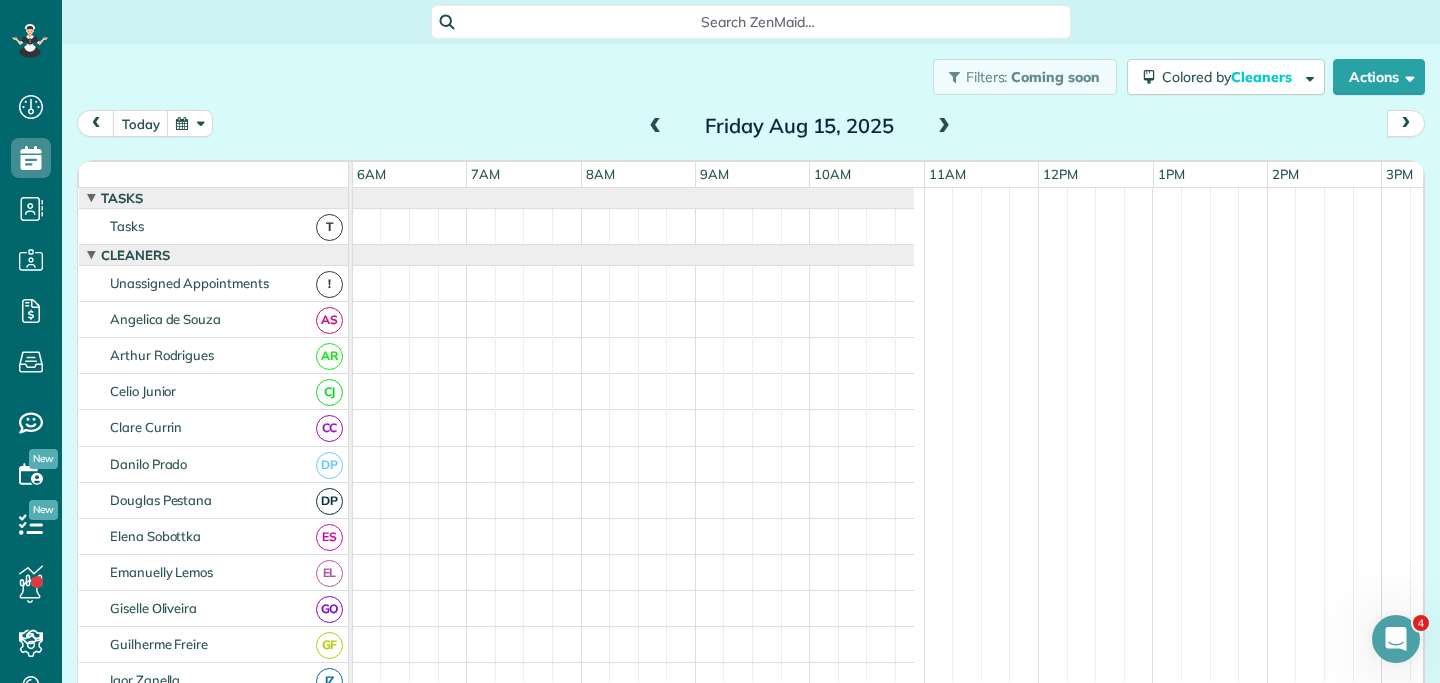 click at bounding box center (944, 127) 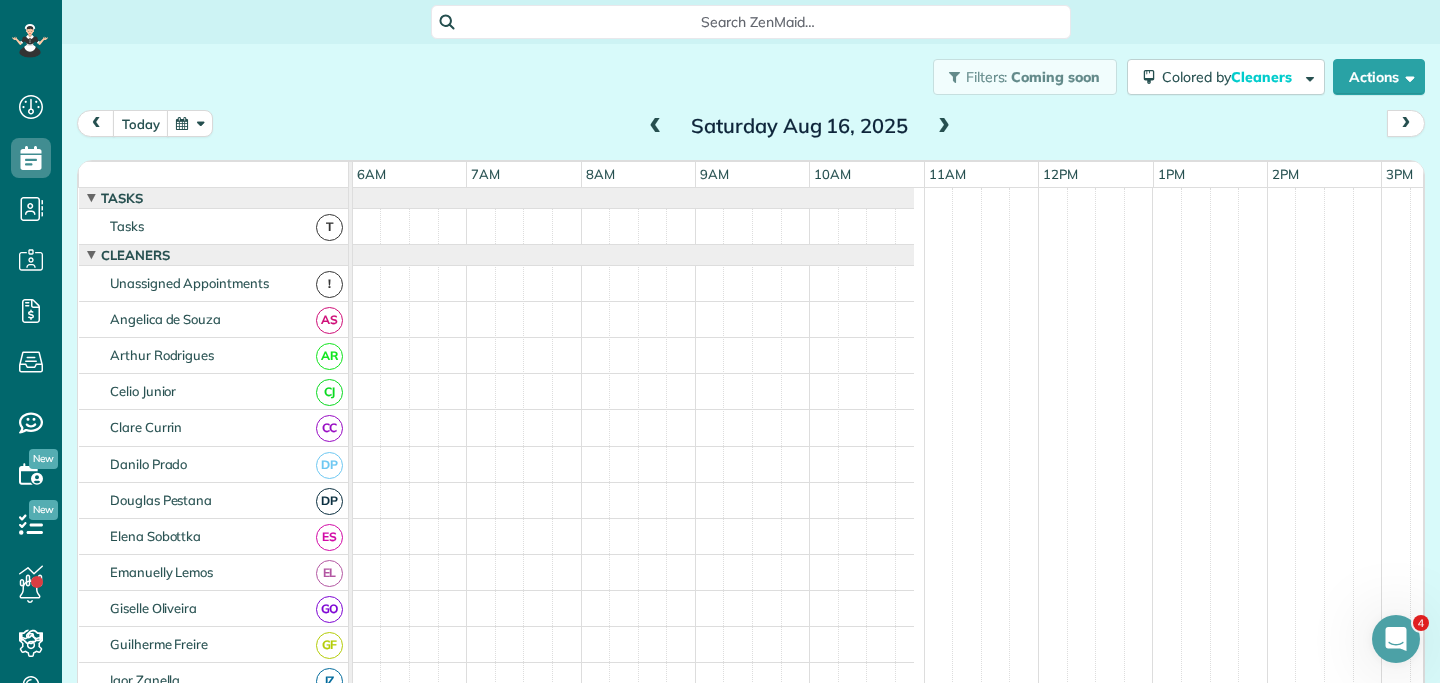 click at bounding box center (944, 127) 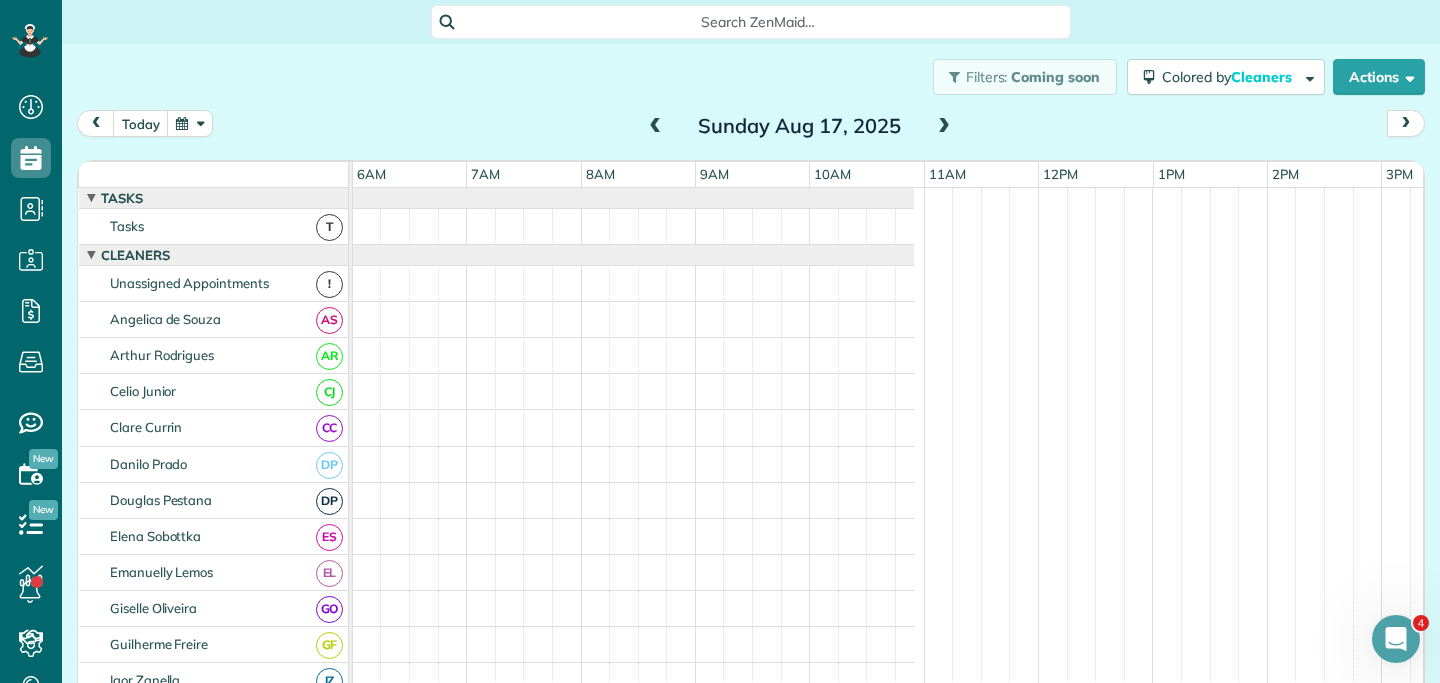 click at bounding box center [944, 127] 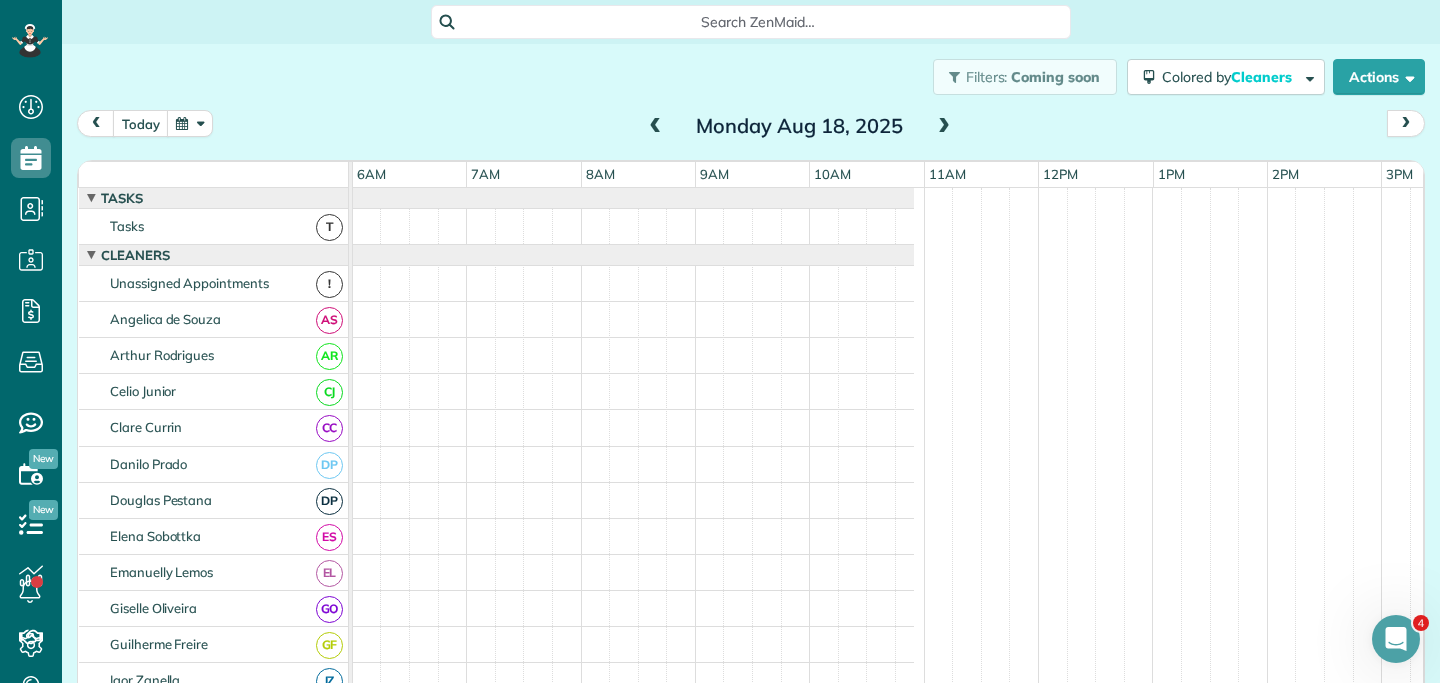 click at bounding box center [944, 127] 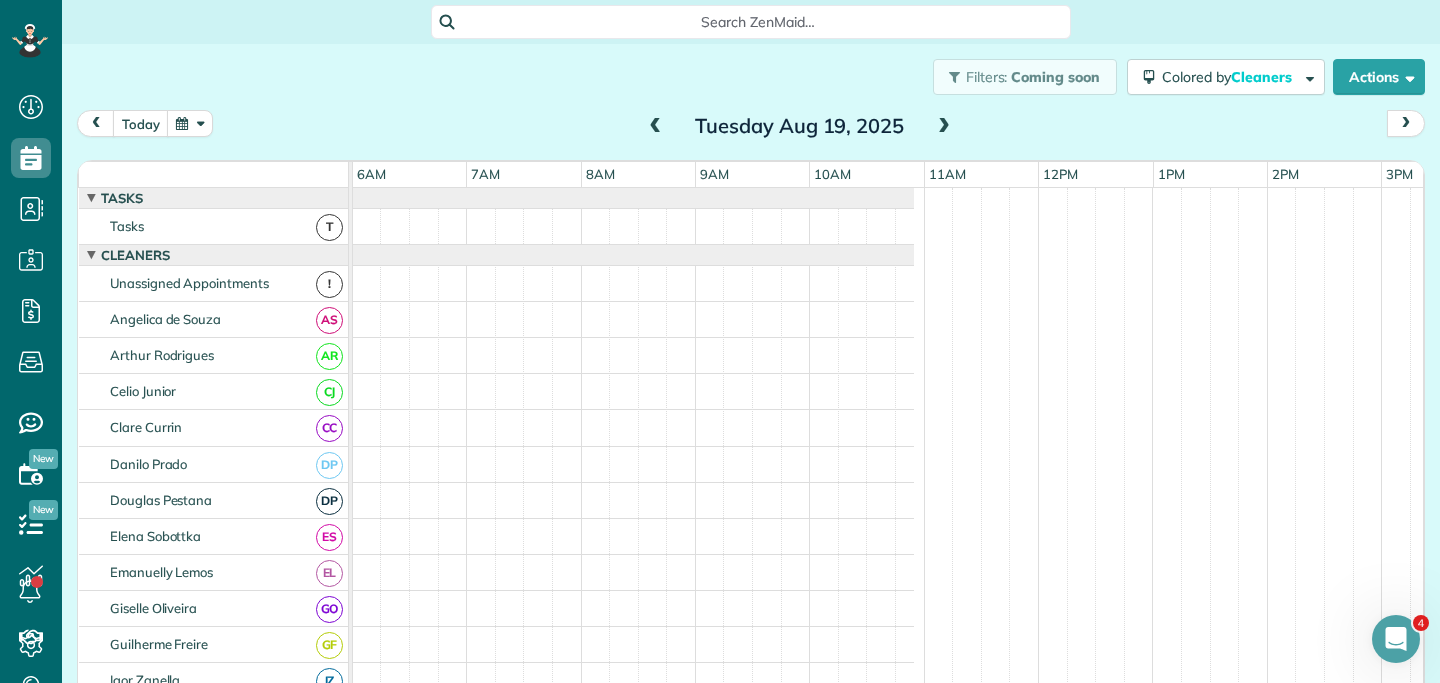 click at bounding box center [944, 127] 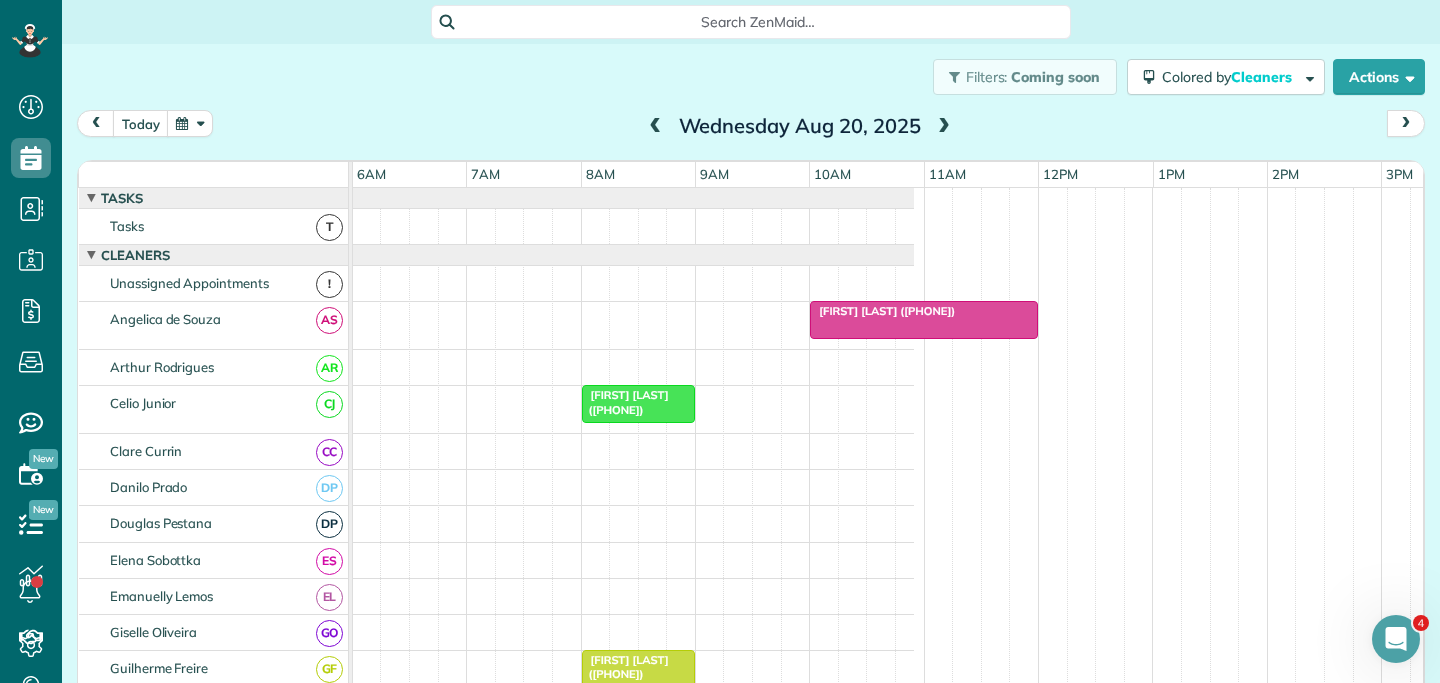 click at bounding box center (944, 127) 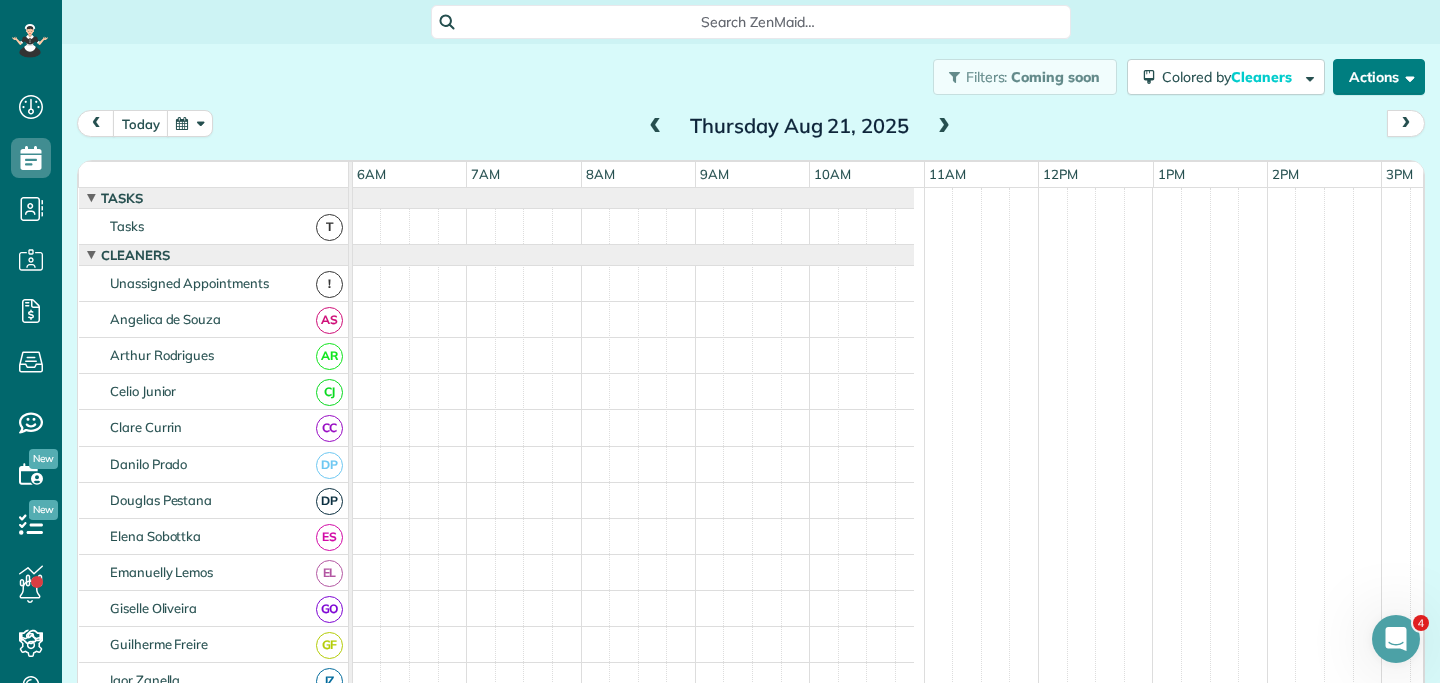 click on "Actions" at bounding box center [1379, 77] 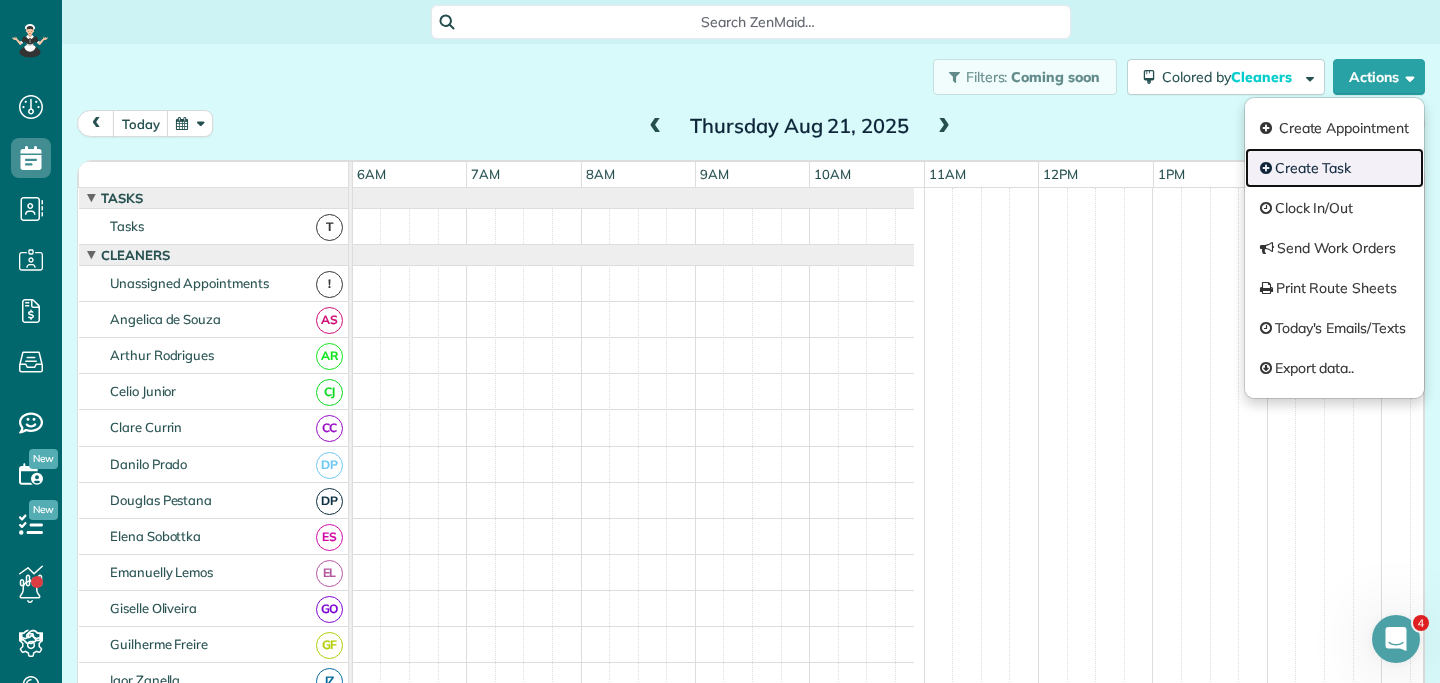 click on "Create Task" at bounding box center (1334, 168) 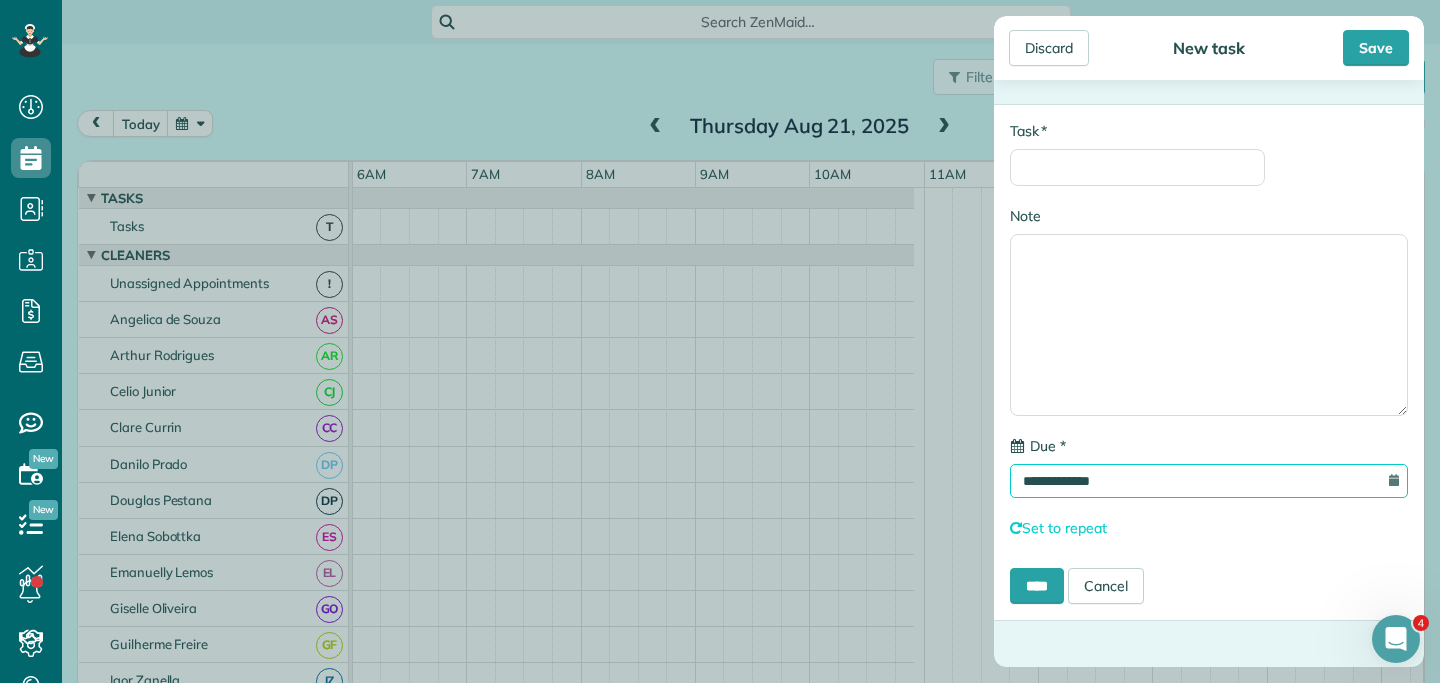 click on "**********" at bounding box center [1209, 481] 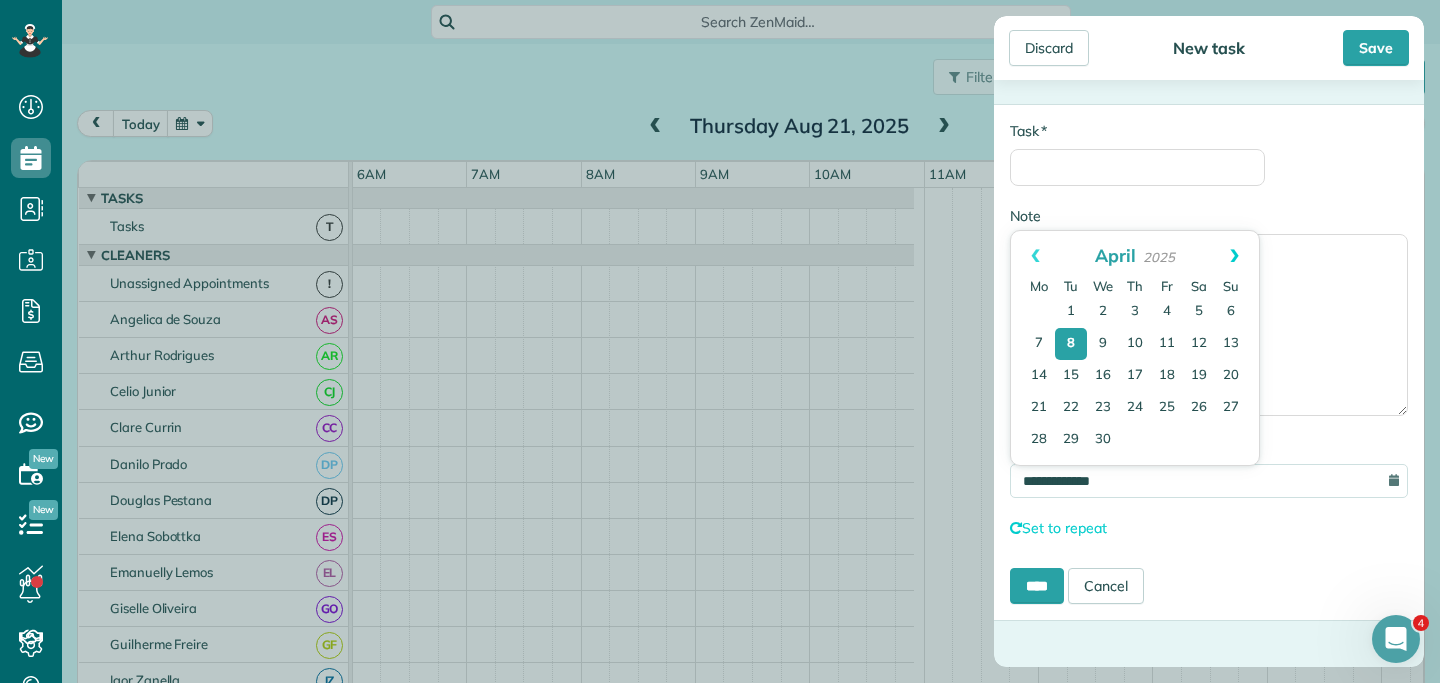 click on "Next" at bounding box center (1234, 256) 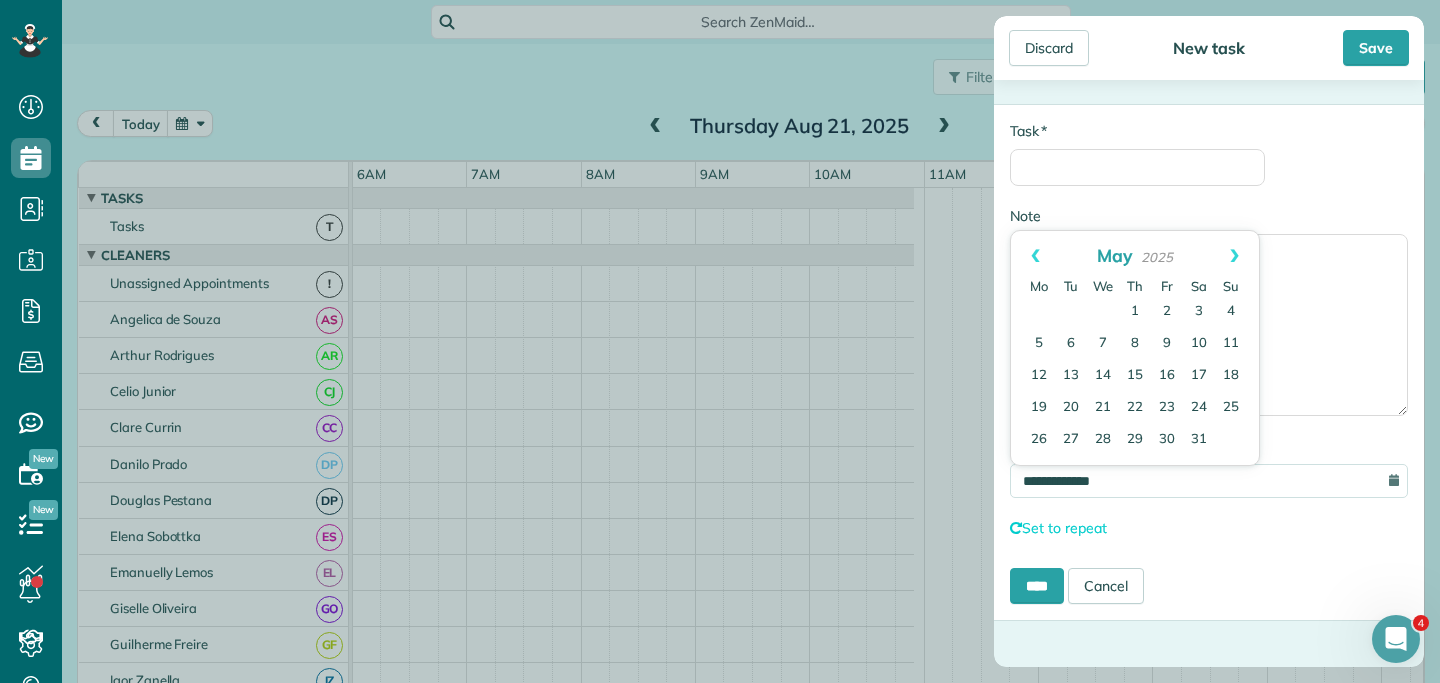 click on "Next" at bounding box center [1234, 256] 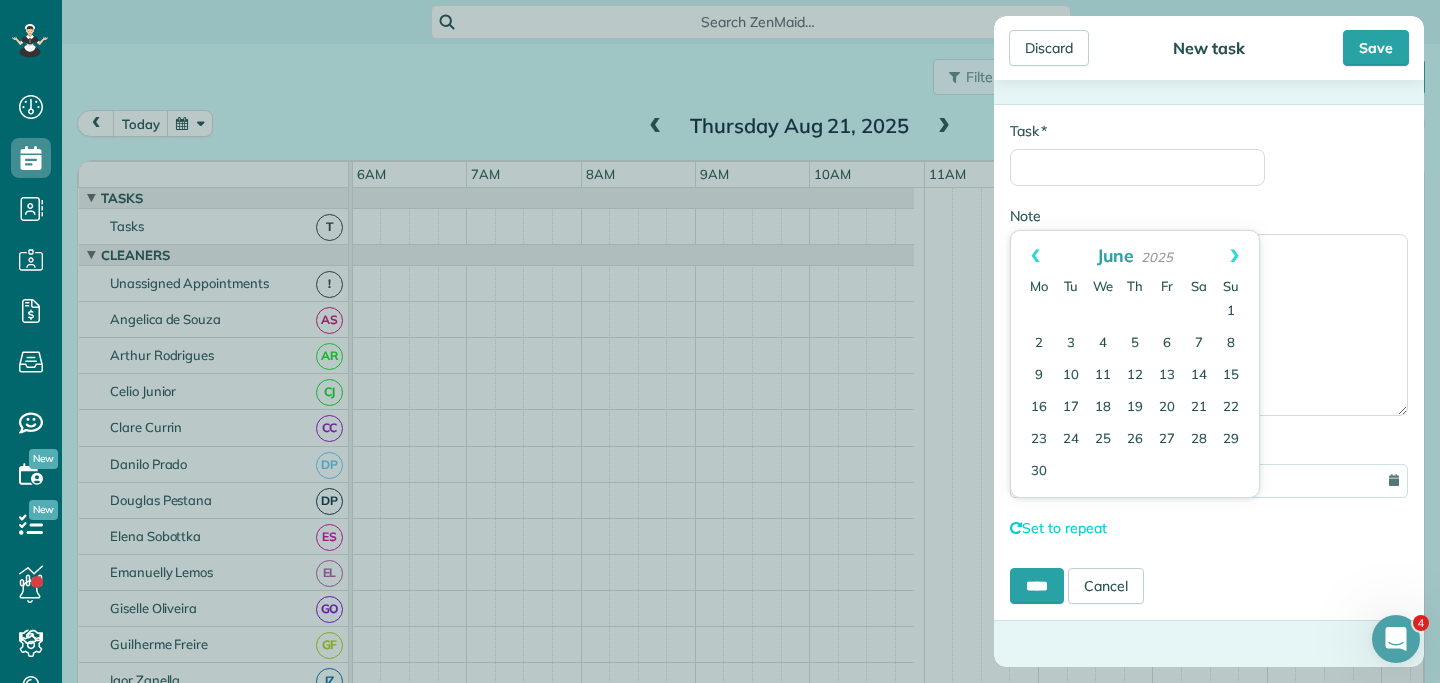 click on "Next" at bounding box center [1234, 256] 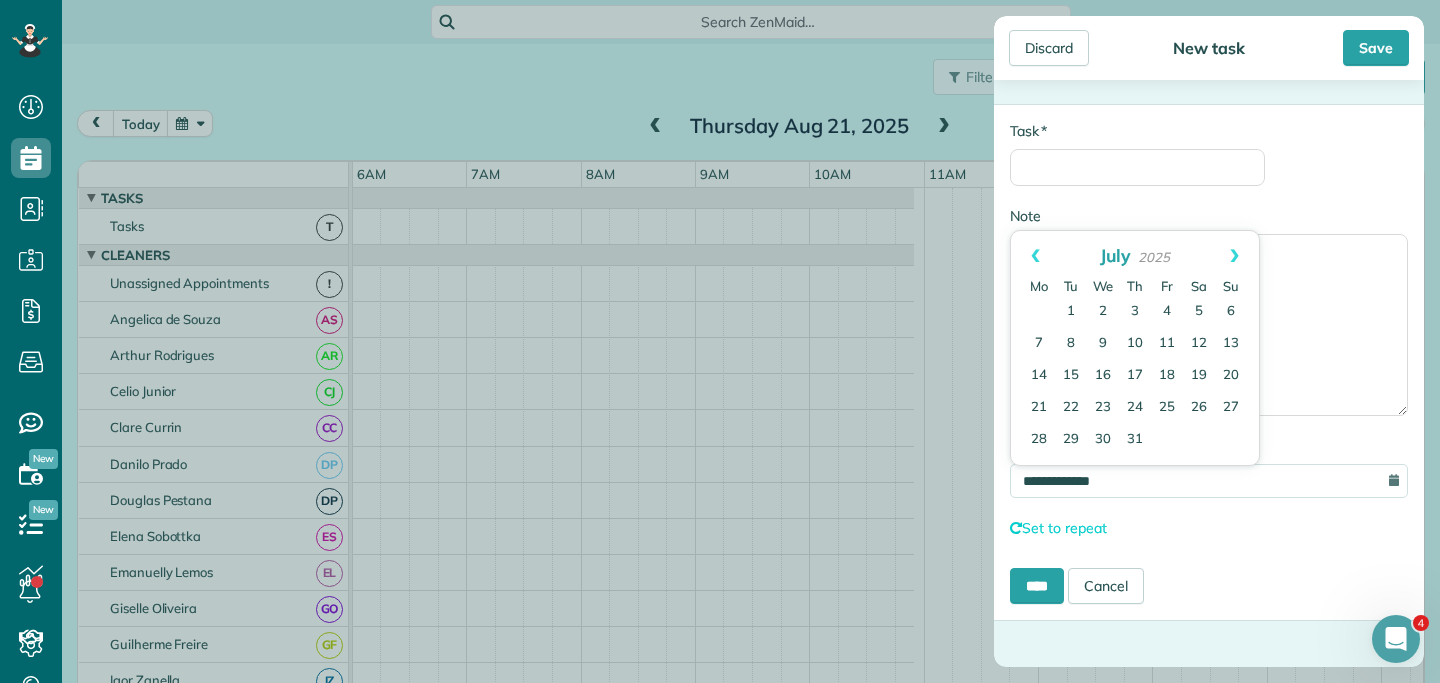 click on "Next" at bounding box center [1234, 256] 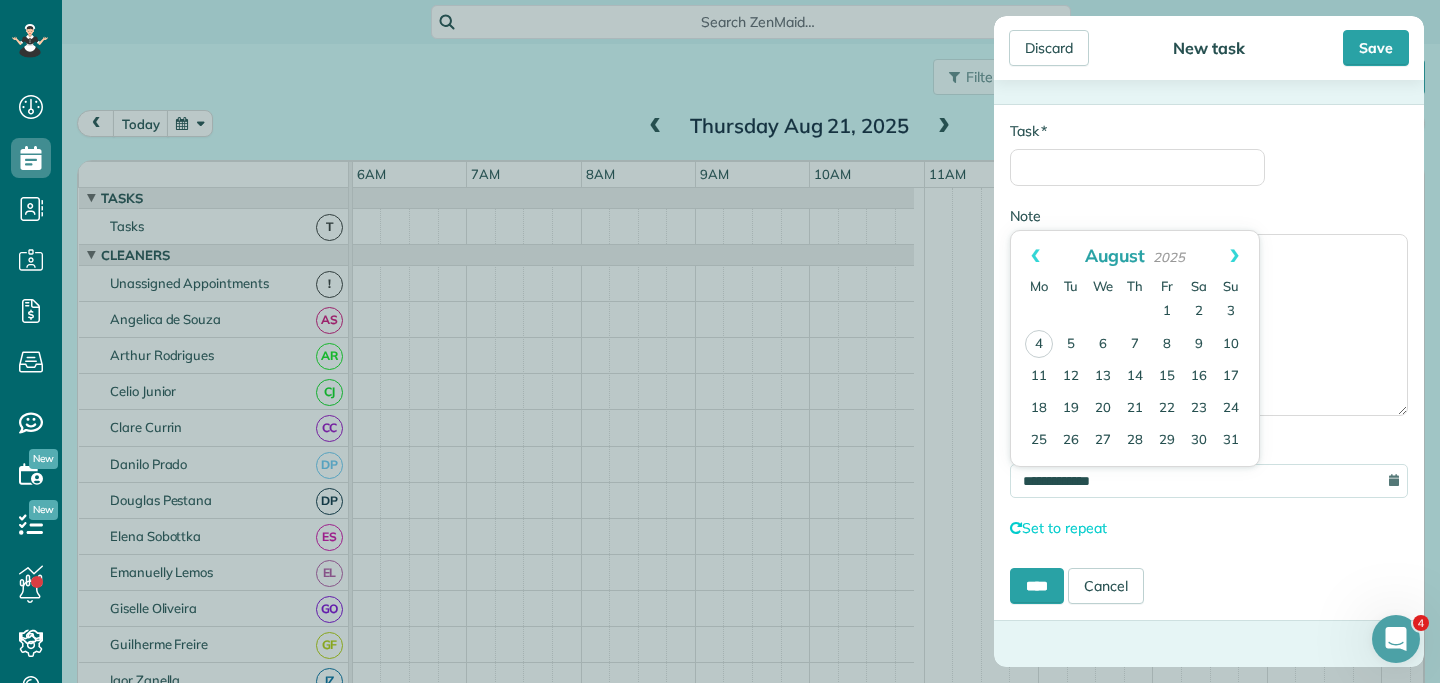 click on "Next" at bounding box center (1234, 256) 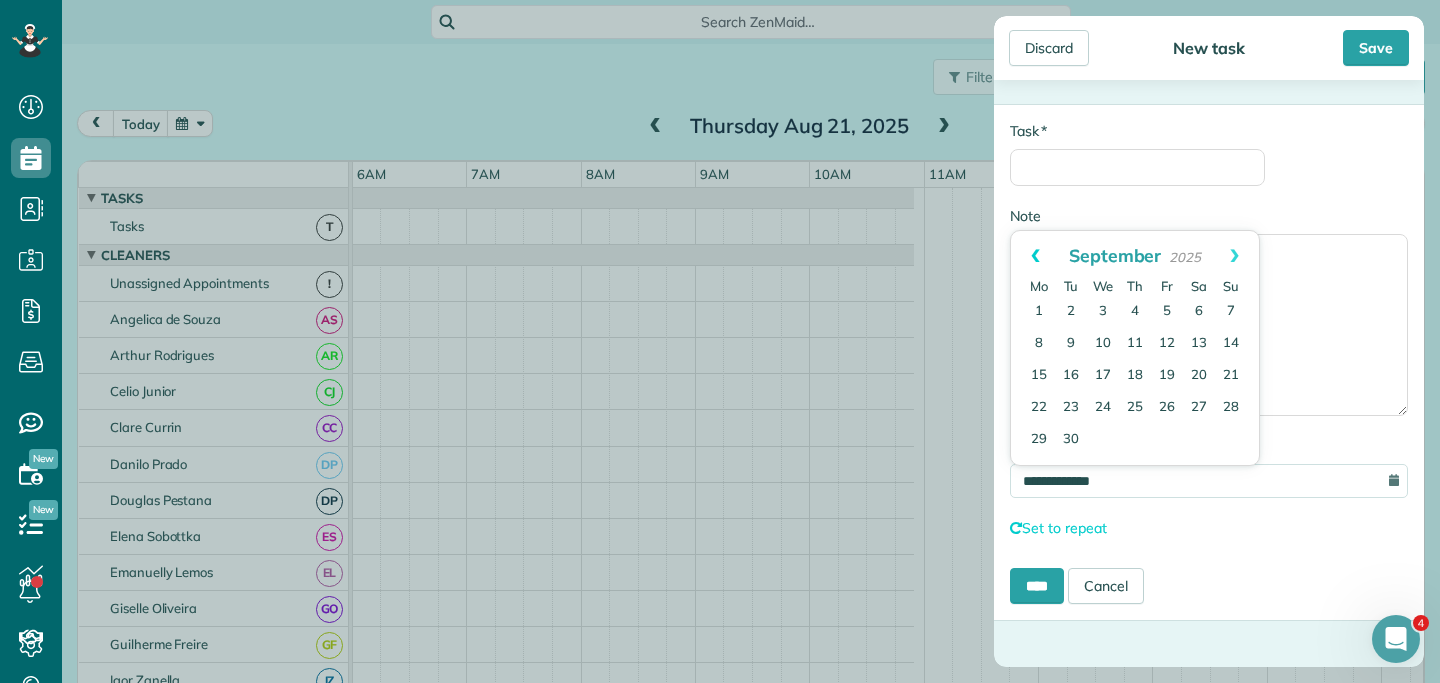click on "Prev" at bounding box center (1035, 256) 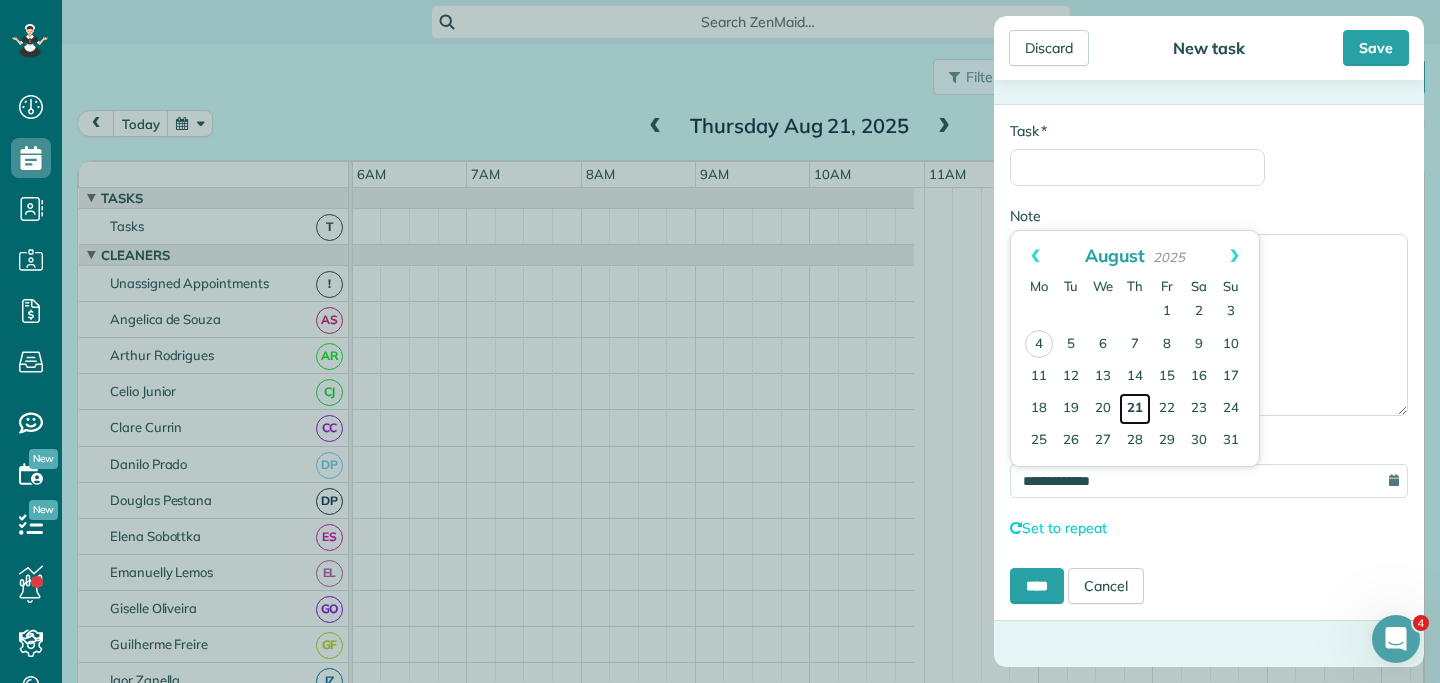 click on "21" at bounding box center (1135, 409) 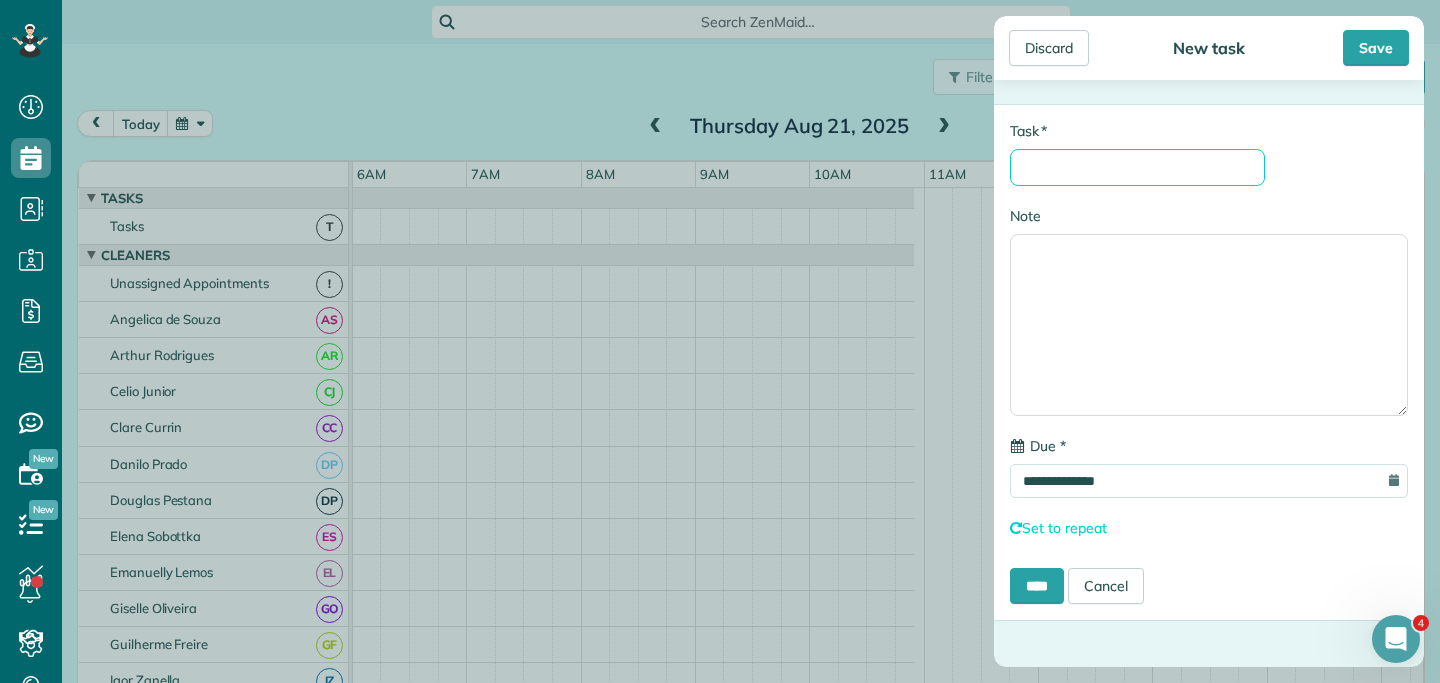 click on "*  Task" at bounding box center [1137, 167] 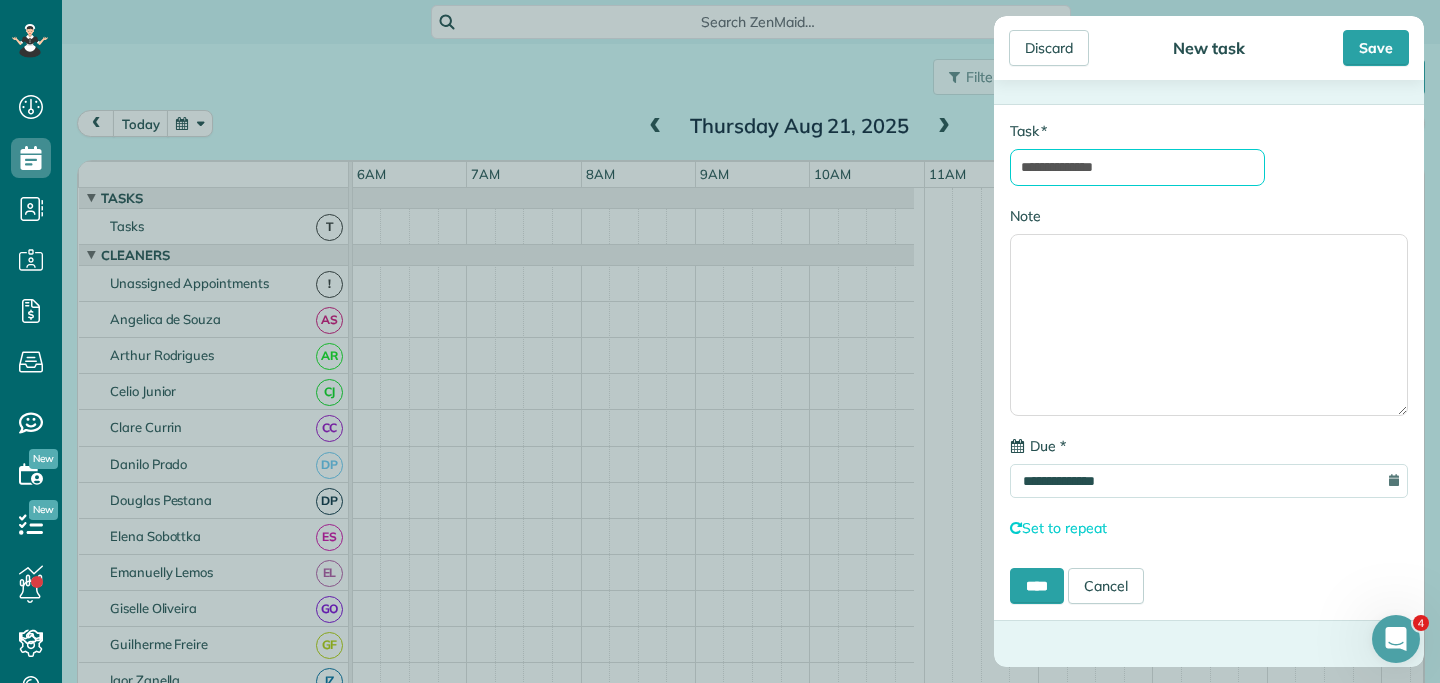 type on "**********" 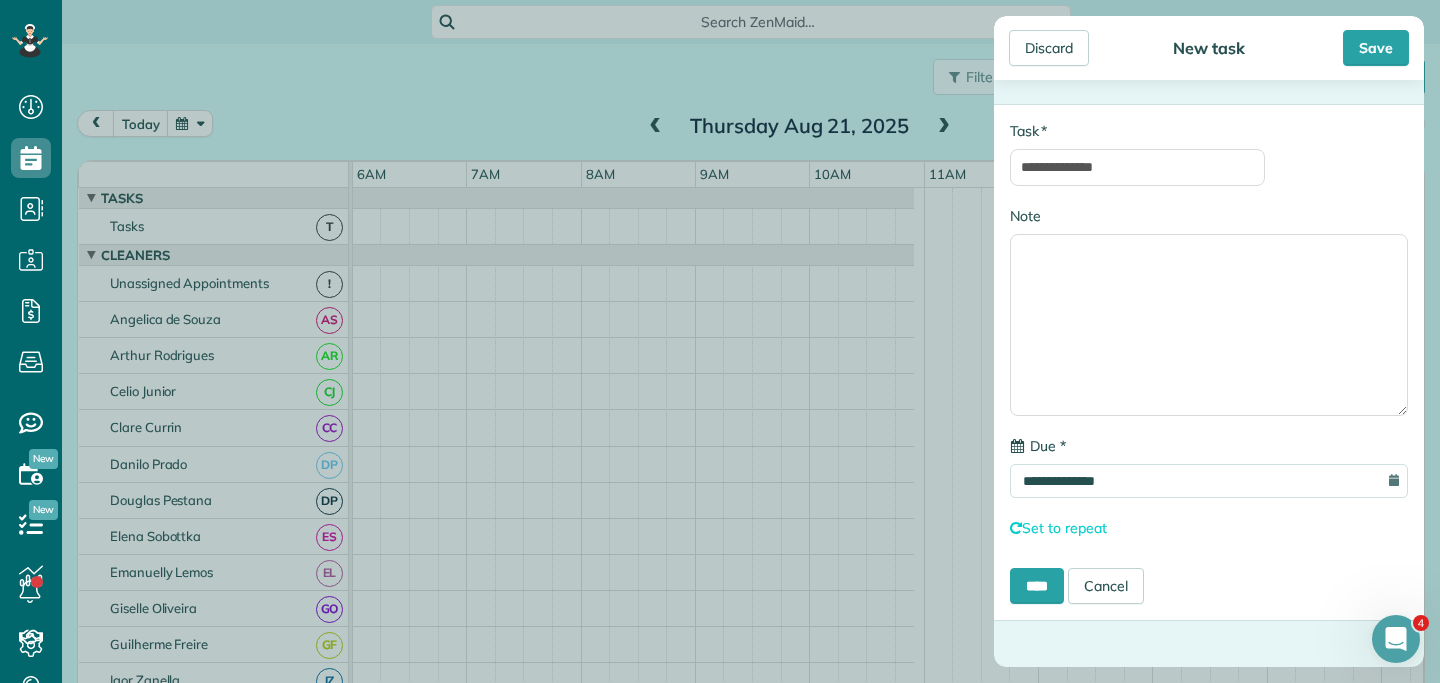 click on "**********" at bounding box center [1209, 362] 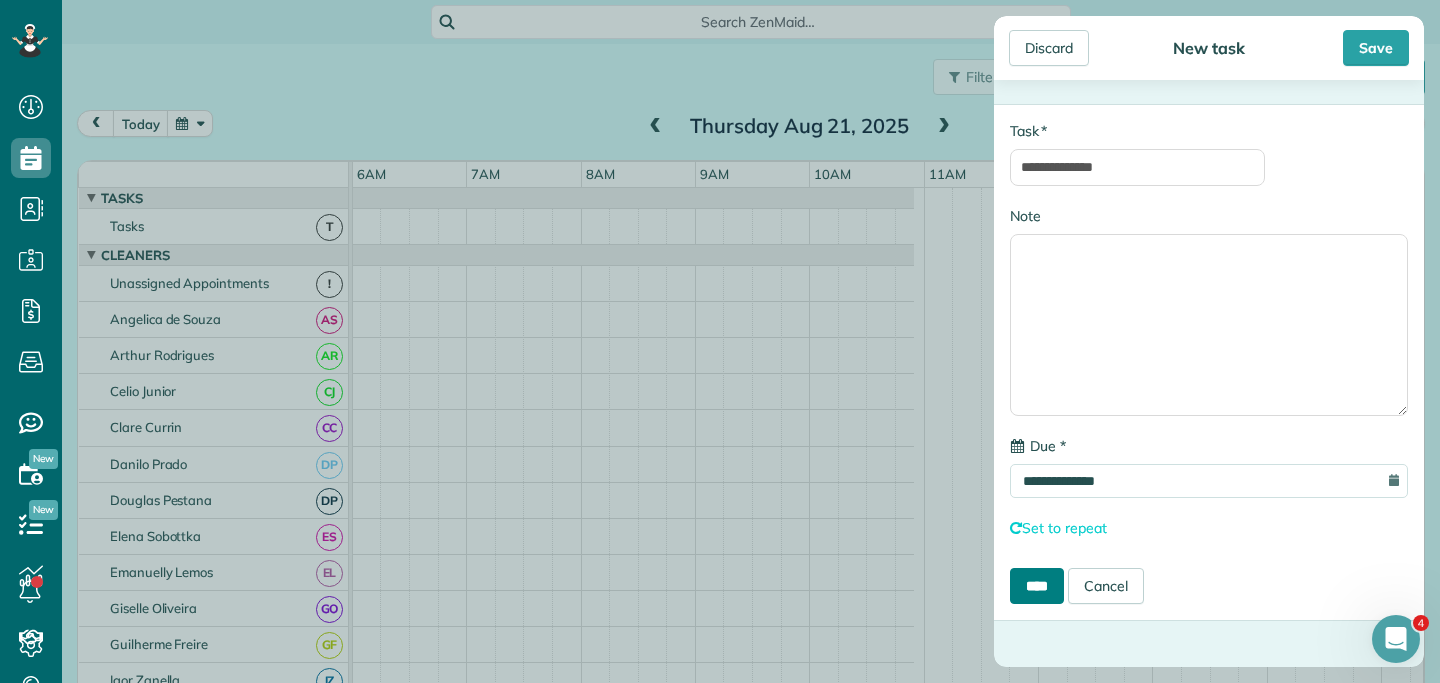 click on "****" at bounding box center (1037, 586) 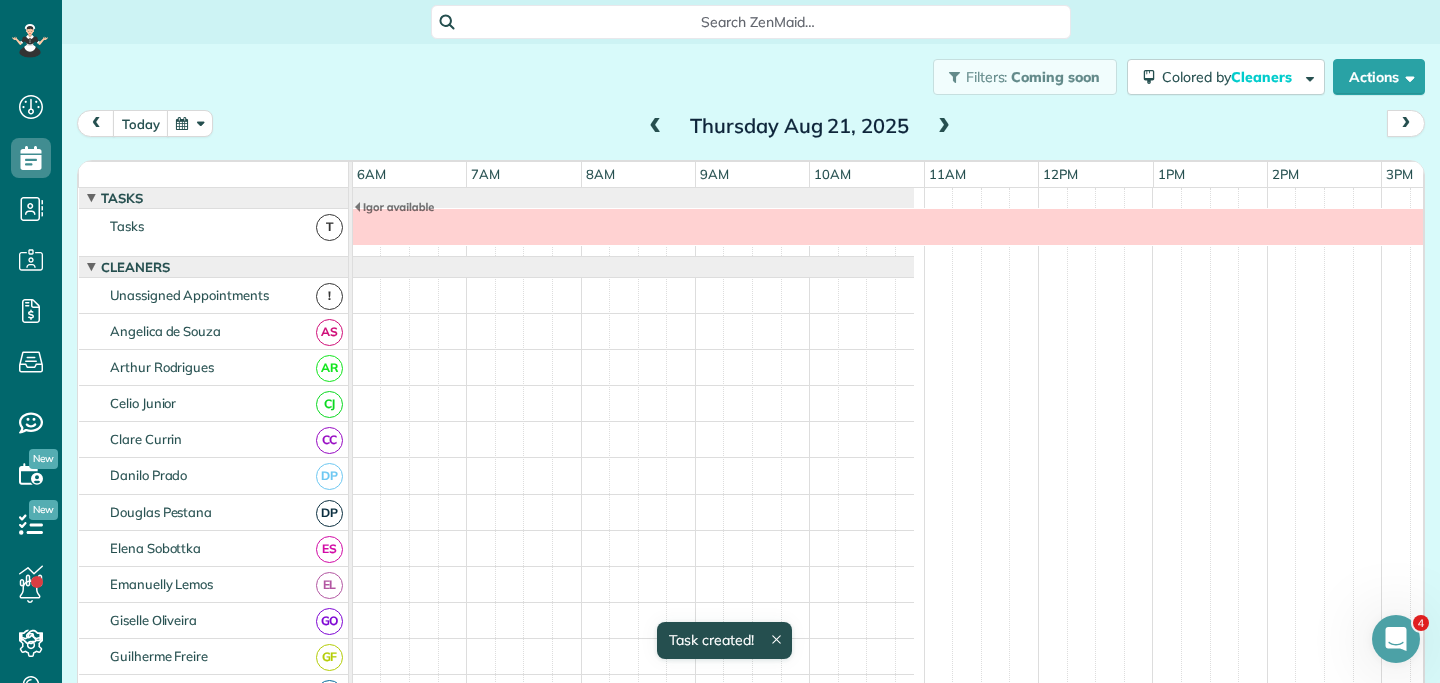scroll, scrollTop: 12, scrollLeft: 687, axis: both 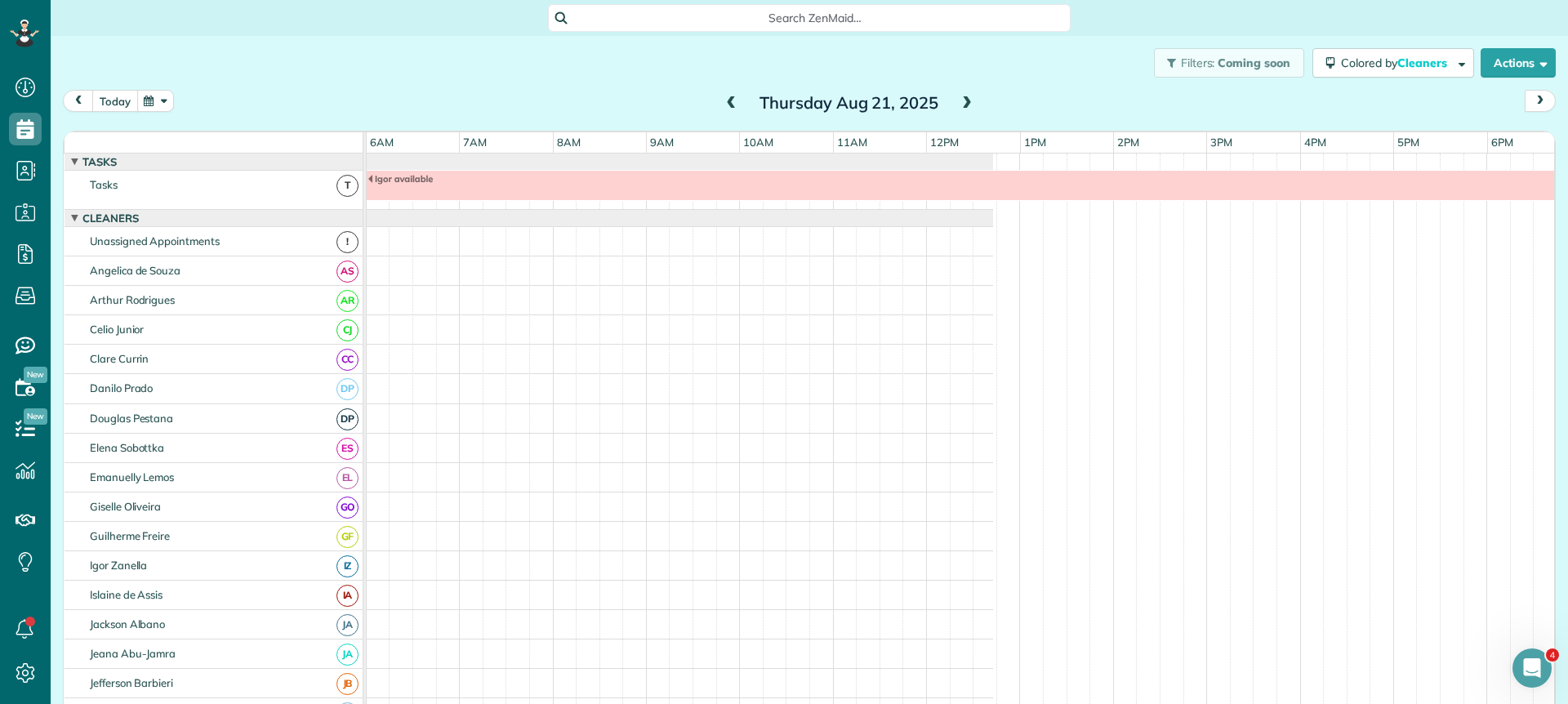 click on "Today" at bounding box center (115, 100) 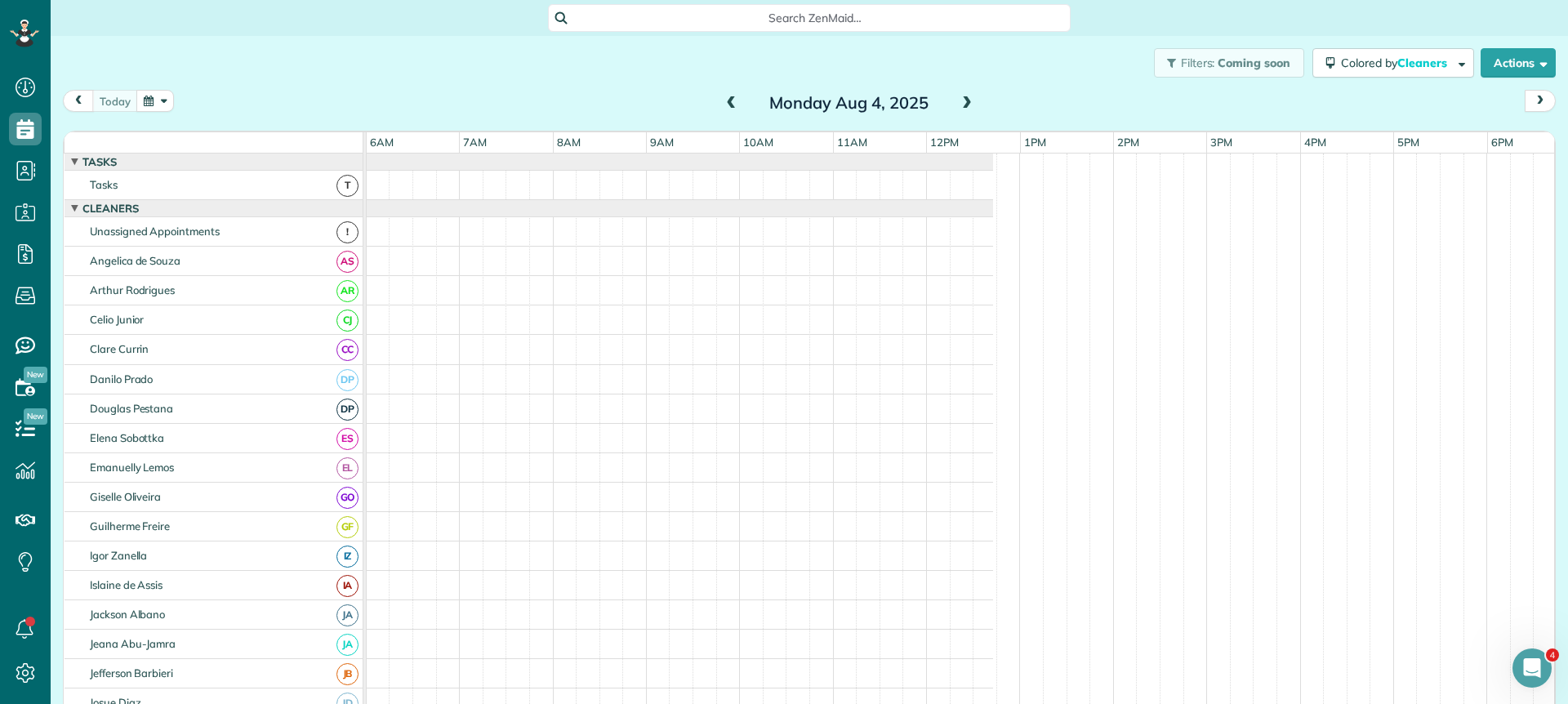 scroll, scrollTop: 74, scrollLeft: 561, axis: both 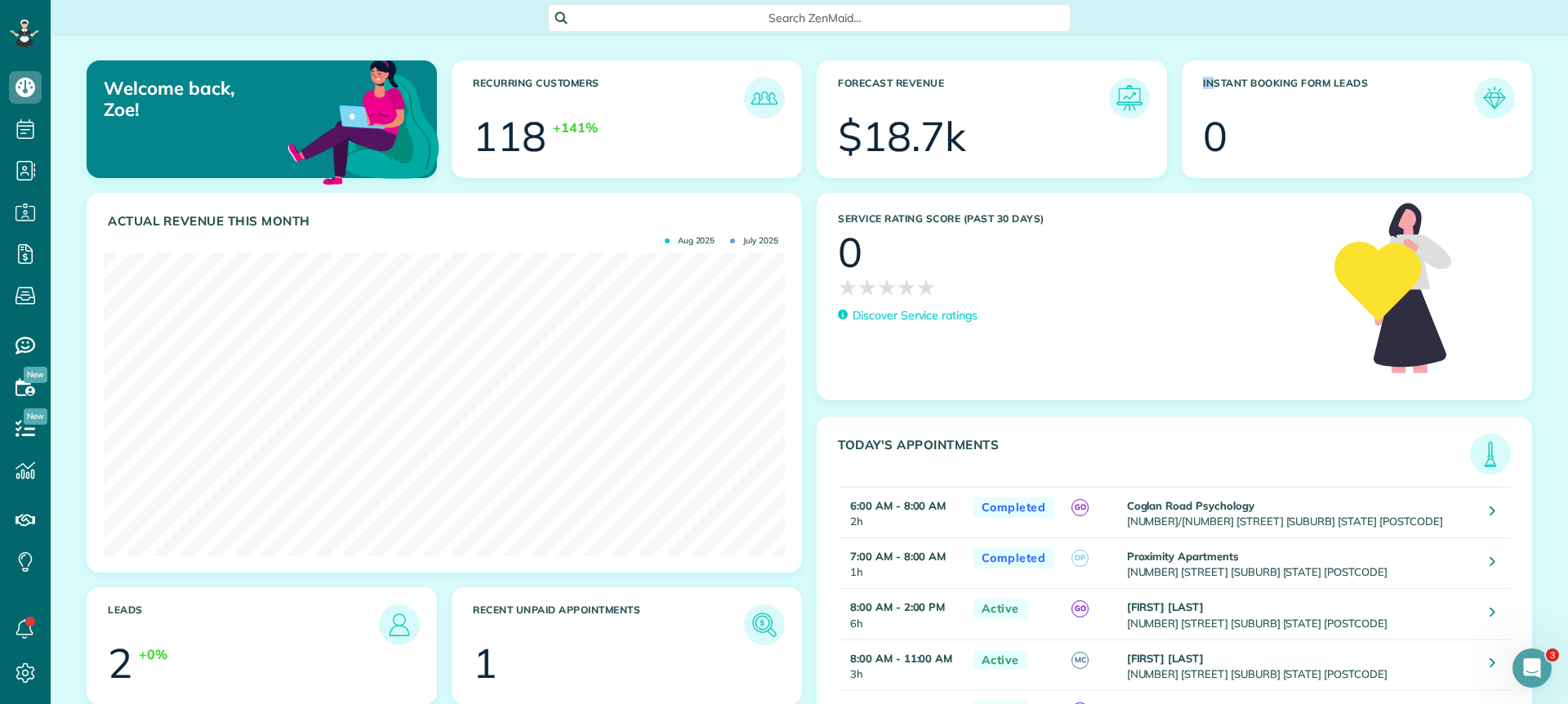 drag, startPoint x: 1212, startPoint y: 84, endPoint x: 1368, endPoint y: 73, distance: 156.3873 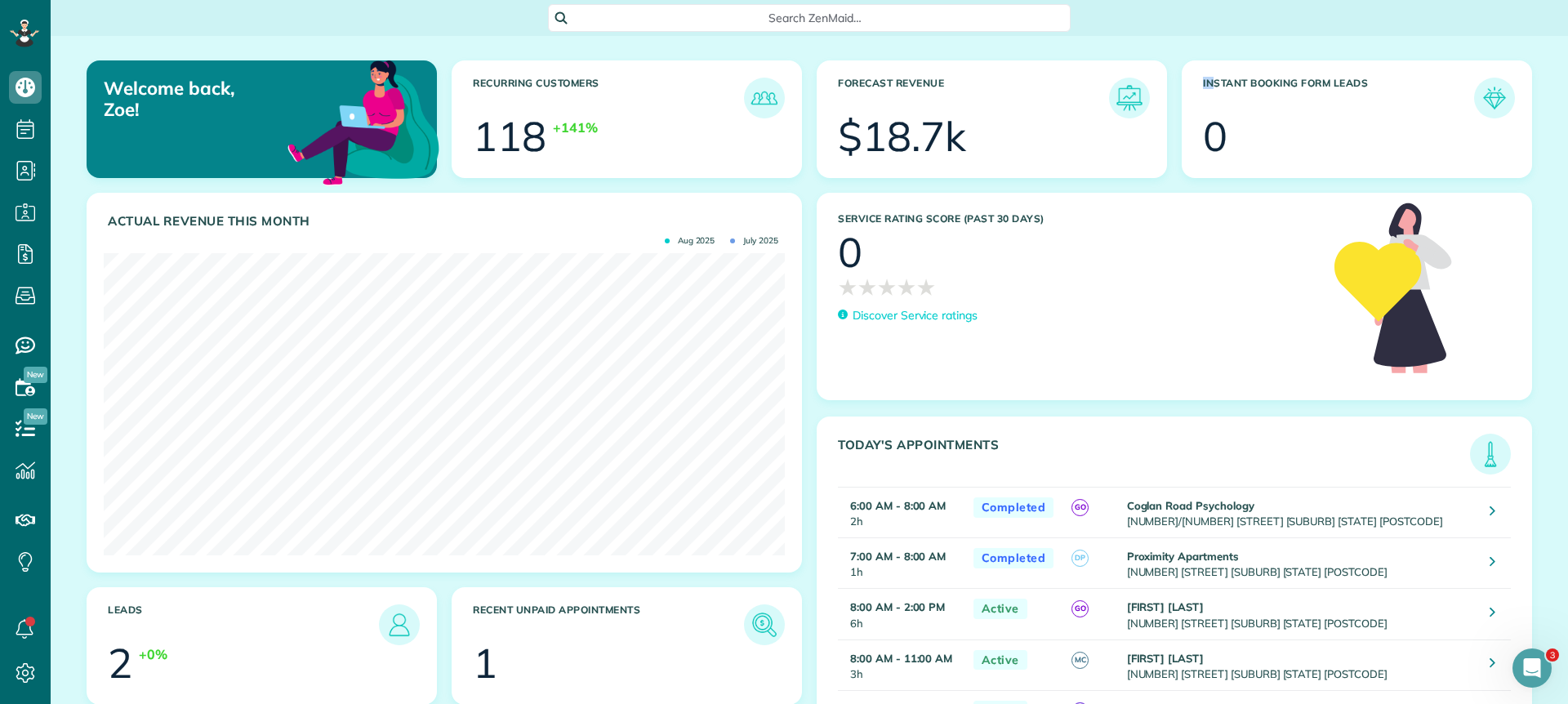 click on "Instant Booking Form Leads
0" at bounding box center (1356, 119) 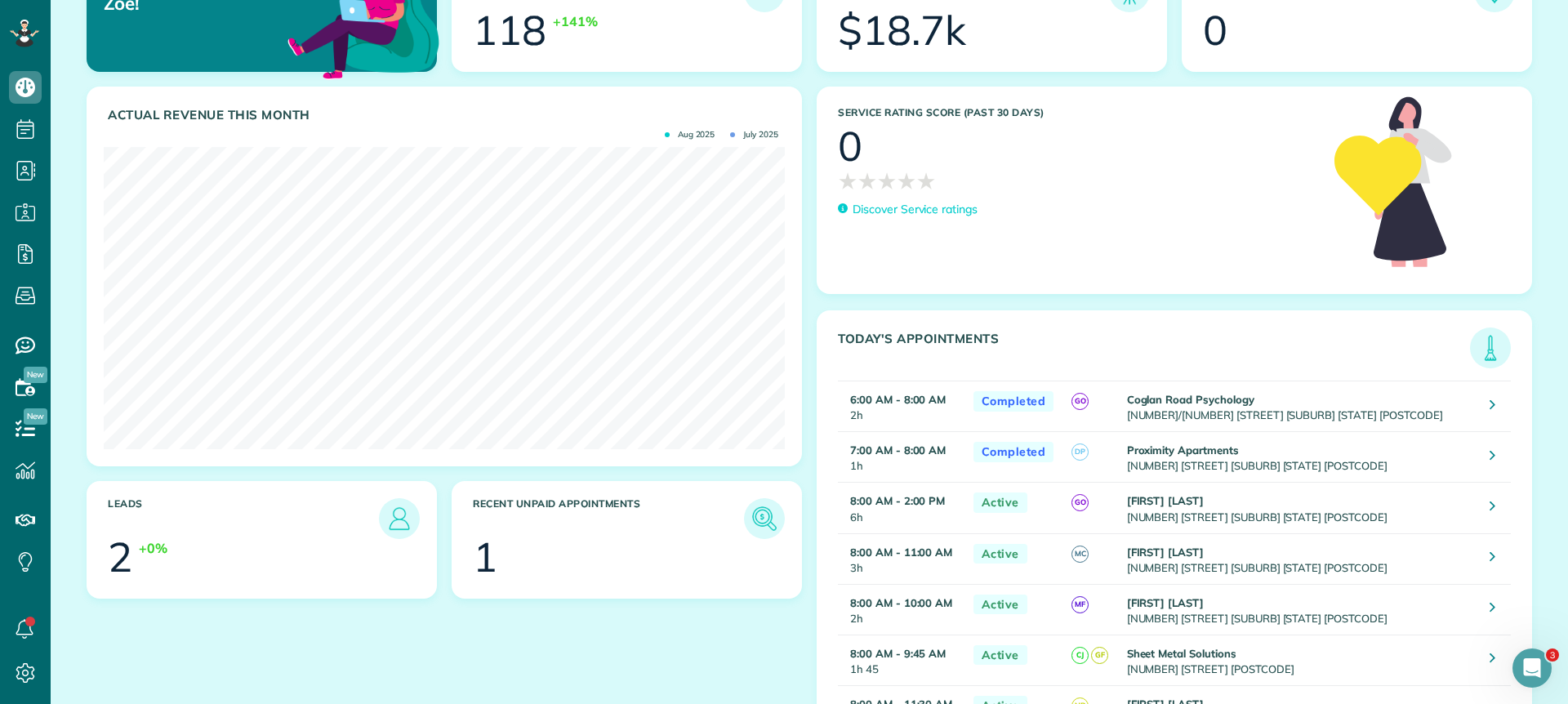 scroll, scrollTop: 110, scrollLeft: 0, axis: vertical 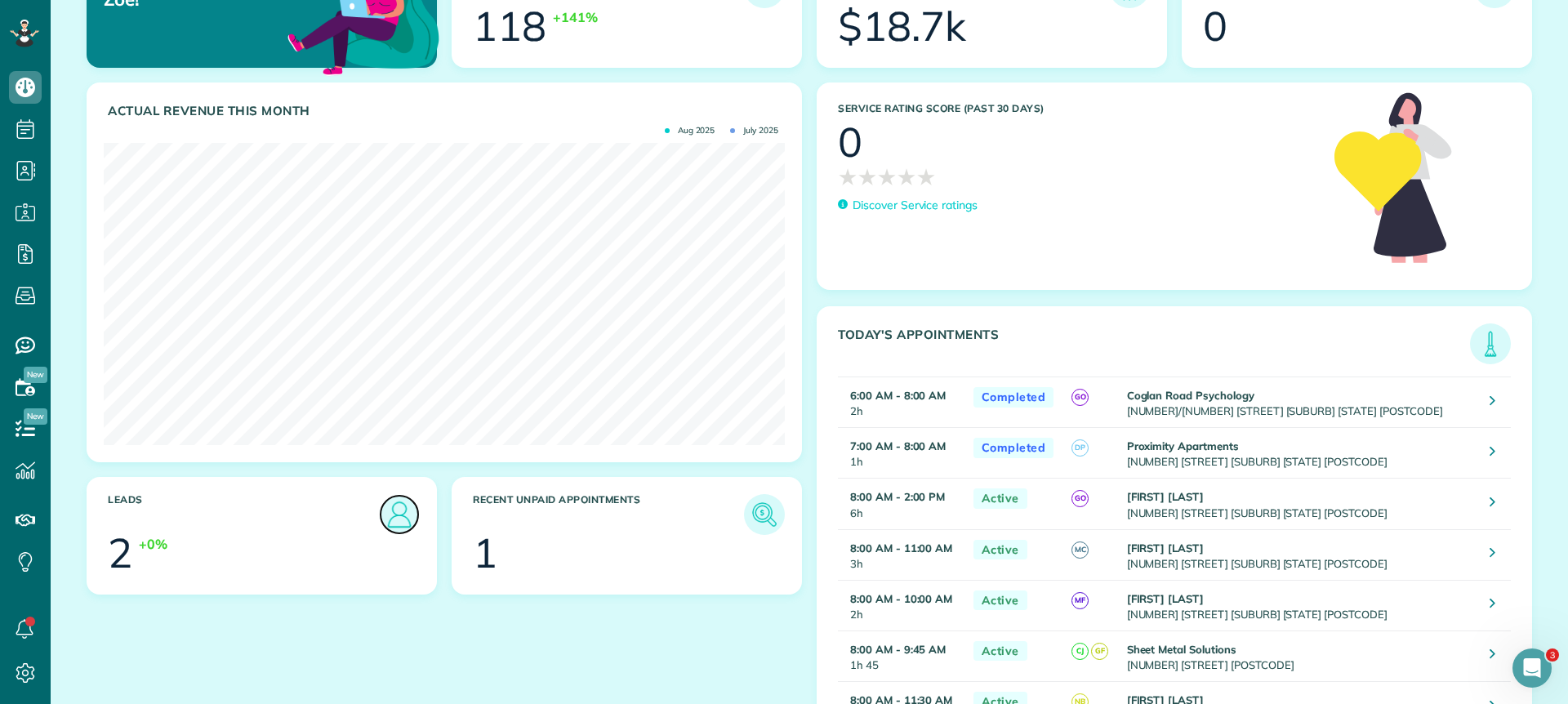 click at bounding box center [399, 515] 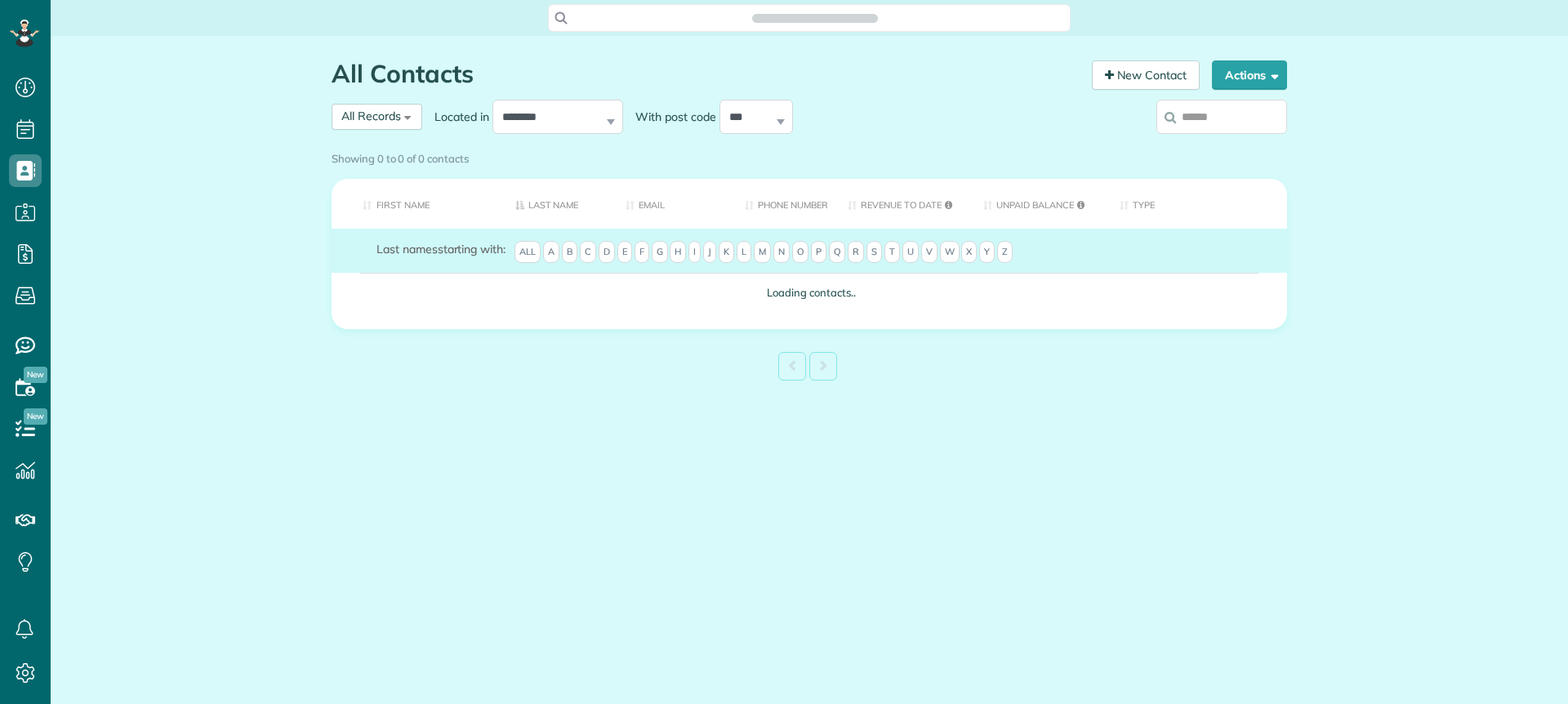 scroll, scrollTop: 0, scrollLeft: 0, axis: both 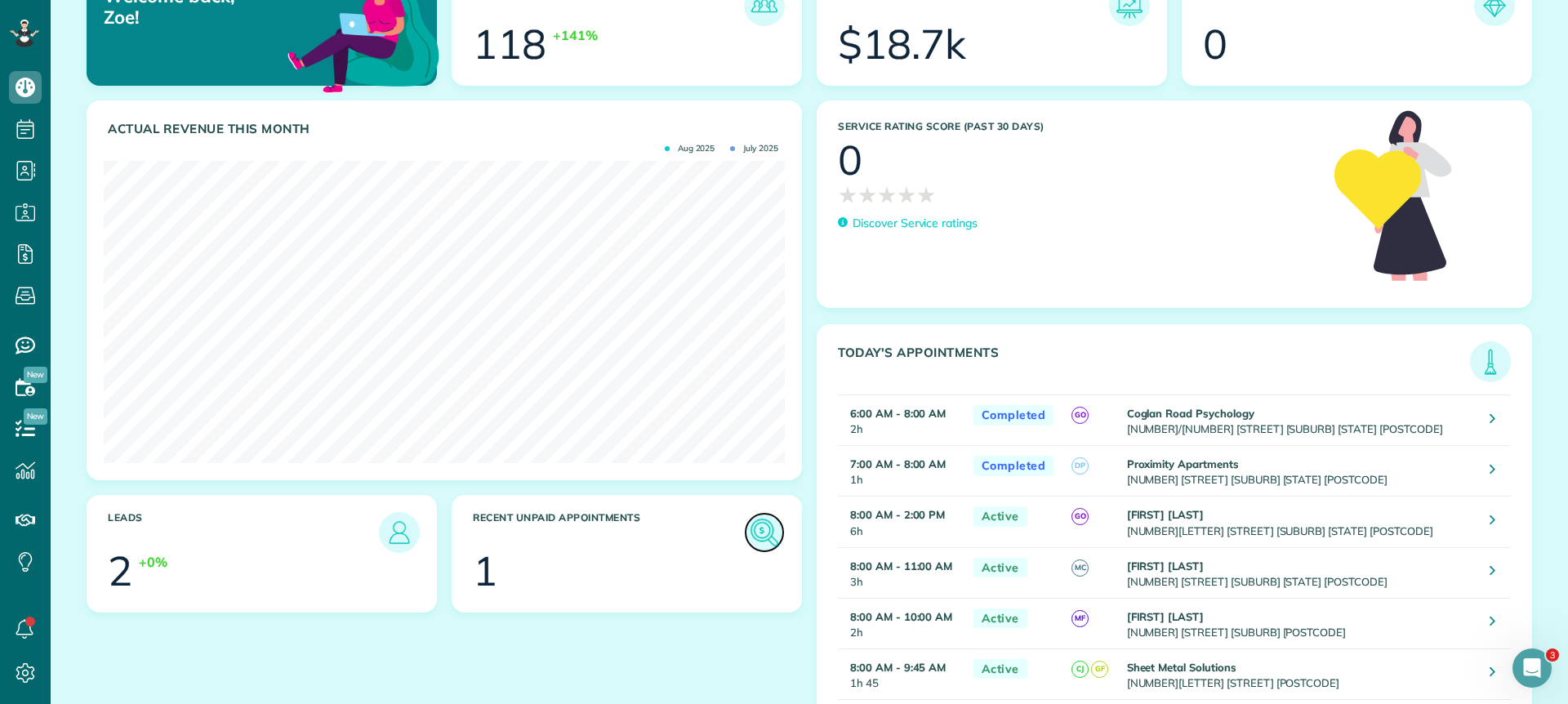 click at bounding box center (764, 532) 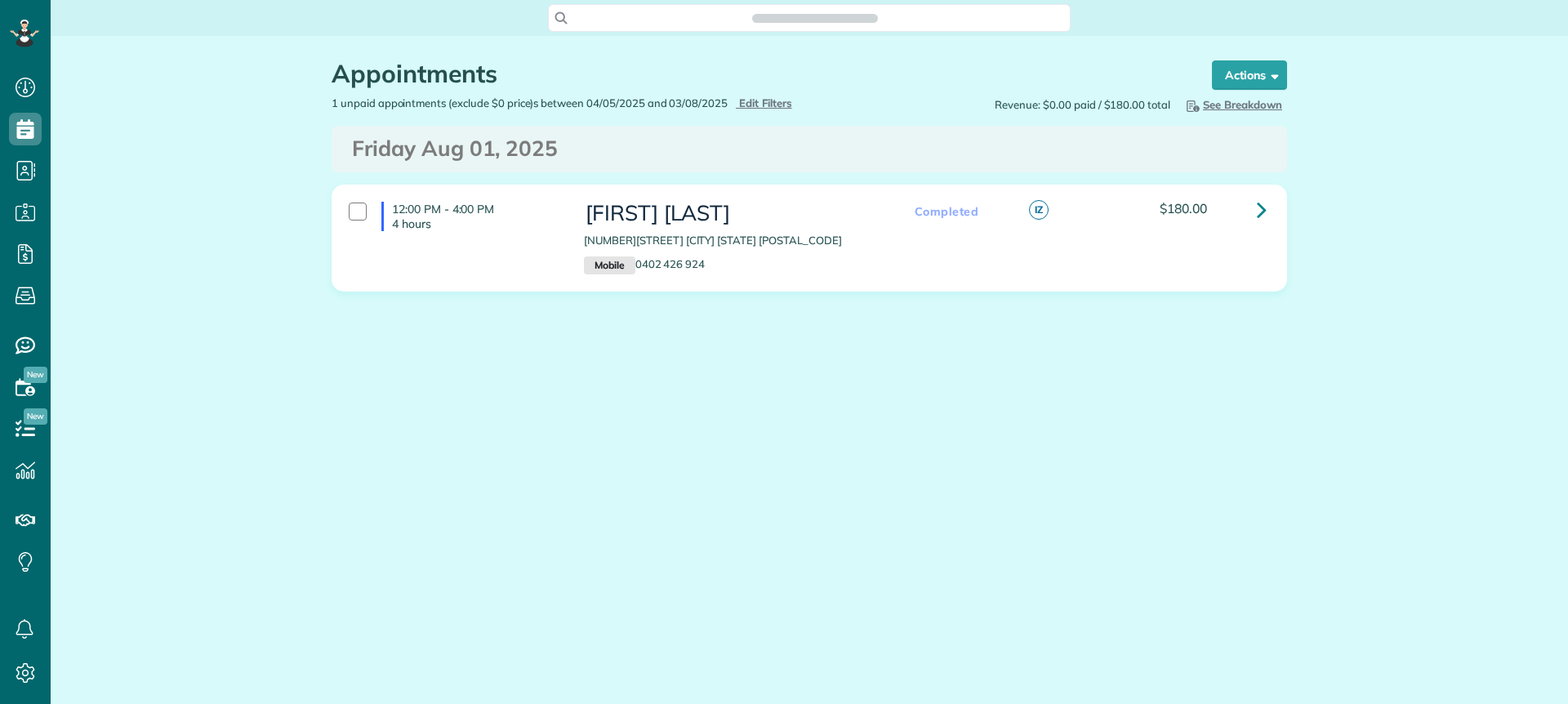 scroll, scrollTop: 0, scrollLeft: 0, axis: both 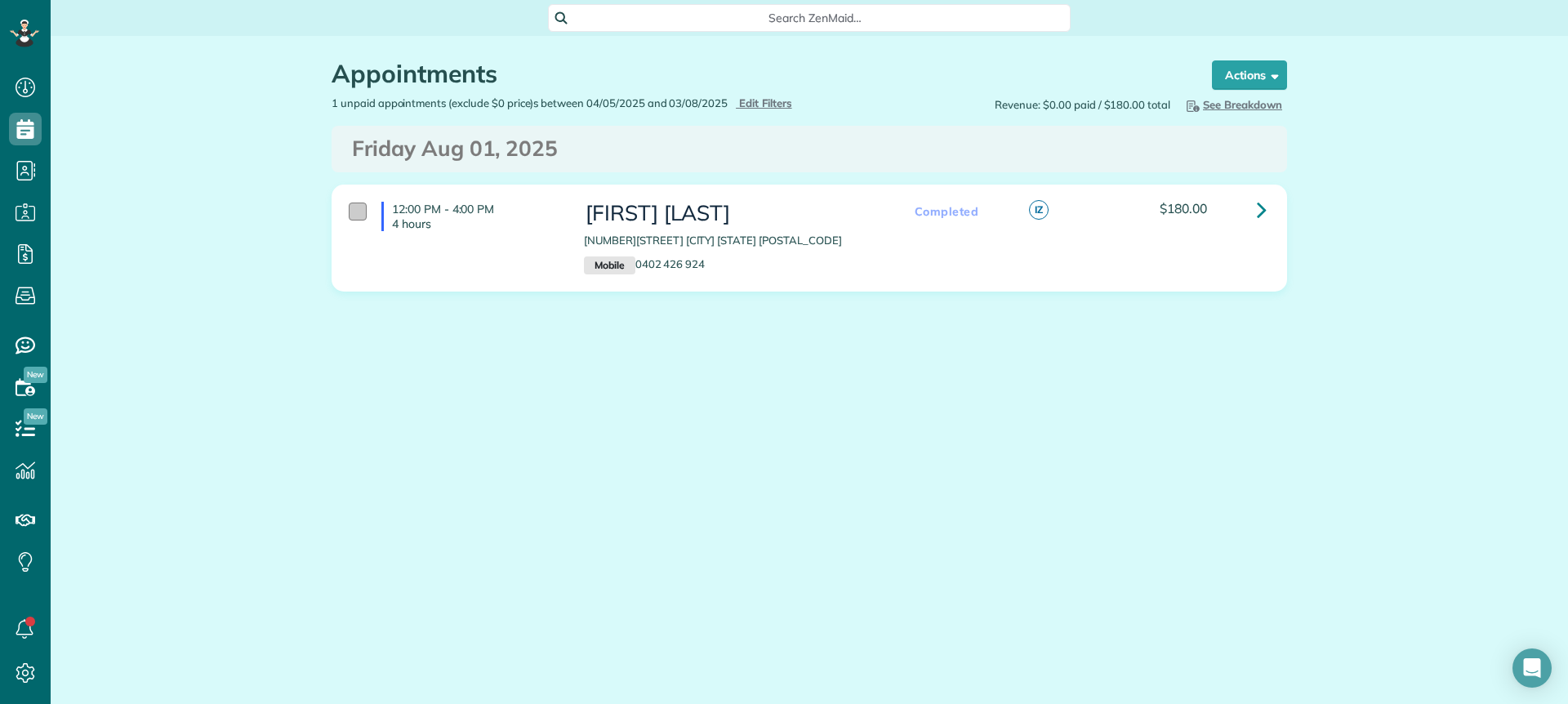 click at bounding box center (358, 212) 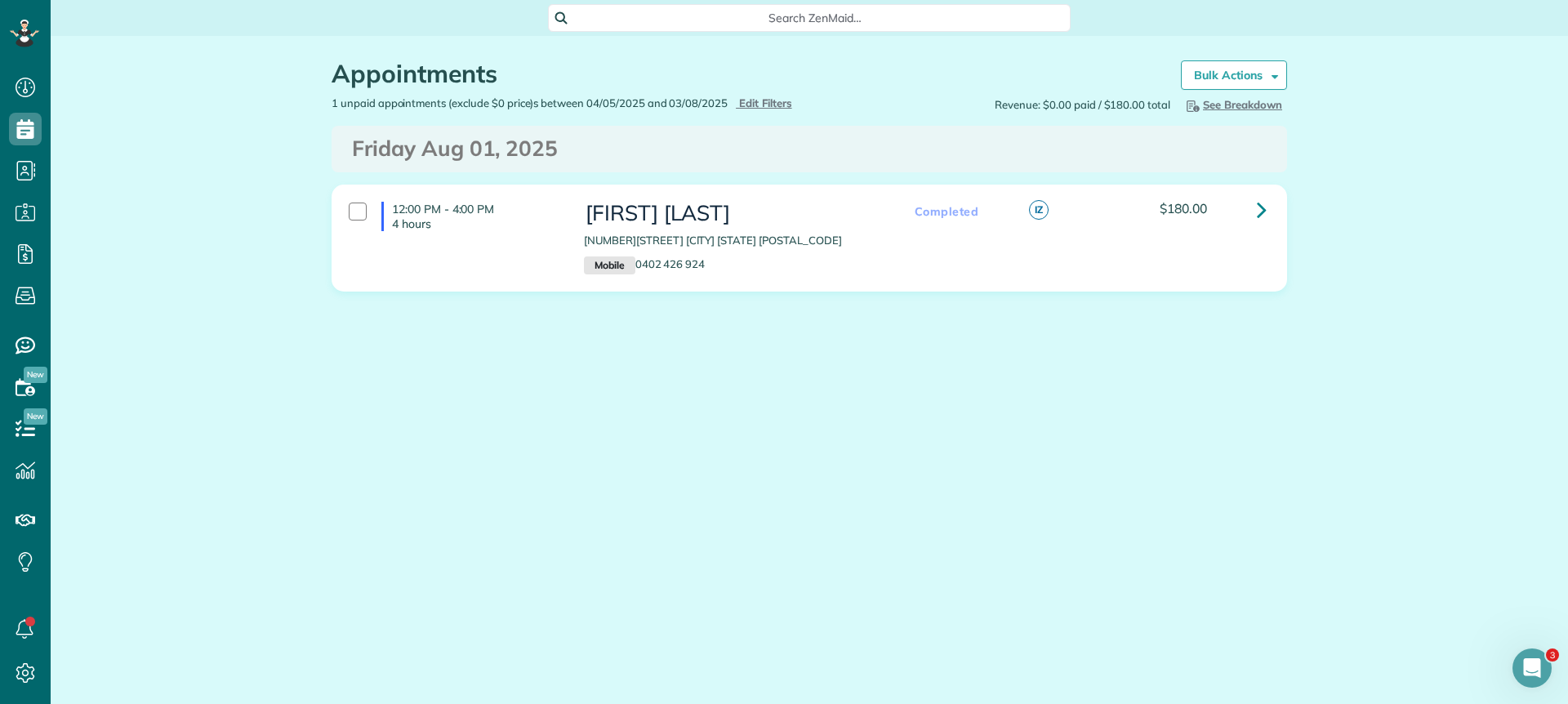 scroll, scrollTop: 0, scrollLeft: 0, axis: both 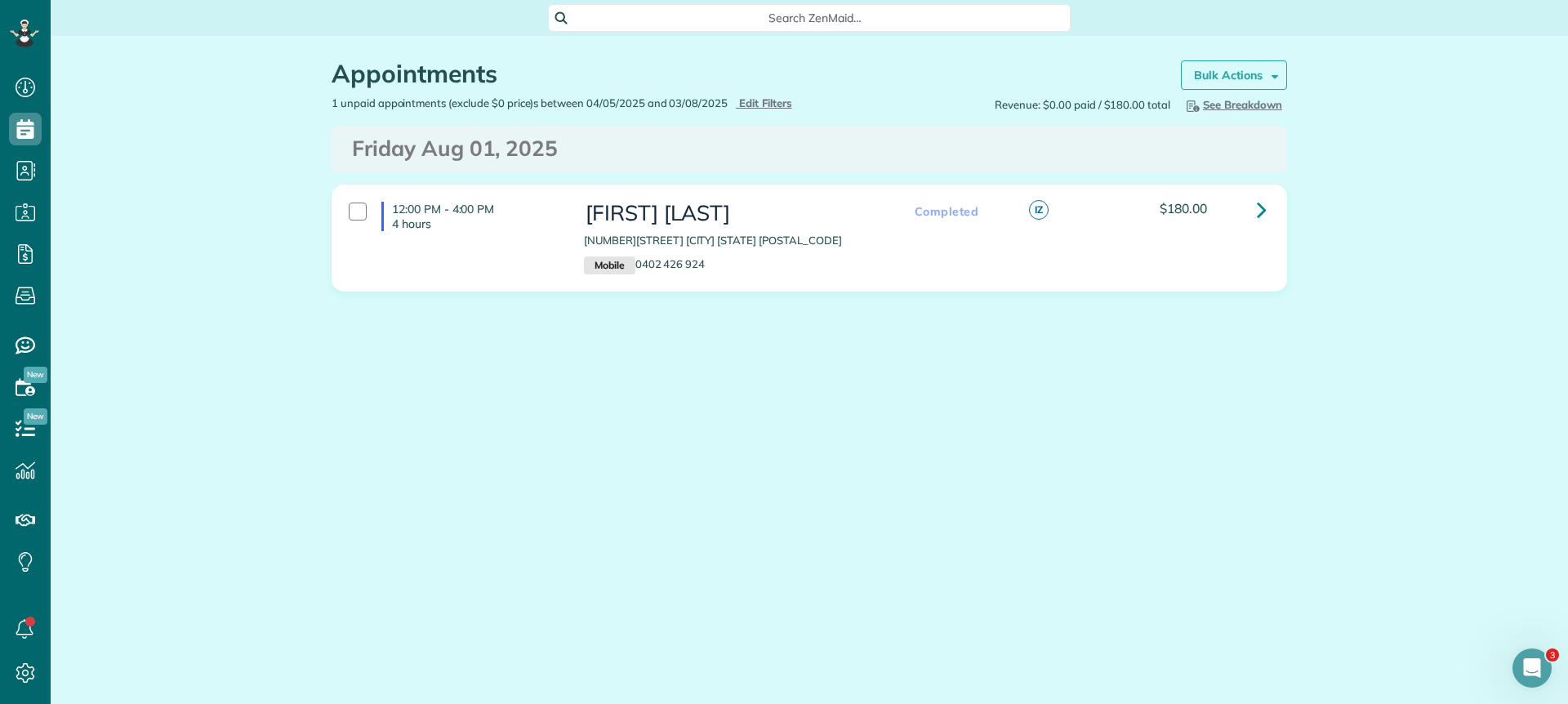 click on "Bulk Actions" at bounding box center [1228, 75] 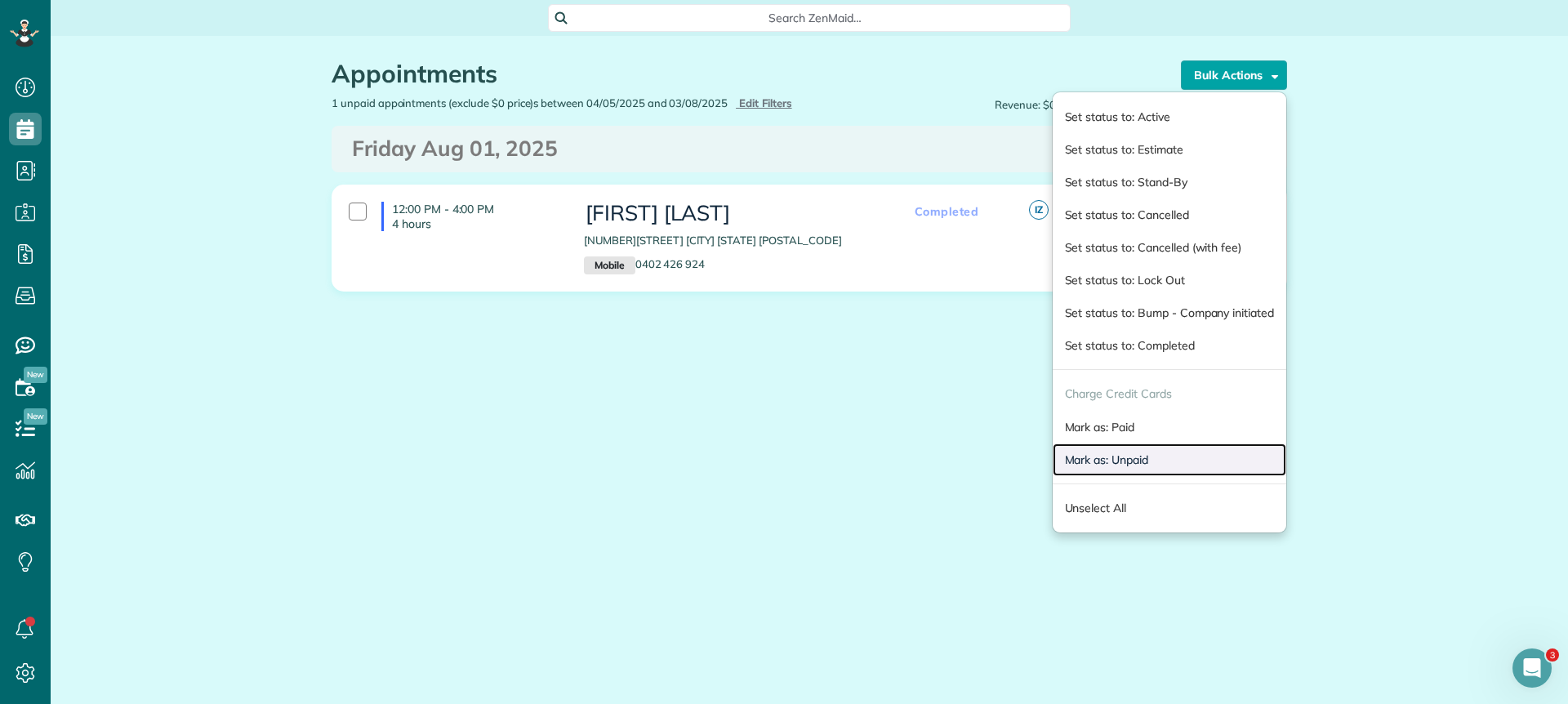 click on "Mark as: Unpaid" at bounding box center [1169, 460] 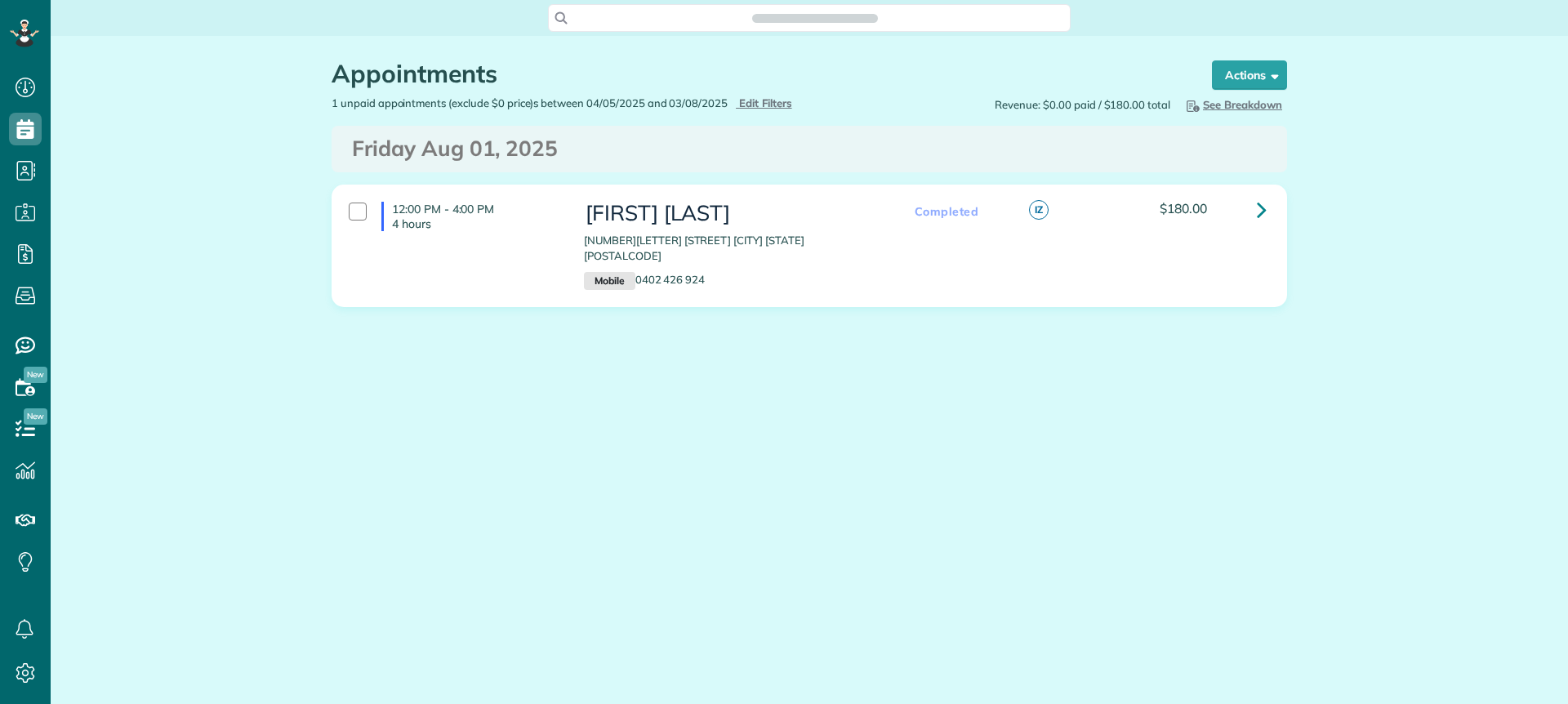 scroll, scrollTop: 0, scrollLeft: 0, axis: both 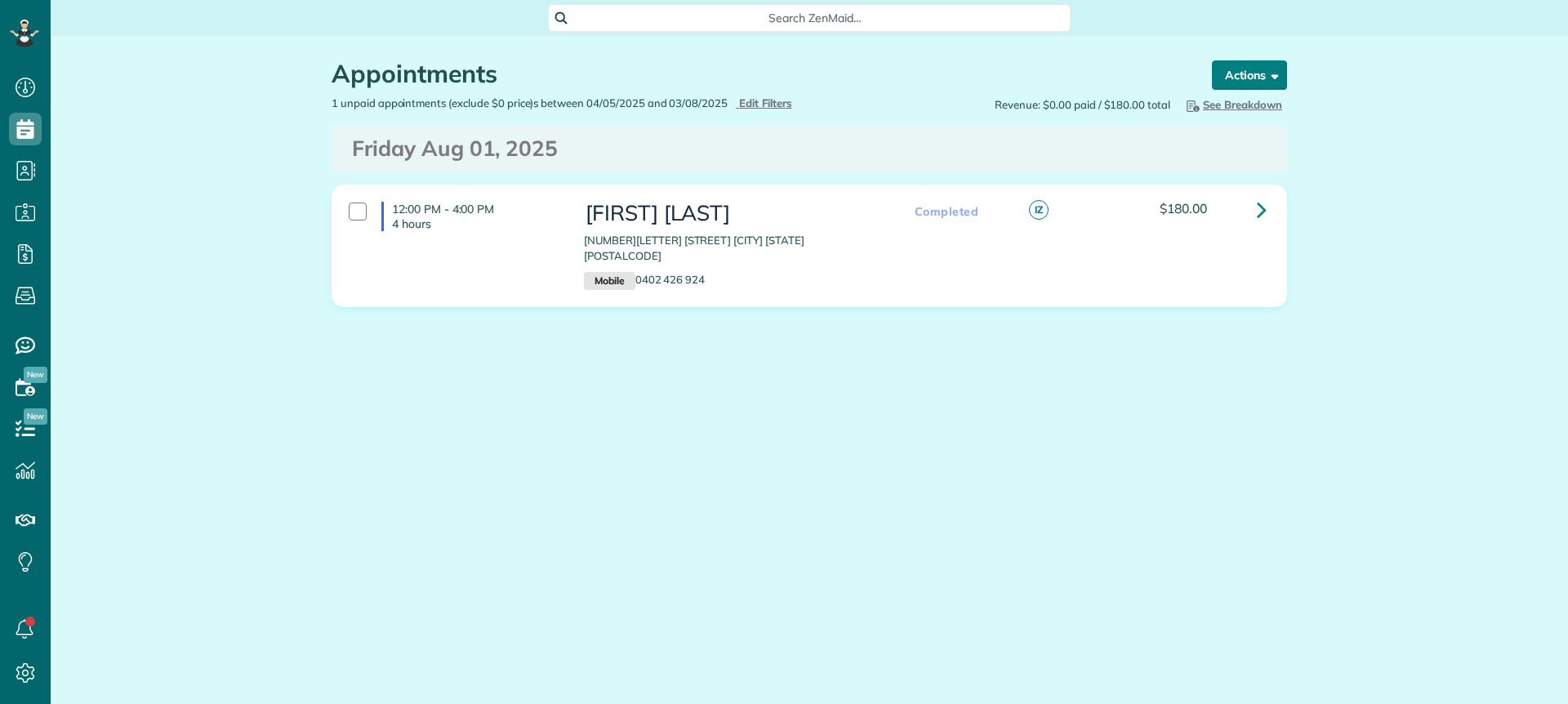 click on "Actions" at bounding box center (1250, 75) 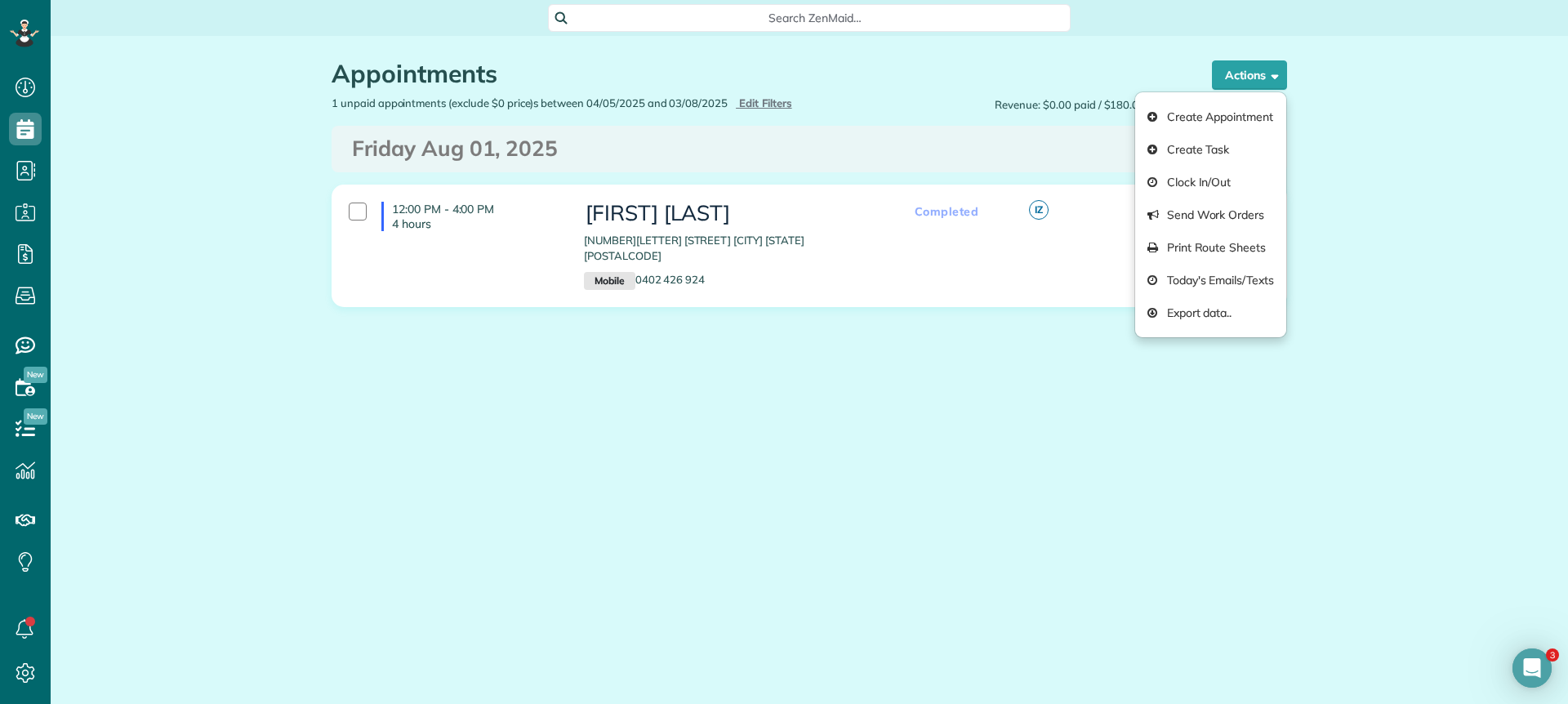 scroll, scrollTop: 0, scrollLeft: 0, axis: both 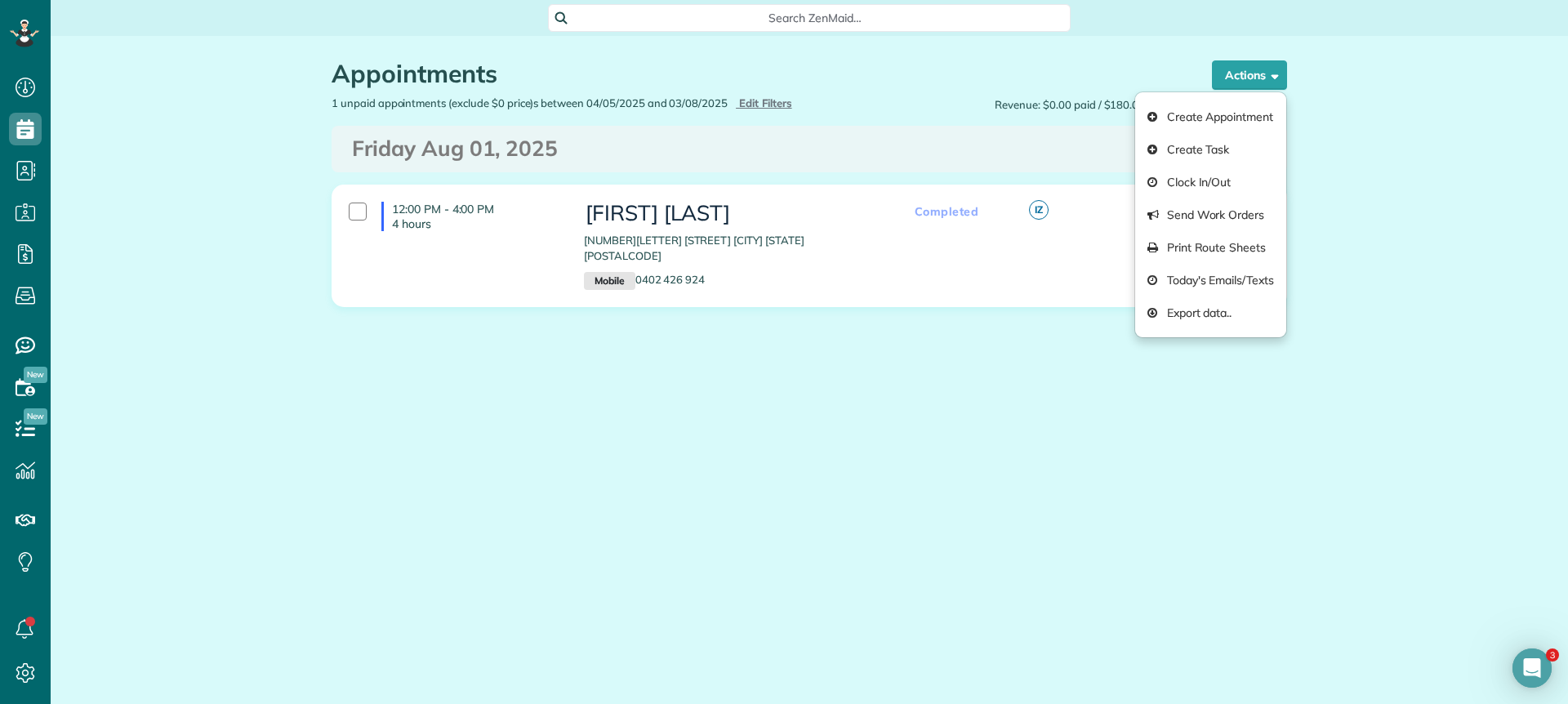 click on "Appointments
the List View [2 min]
Schedule Changes
Actions
Create Appointment
Create Task
Clock In/Out
Send Work Orders
Print Route Sheets
Today's Emails/Texts
Export data..
Bulk Actions
Set status to: Active
Set status to: Estimate
Select All" at bounding box center [809, 233] 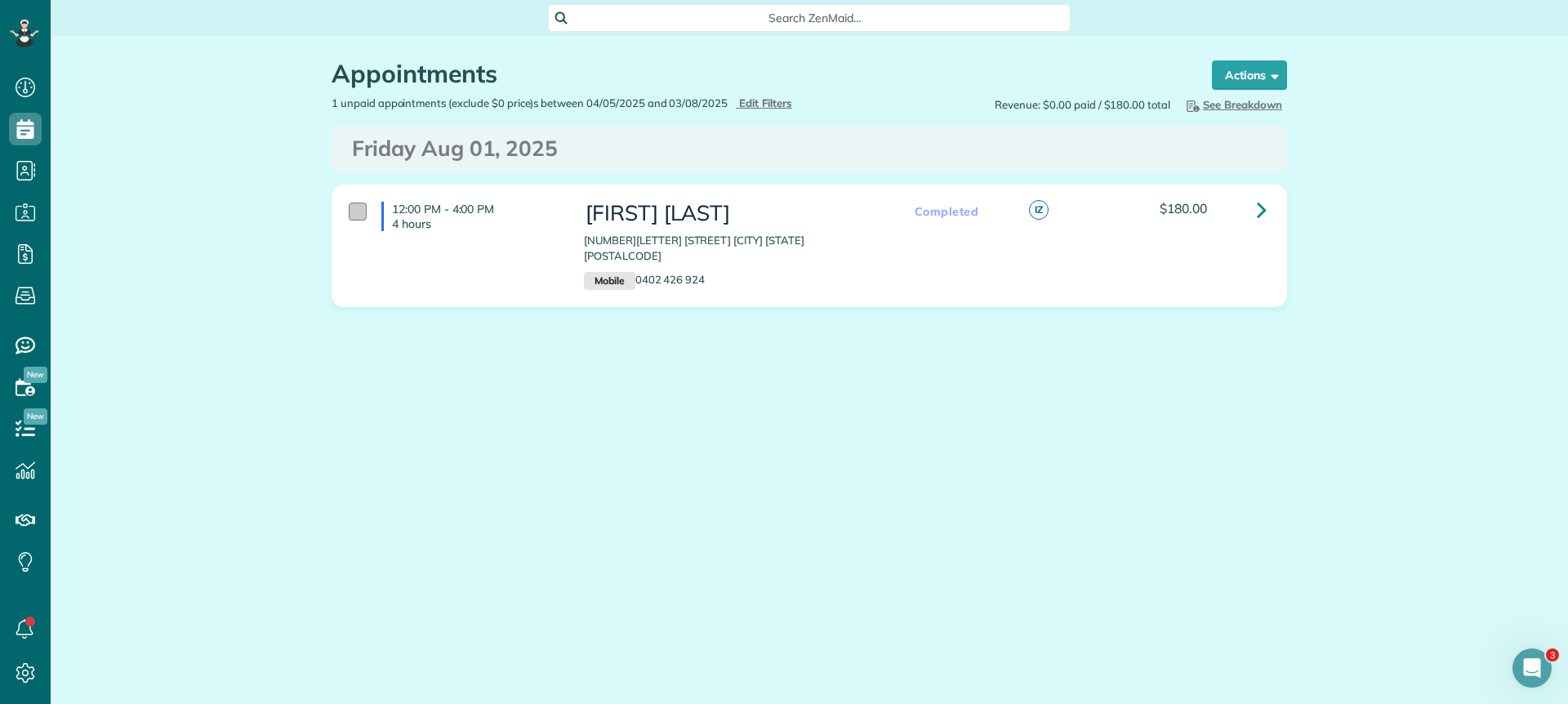 click at bounding box center [358, 212] 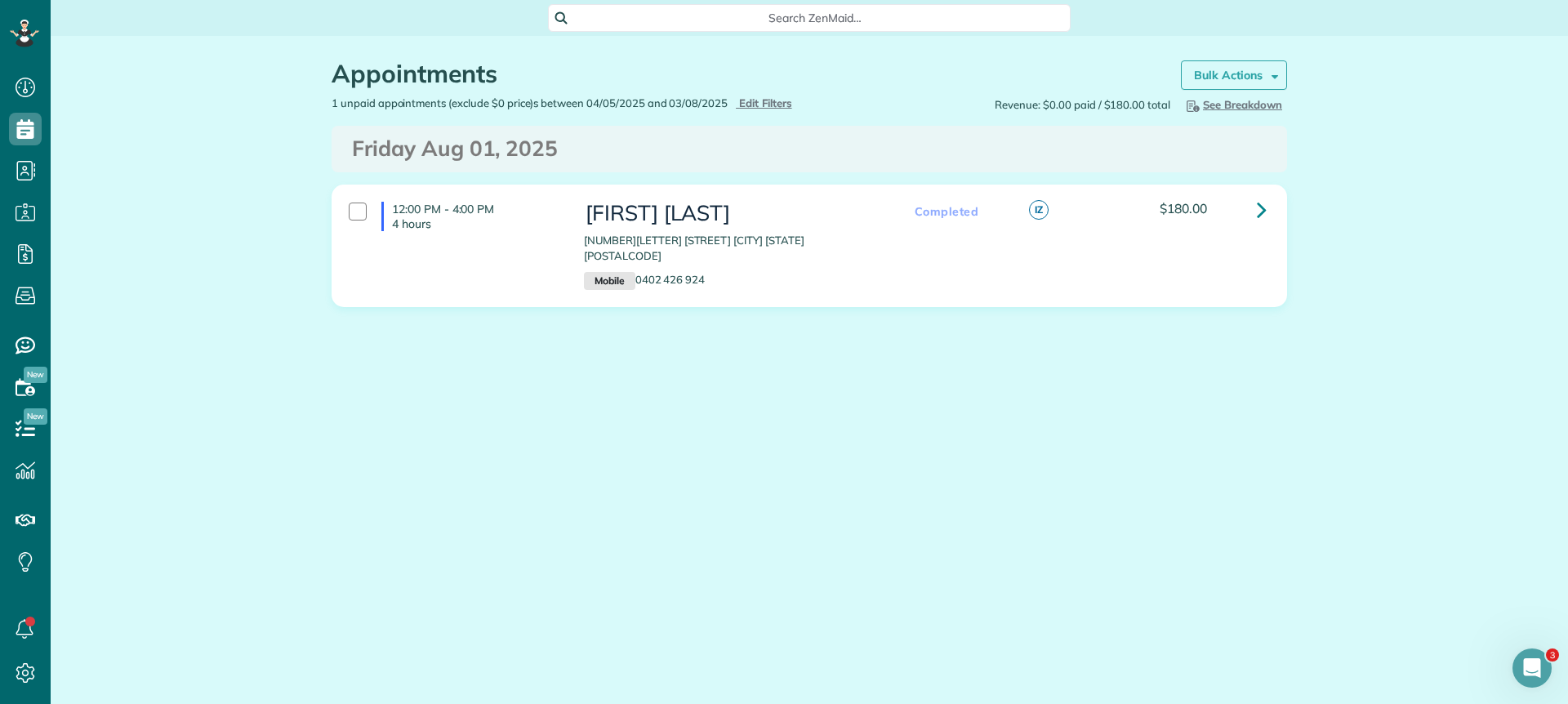 click on "Bulk Actions" at bounding box center (1228, 75) 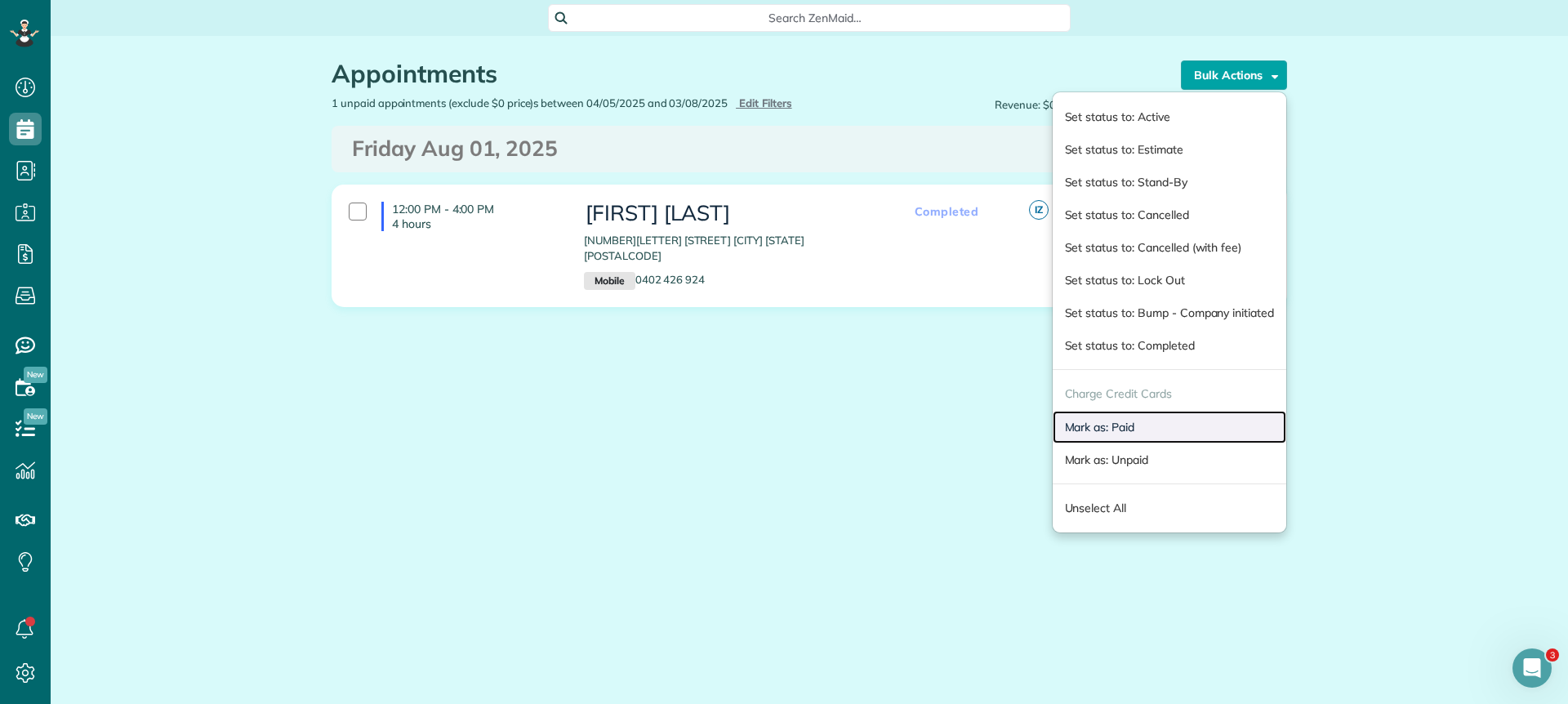 click on "Mark as: Paid" at bounding box center (1169, 427) 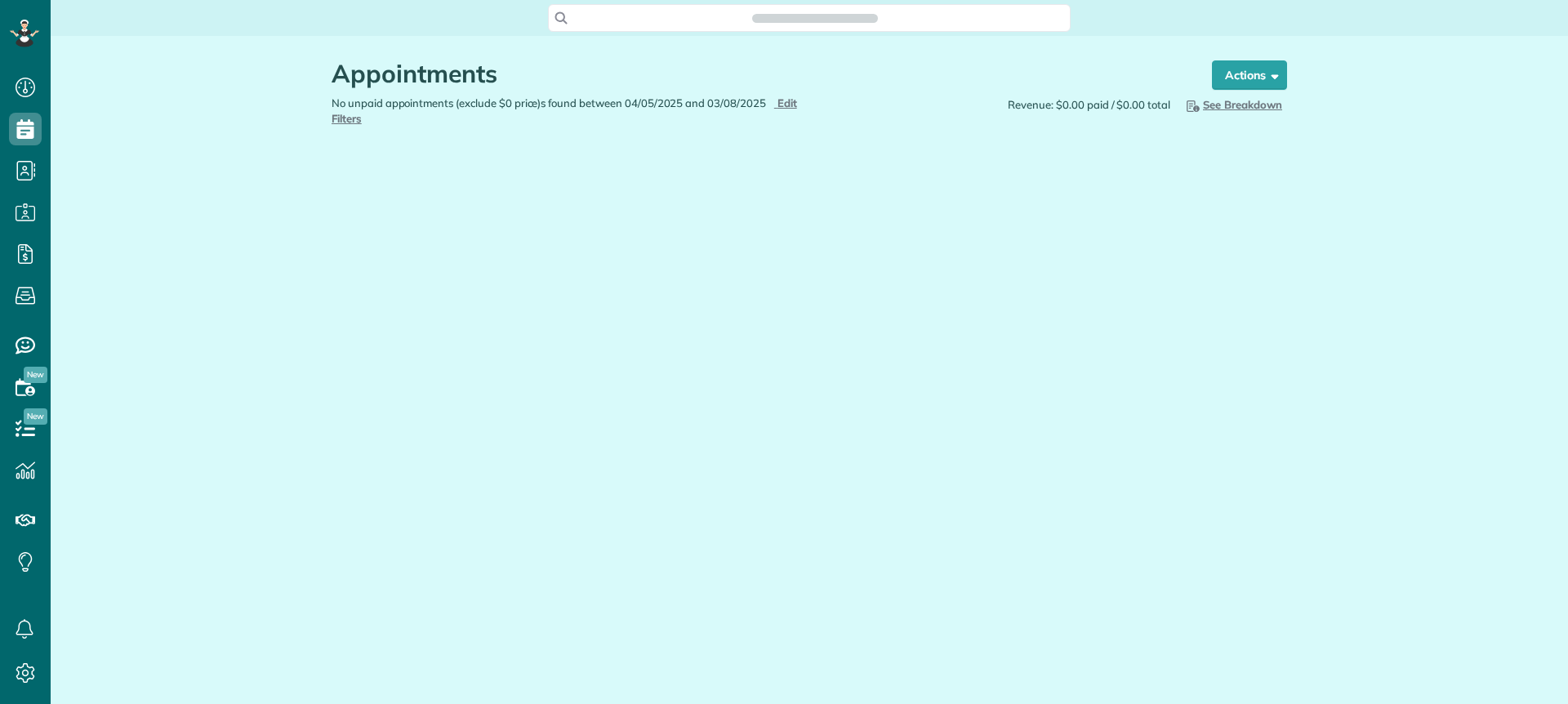 scroll, scrollTop: 0, scrollLeft: 0, axis: both 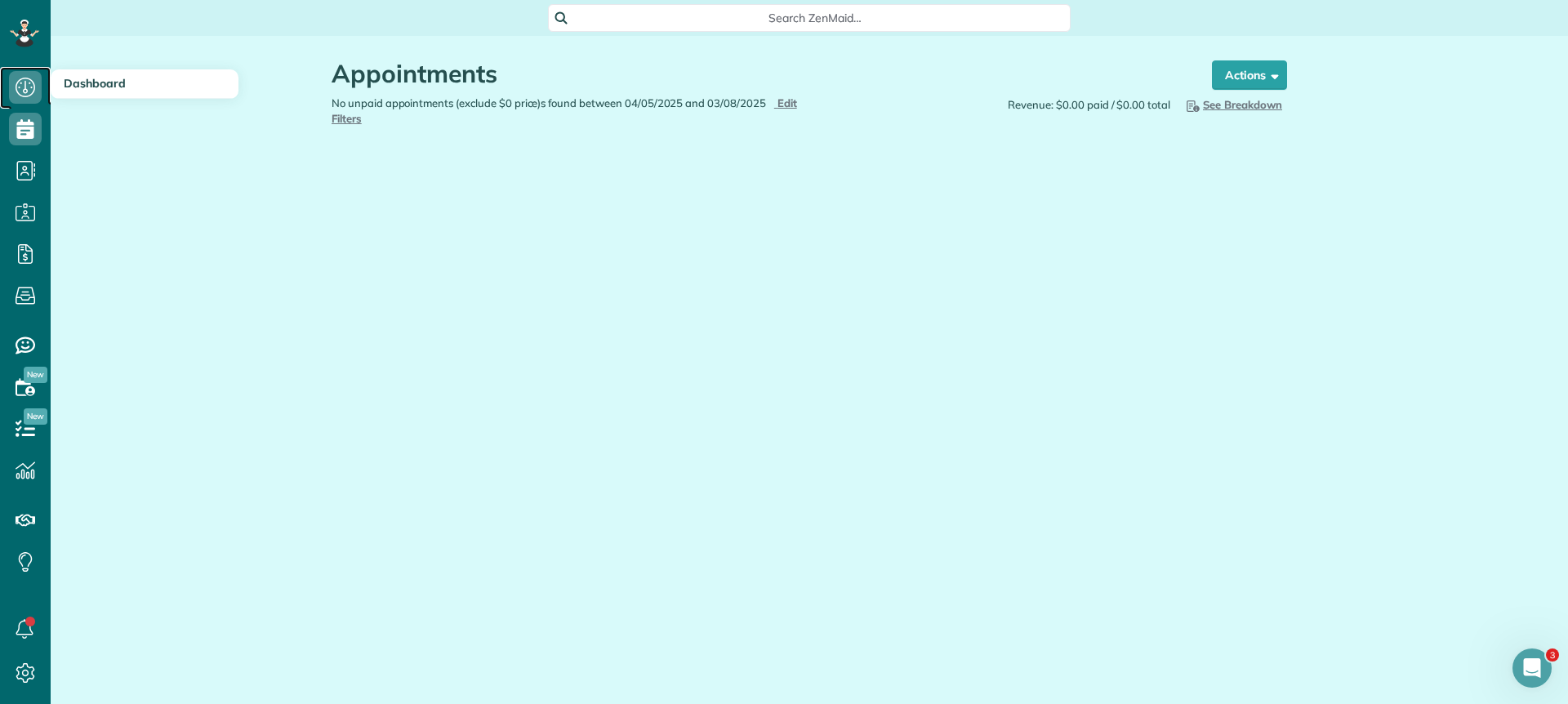 click 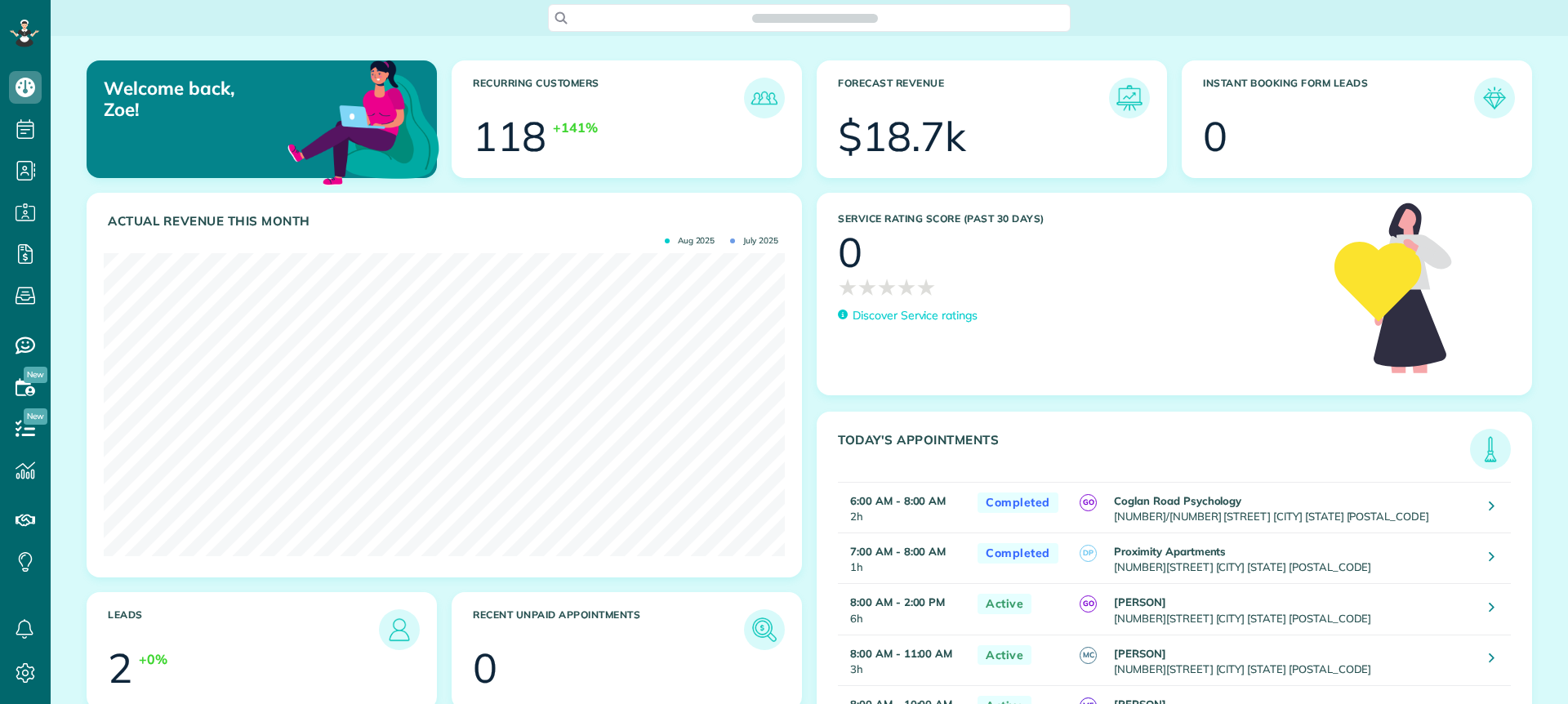scroll, scrollTop: 0, scrollLeft: 0, axis: both 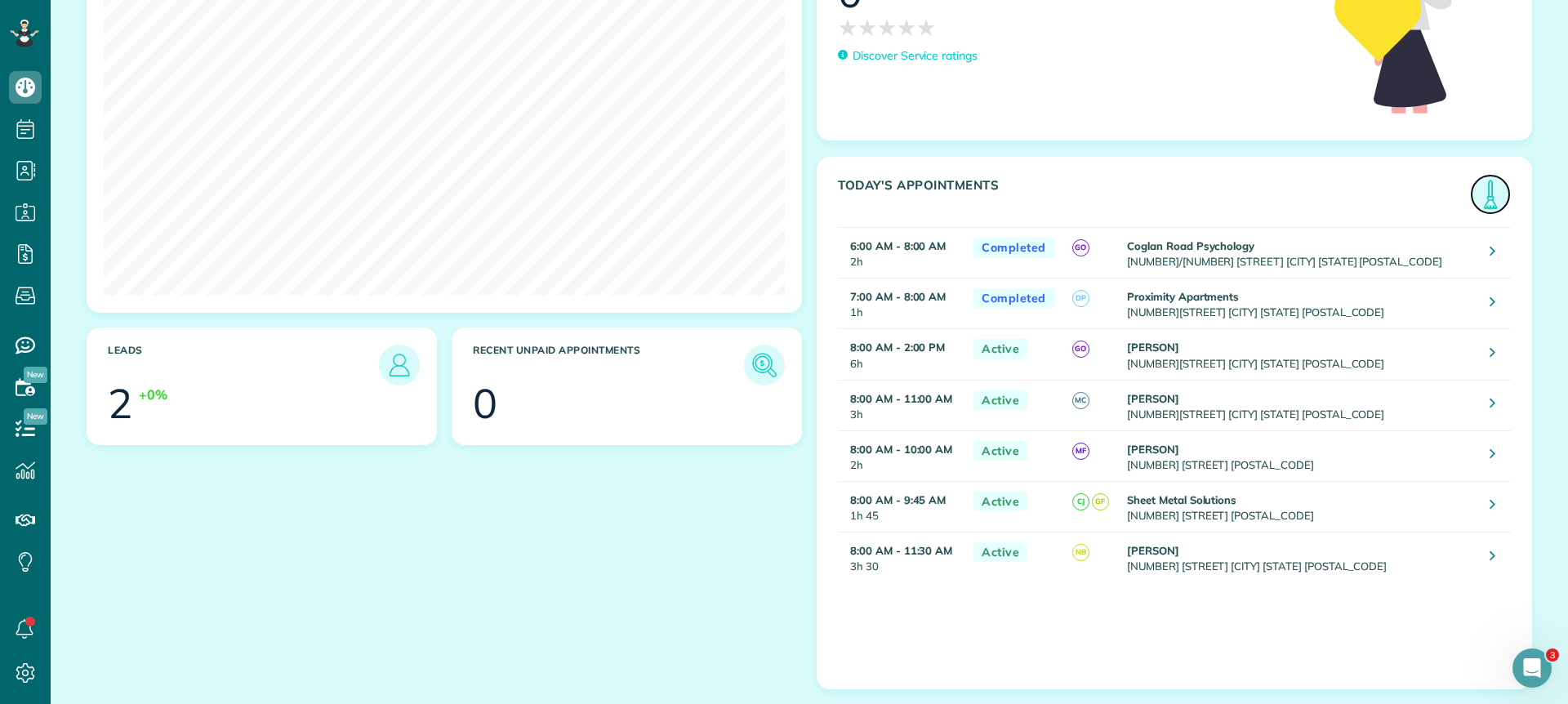 click at bounding box center [1490, 194] 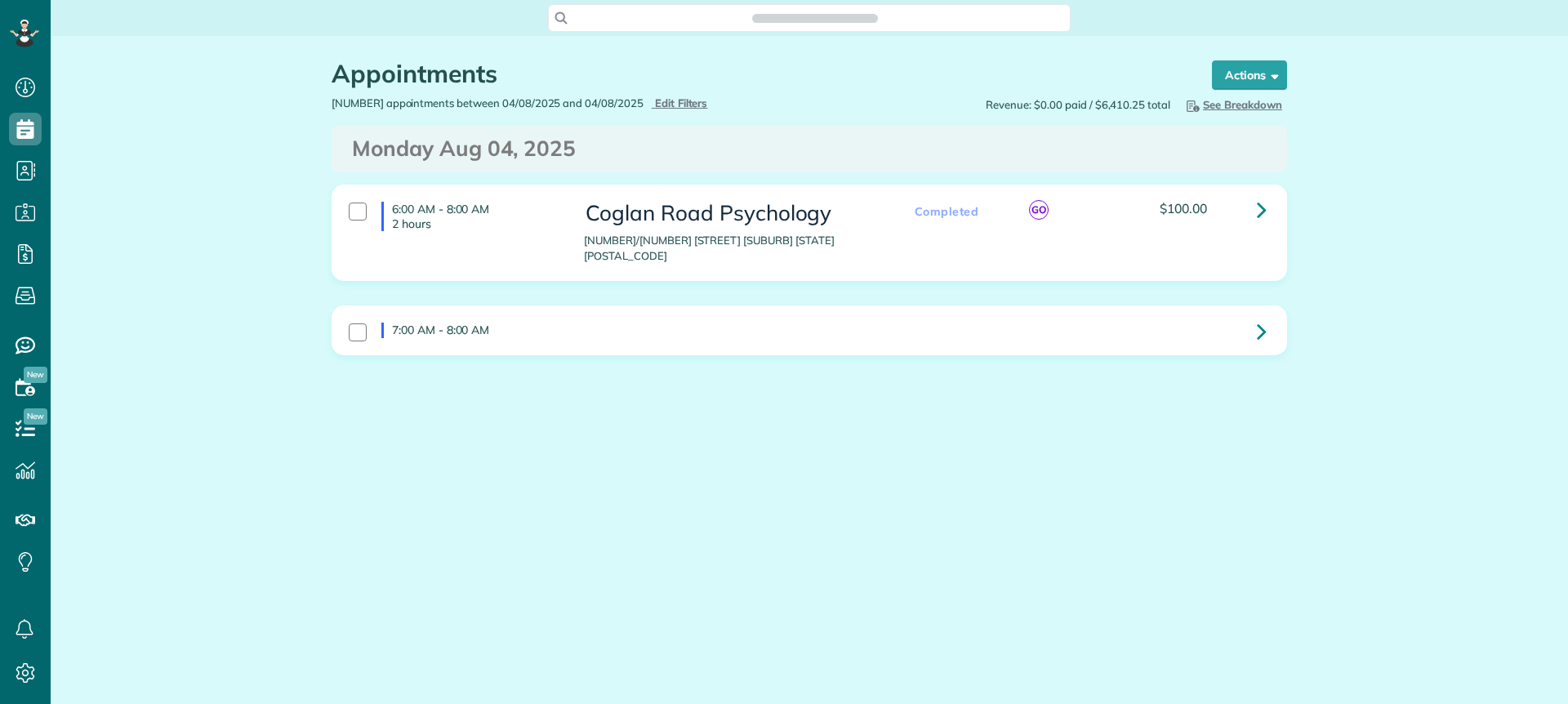 scroll, scrollTop: 0, scrollLeft: 0, axis: both 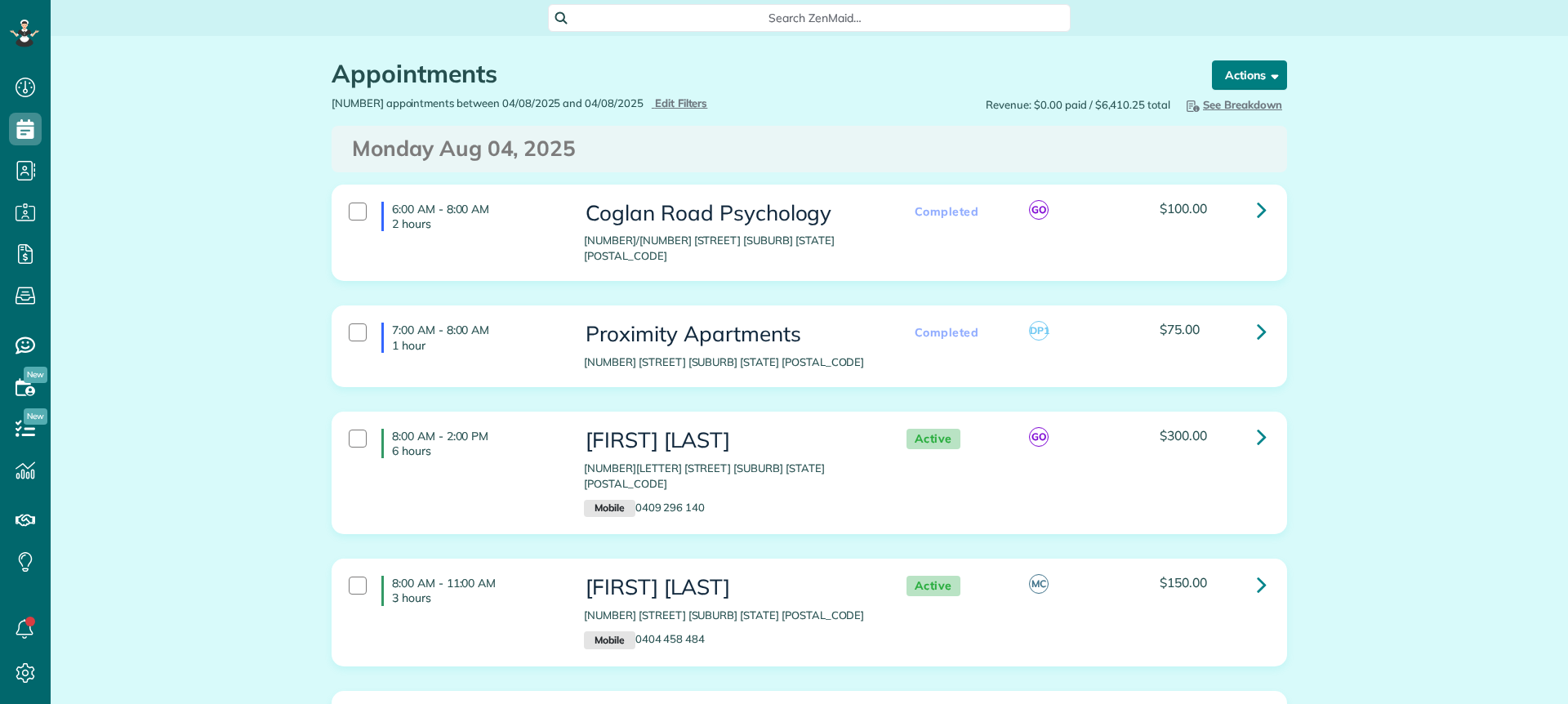 click on "Actions" at bounding box center (1250, 75) 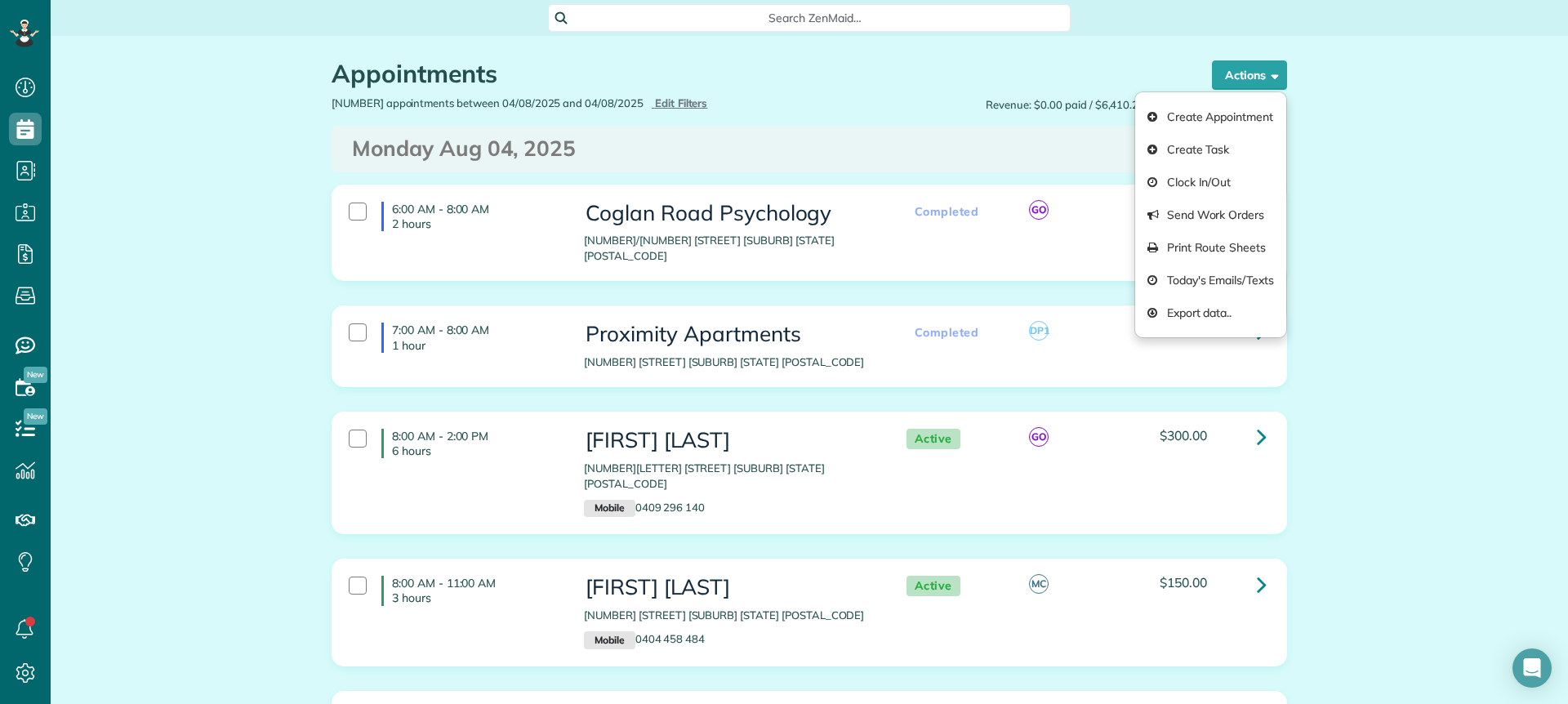 click on "Appointments
the List View [2 min]
Schedule Changes
Actions
Create Appointment
Create Task
Clock In/Out
Send Work Orders
Print Route Sheets
Today's Emails/Texts
Export data..
Bulk Actions
Set status to: Active
Set status to: Estimate" at bounding box center (809, 3402) 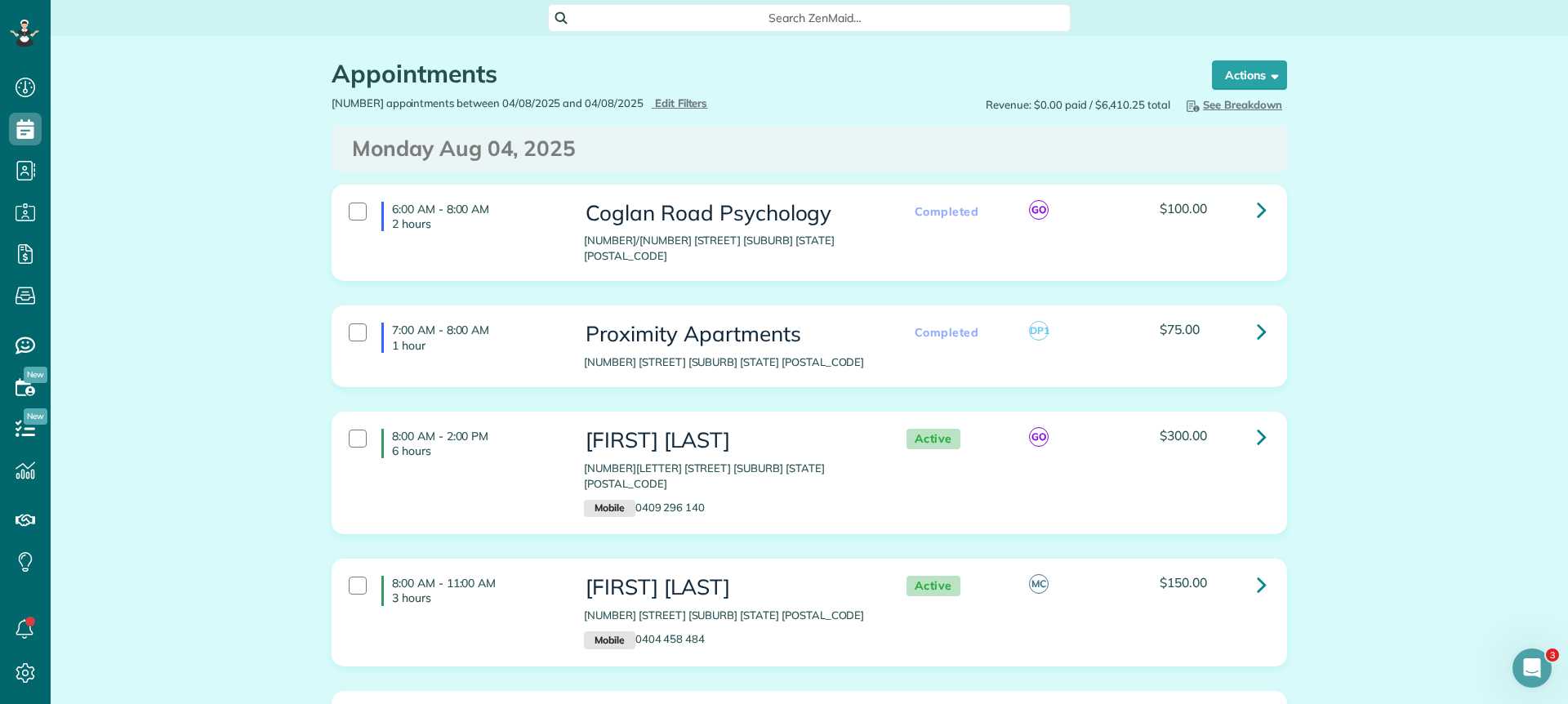 scroll, scrollTop: 0, scrollLeft: 0, axis: both 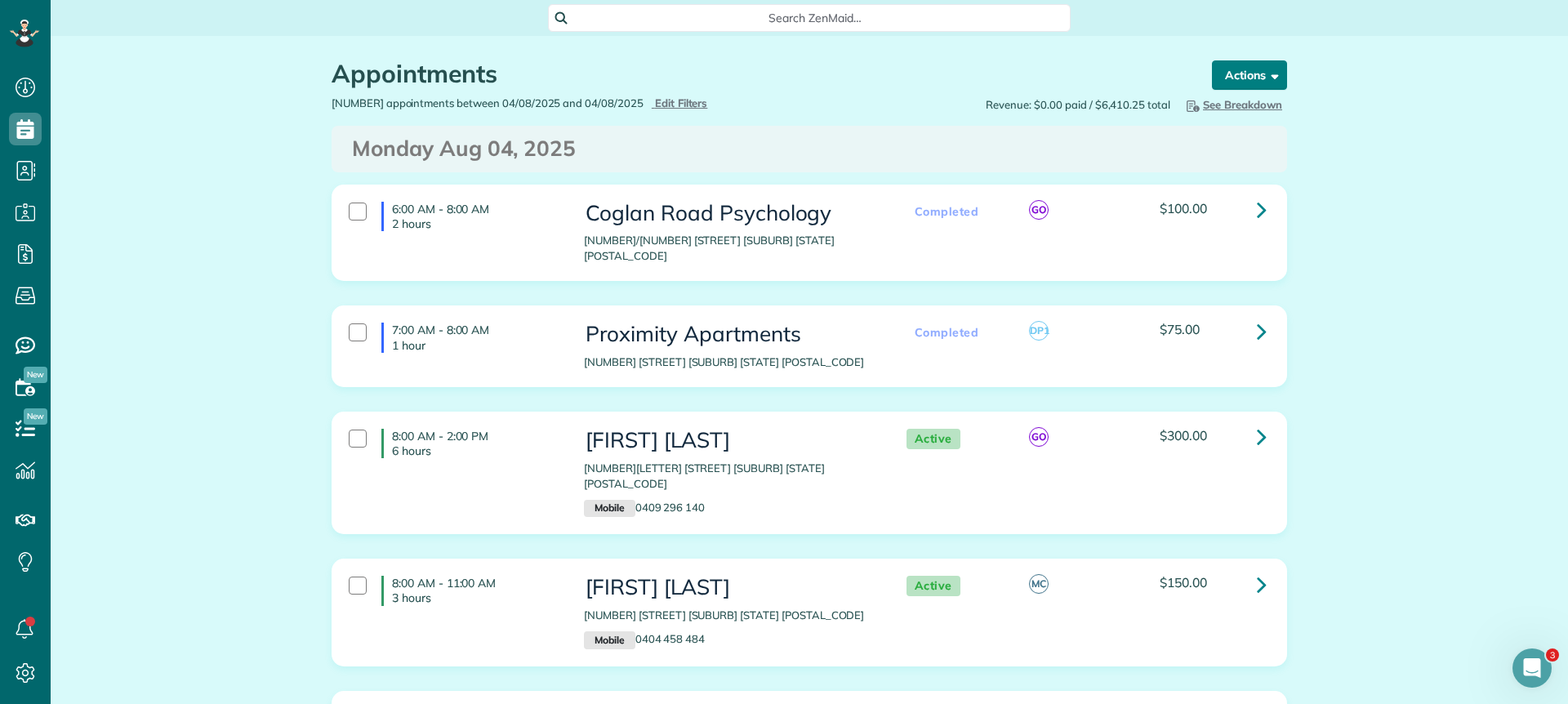 click at bounding box center (1272, 74) 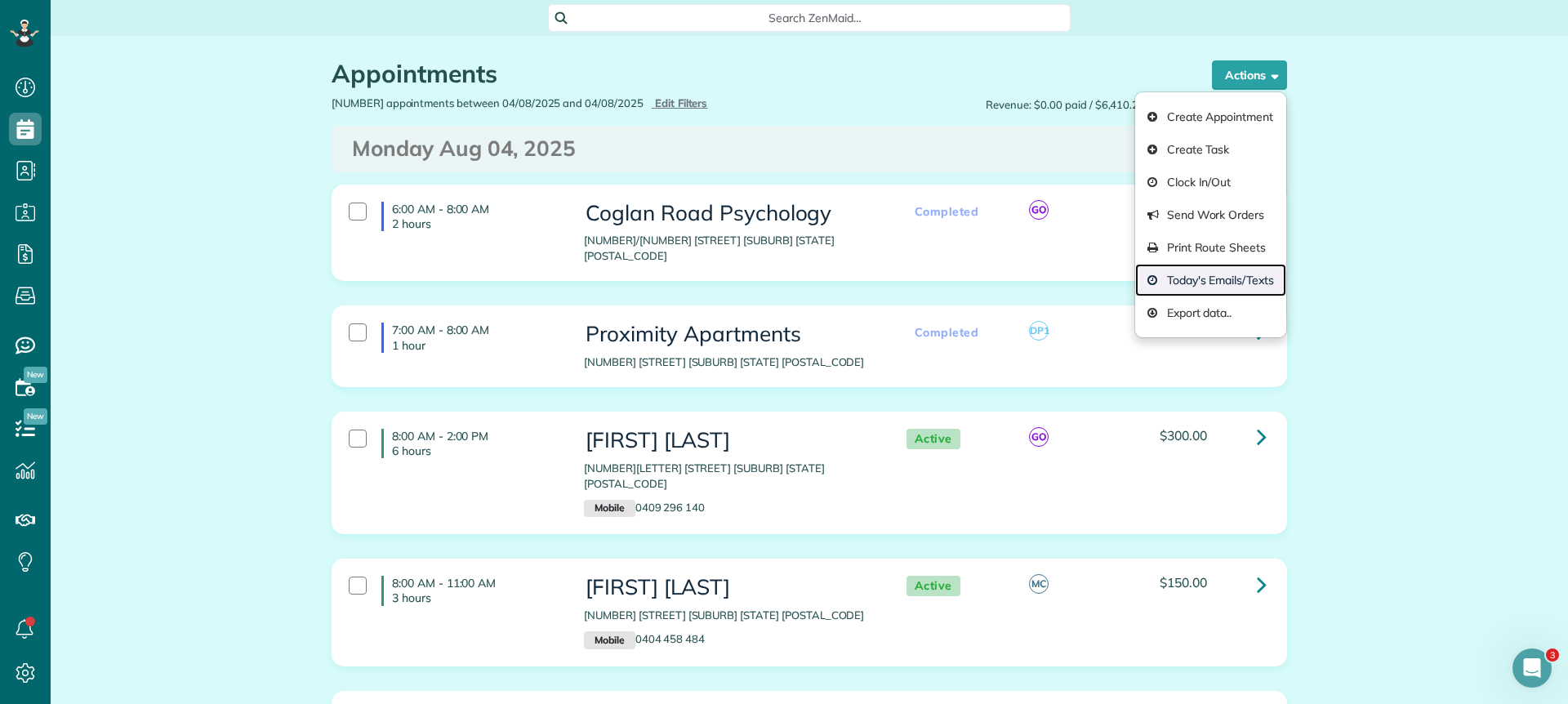 click on "Today's Emails/Texts" at bounding box center (1210, 280) 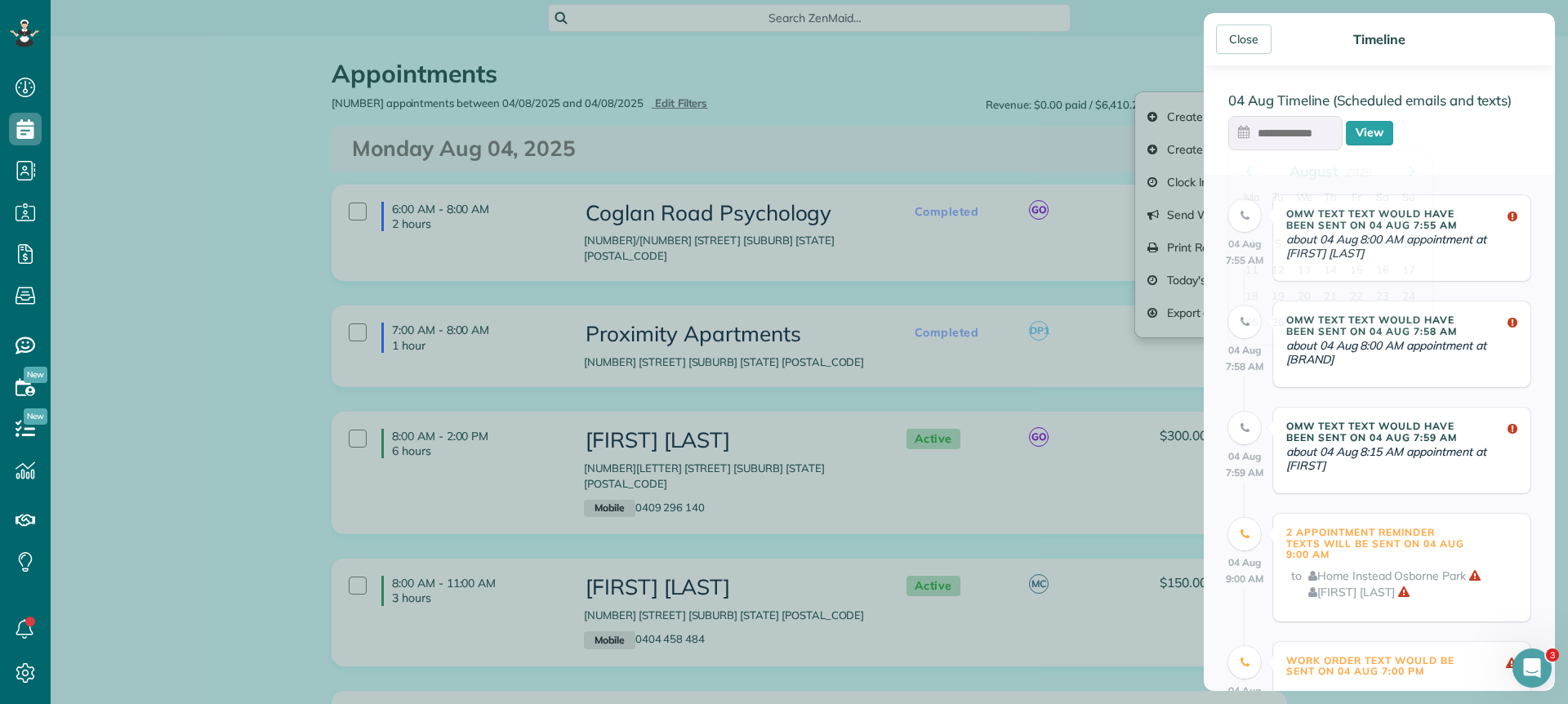 click at bounding box center (1285, 133) 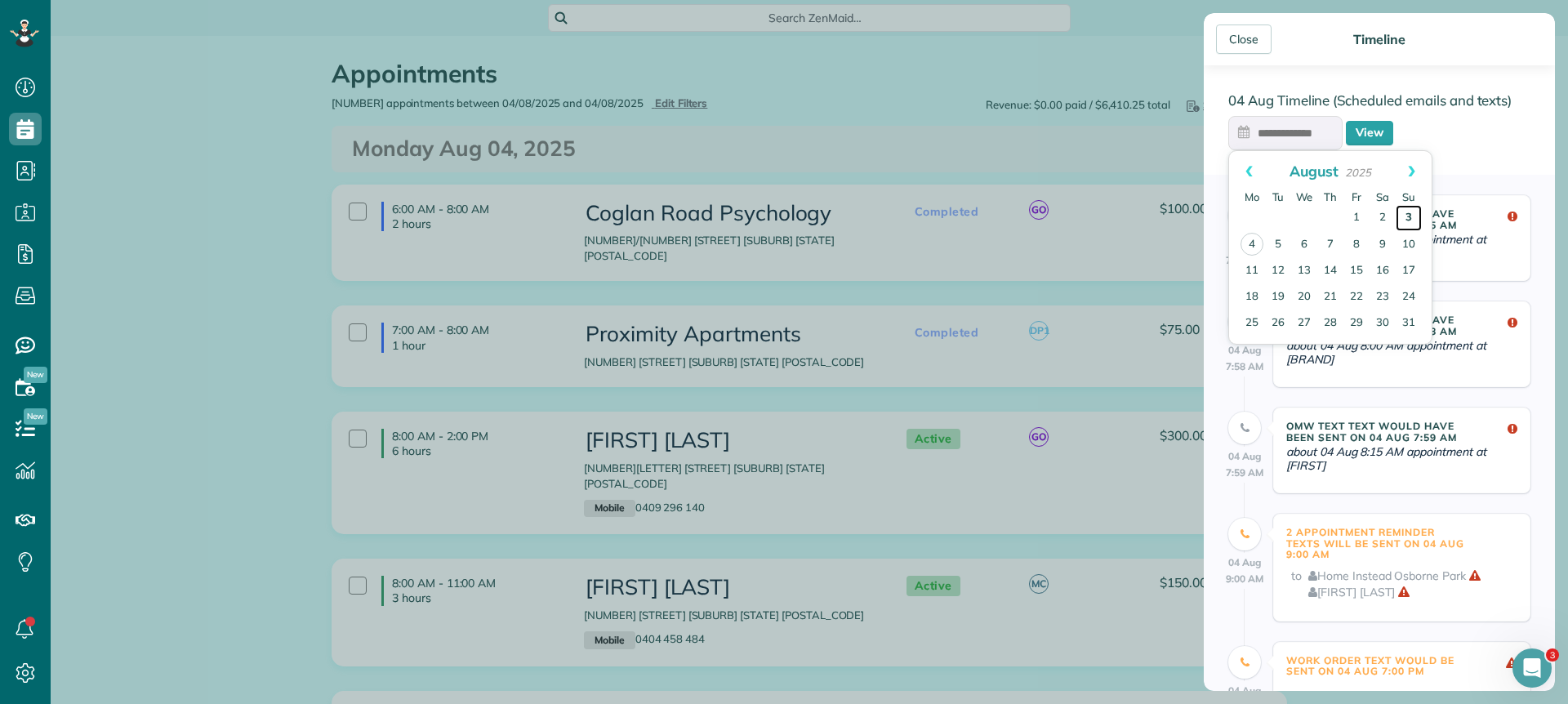 click on "3" at bounding box center (1409, 218) 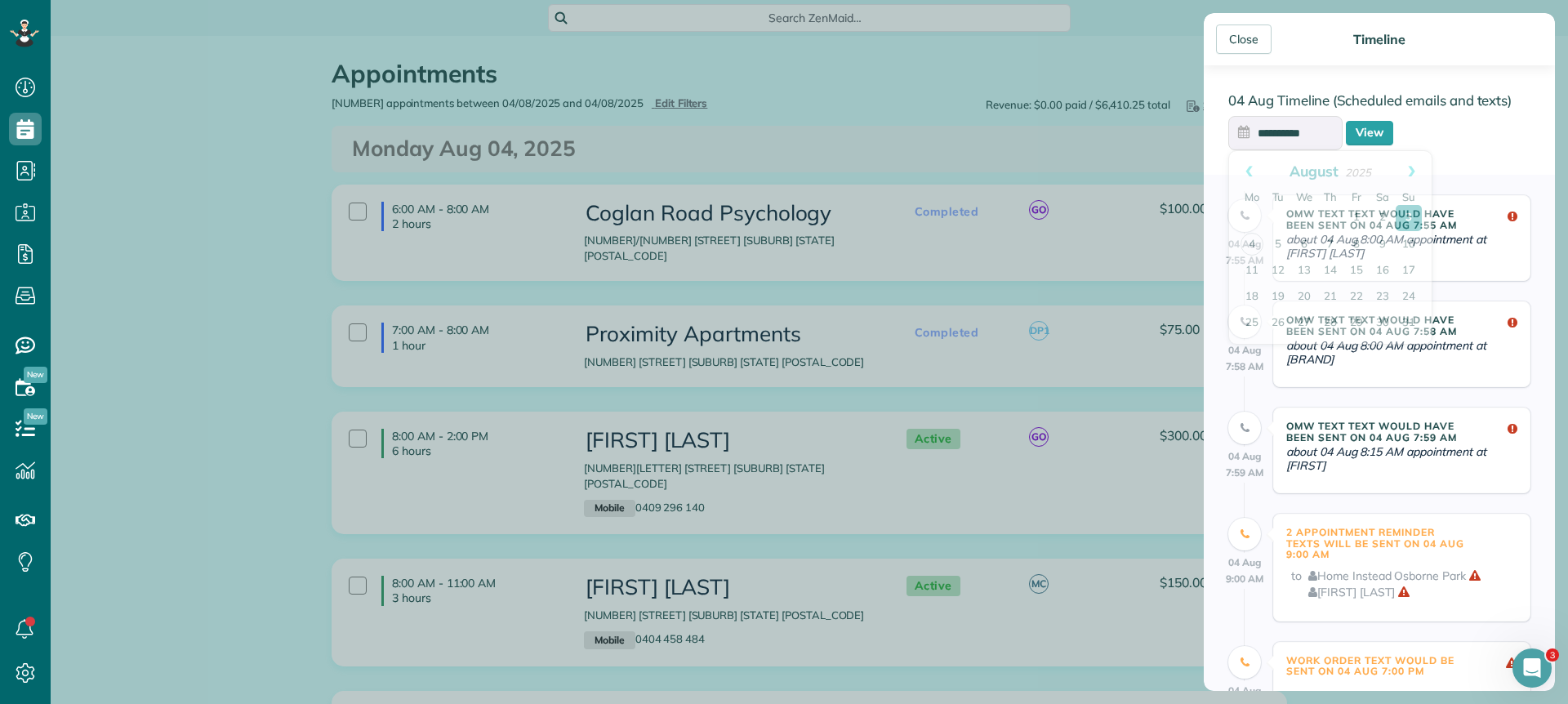 click on "**********" at bounding box center (1285, 133) 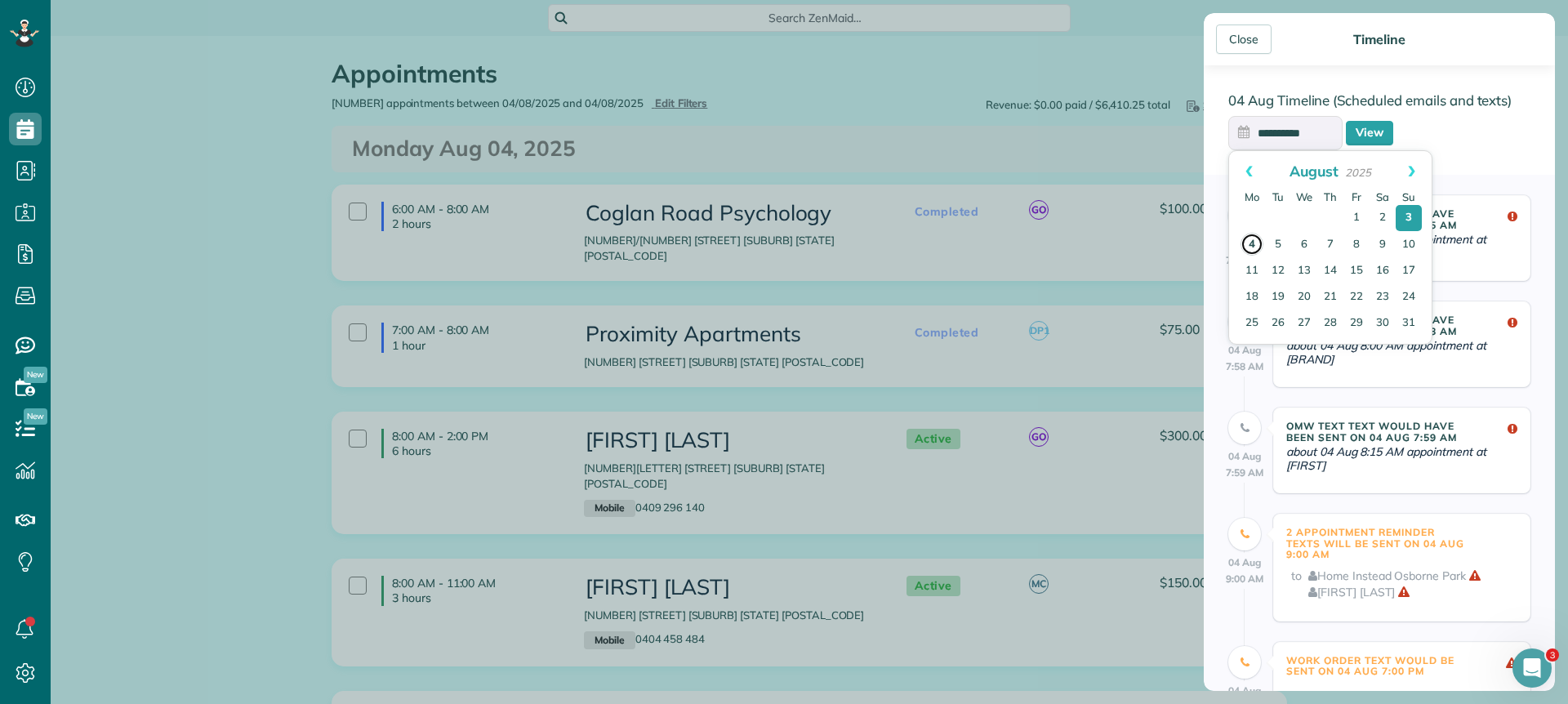 click on "4" at bounding box center (1252, 244) 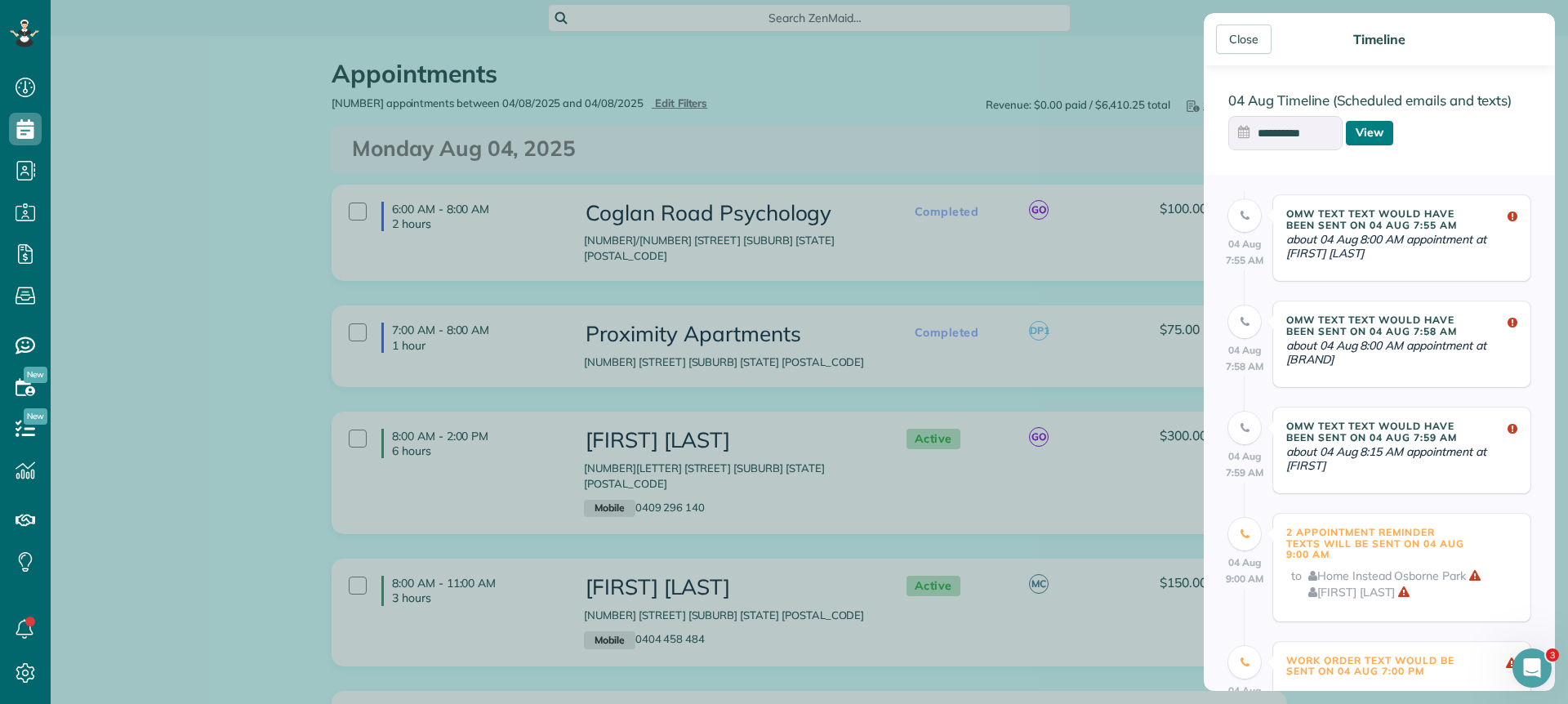 click on "View" at bounding box center (1370, 133) 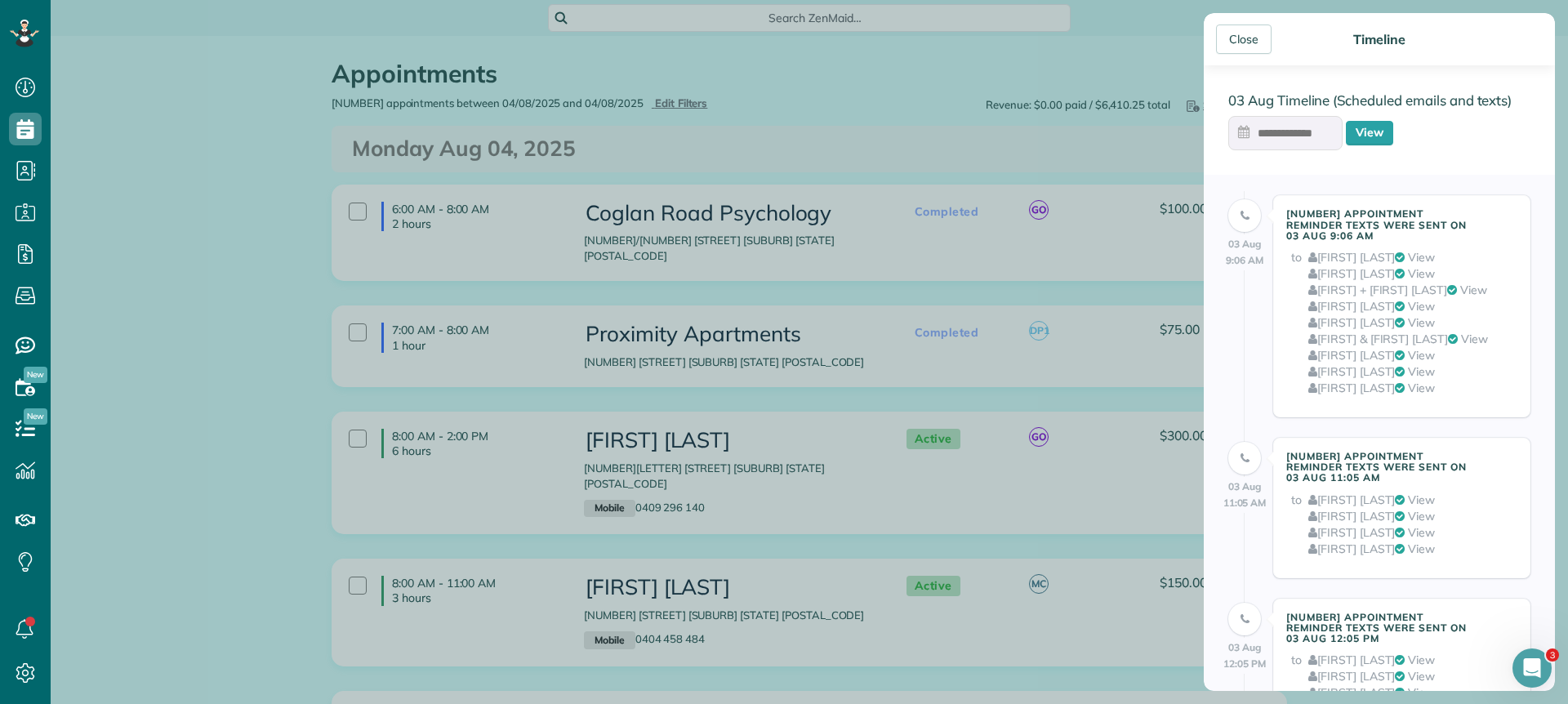 click at bounding box center (1285, 133) 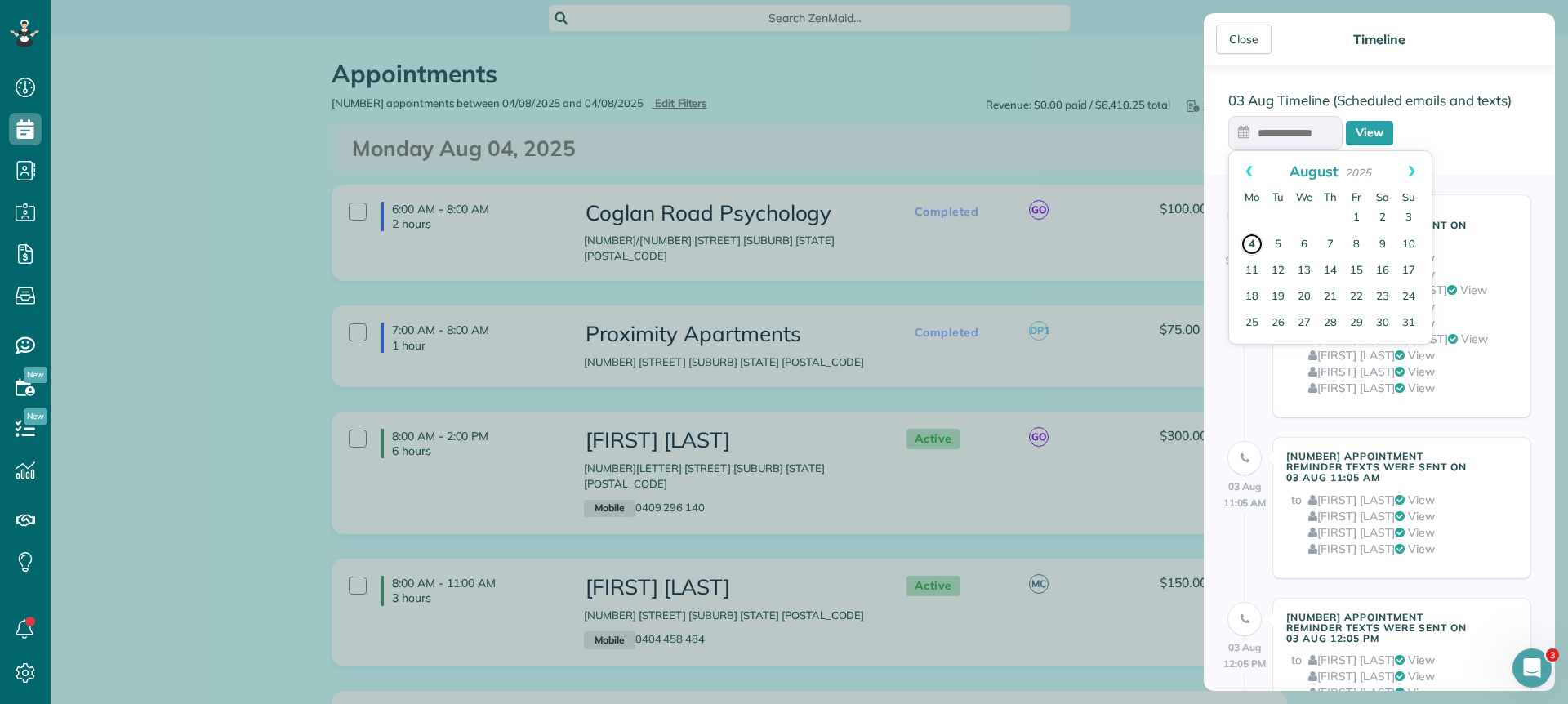 click on "4" at bounding box center [1252, 244] 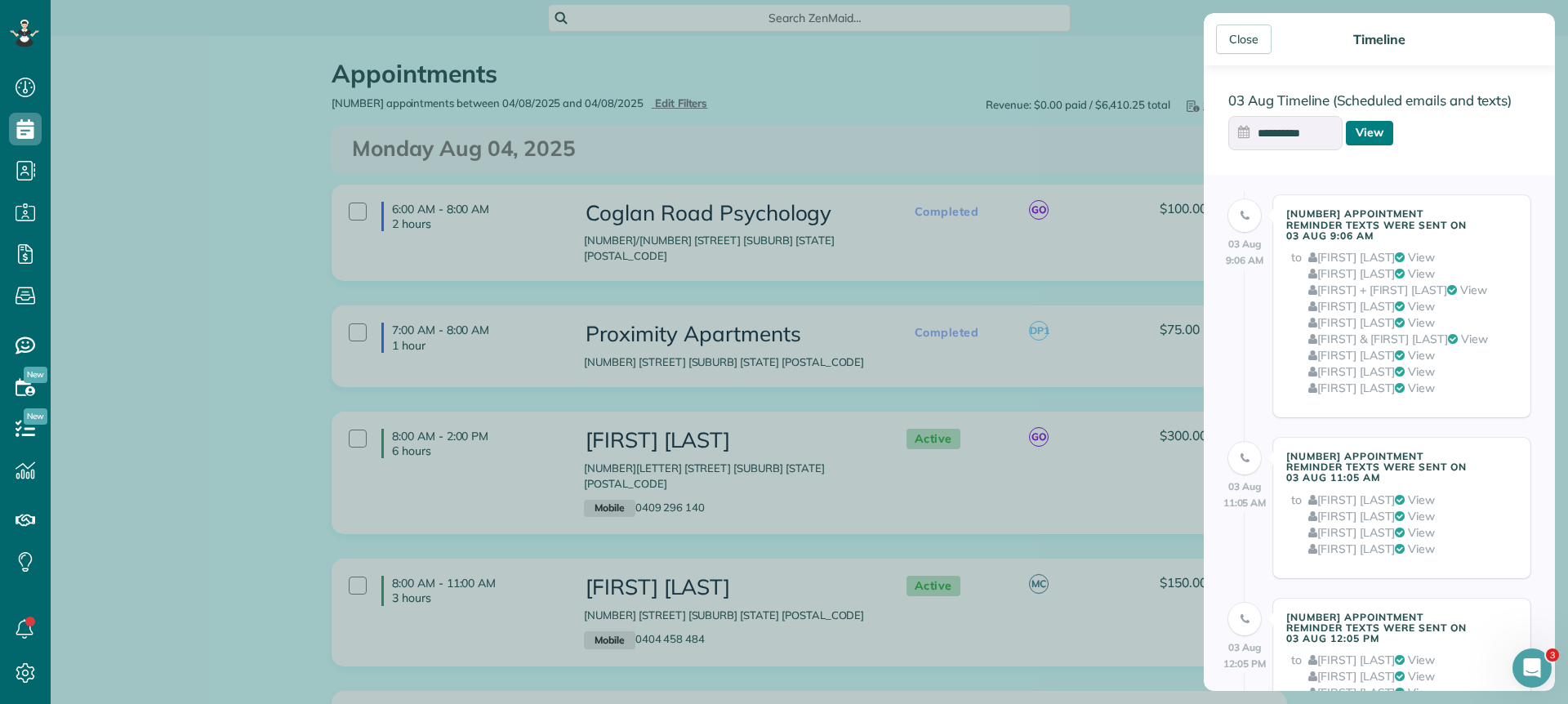 click on "View" at bounding box center [1370, 133] 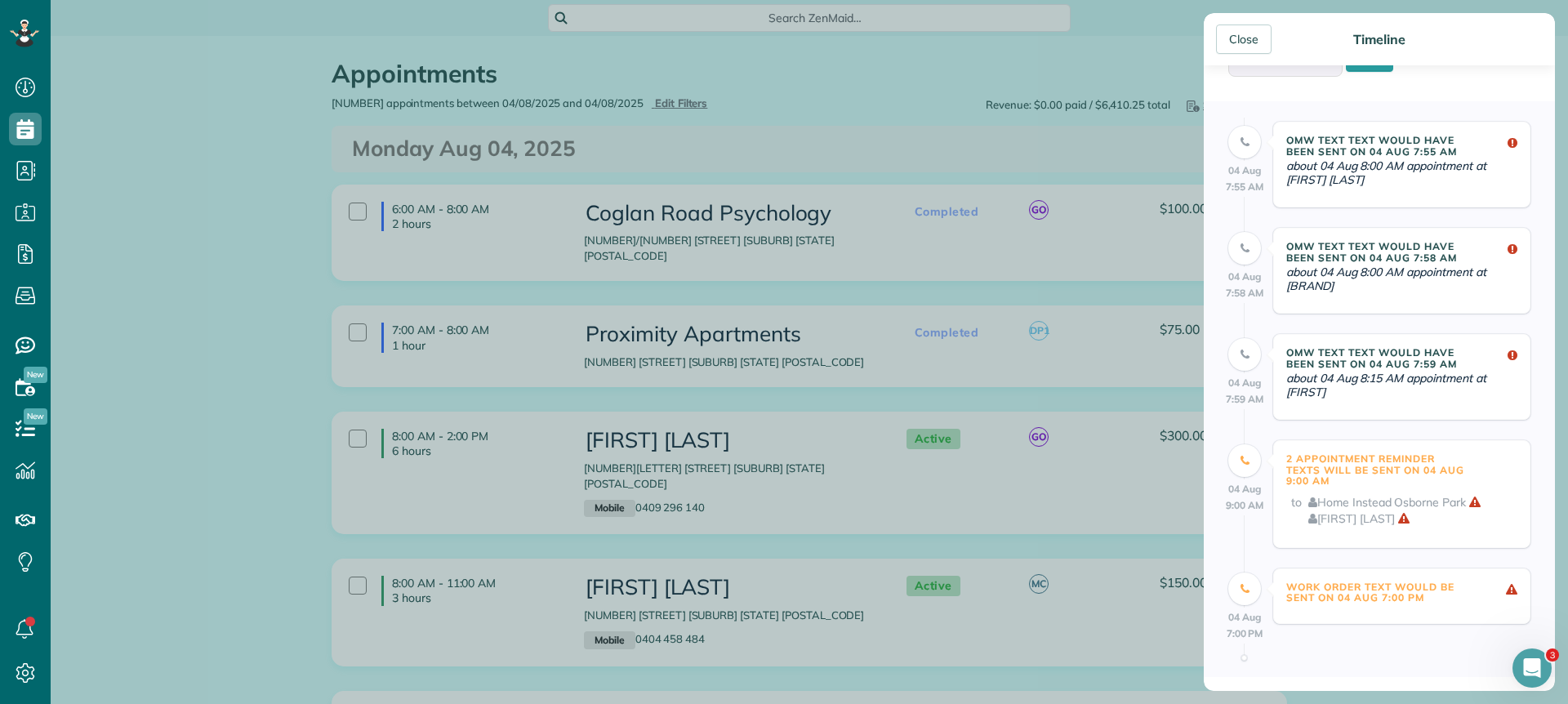scroll, scrollTop: 99, scrollLeft: 0, axis: vertical 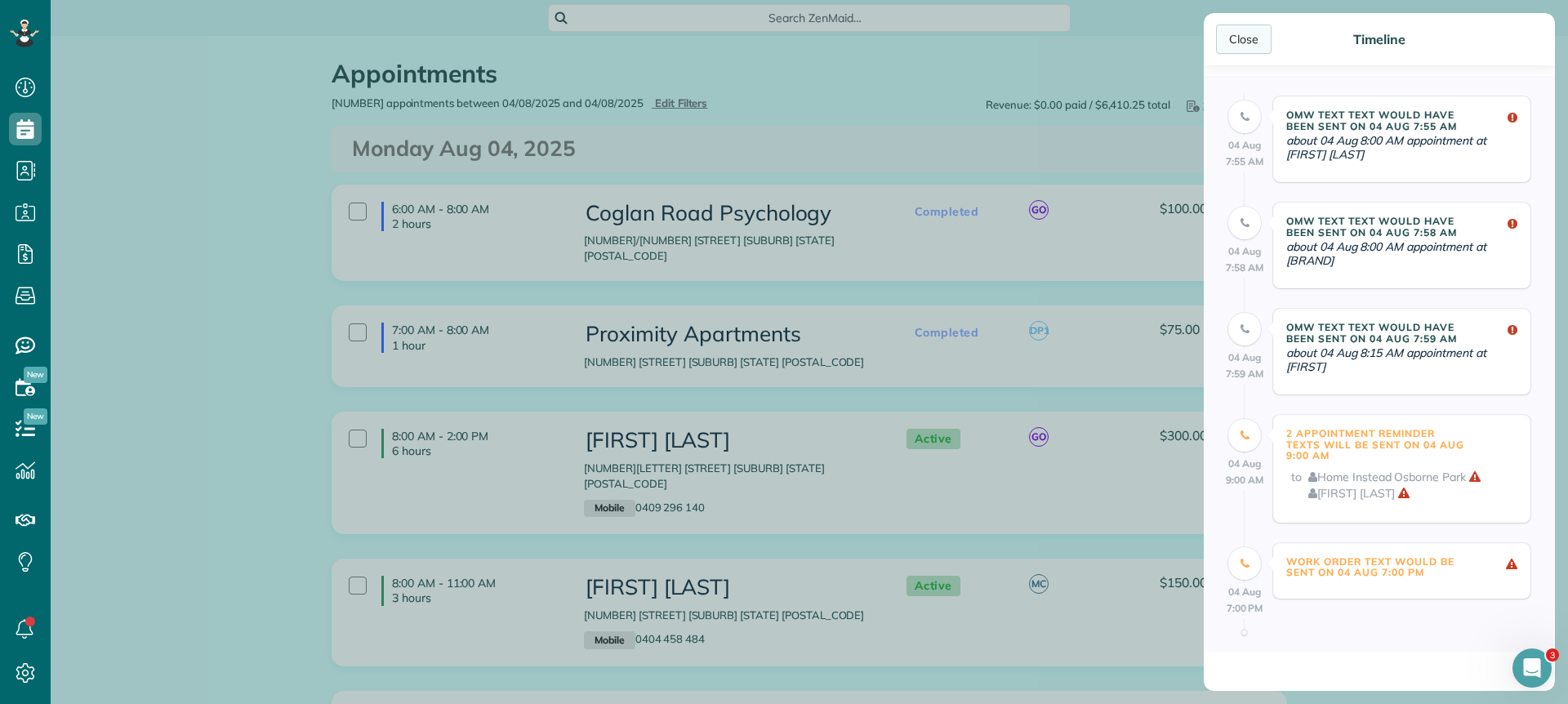 click on "Close" at bounding box center [1244, 39] 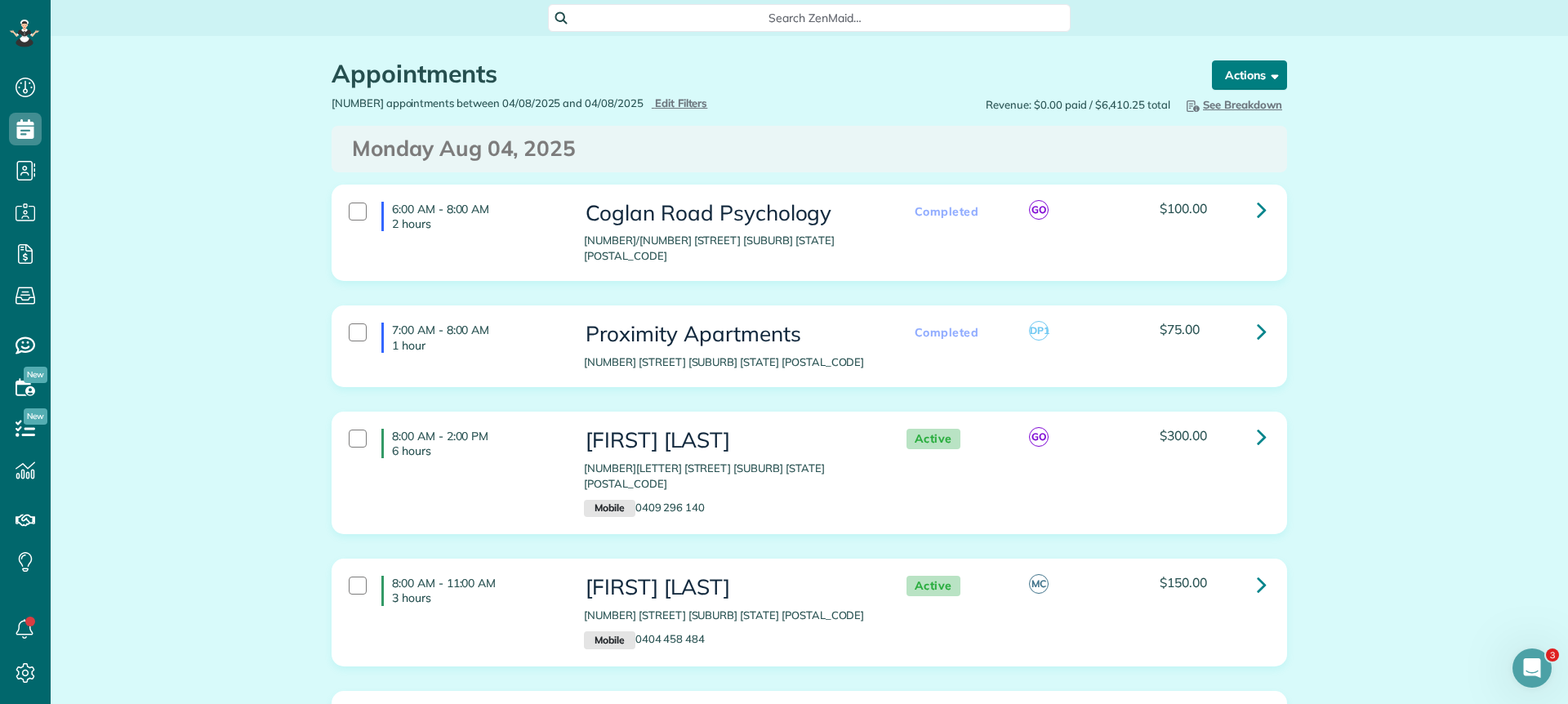 click on "Actions" at bounding box center (1250, 75) 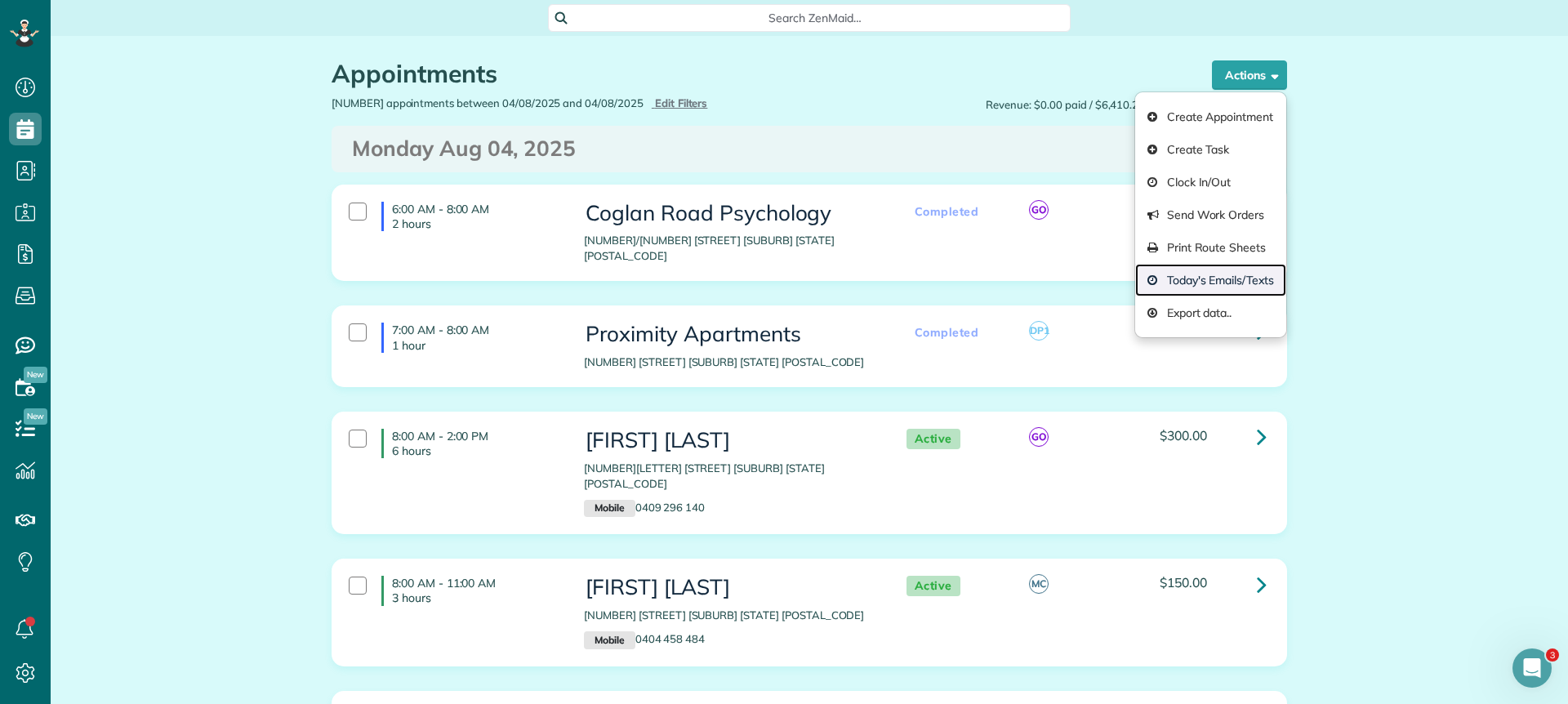 click on "Today's Emails/Texts" at bounding box center (1210, 280) 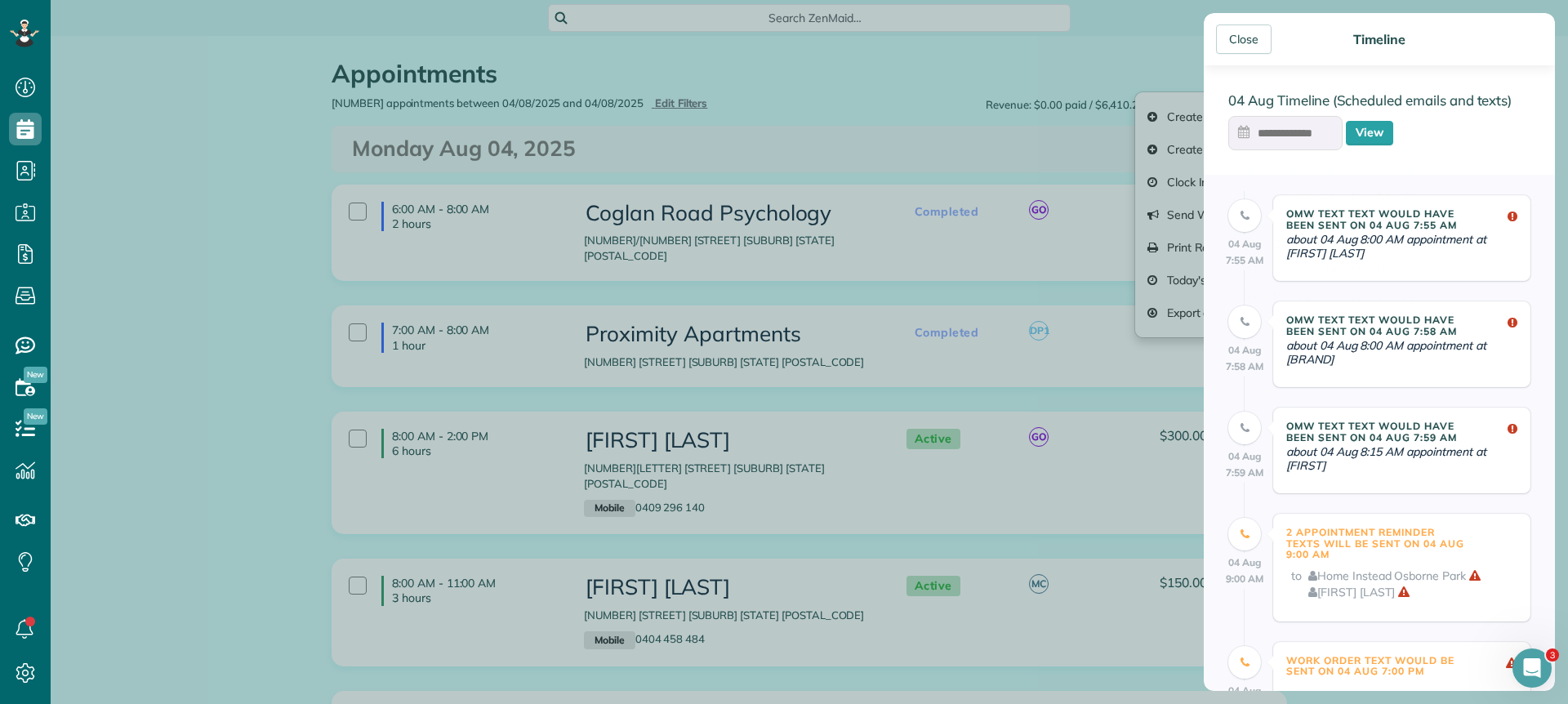 click at bounding box center (1285, 133) 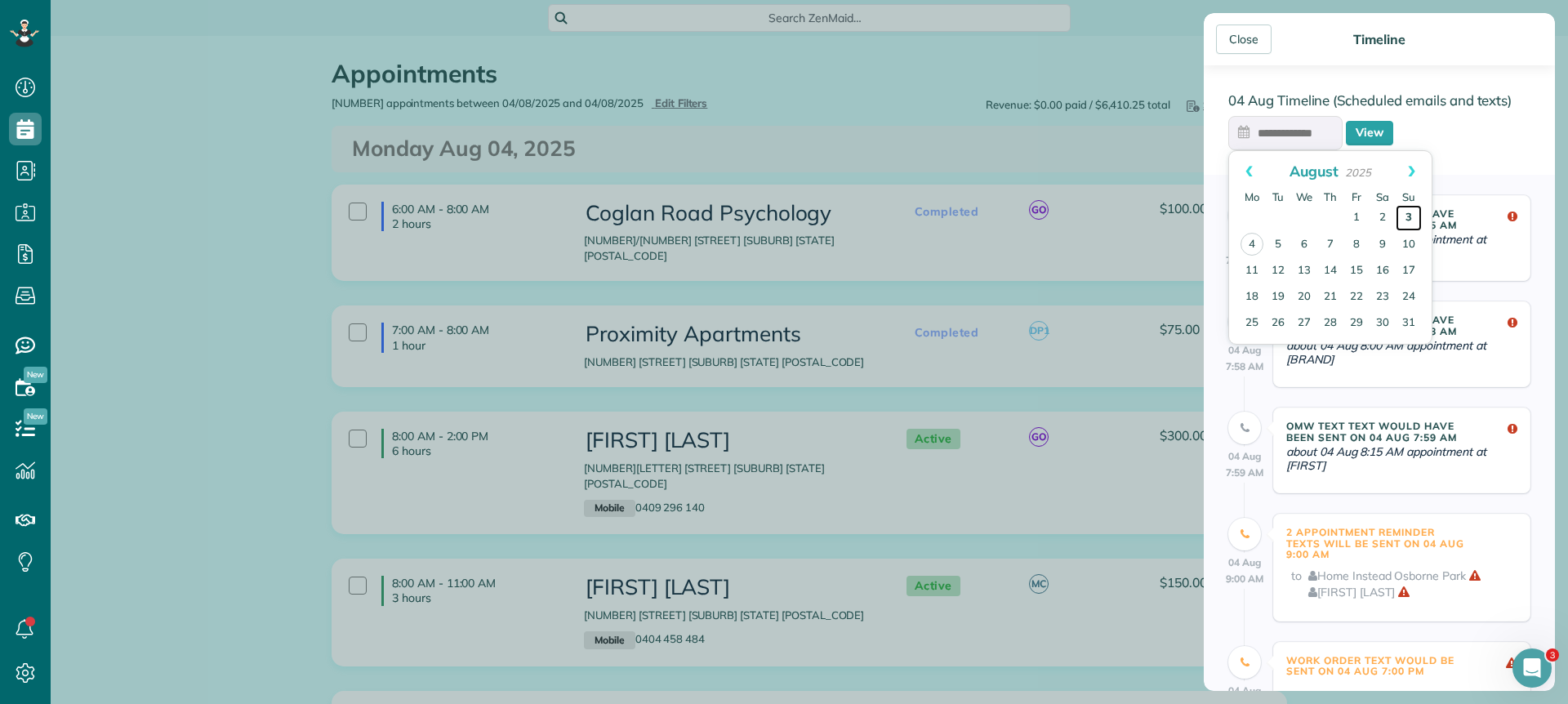 click on "3" at bounding box center (1409, 218) 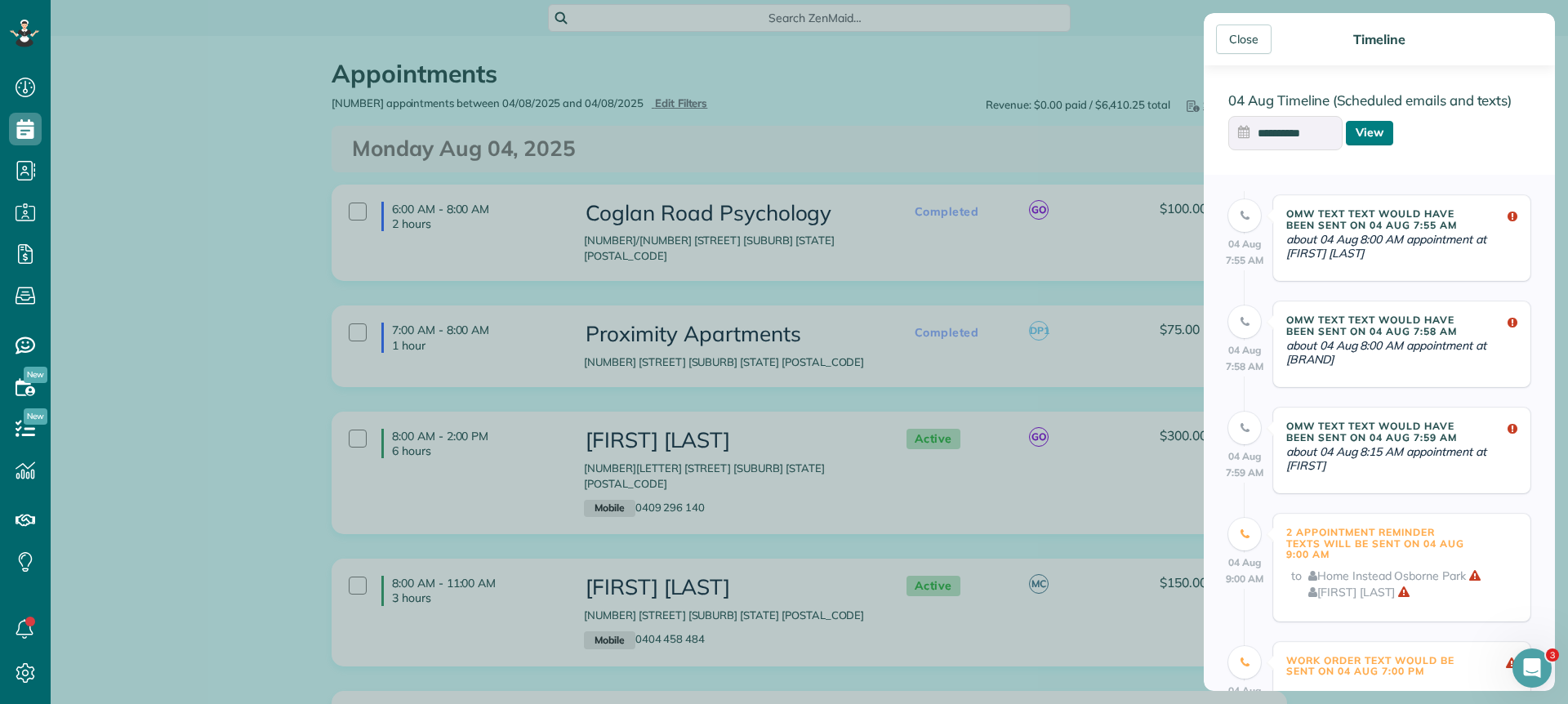 click on "View" at bounding box center (1370, 133) 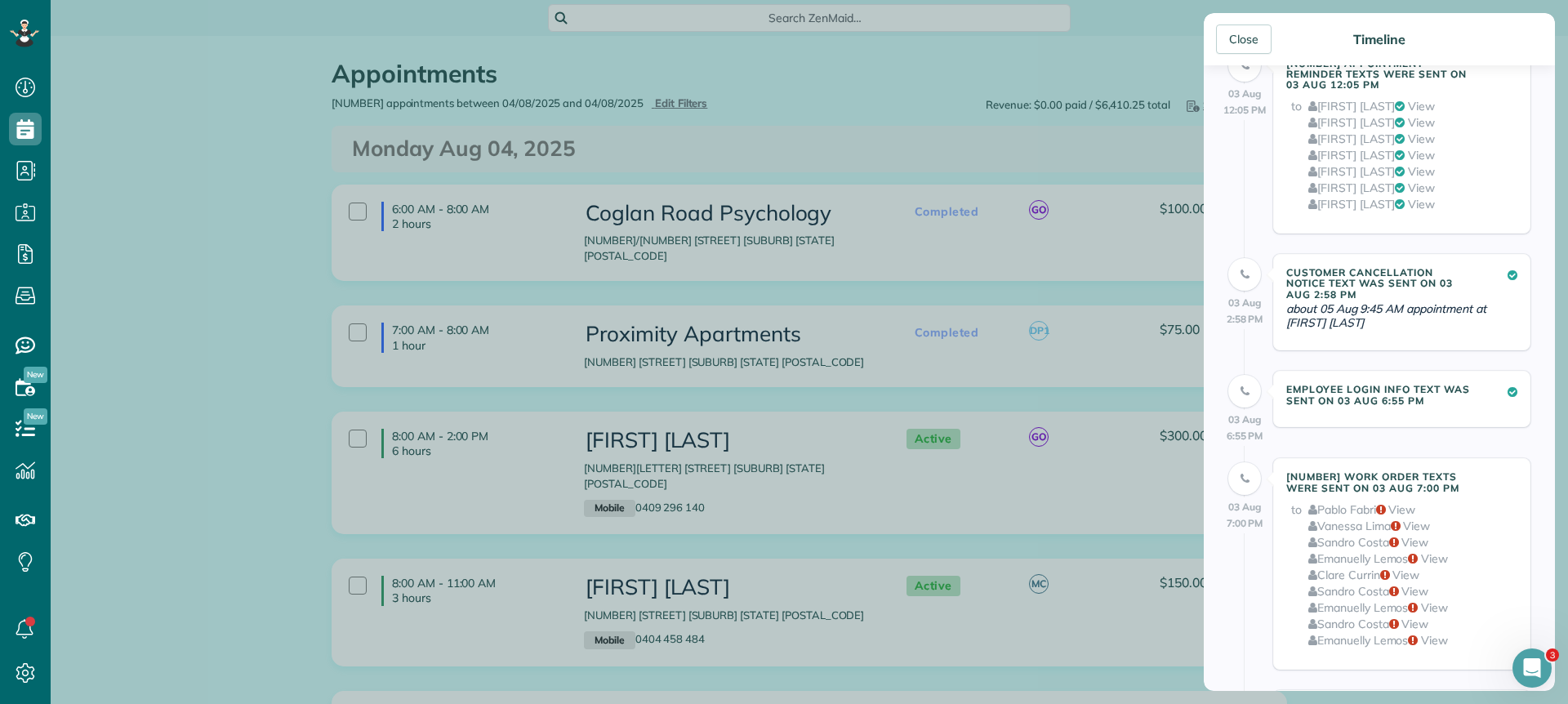 scroll, scrollTop: 560, scrollLeft: 0, axis: vertical 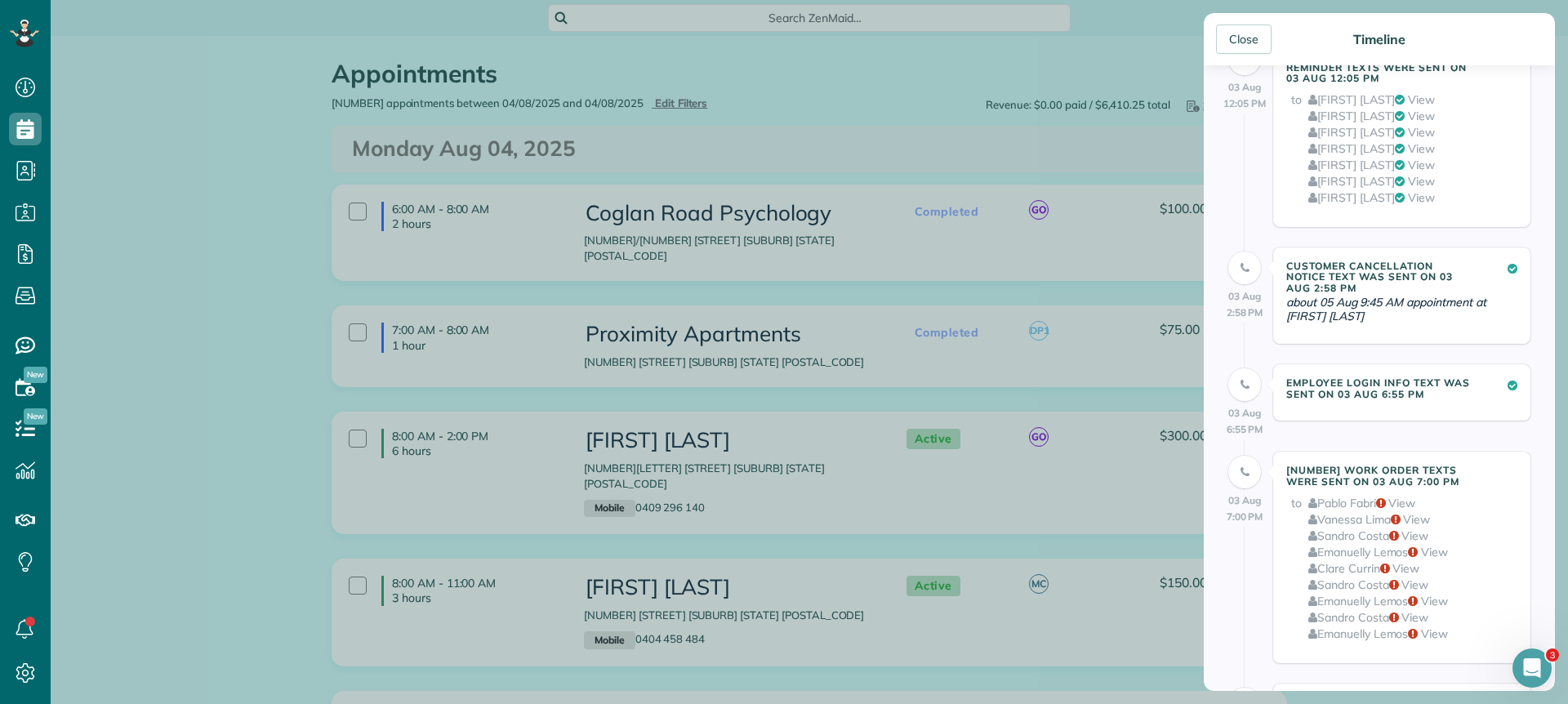 click on "3" at bounding box center [1532, 668] 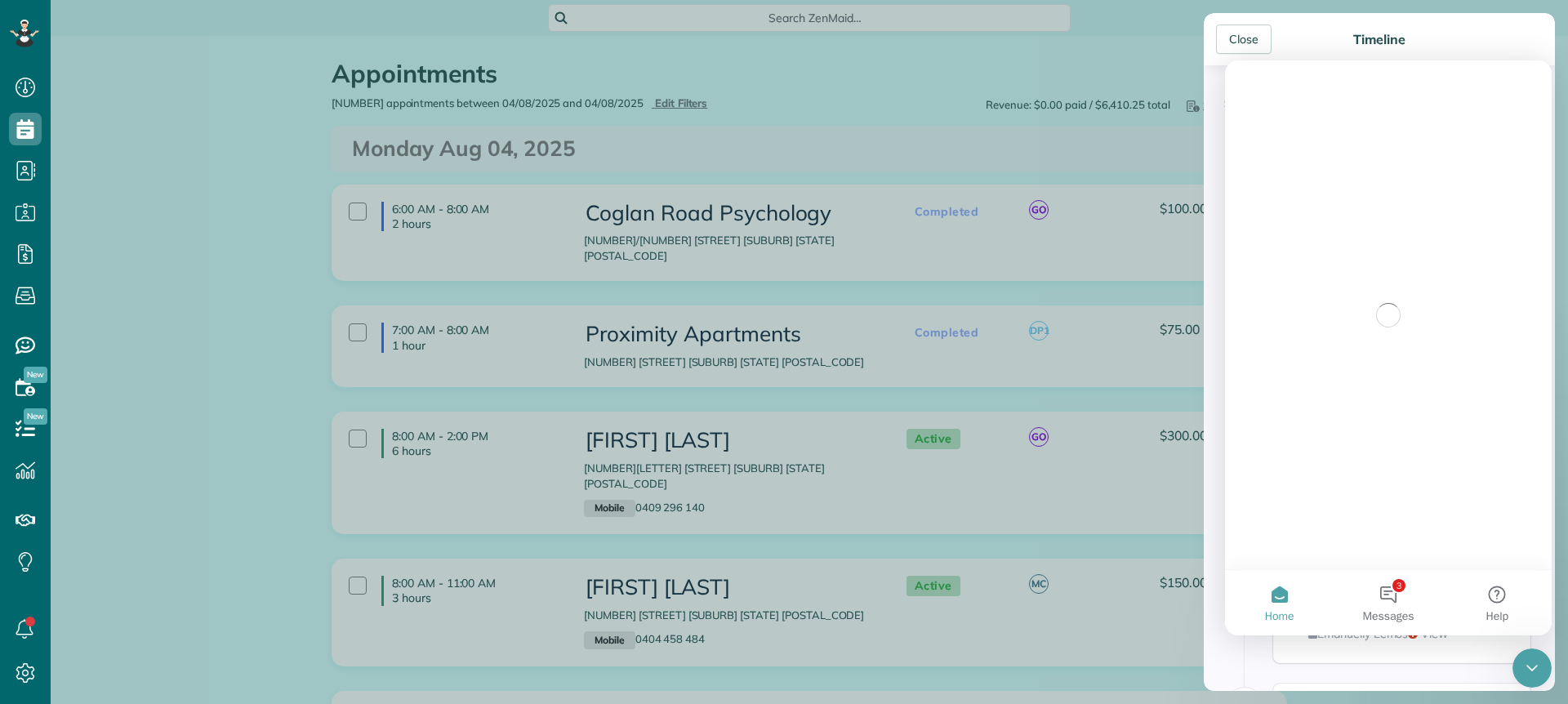 scroll, scrollTop: 0, scrollLeft: 0, axis: both 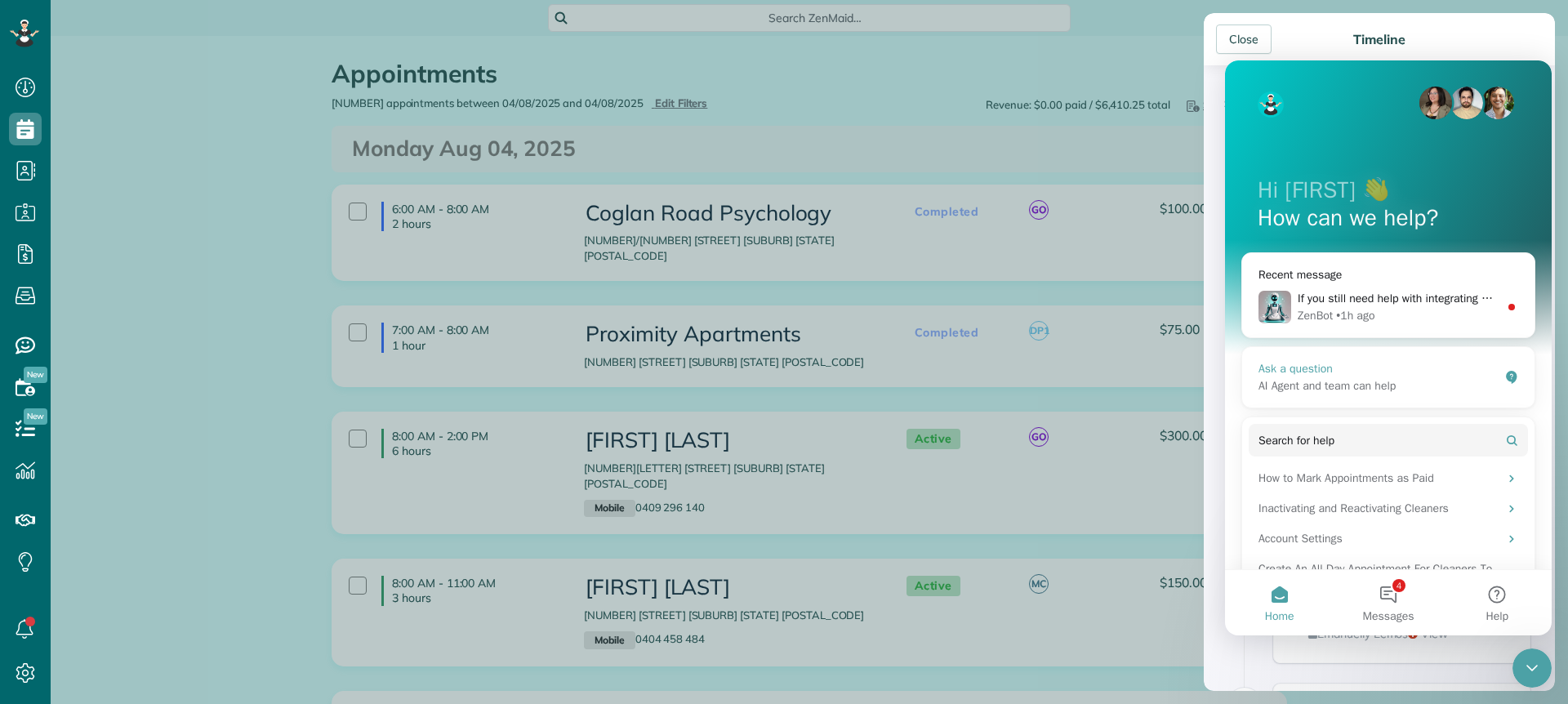 click on "AI Agent and team can help" at bounding box center (1379, 385) 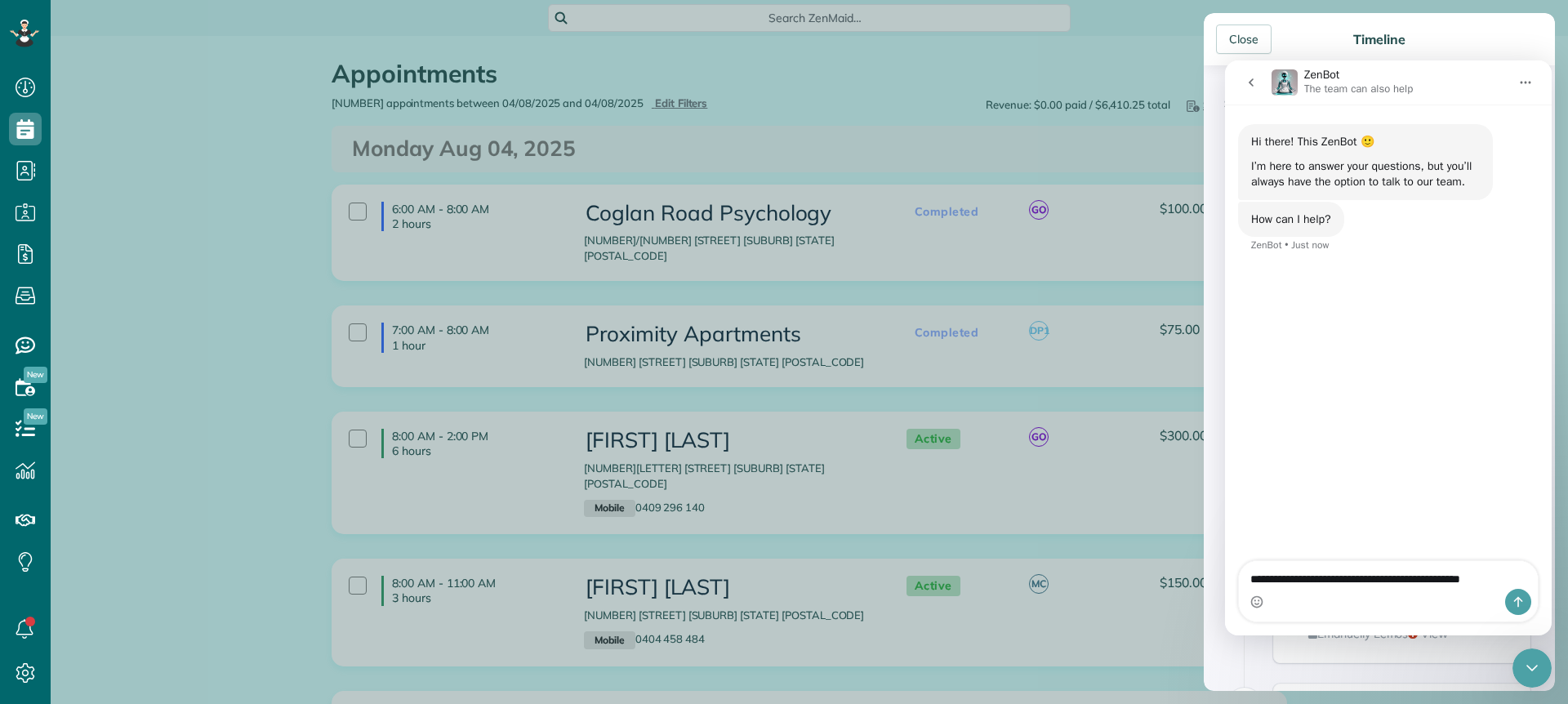 type on "**********" 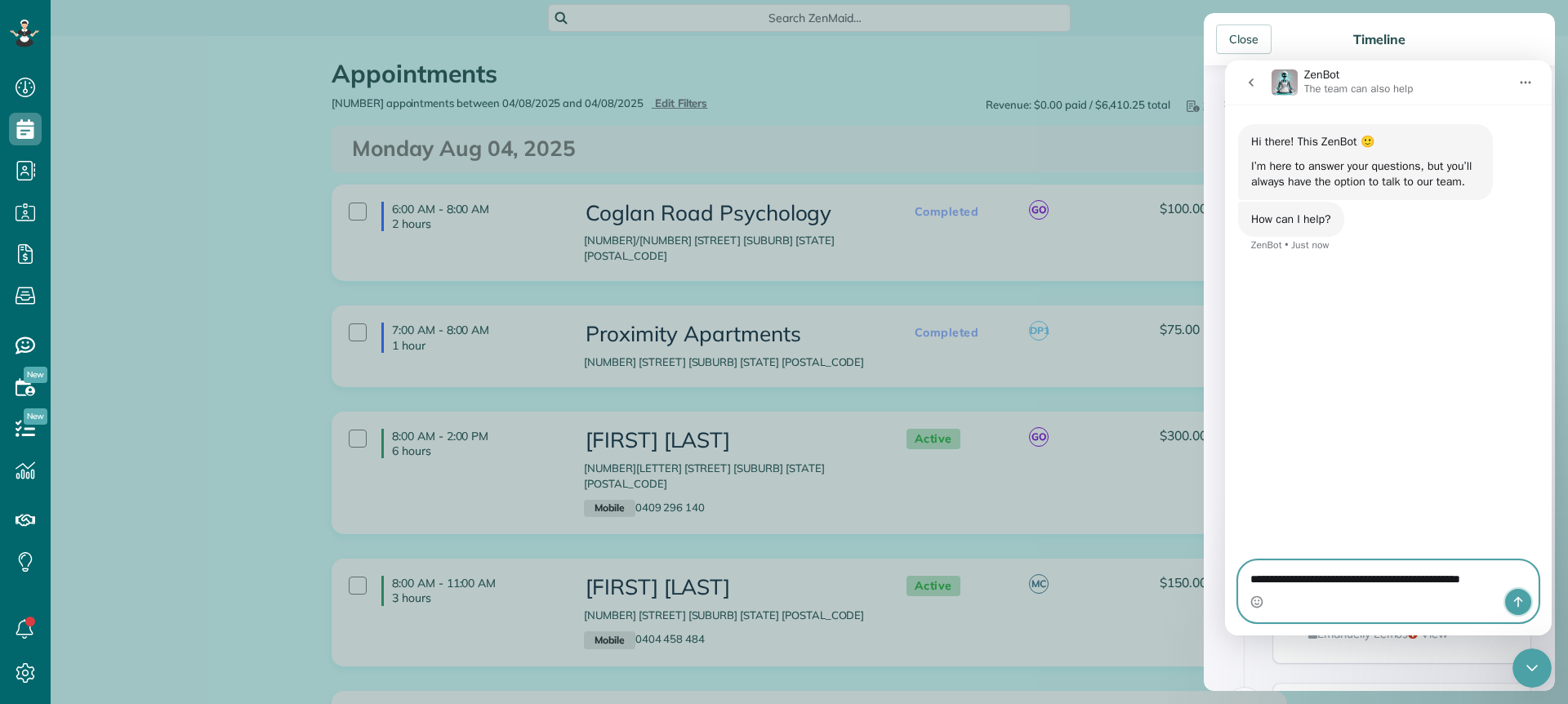 click 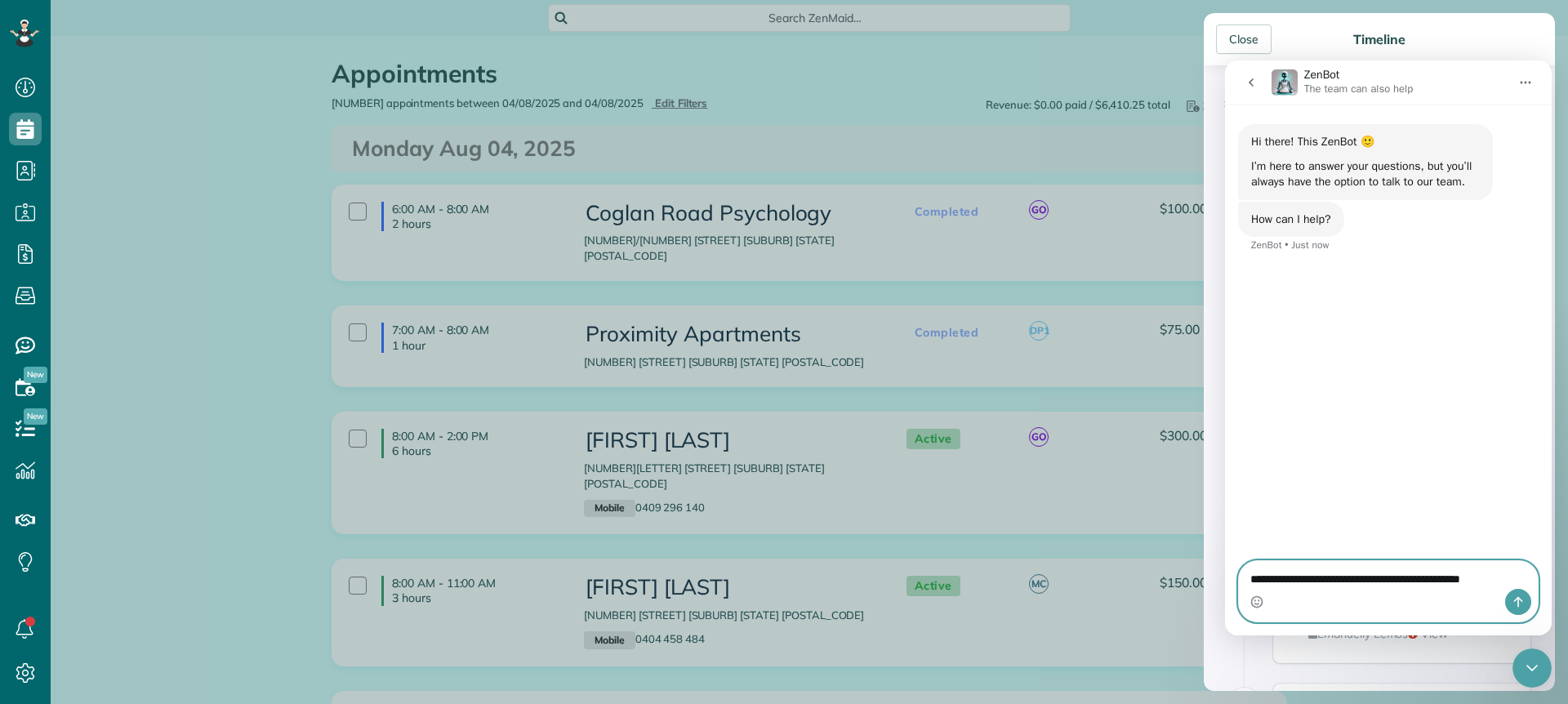 type 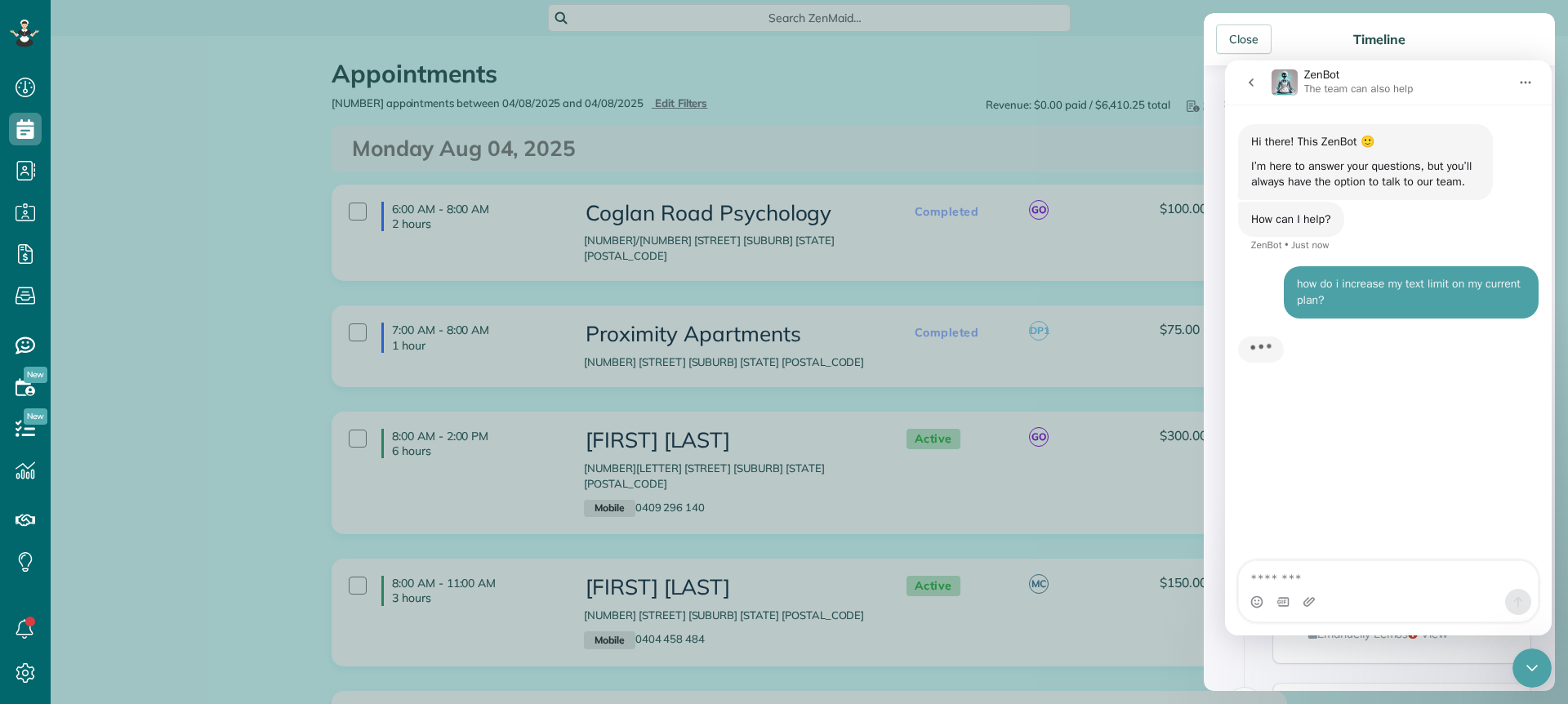 click 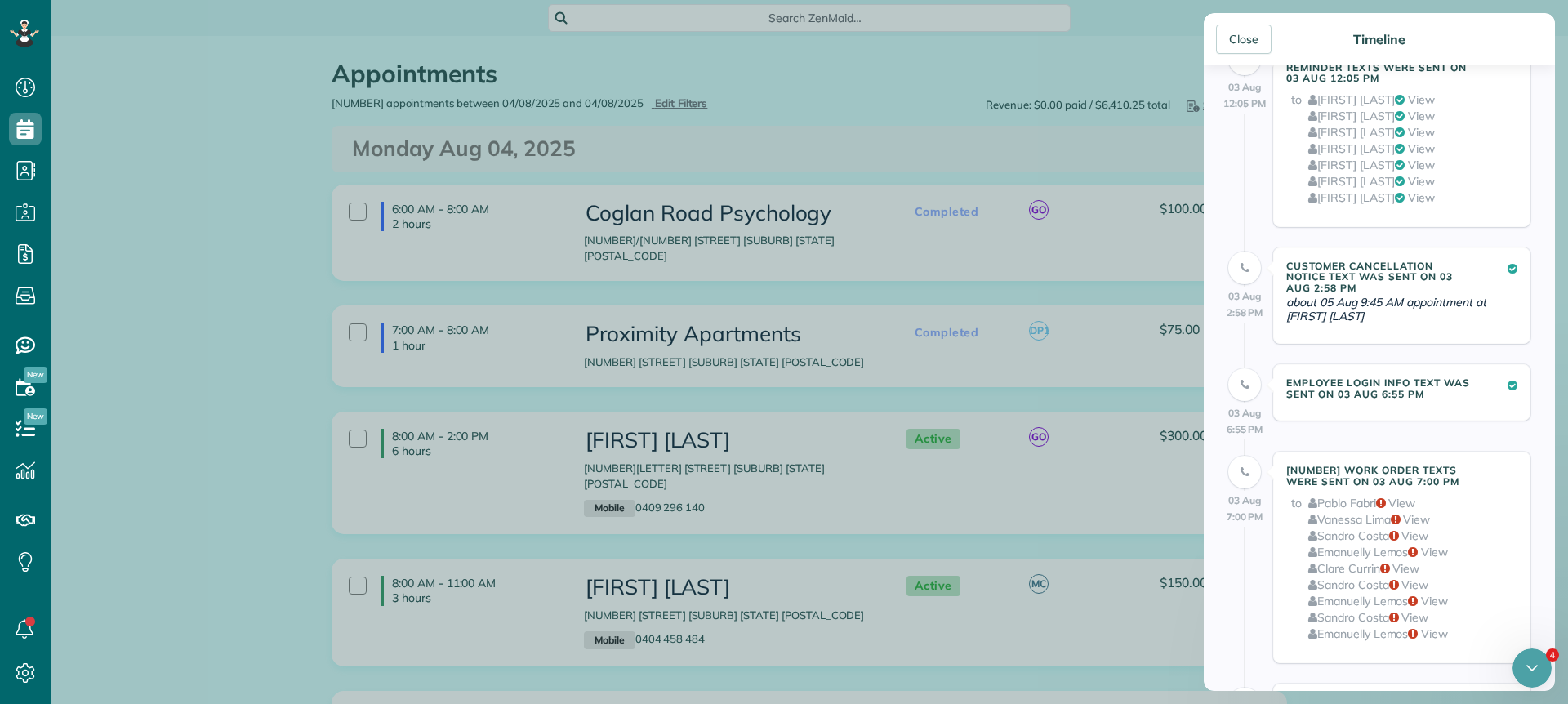 scroll, scrollTop: 0, scrollLeft: 0, axis: both 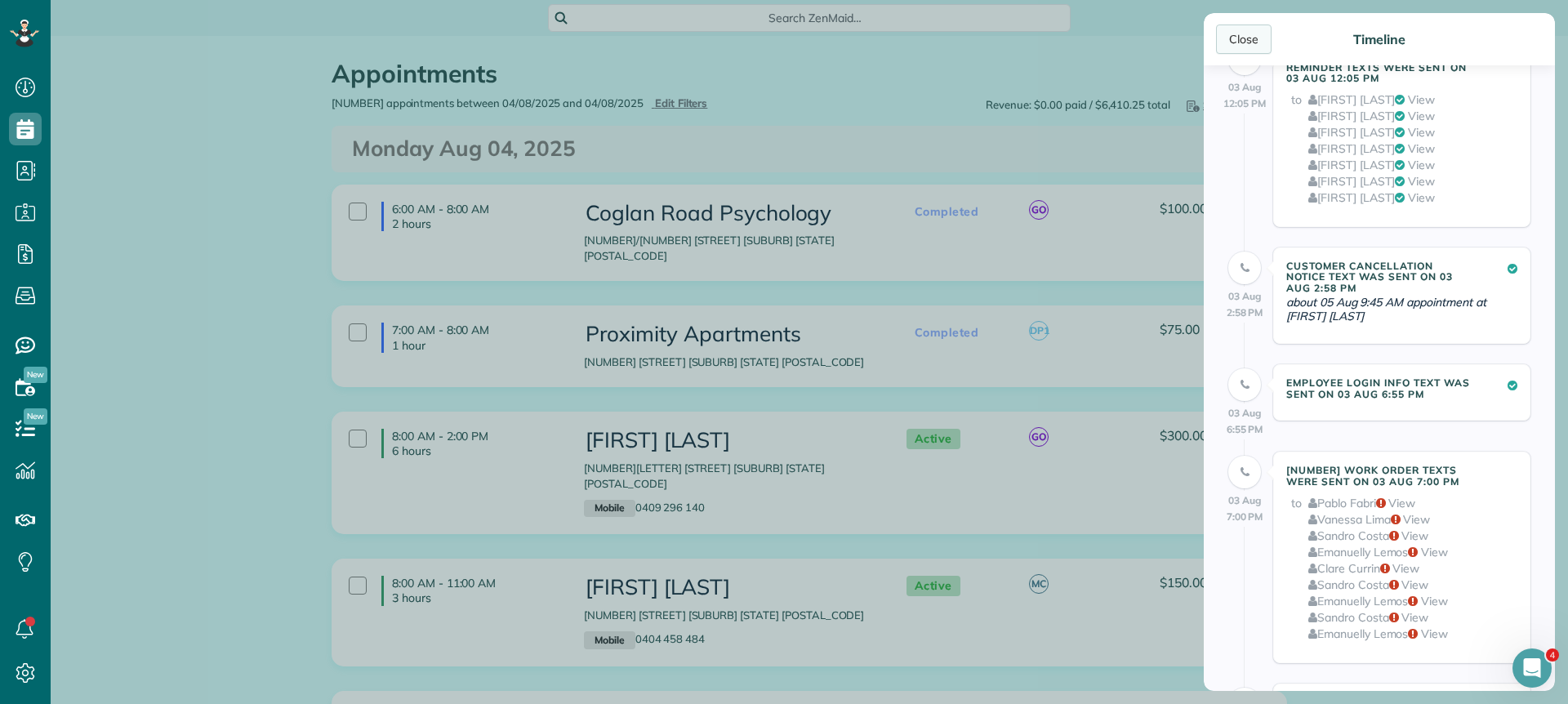 click on "Close" at bounding box center [1244, 39] 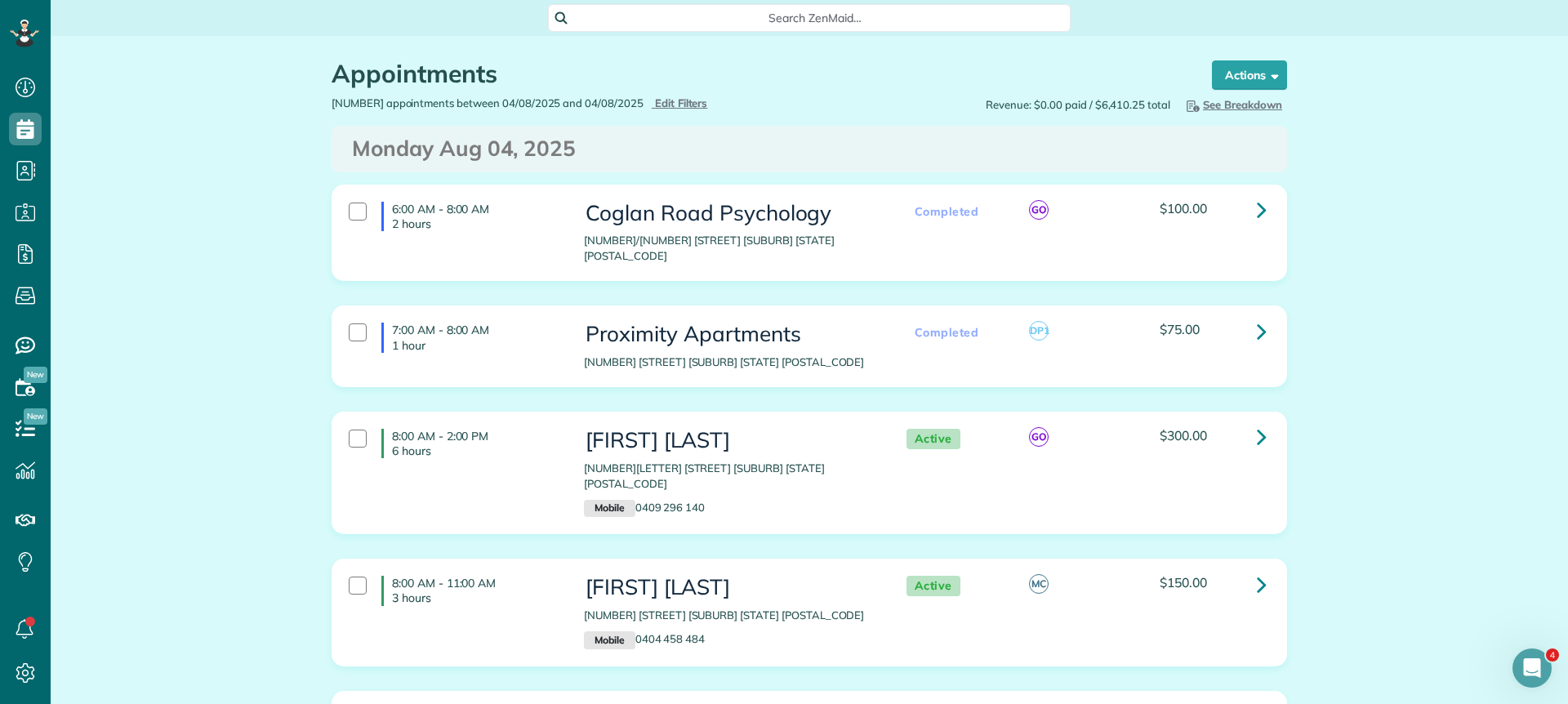scroll, scrollTop: 2, scrollLeft: 0, axis: vertical 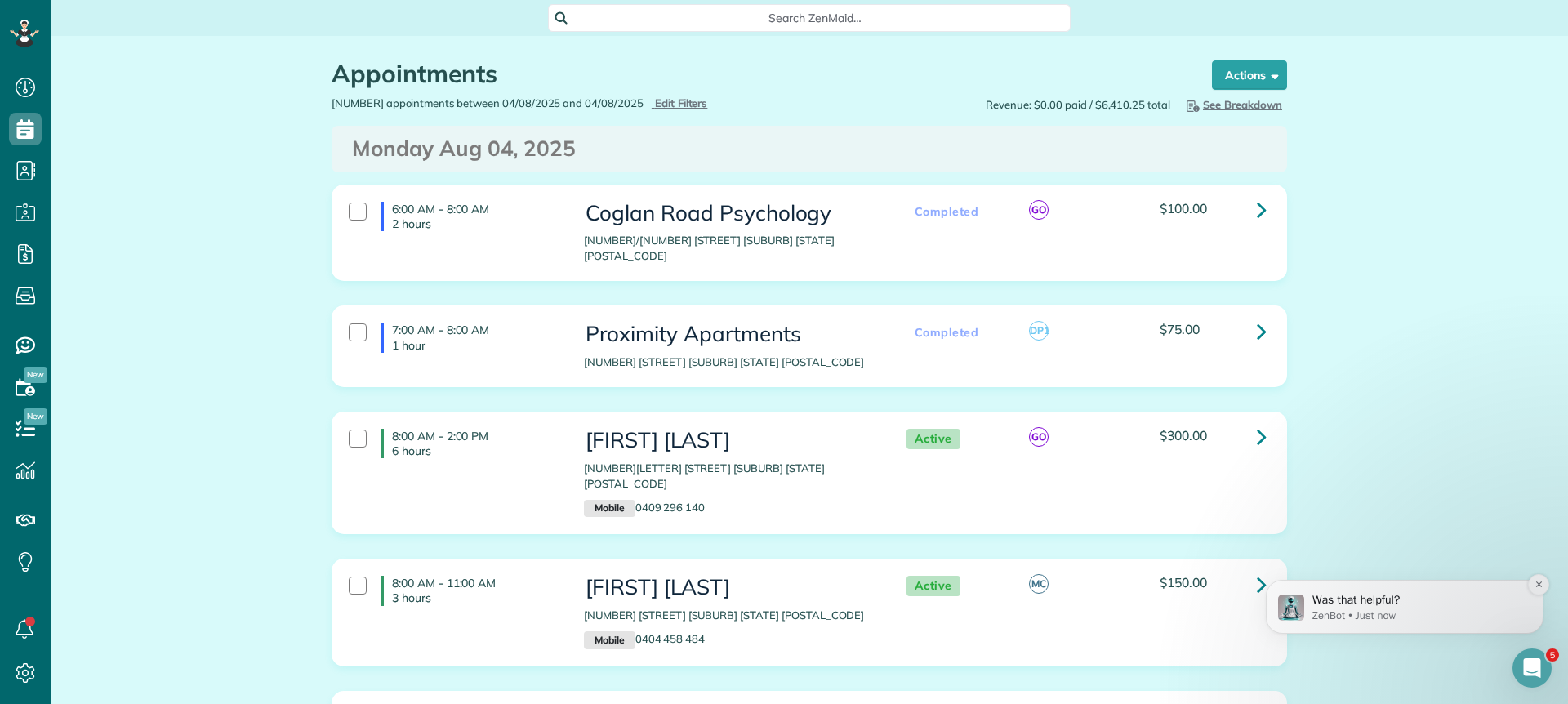 click on "Was that helpful? ZenBot • Just now" at bounding box center (1405, 607) 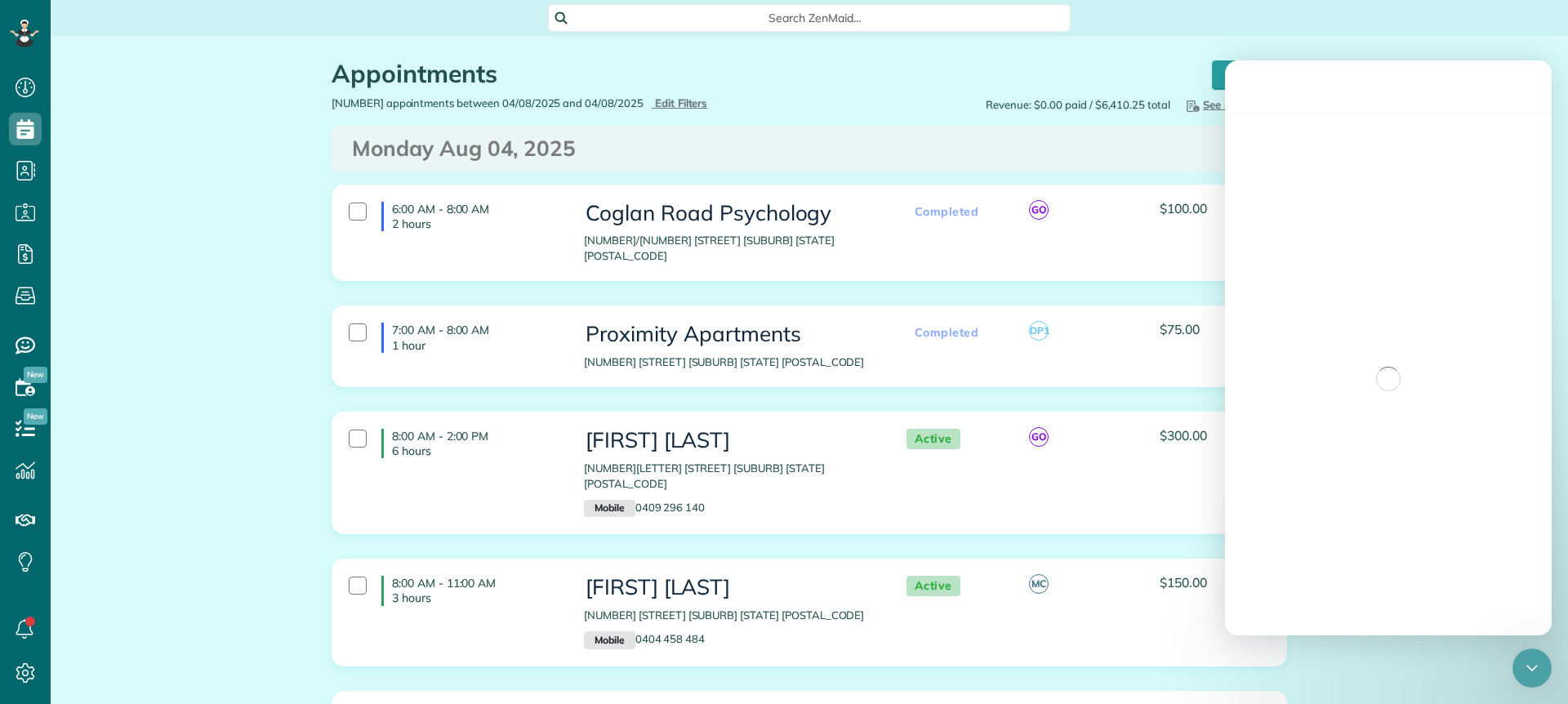 scroll, scrollTop: 2, scrollLeft: 0, axis: vertical 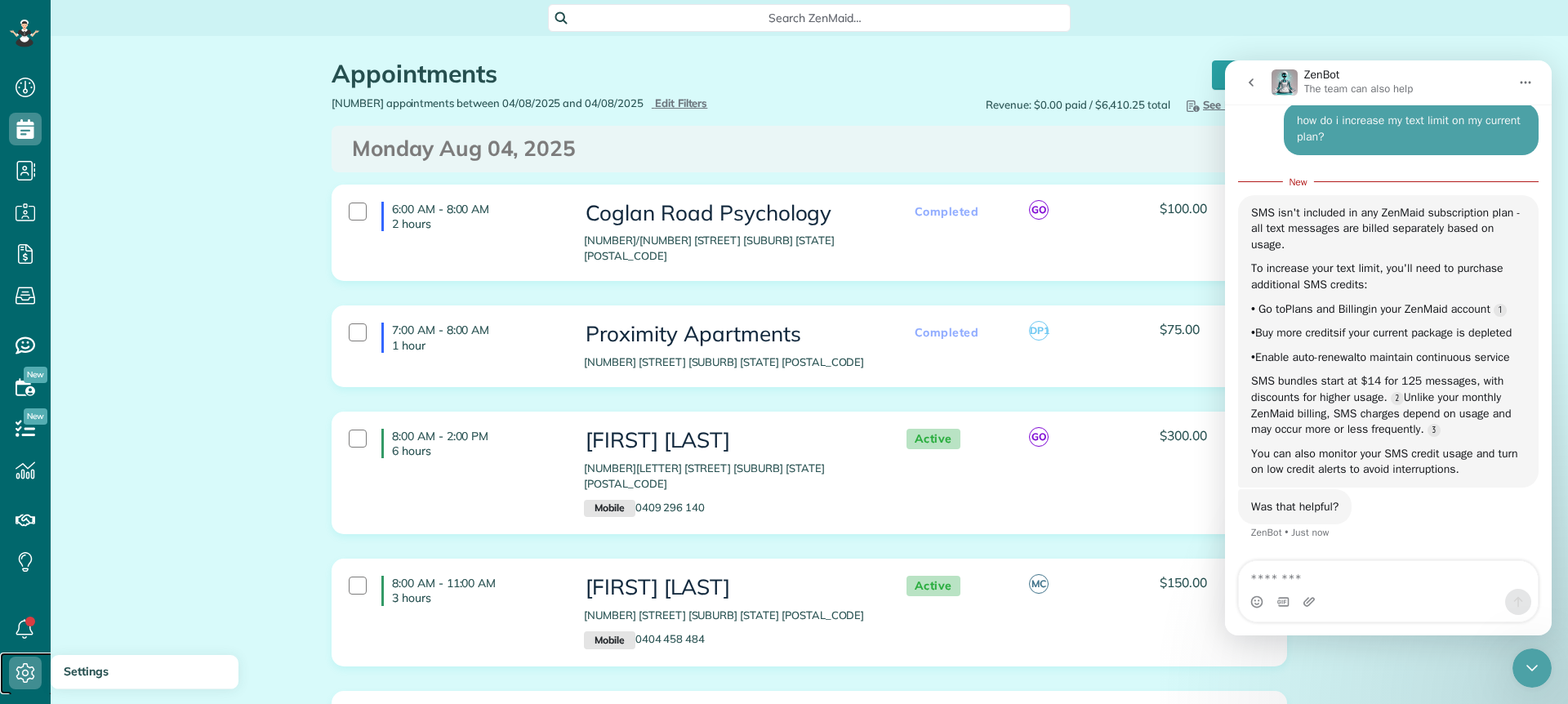 click 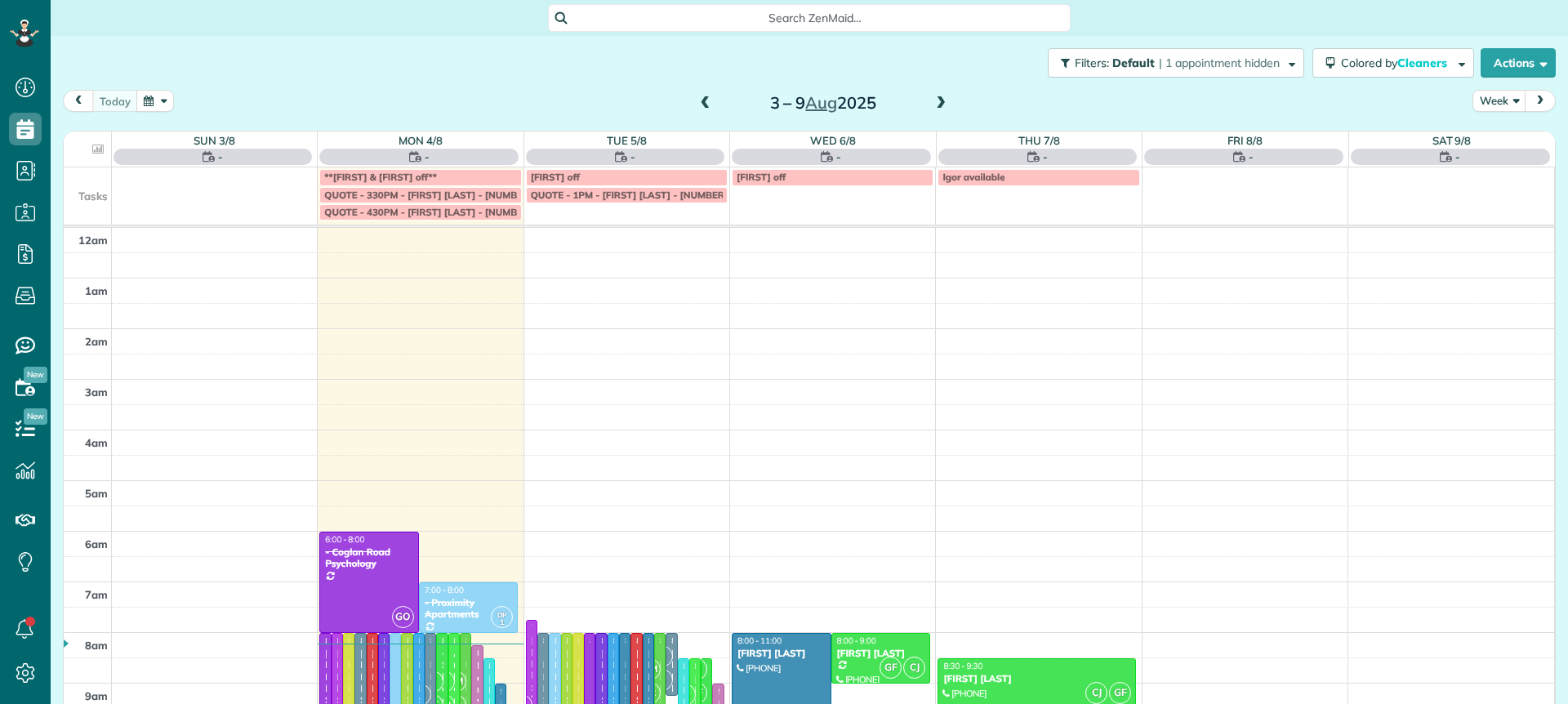 scroll, scrollTop: 0, scrollLeft: 0, axis: both 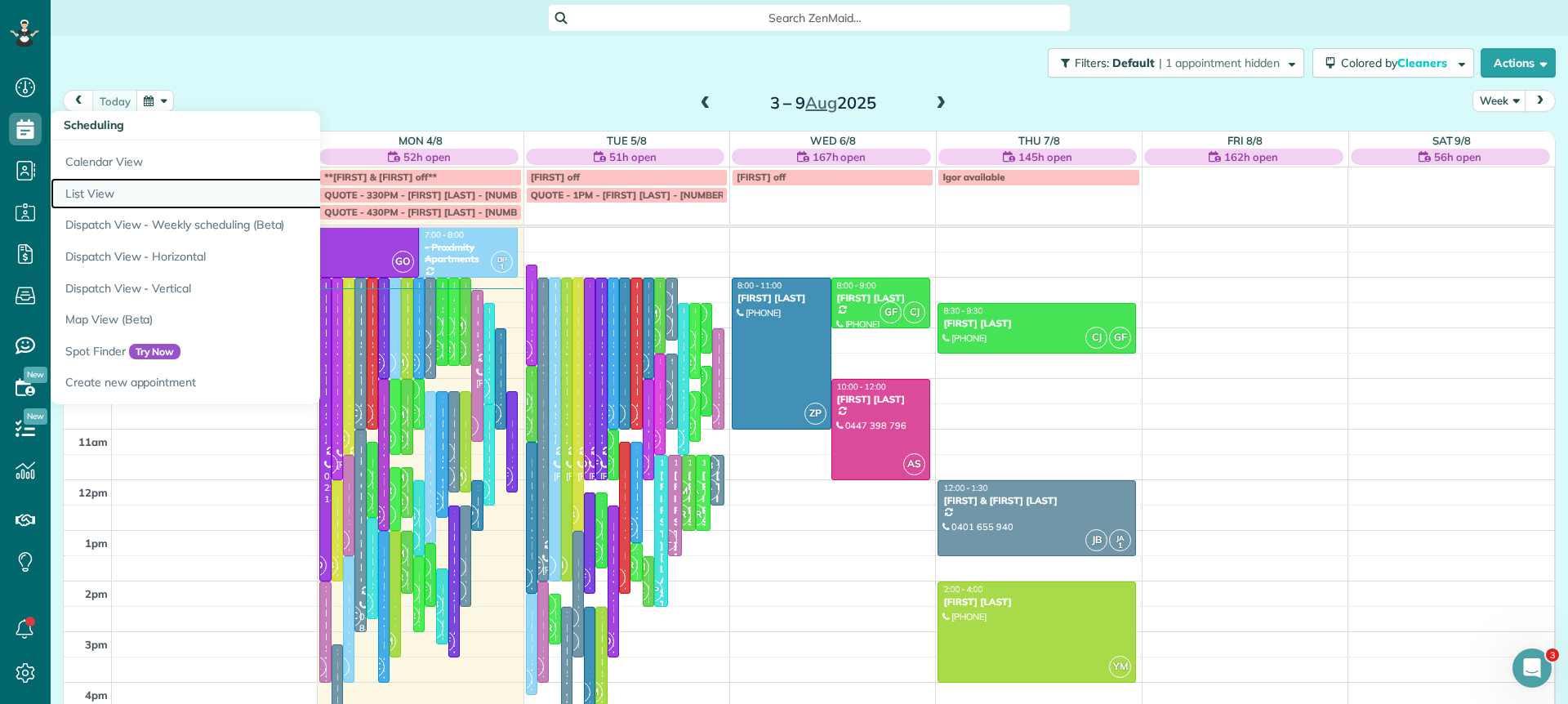 click on "List View" at bounding box center (255, 194) 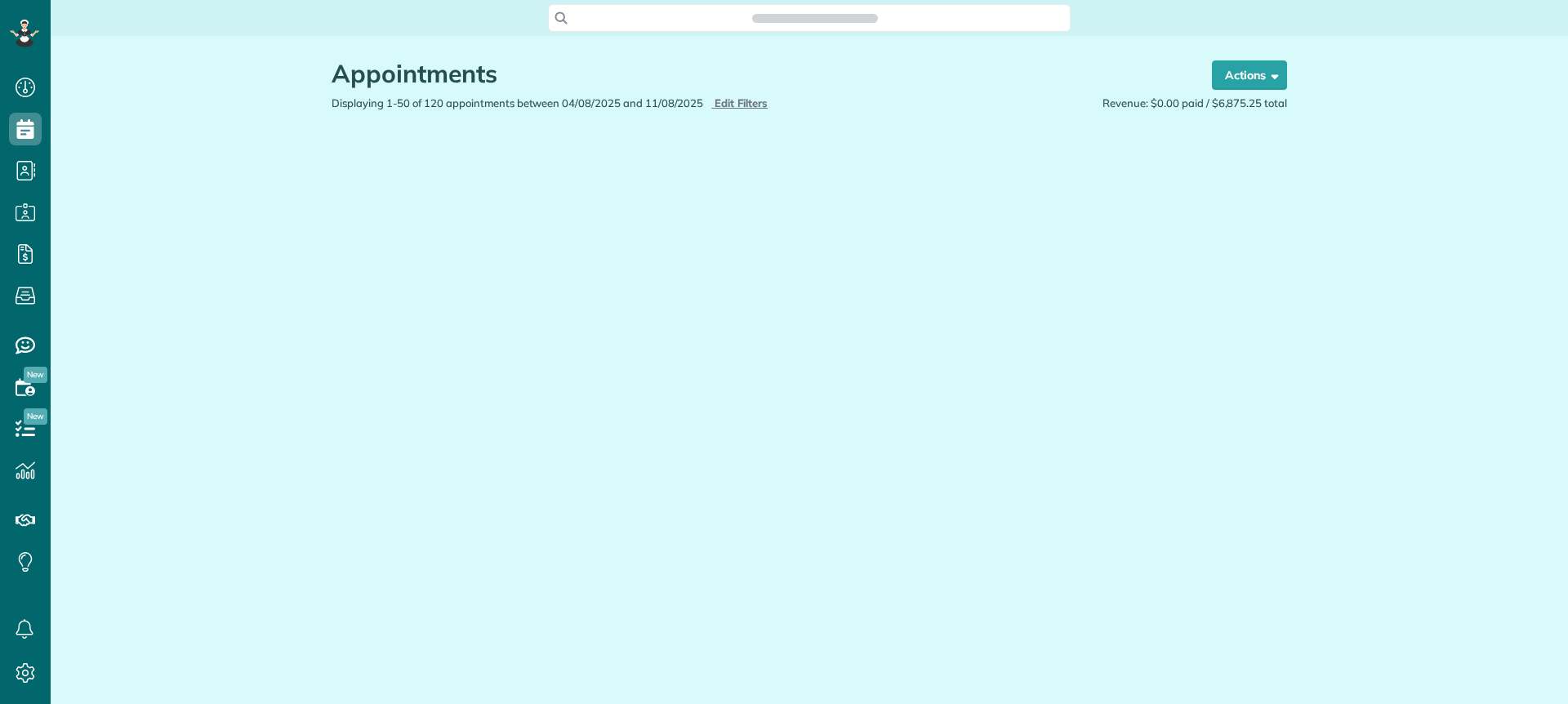 scroll, scrollTop: 0, scrollLeft: 0, axis: both 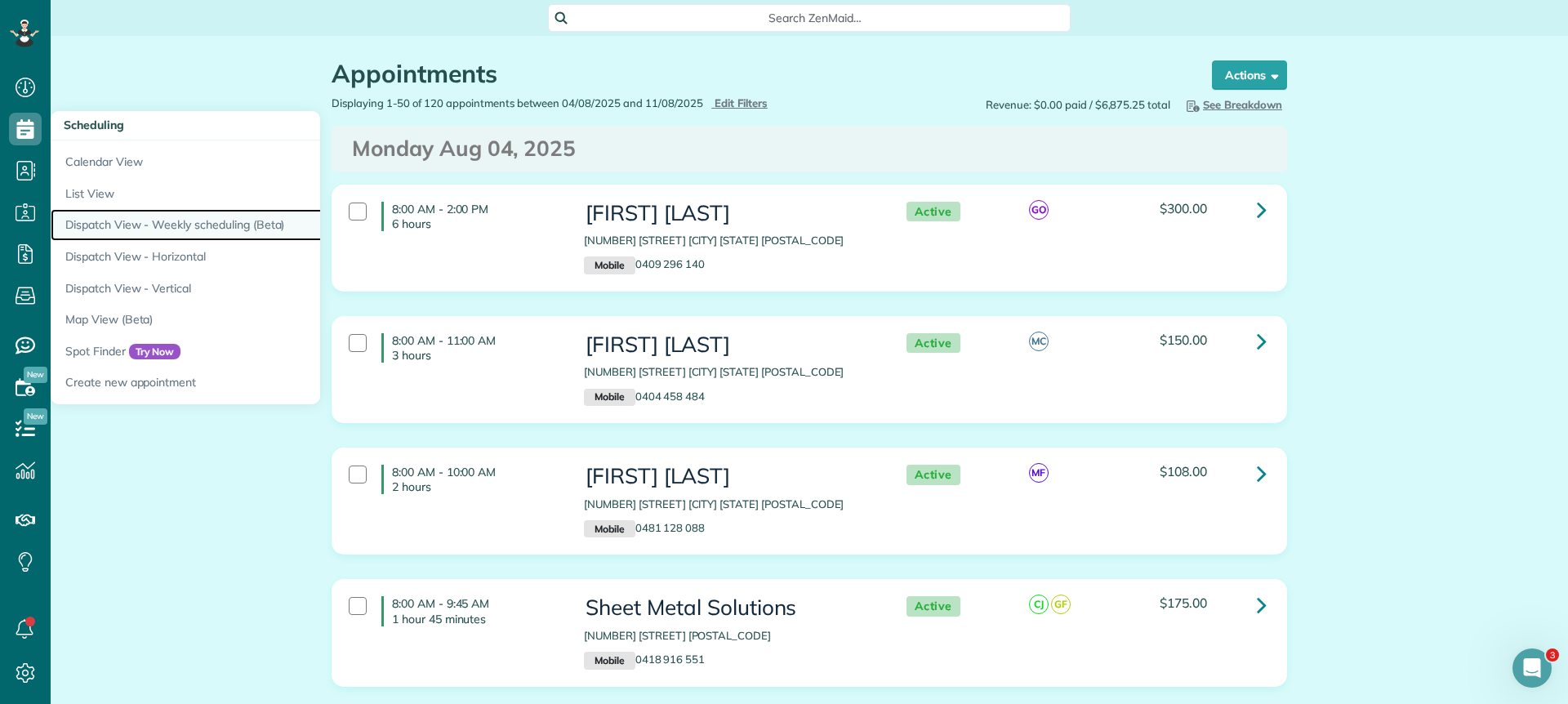 click on "Dispatch View - Weekly scheduling (Beta)" at bounding box center (255, 225) 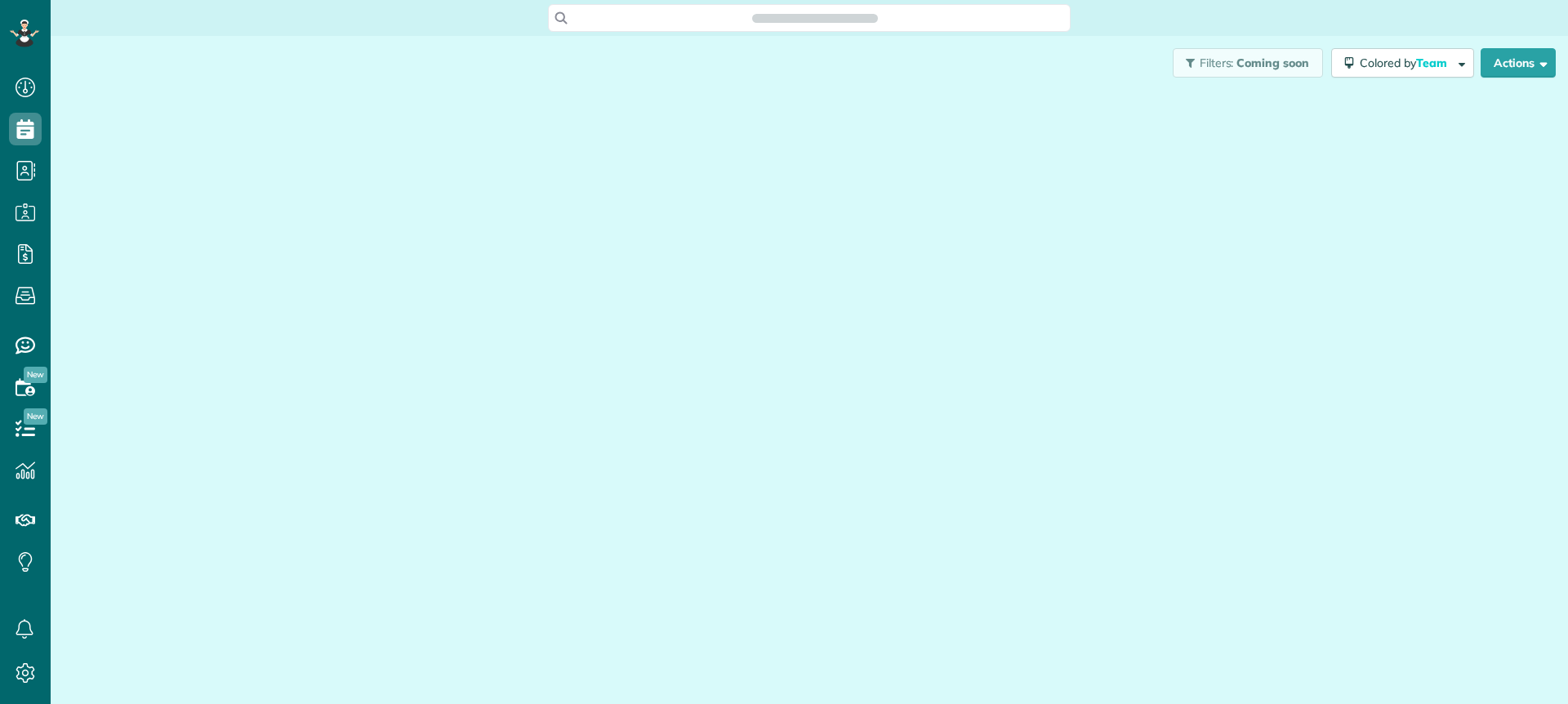 scroll, scrollTop: 0, scrollLeft: 0, axis: both 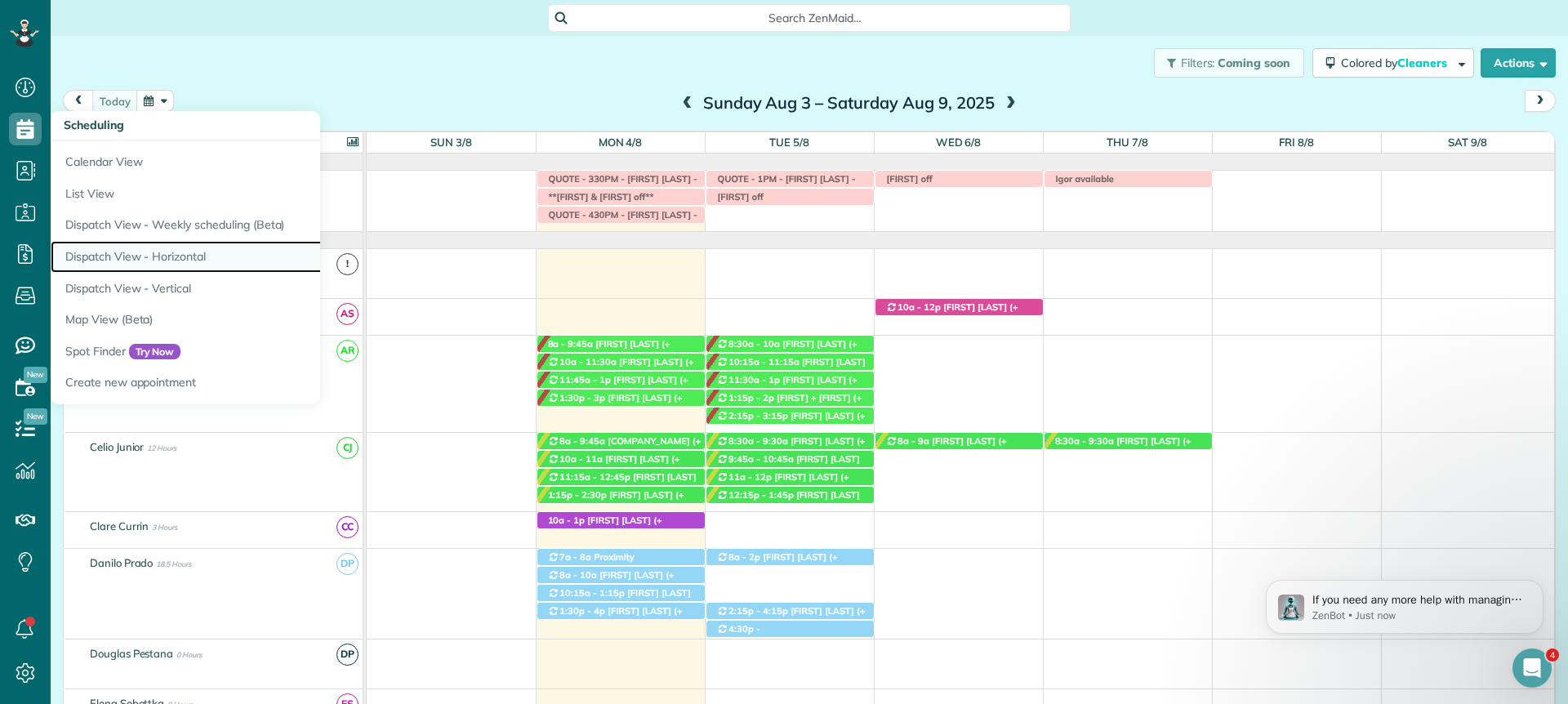 click on "Dispatch View - Horizontal" at bounding box center [255, 256] 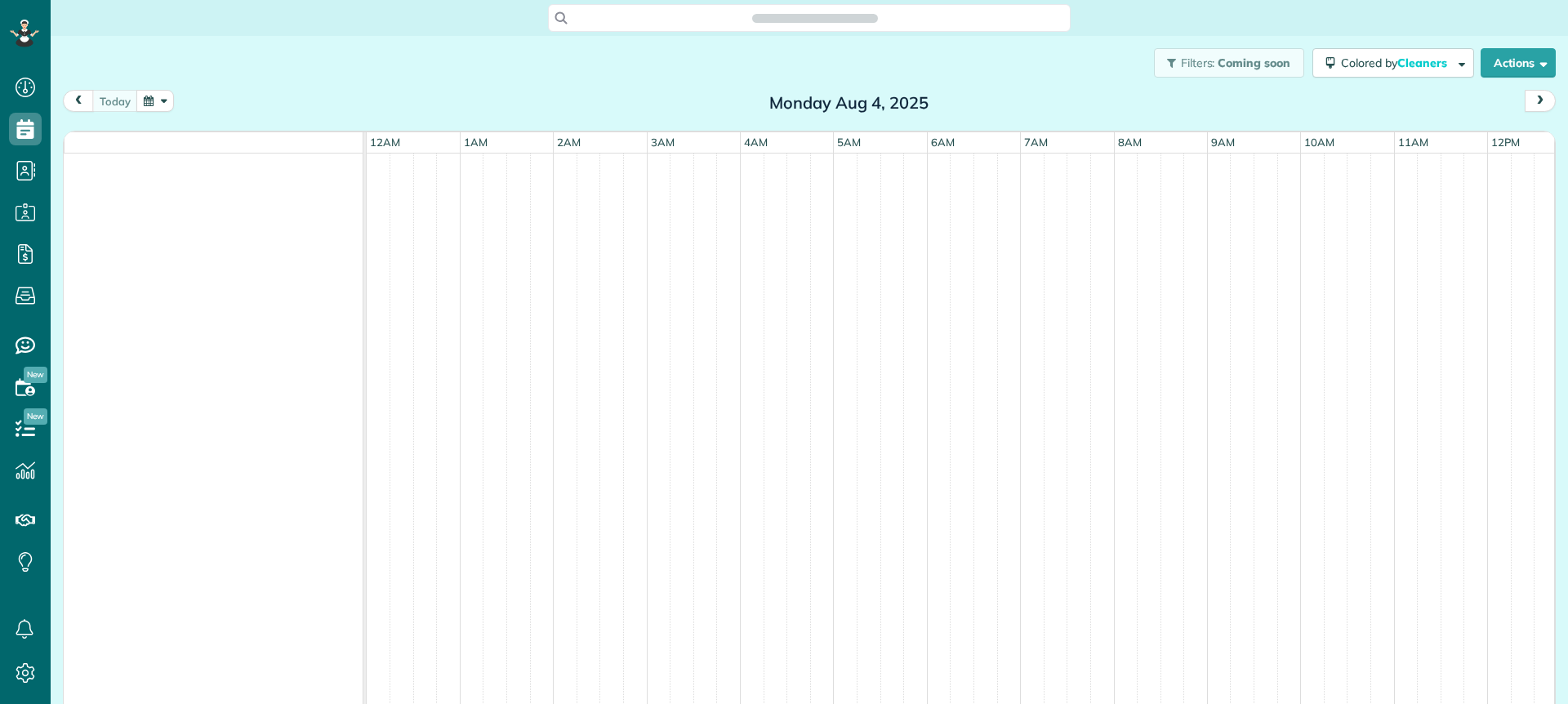 scroll, scrollTop: 0, scrollLeft: 0, axis: both 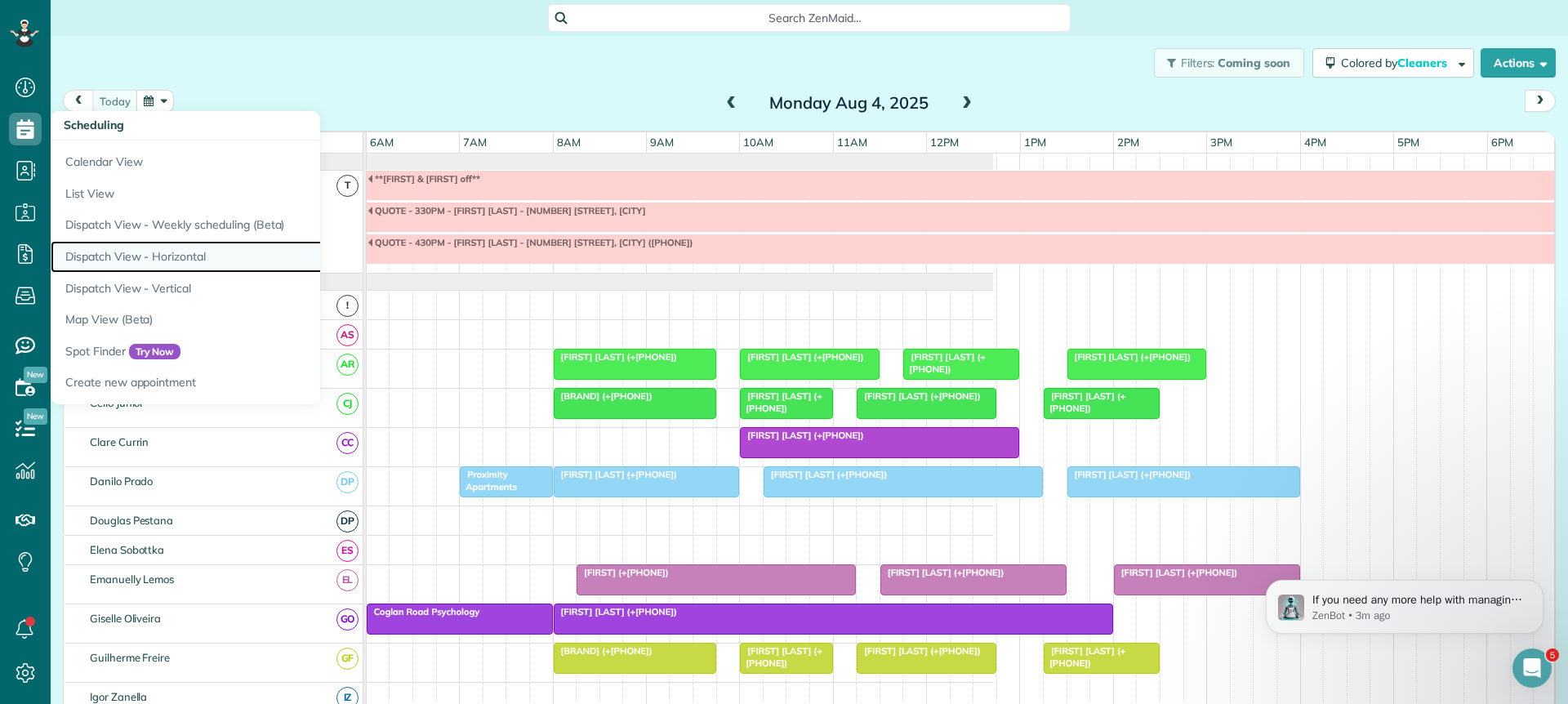 click on "Dispatch View - Horizontal" at bounding box center (255, 256) 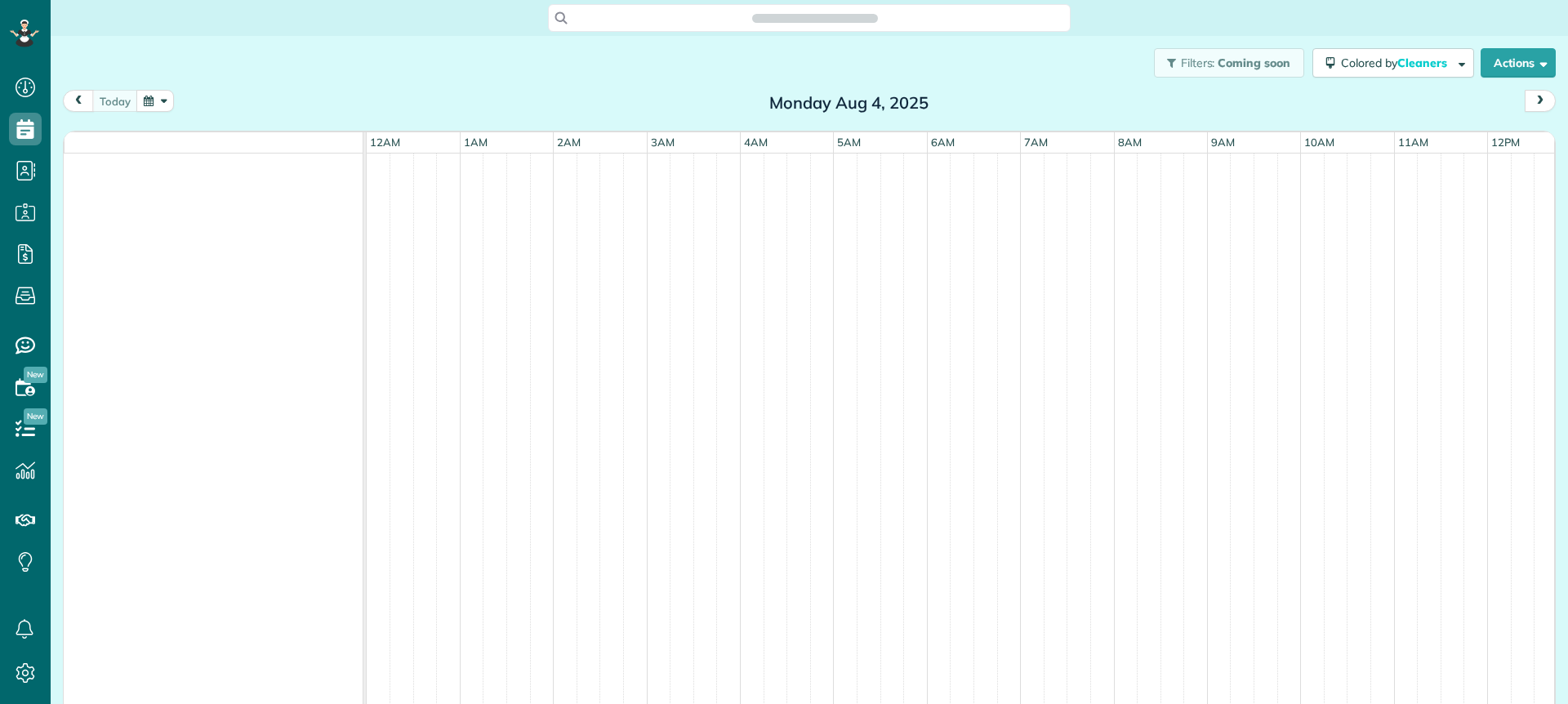 scroll, scrollTop: 0, scrollLeft: 0, axis: both 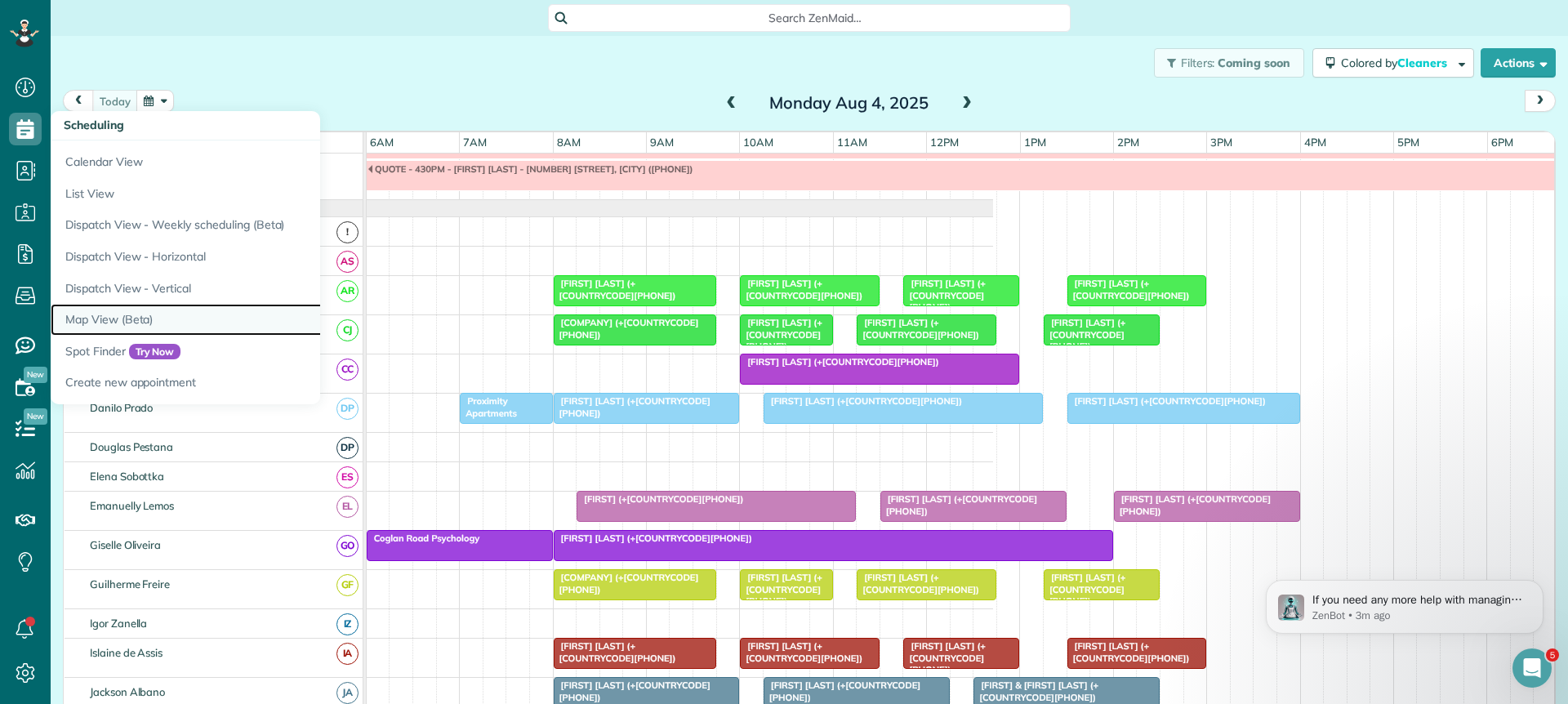 click on "Map View (Beta)" at bounding box center (255, 319) 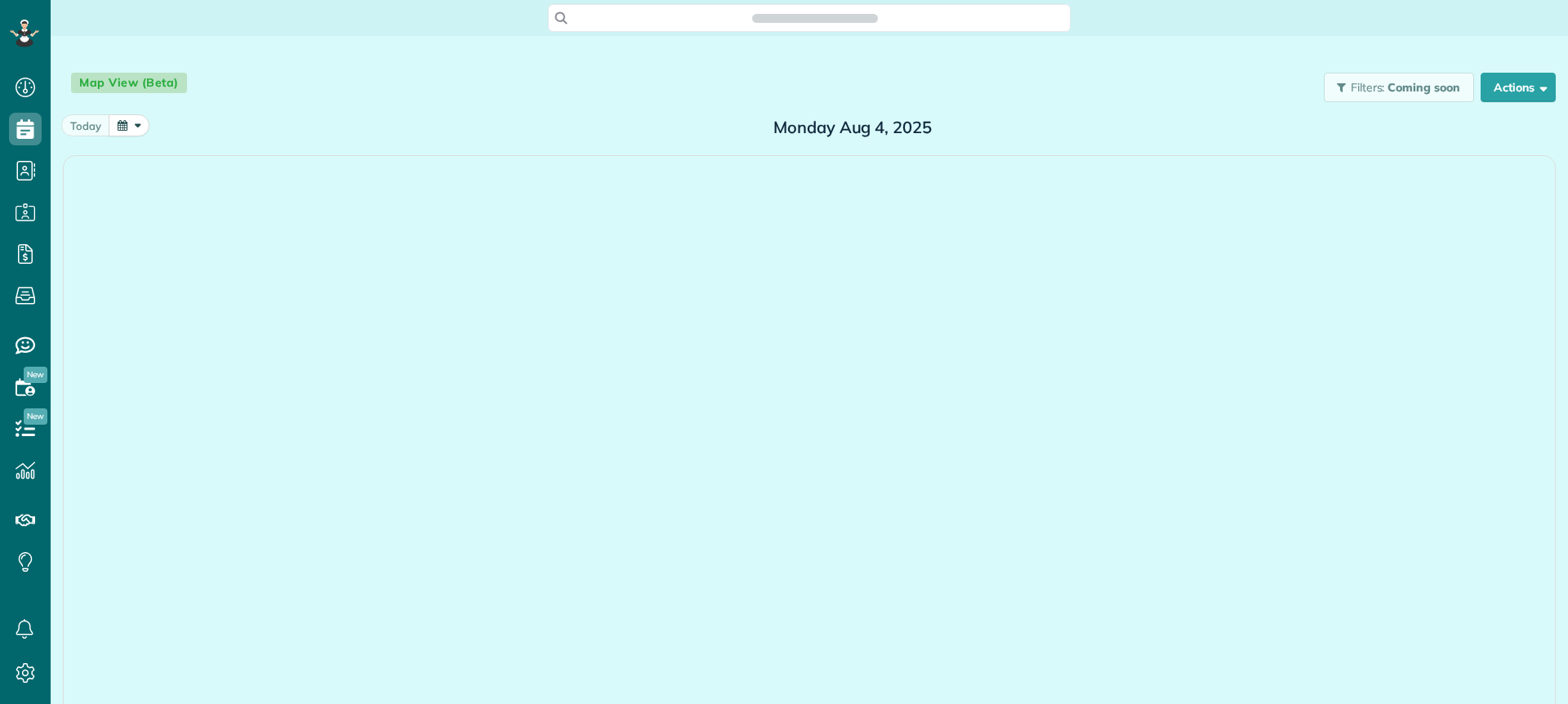 scroll, scrollTop: 0, scrollLeft: 0, axis: both 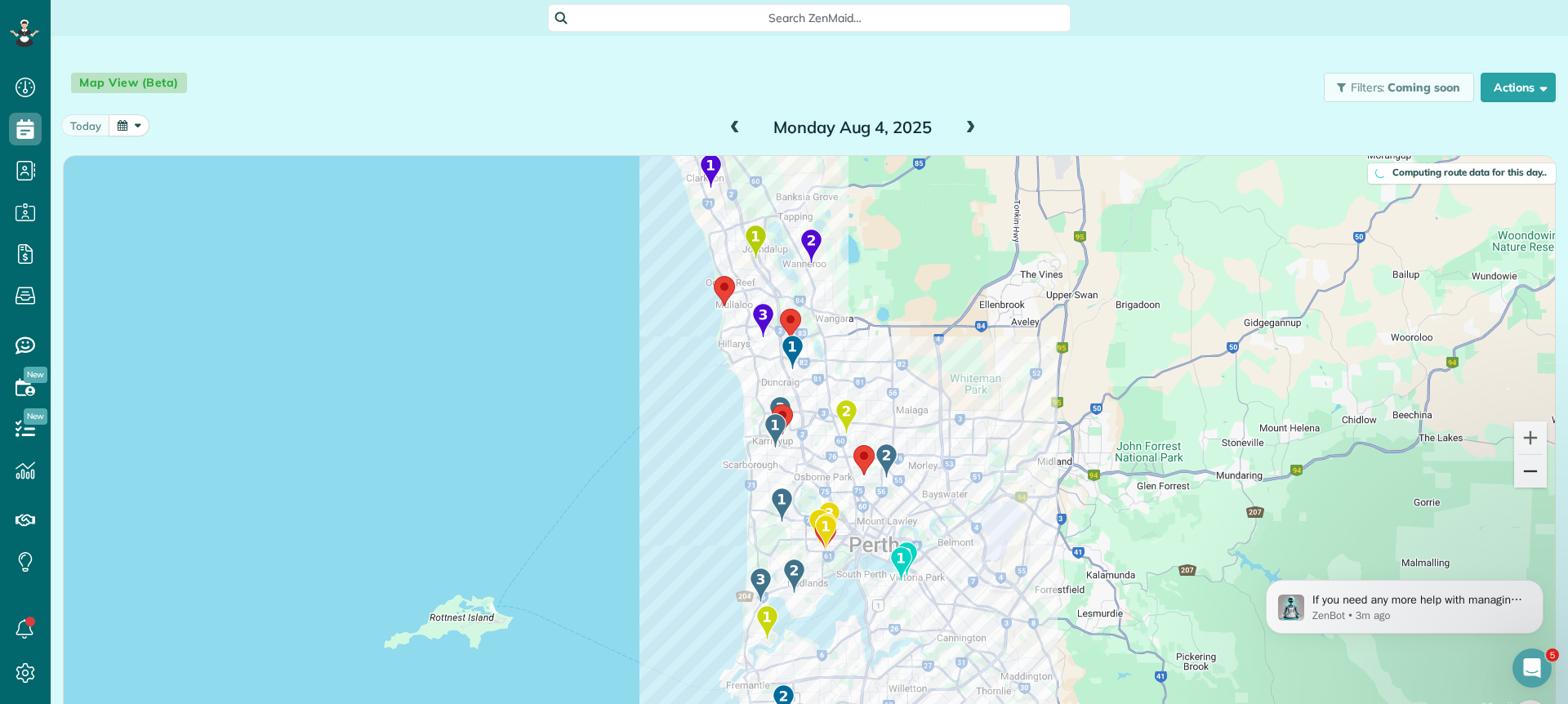 click at bounding box center [1530, 471] 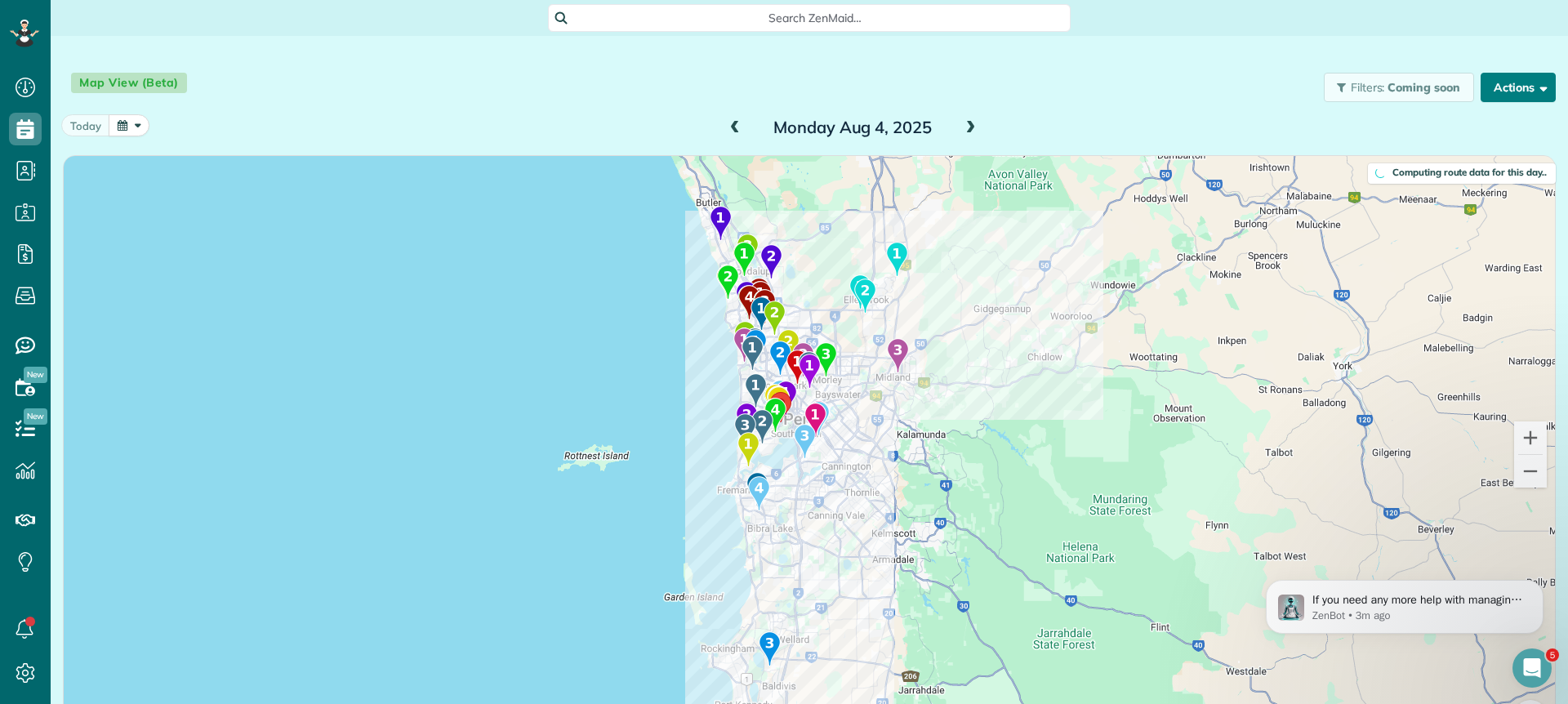 click on "Actions" at bounding box center (1518, 87) 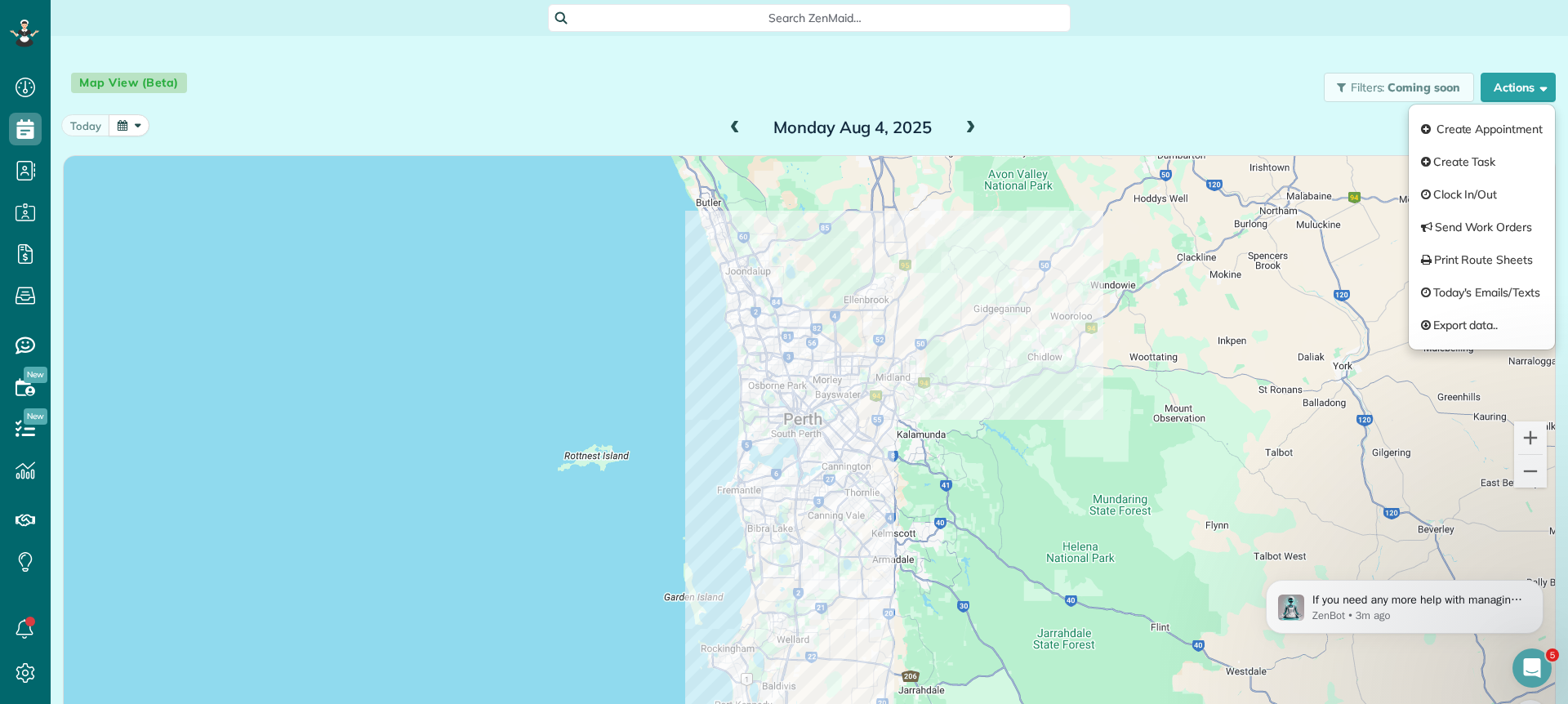 click on "Today   Monday Aug 4, 2025" at bounding box center [809, 129] 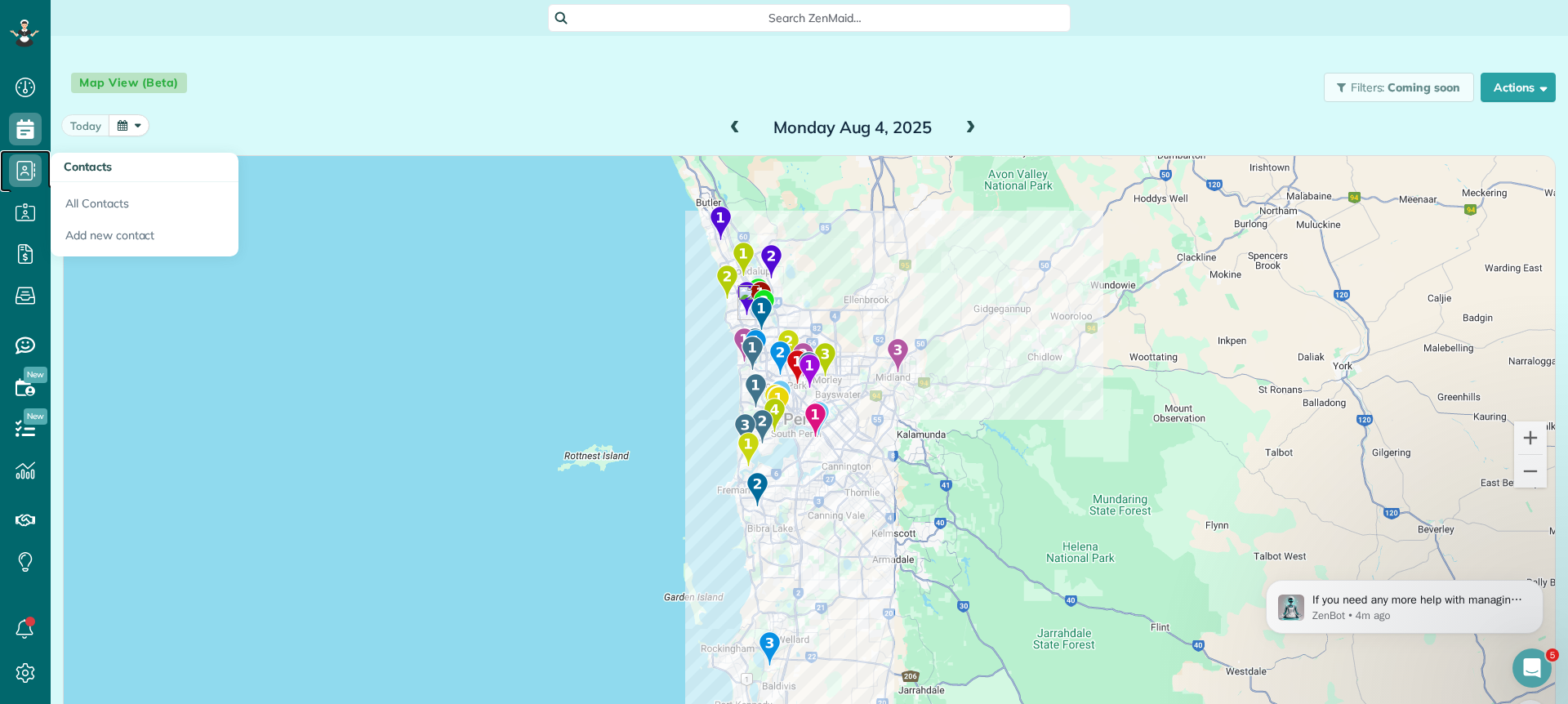 click 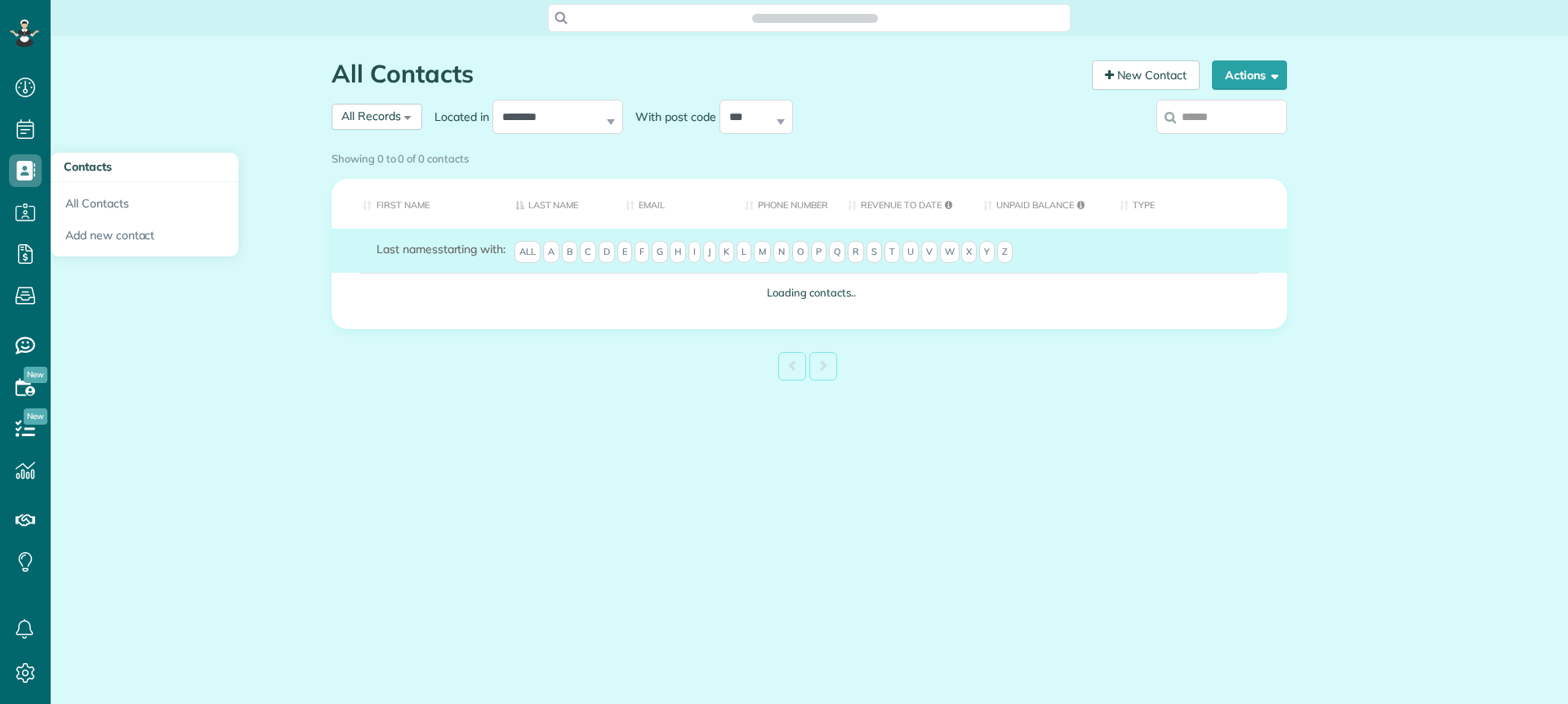 scroll, scrollTop: 0, scrollLeft: 0, axis: both 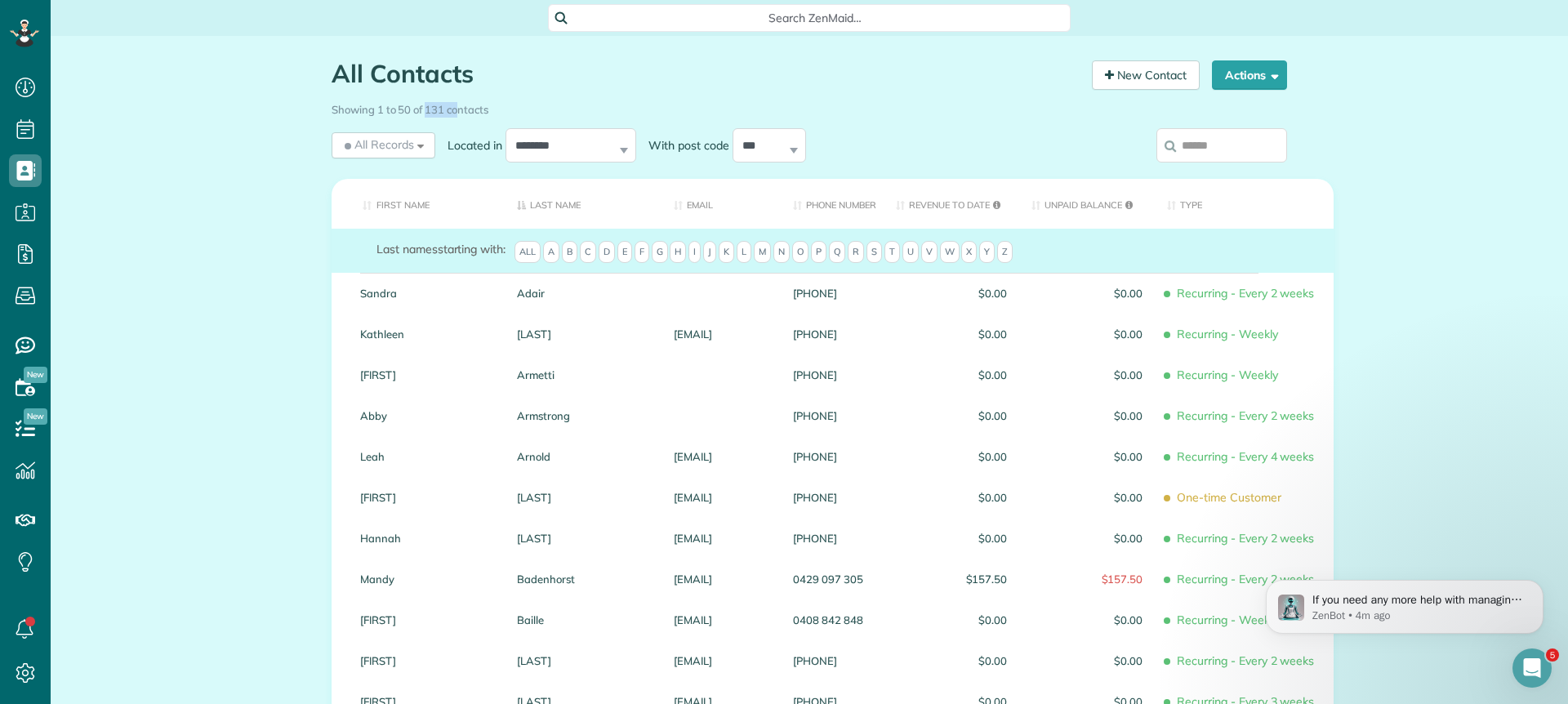 drag, startPoint x: 427, startPoint y: 109, endPoint x: 462, endPoint y: 108, distance: 35.014283 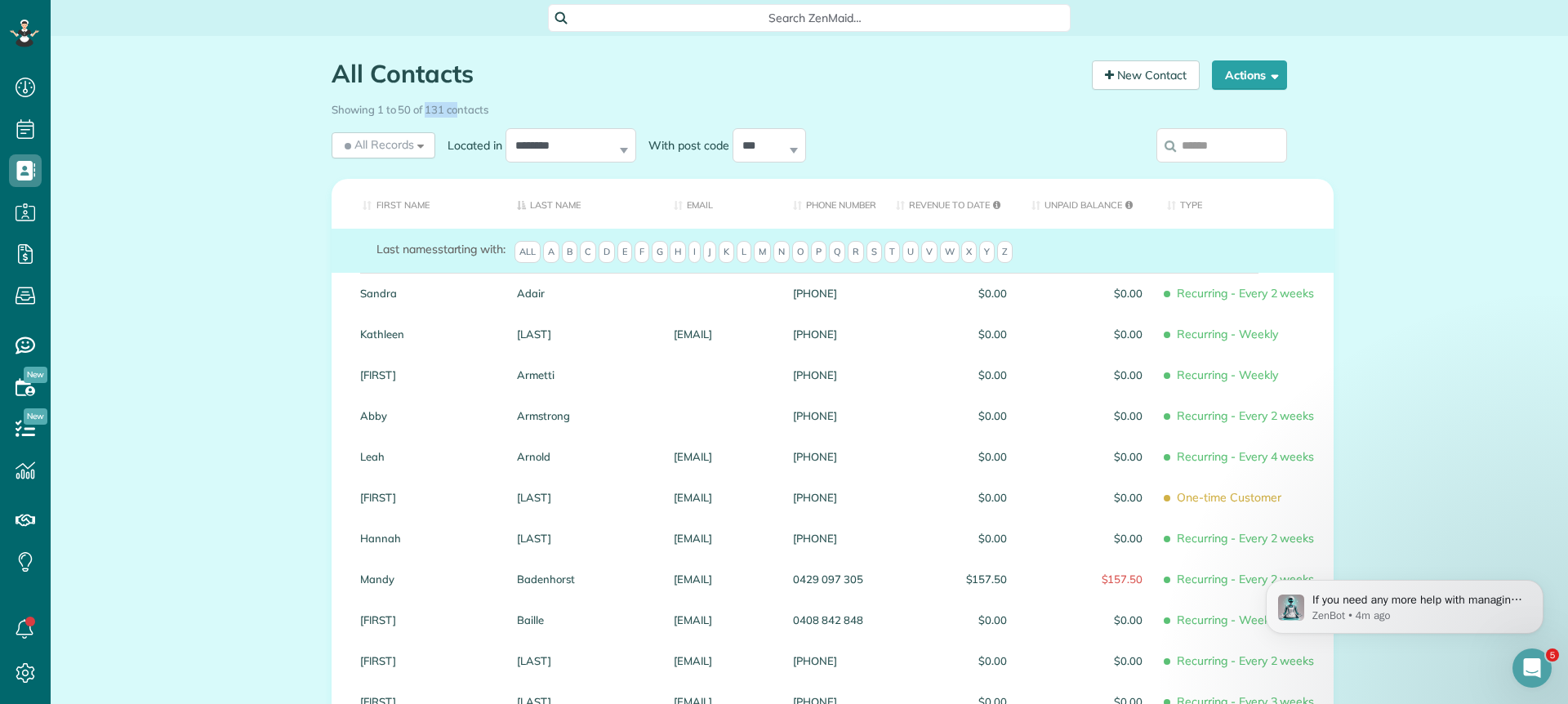 click on "Showing 1 to 50 of 131 contacts" at bounding box center [809, 106] 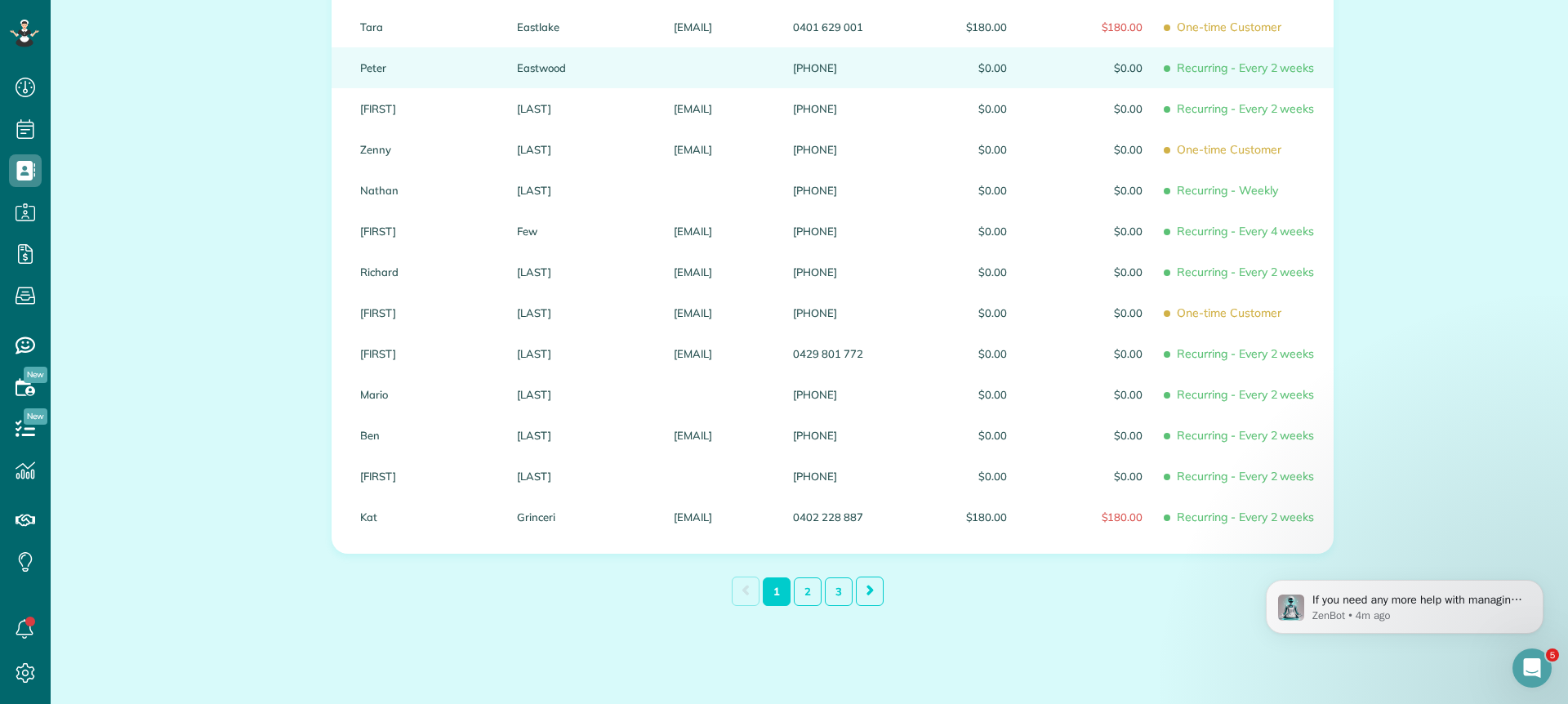 scroll, scrollTop: 1779, scrollLeft: 0, axis: vertical 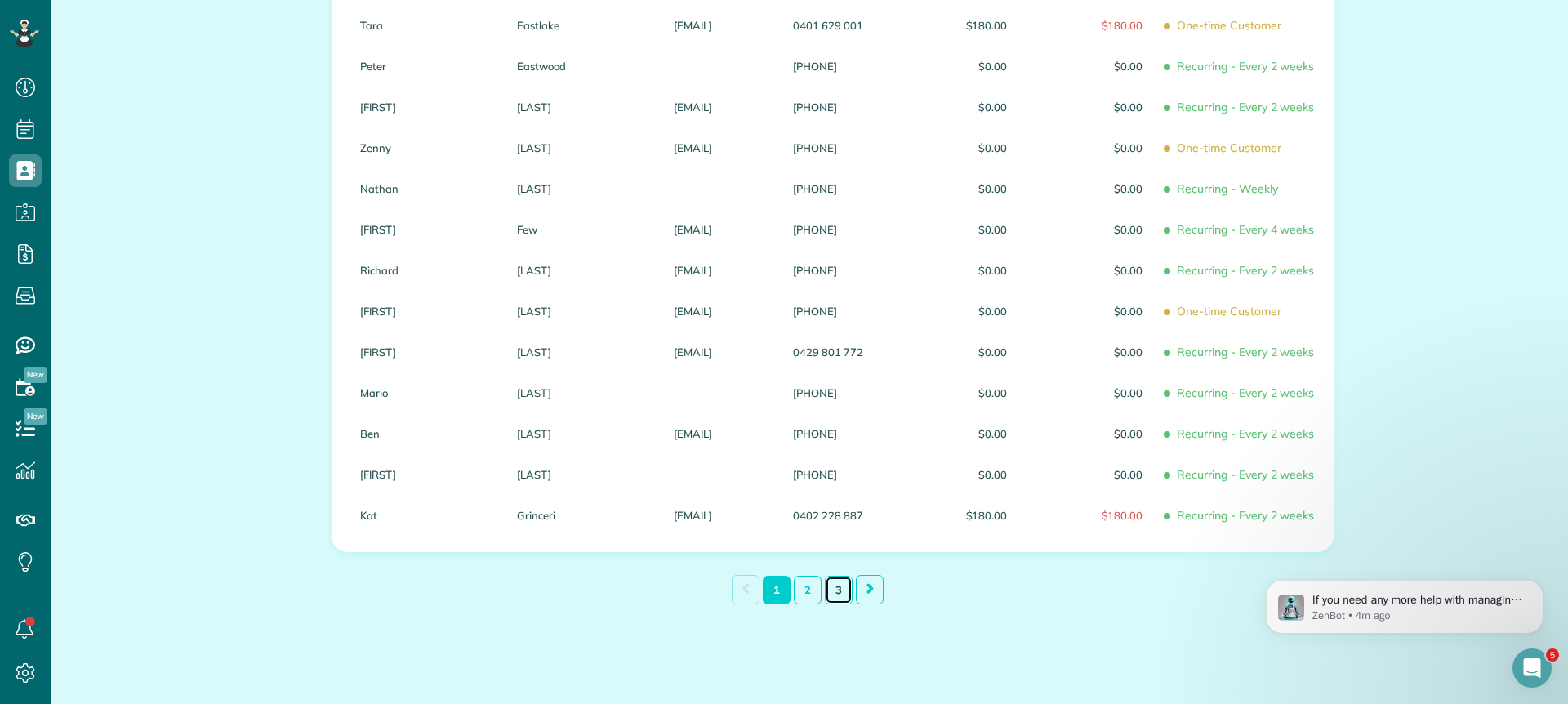 click on "3" at bounding box center [839, 590] 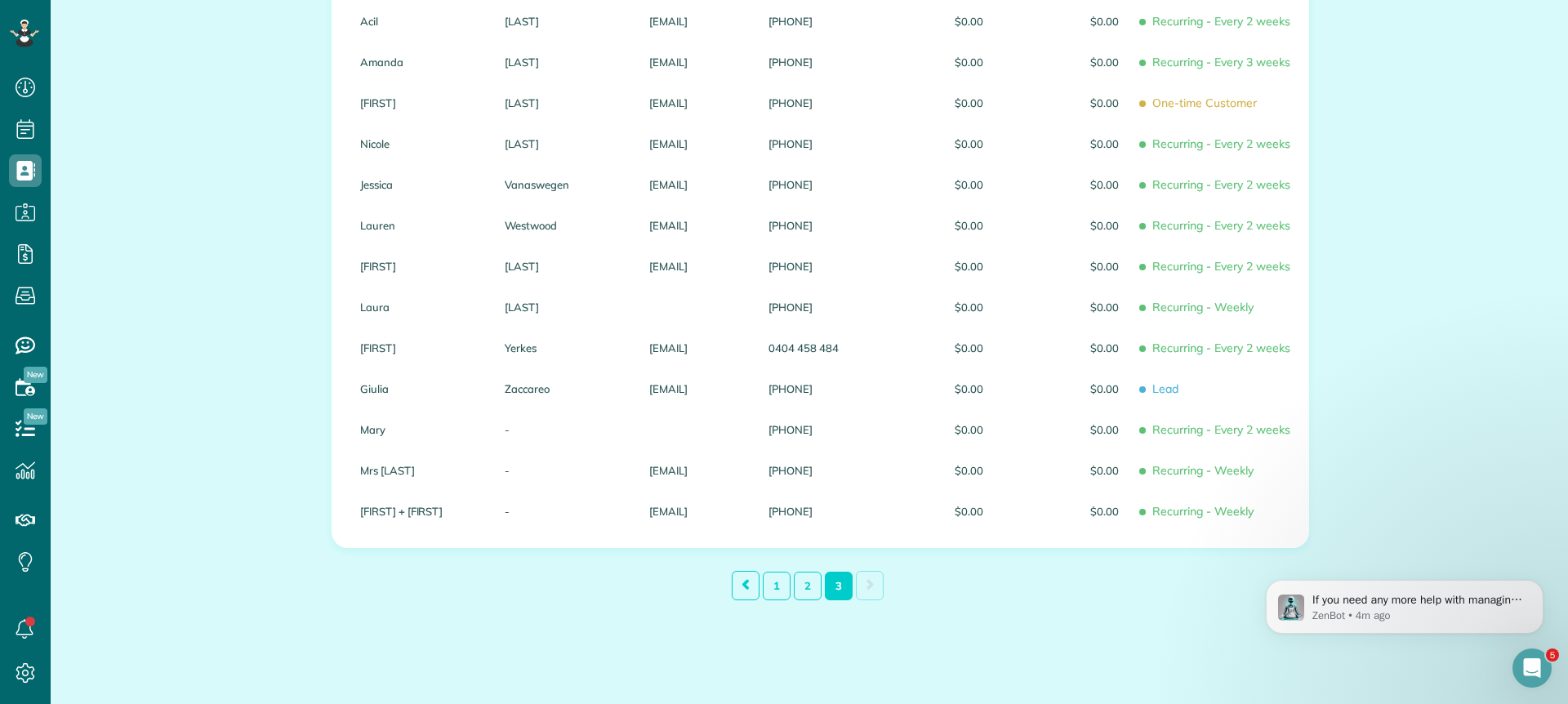 scroll, scrollTop: 1007, scrollLeft: 0, axis: vertical 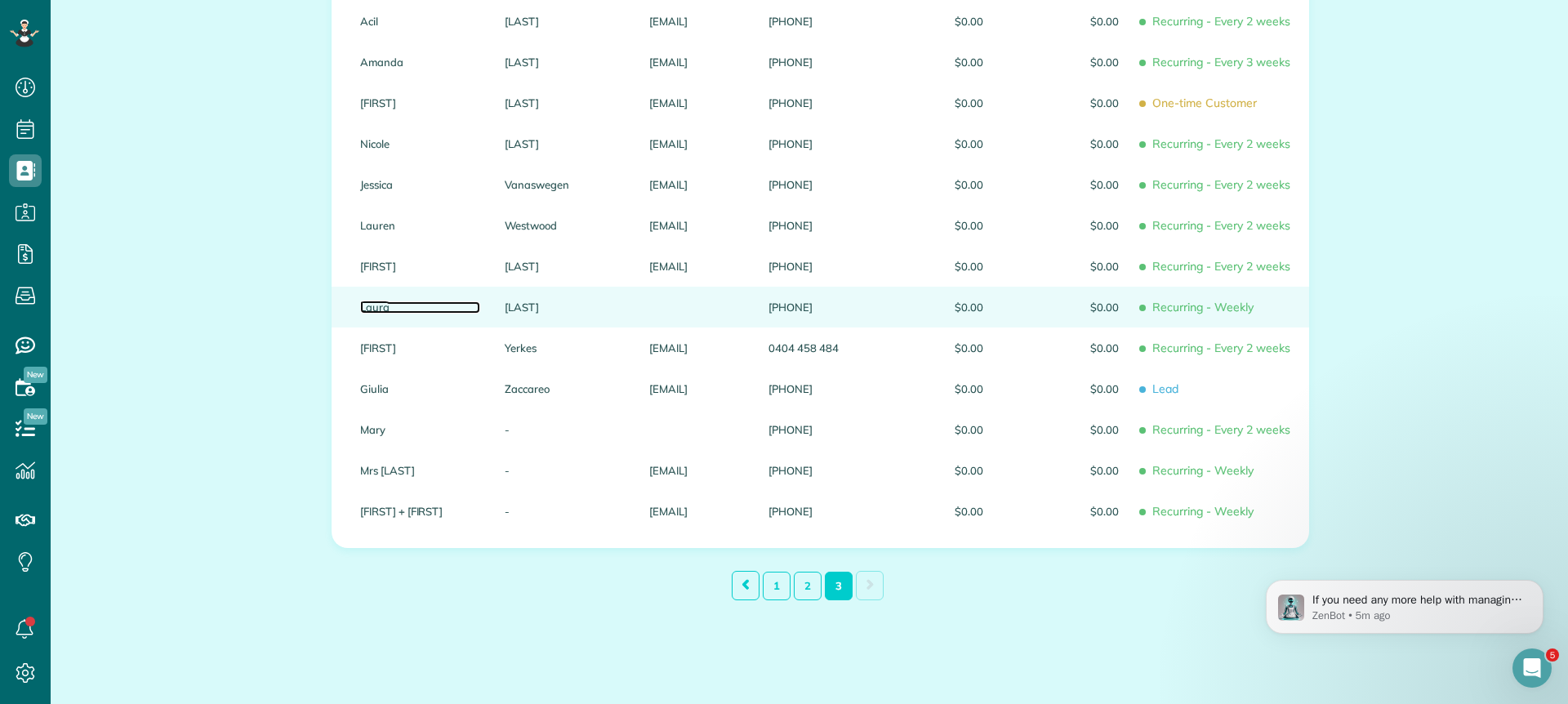 click on "Laura" at bounding box center (420, 307) 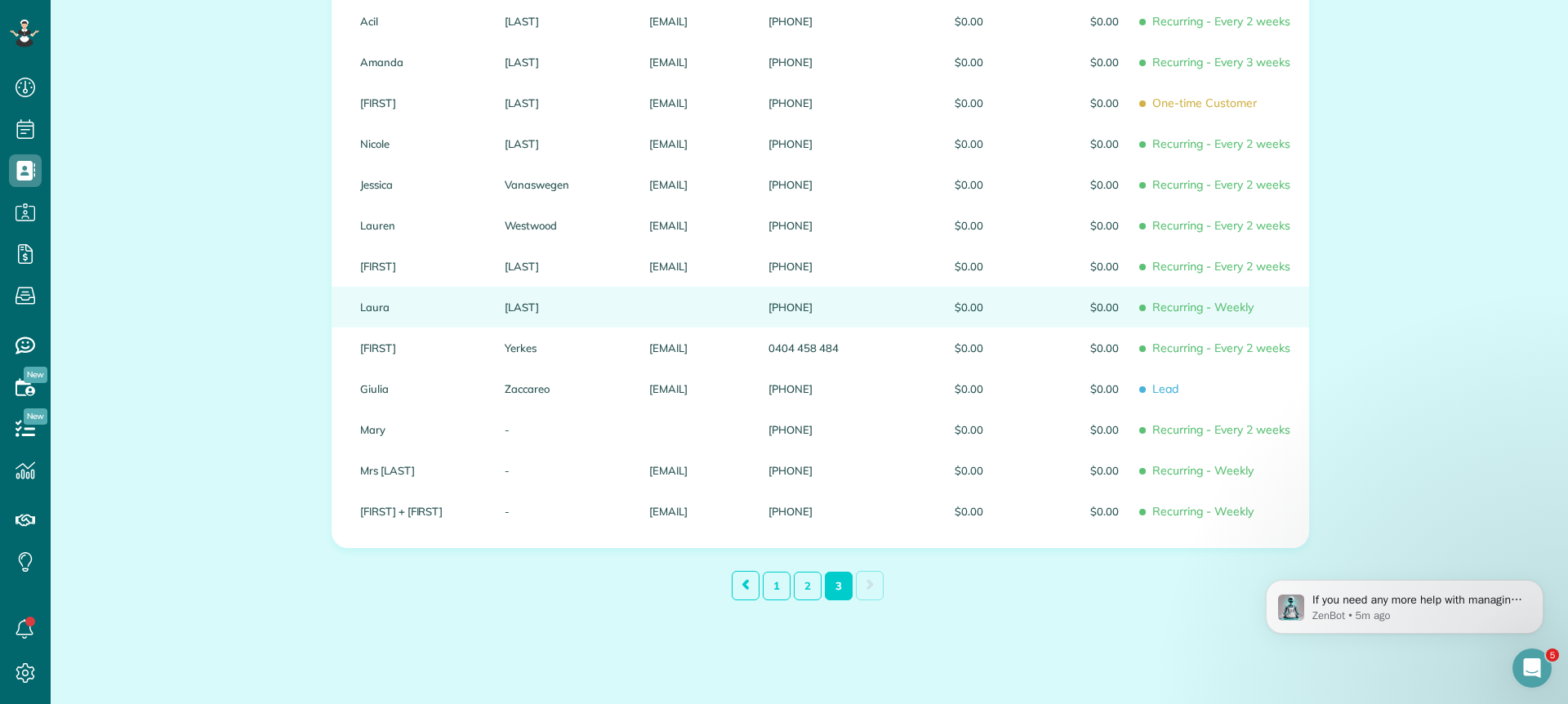 scroll, scrollTop: 0, scrollLeft: 0, axis: both 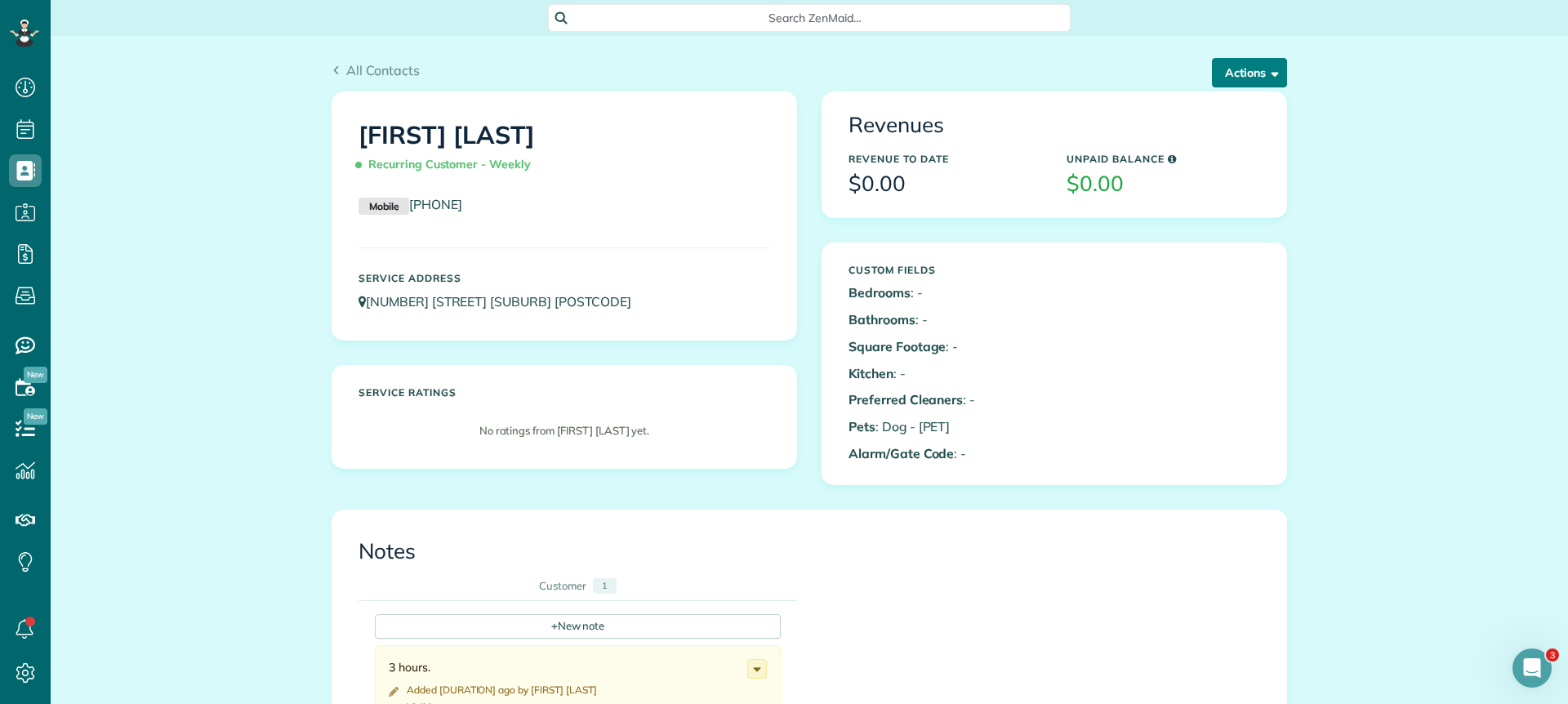 click on "Actions" at bounding box center (1250, 73) 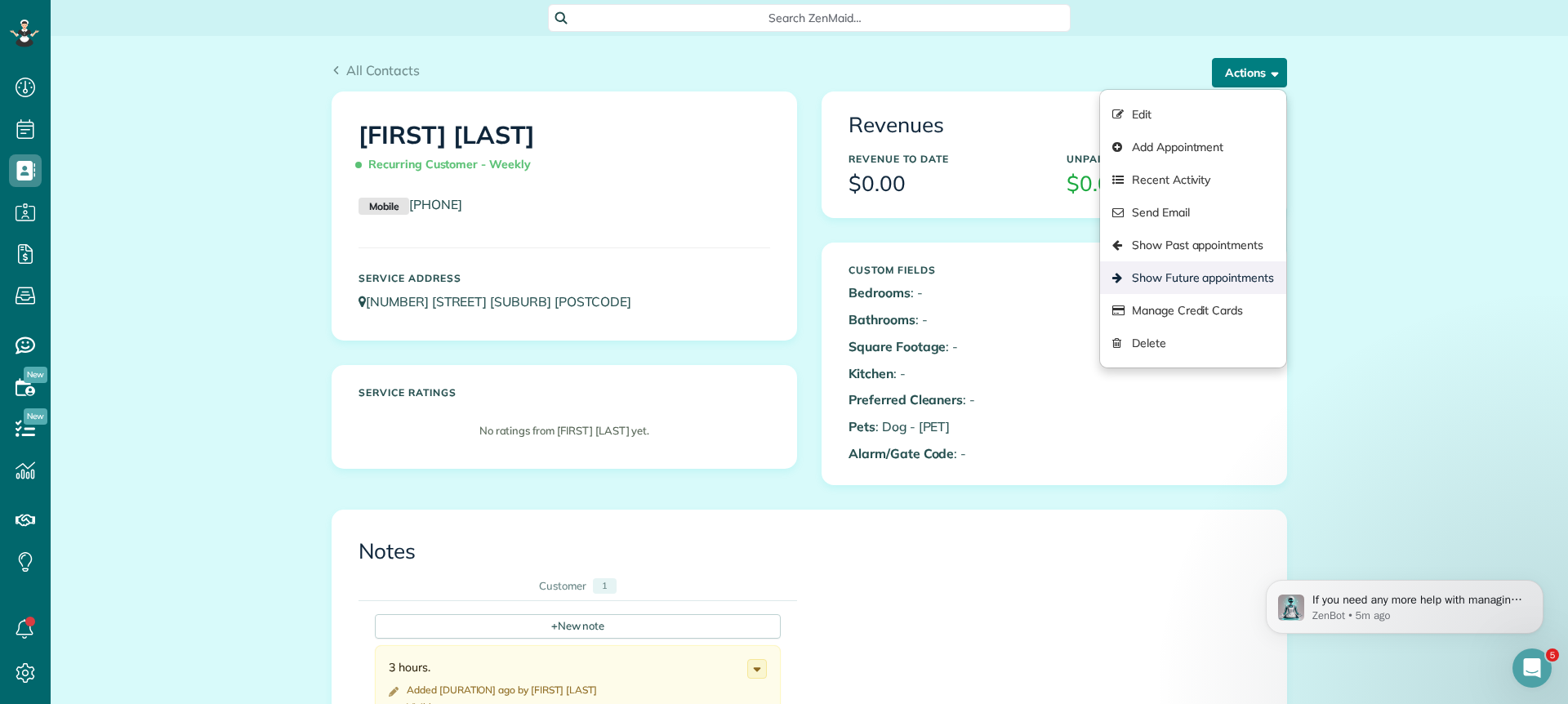 scroll, scrollTop: 0, scrollLeft: 0, axis: both 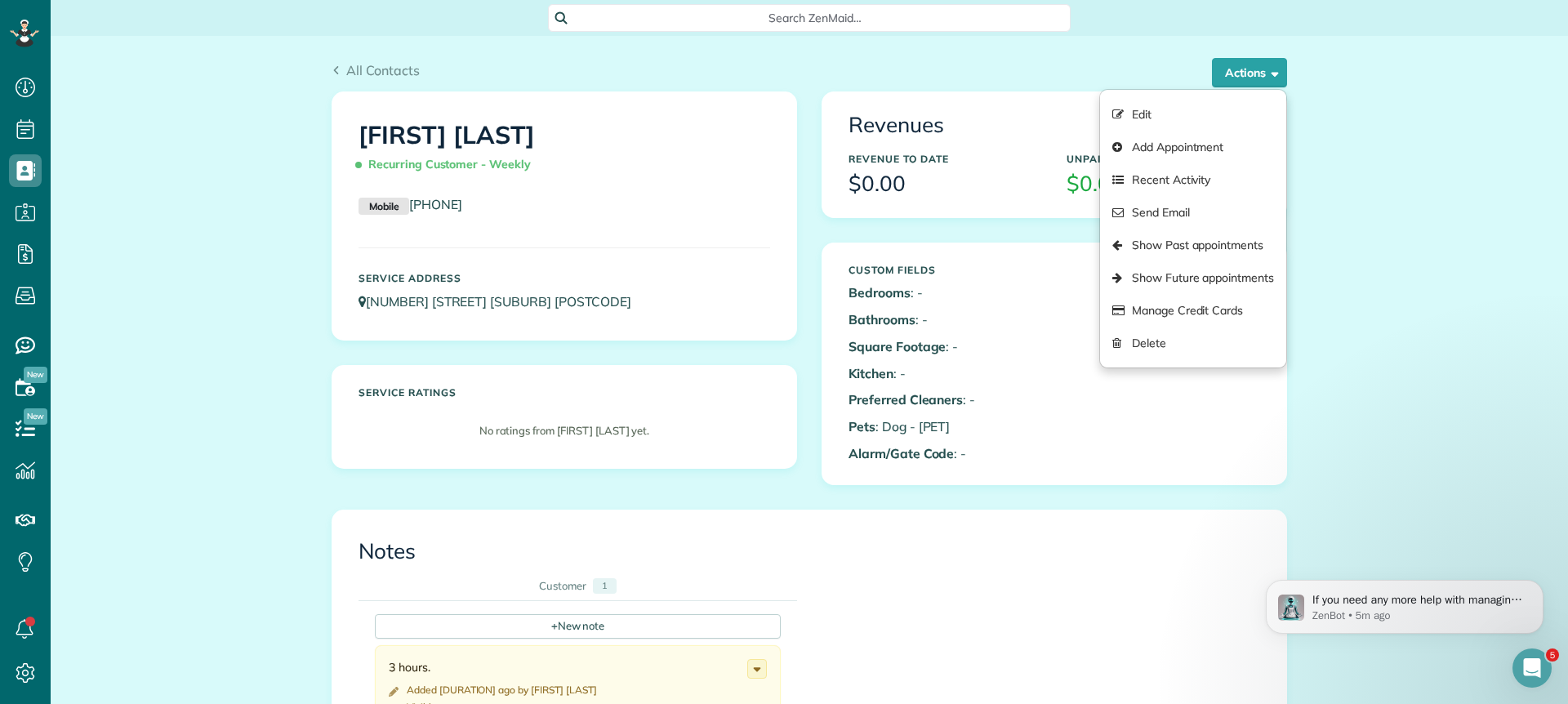 click on "All Contacts
Actions
Edit
Add Appointment
Recent Activity
Send Email
Show Past appointments
Show Future appointments
Manage Credit Cards
Delete" at bounding box center [809, 708] 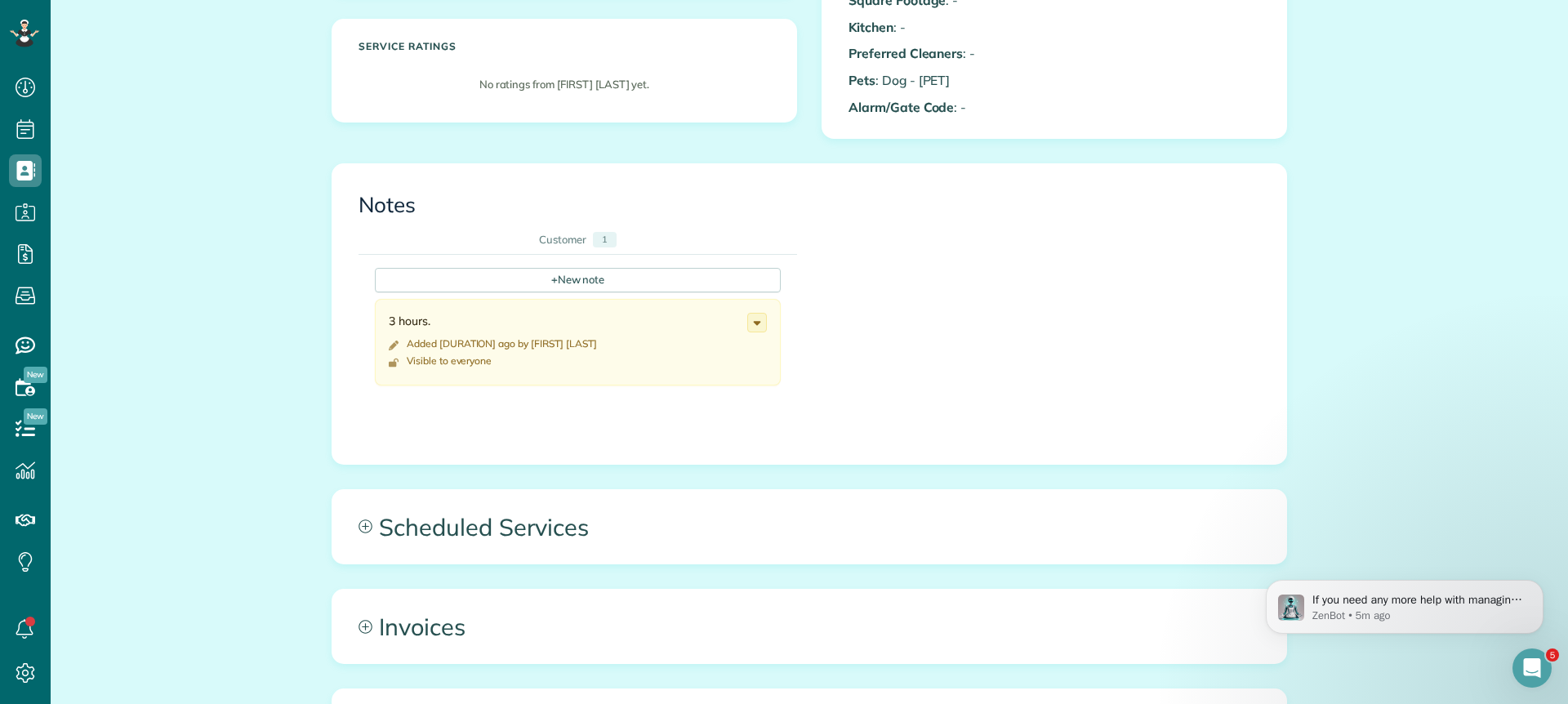 scroll, scrollTop: 381, scrollLeft: 0, axis: vertical 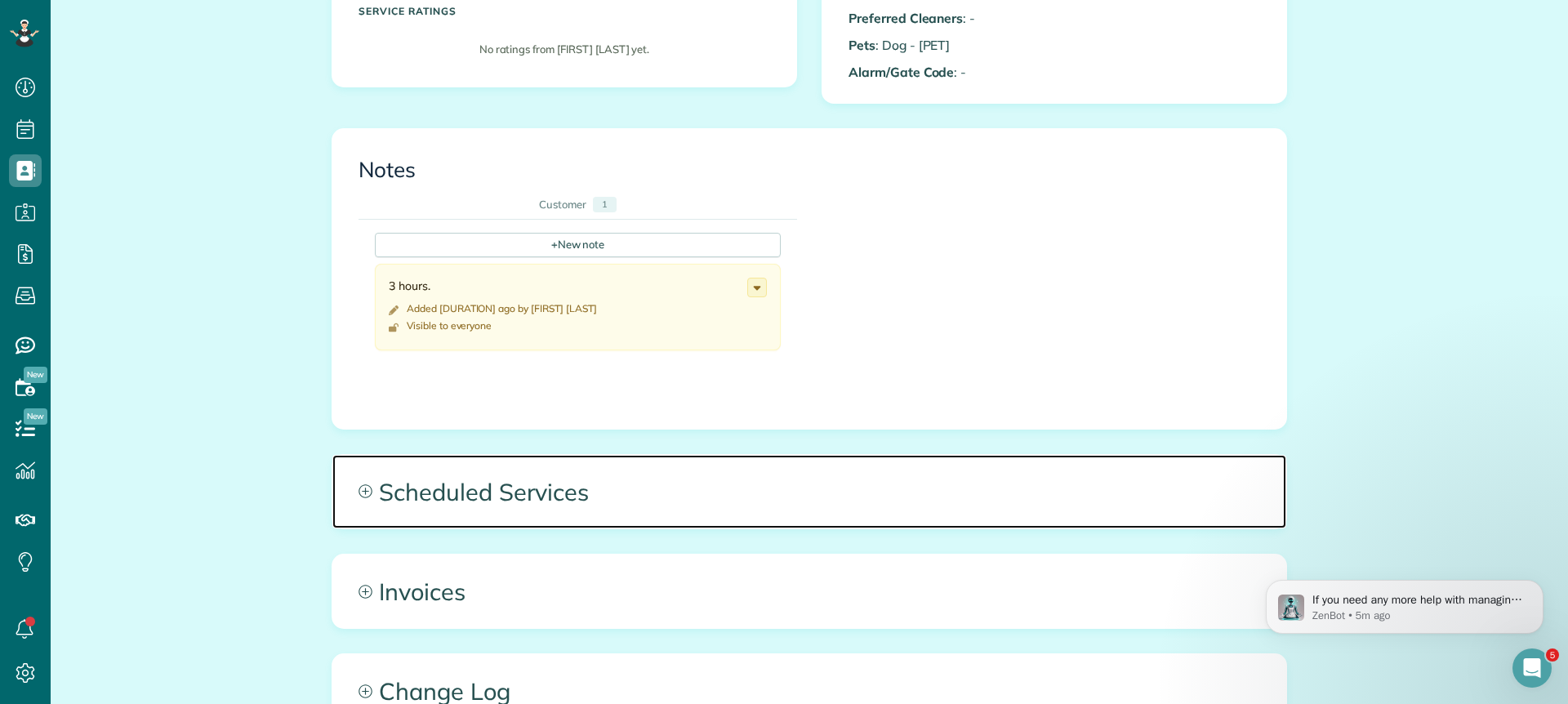 click 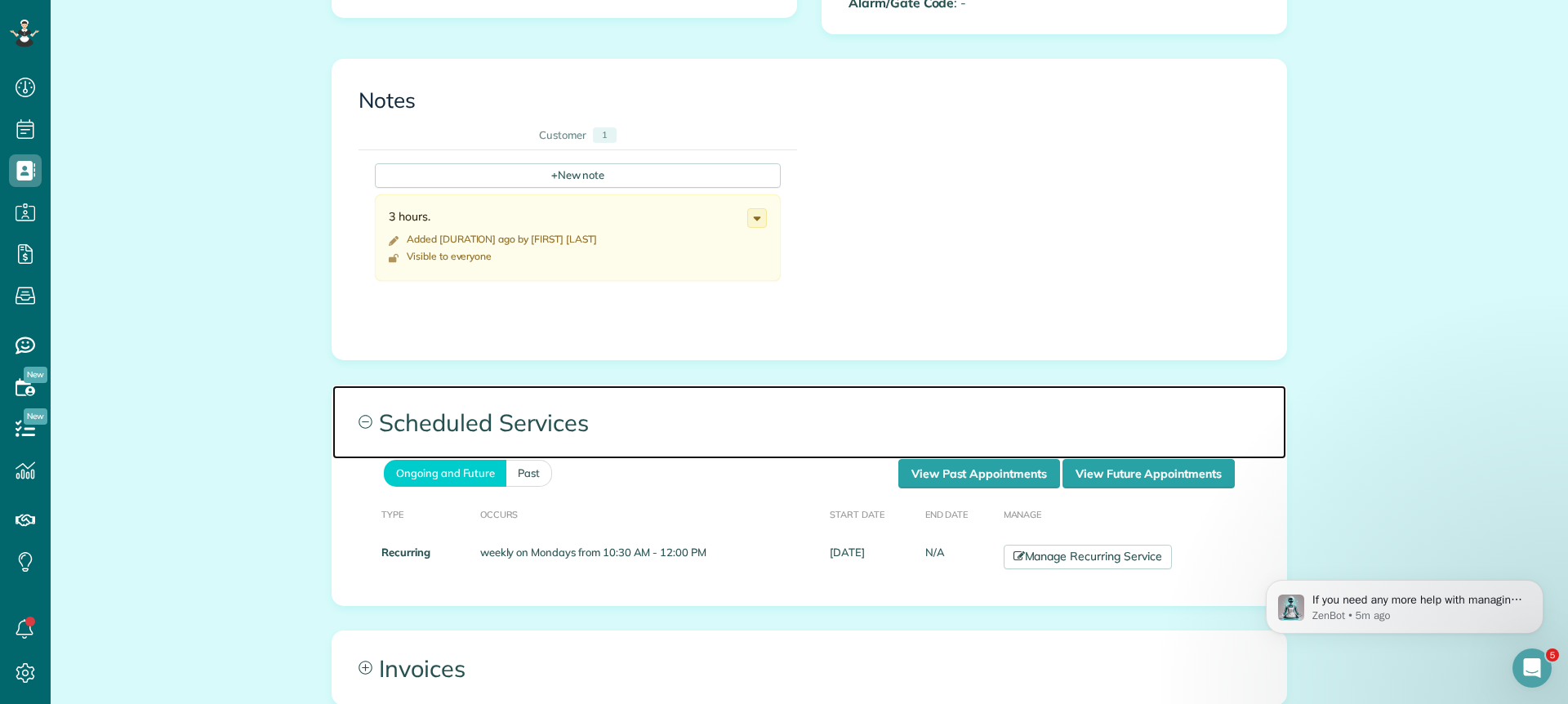 scroll, scrollTop: 456, scrollLeft: 0, axis: vertical 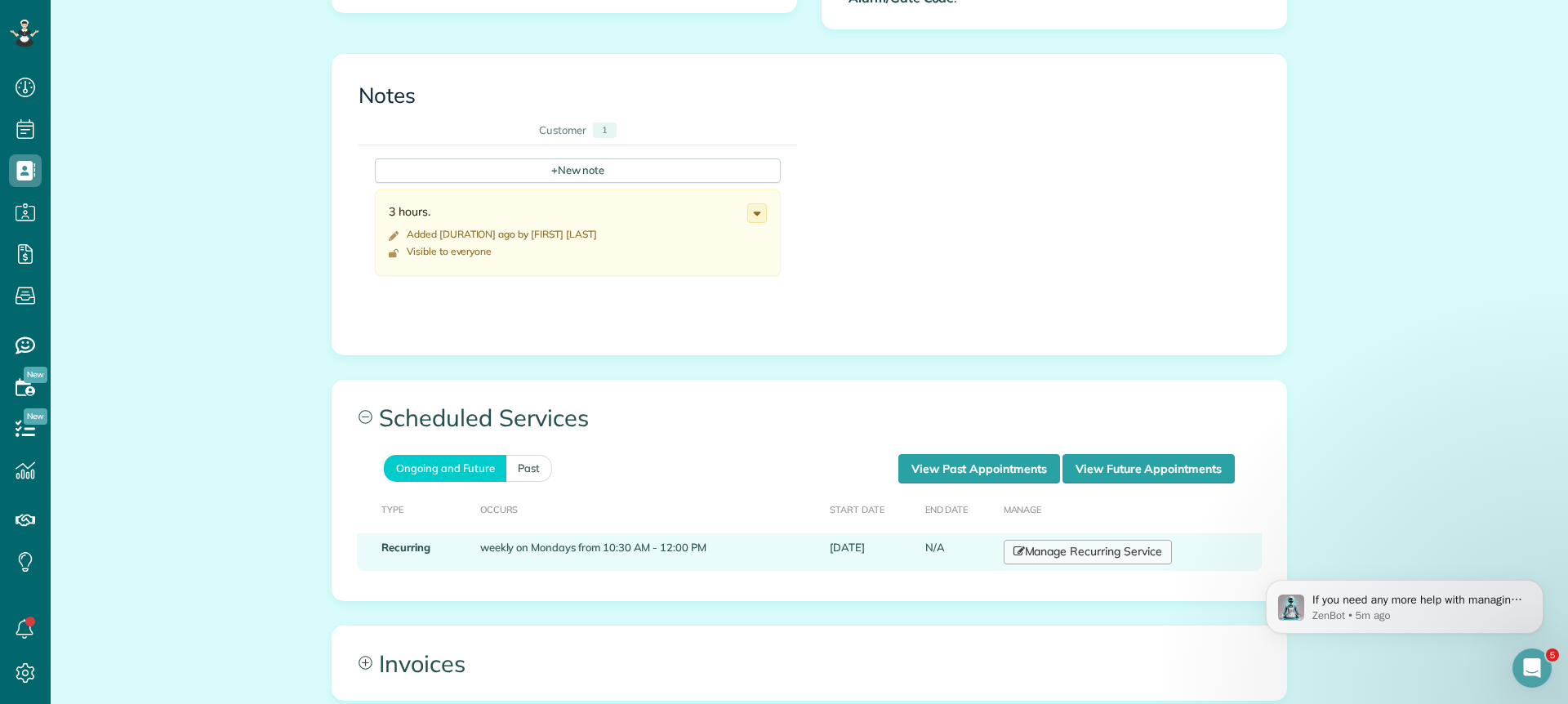 click on "Manage Recurring Service" at bounding box center (1088, 552) 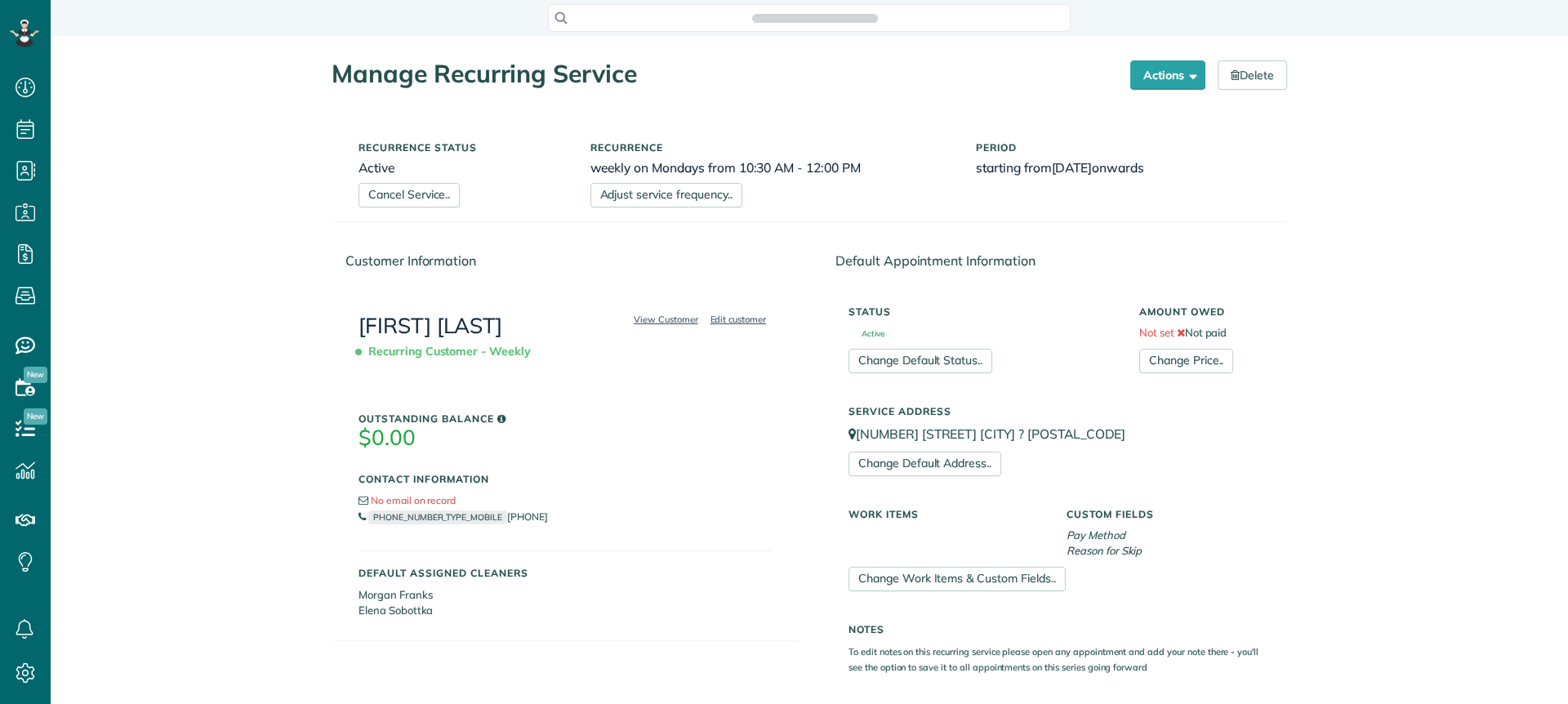 scroll, scrollTop: 0, scrollLeft: 0, axis: both 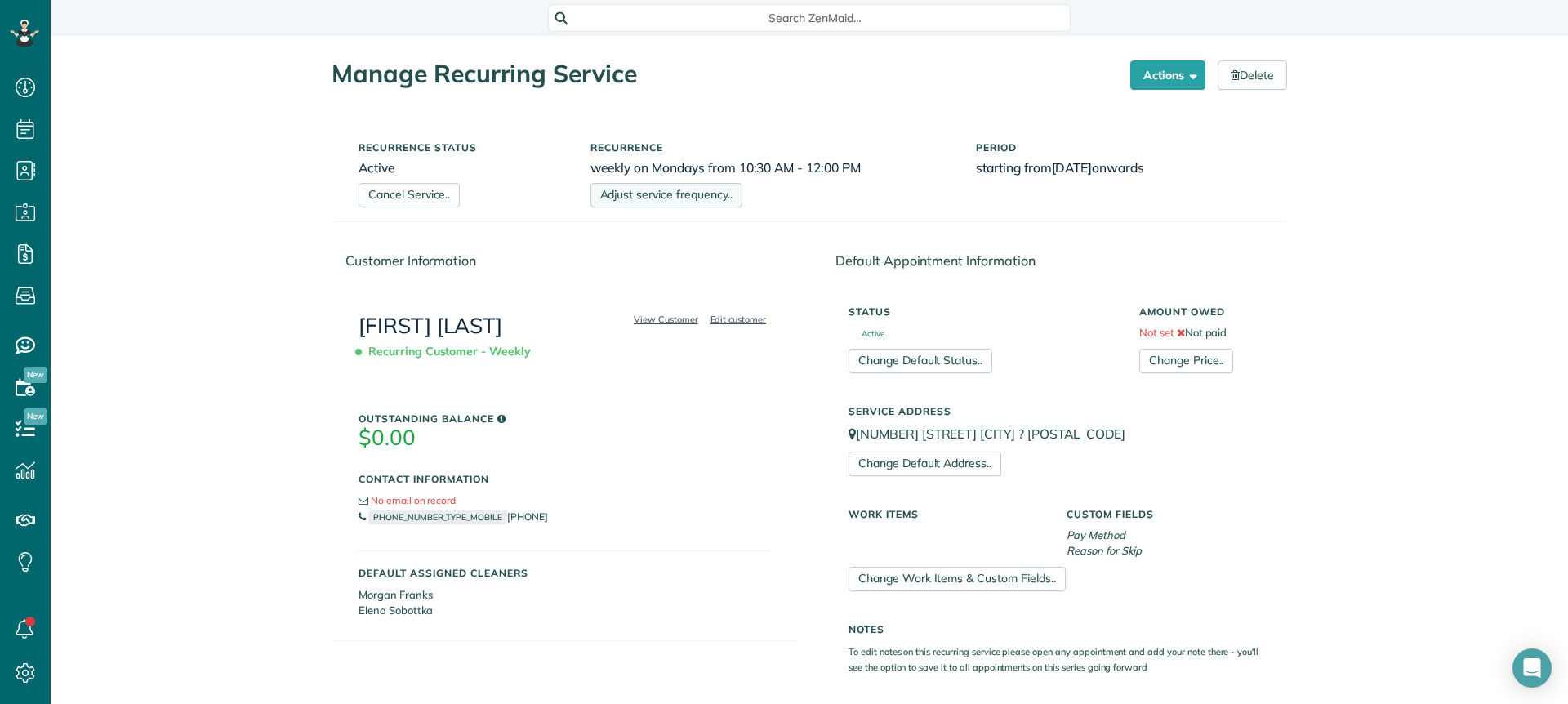 click on "Adjust service frequency.." at bounding box center [666, 195] 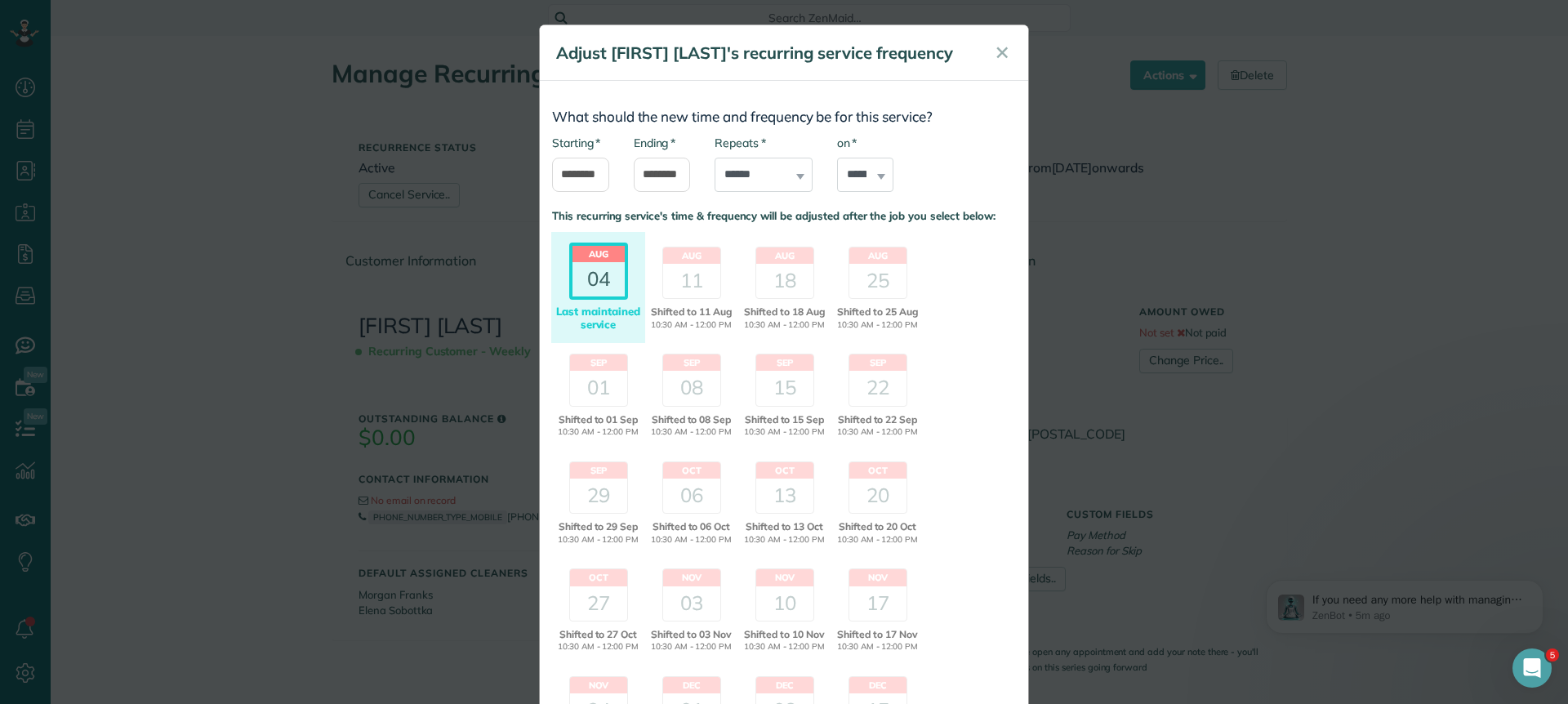 scroll, scrollTop: 0, scrollLeft: 0, axis: both 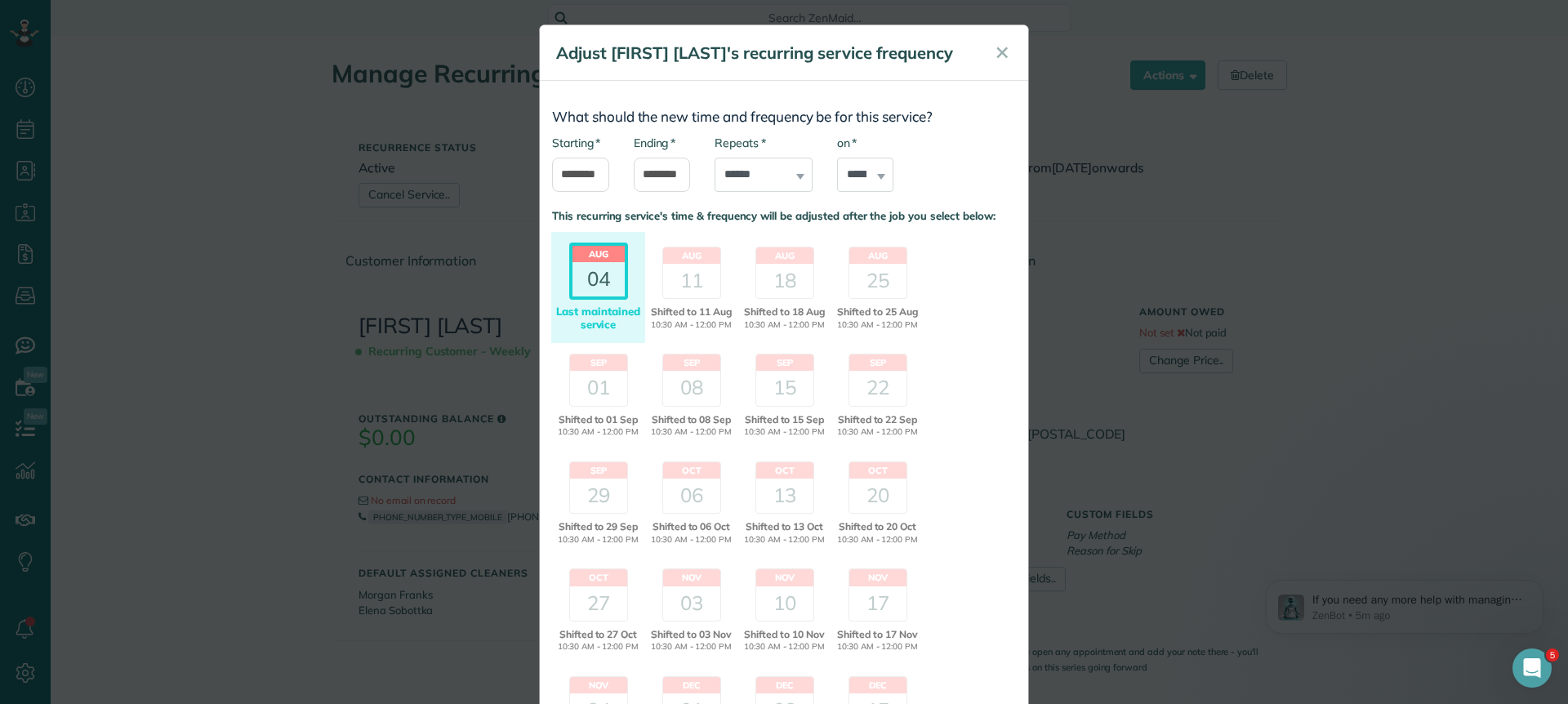 click on "**********" at bounding box center (764, 172) 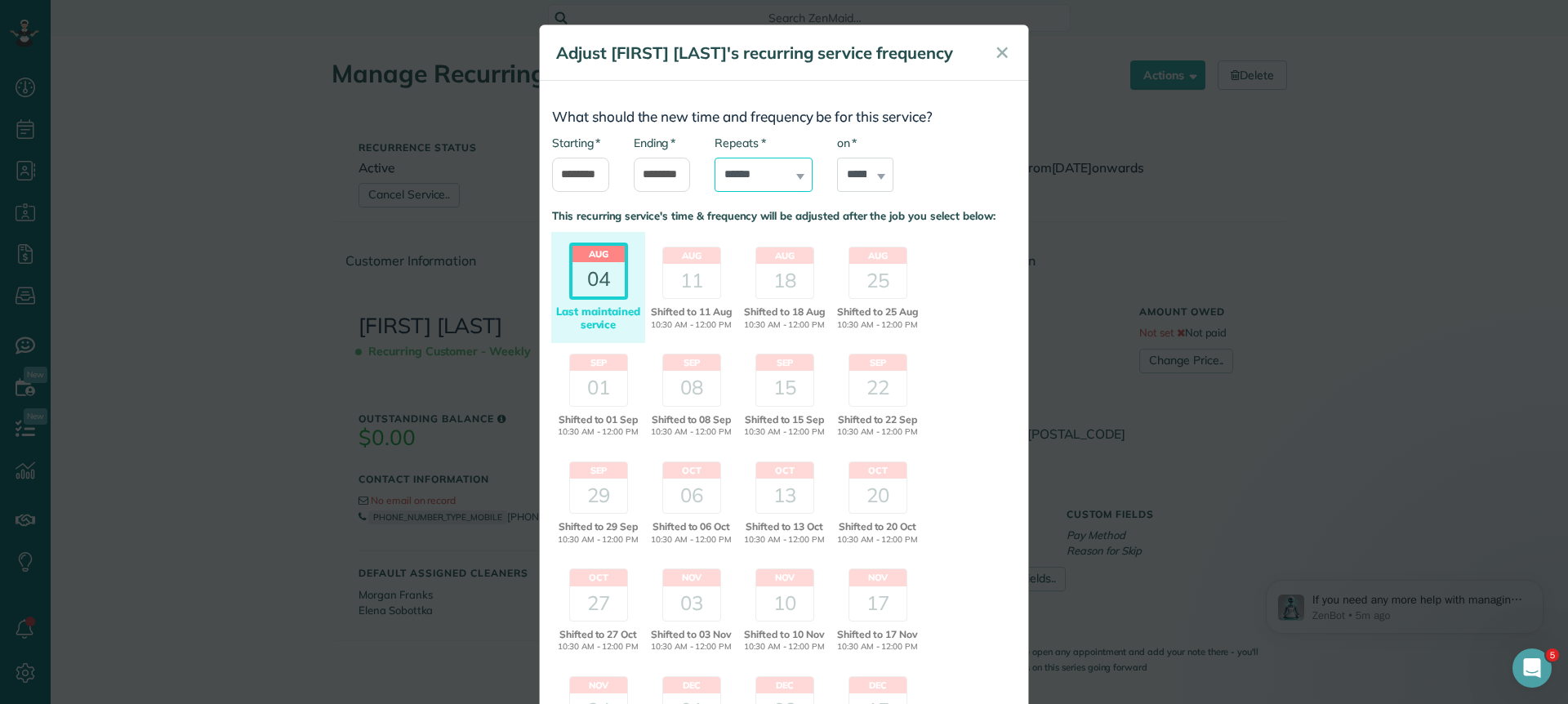 click on "**********" at bounding box center (764, 175) 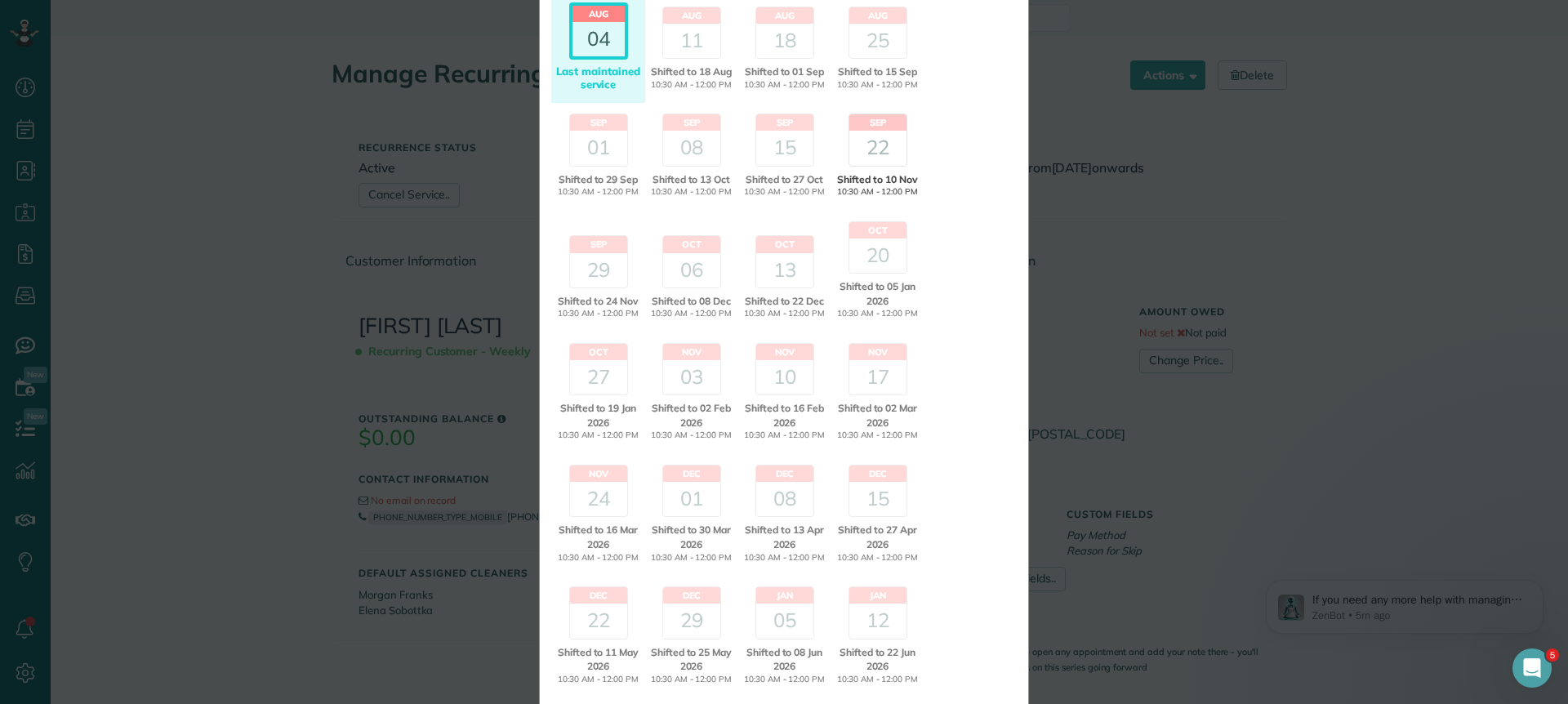 scroll, scrollTop: 484, scrollLeft: 0, axis: vertical 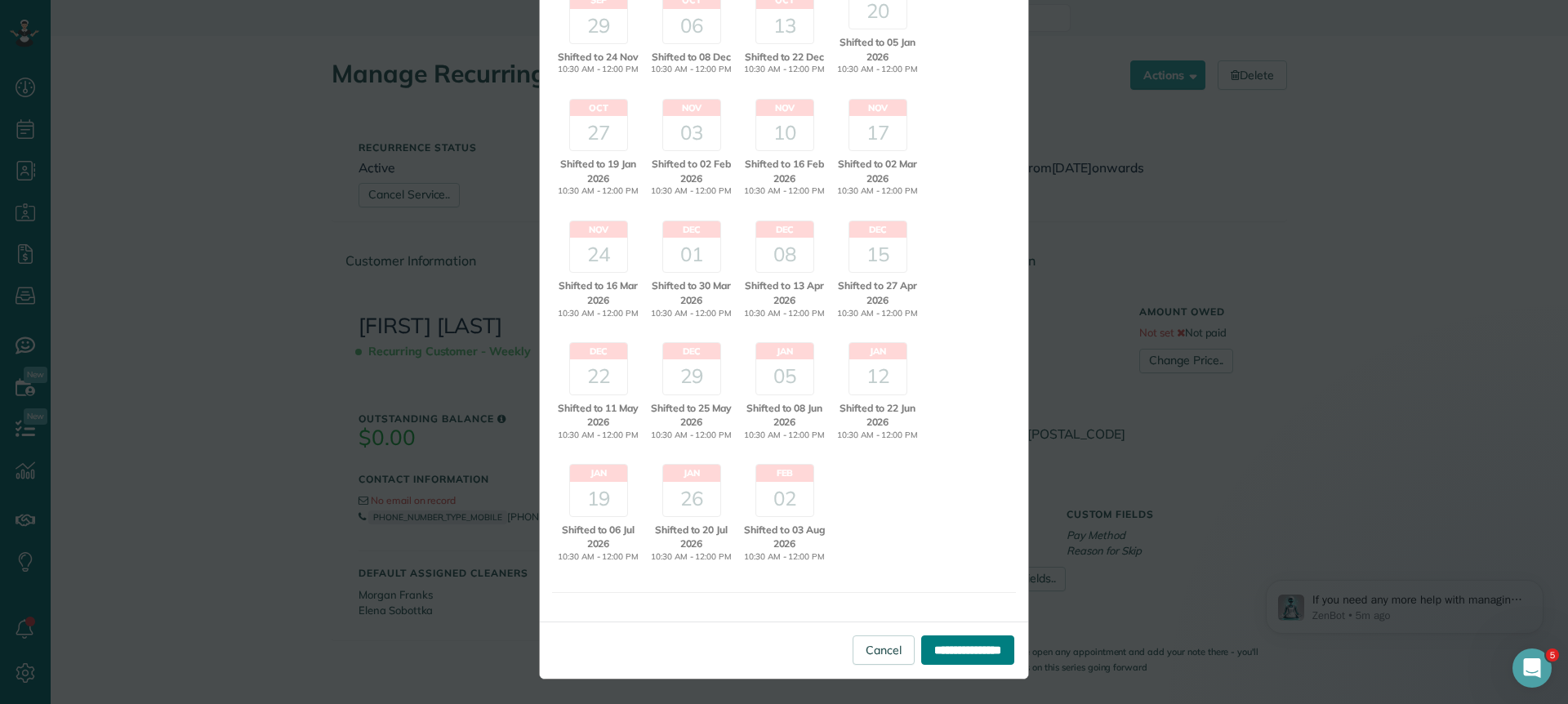click on "**********" at bounding box center (968, 650) 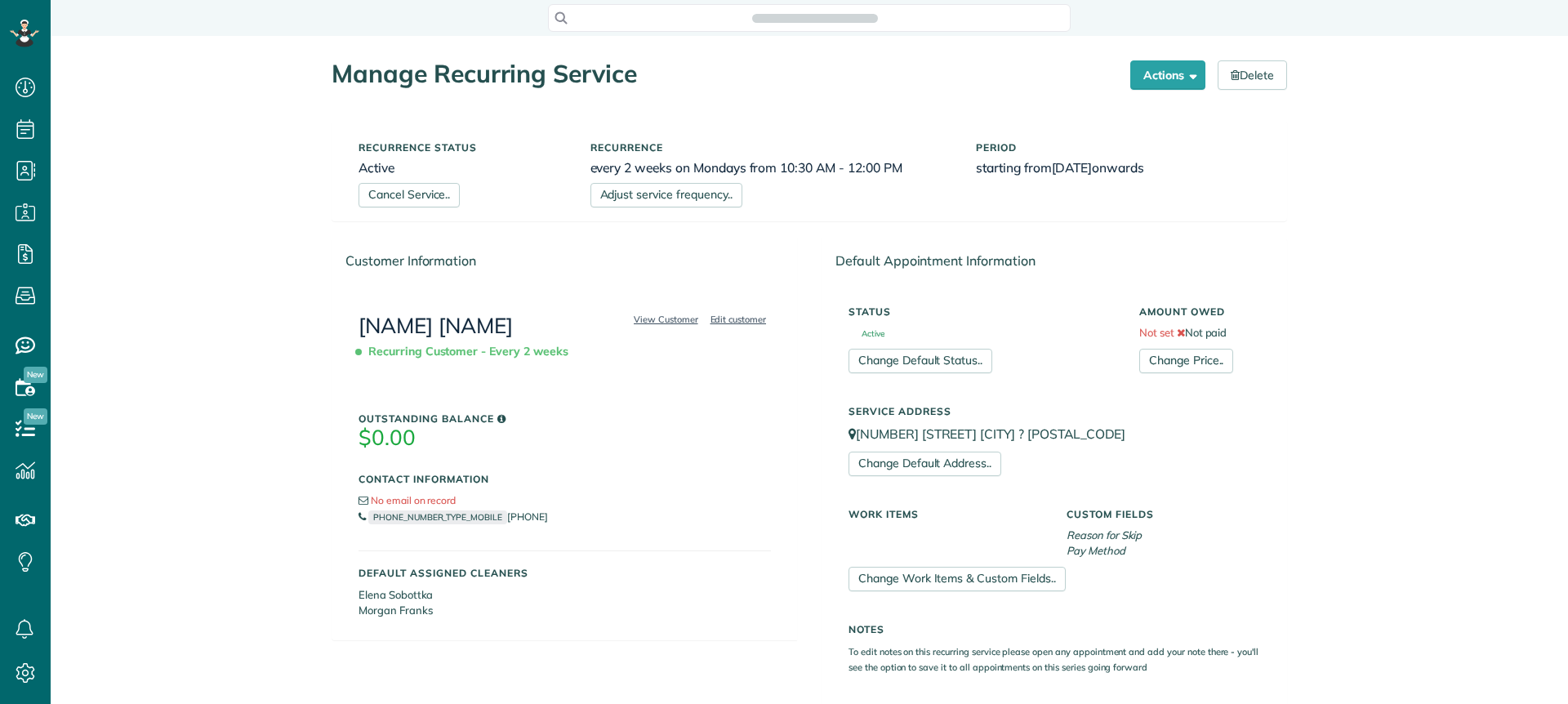 scroll, scrollTop: 0, scrollLeft: 0, axis: both 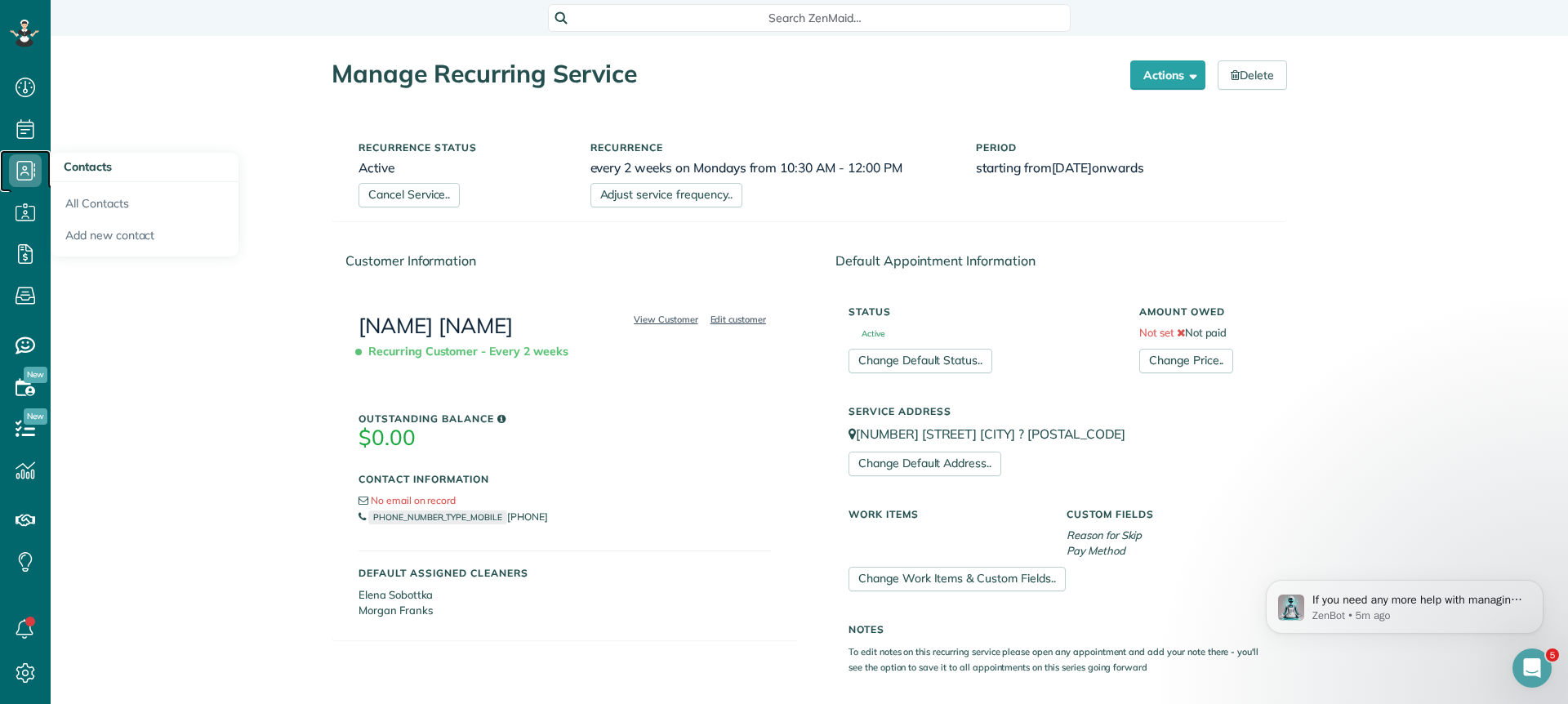 click 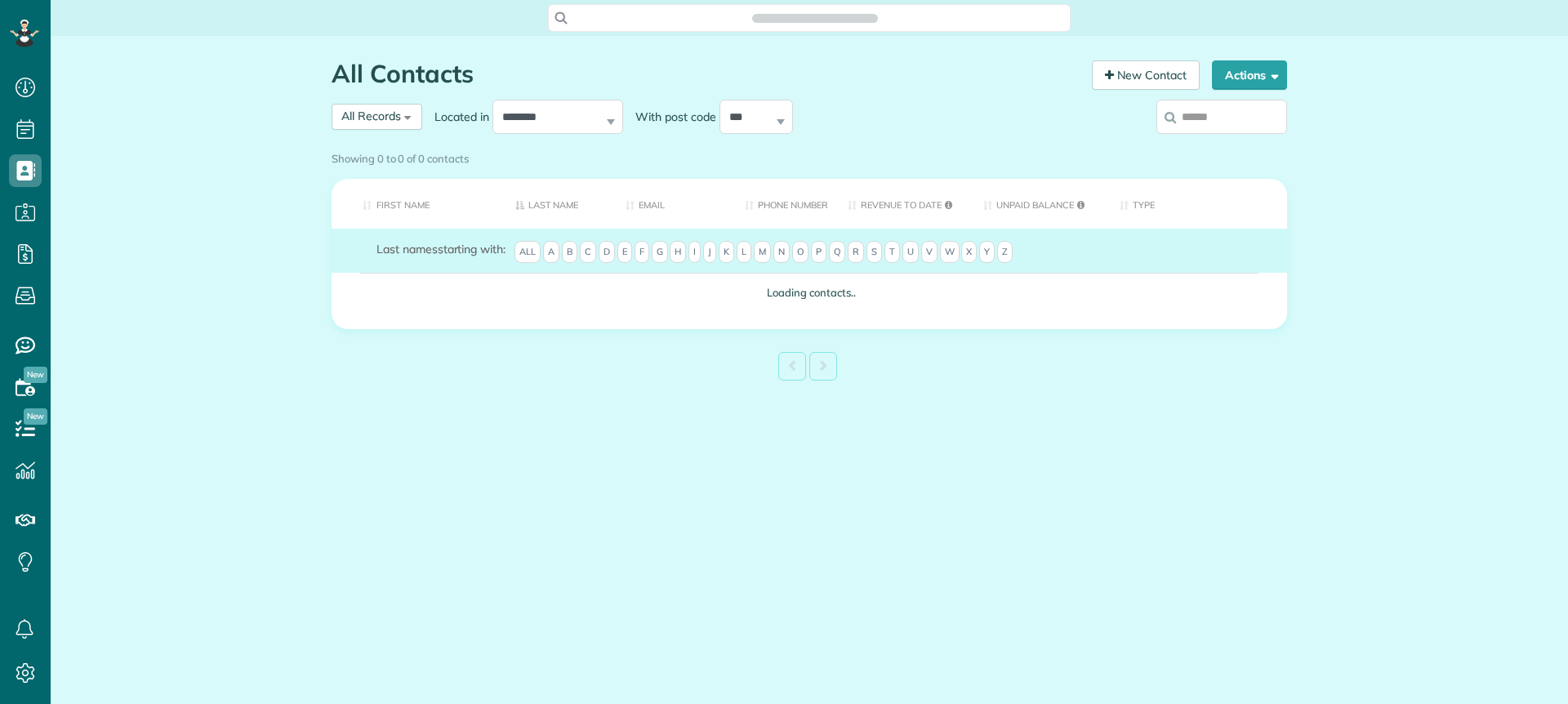 scroll, scrollTop: 0, scrollLeft: 0, axis: both 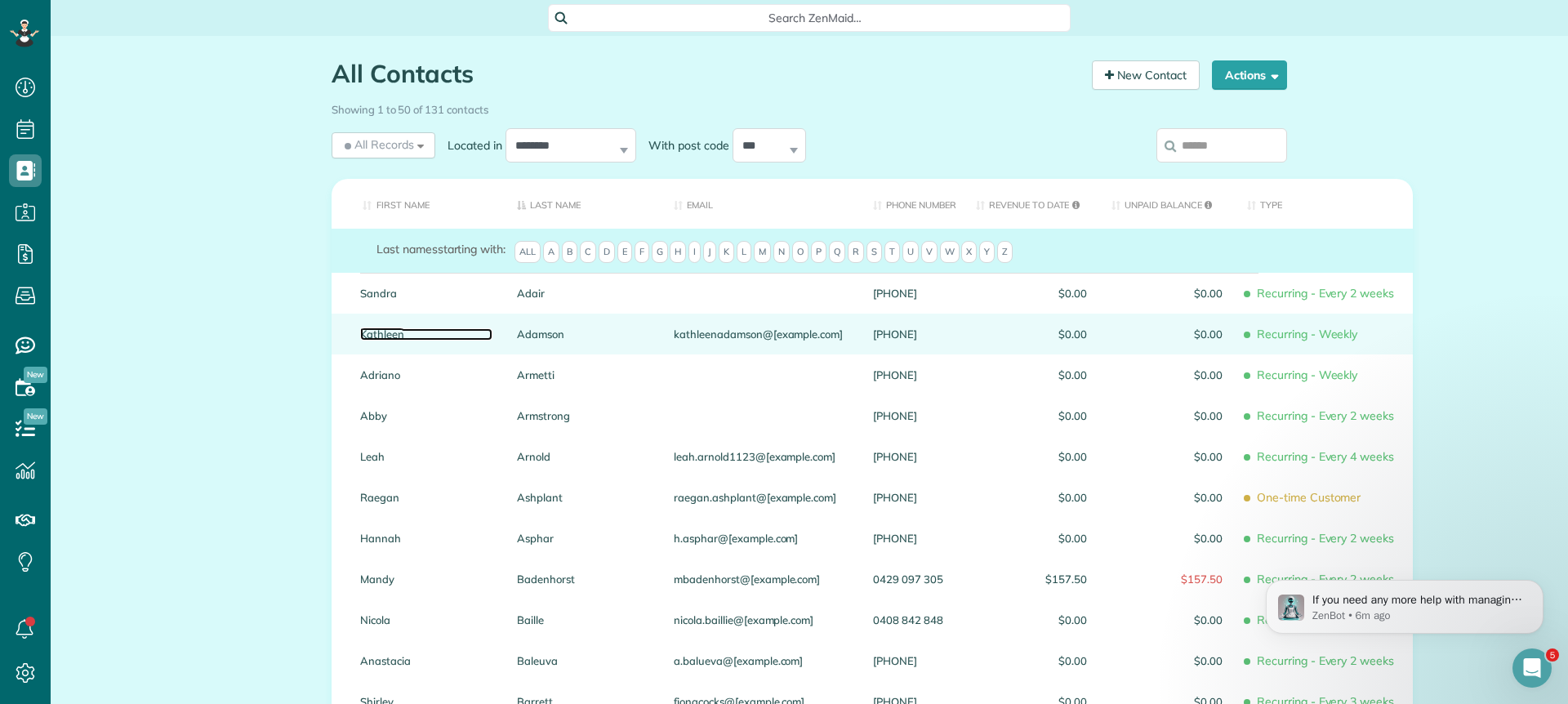 click on "Kathleen" at bounding box center (426, 334) 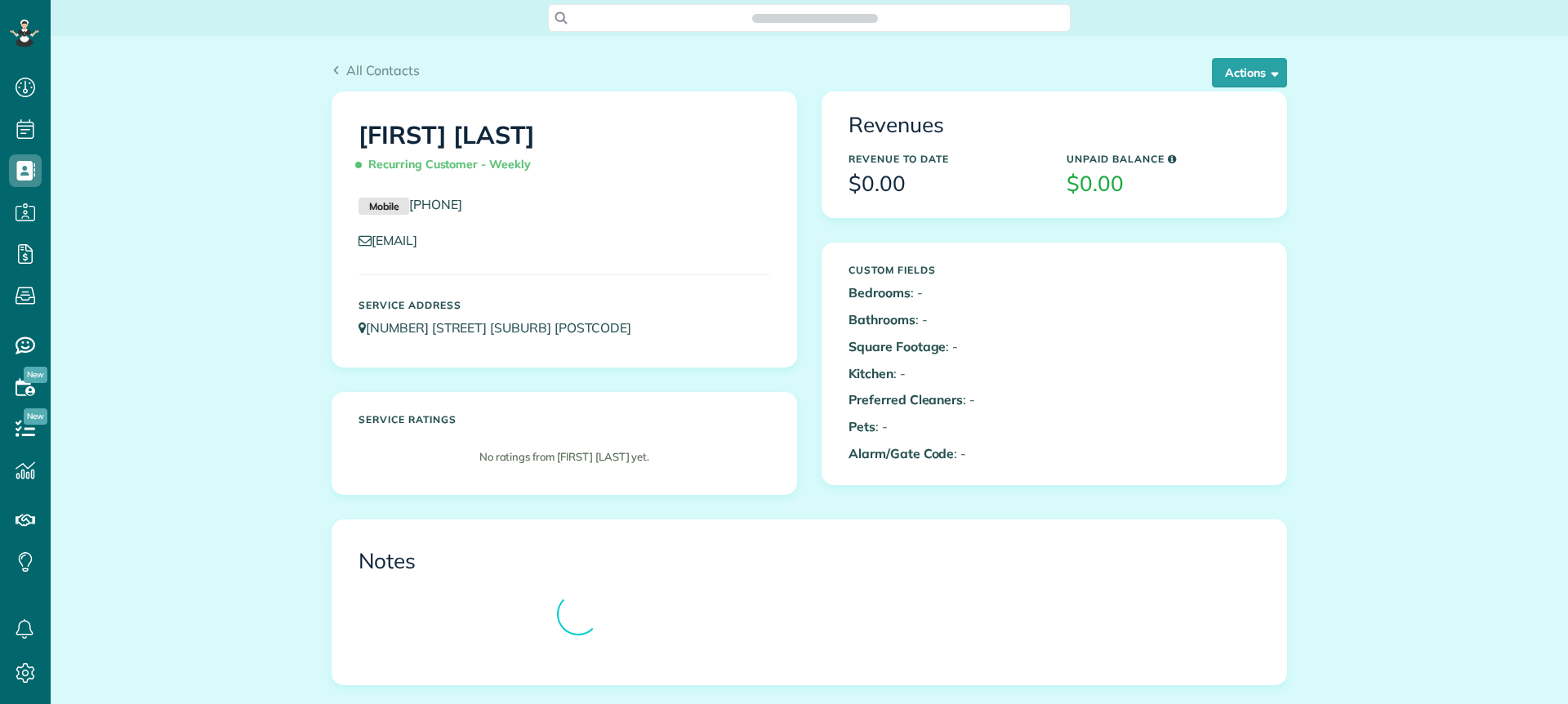 scroll, scrollTop: 0, scrollLeft: 0, axis: both 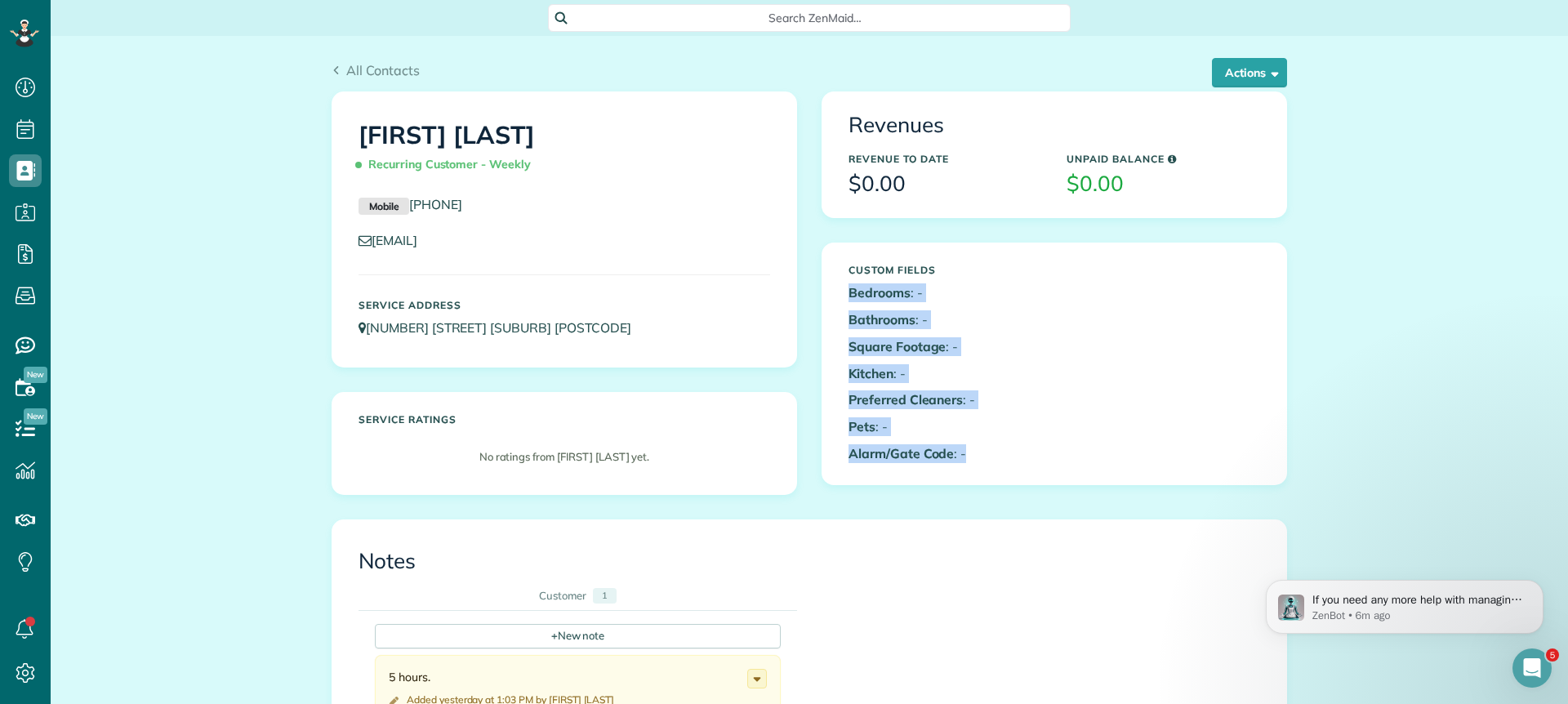 drag, startPoint x: 851, startPoint y: 291, endPoint x: 1007, endPoint y: 470, distance: 237.43841 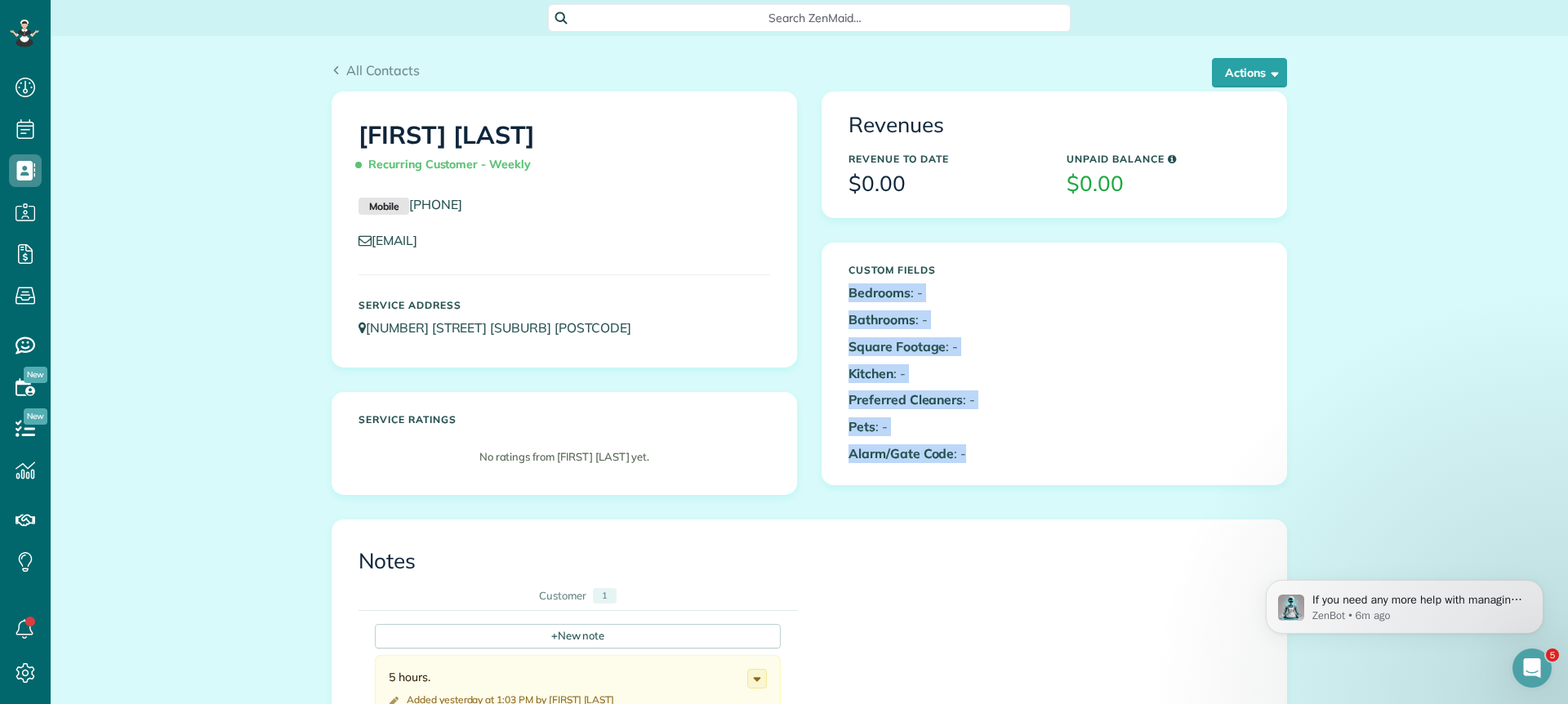 click on "Custom Fields
Bedrooms :
-
Bathrooms :
-
Square Footage :
-
Kitchen :
-
Preferred Cleaners :
-
Pets :
-
Alarm/Gate Code :
-" at bounding box center (945, 363) 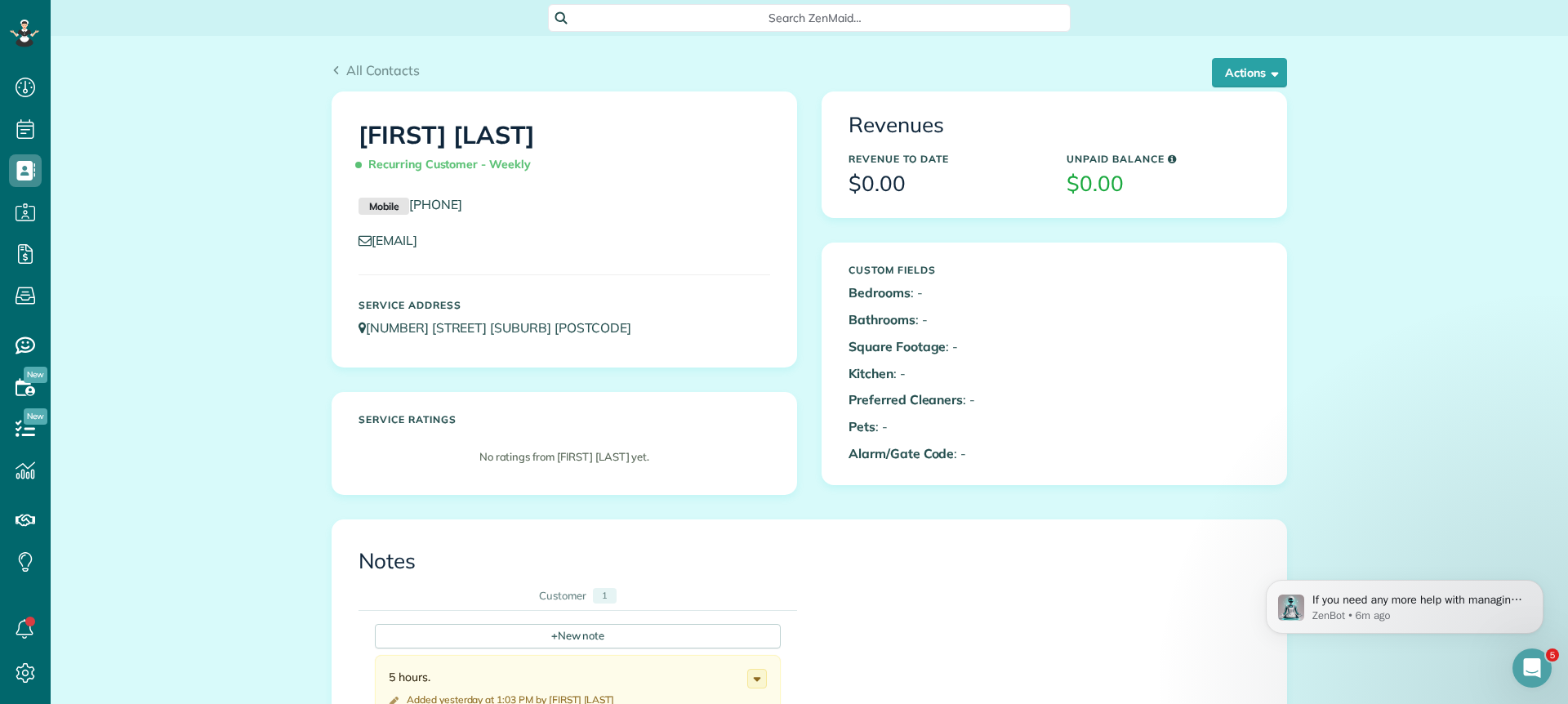 click on "Preferred Cleaners :
-" at bounding box center [945, 399] 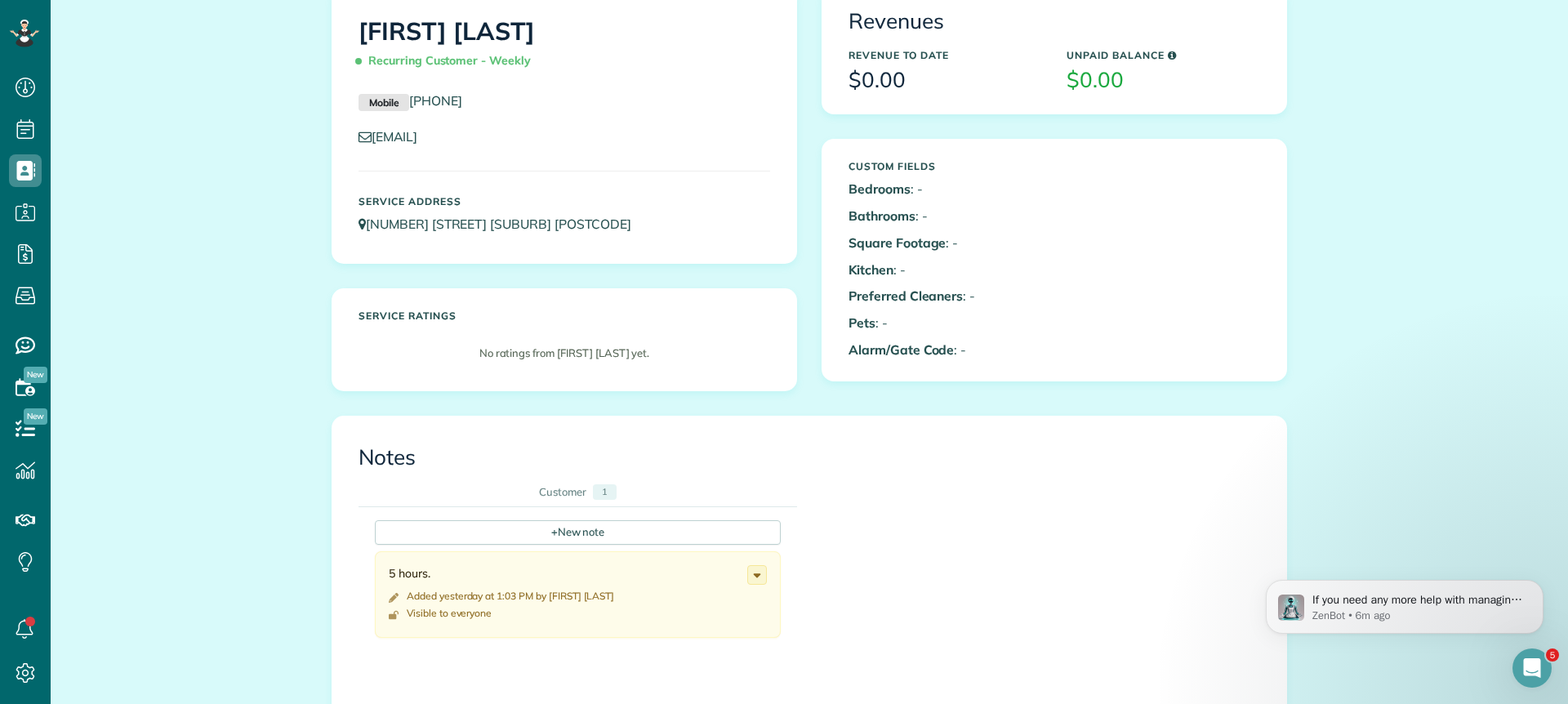 scroll, scrollTop: 108, scrollLeft: 0, axis: vertical 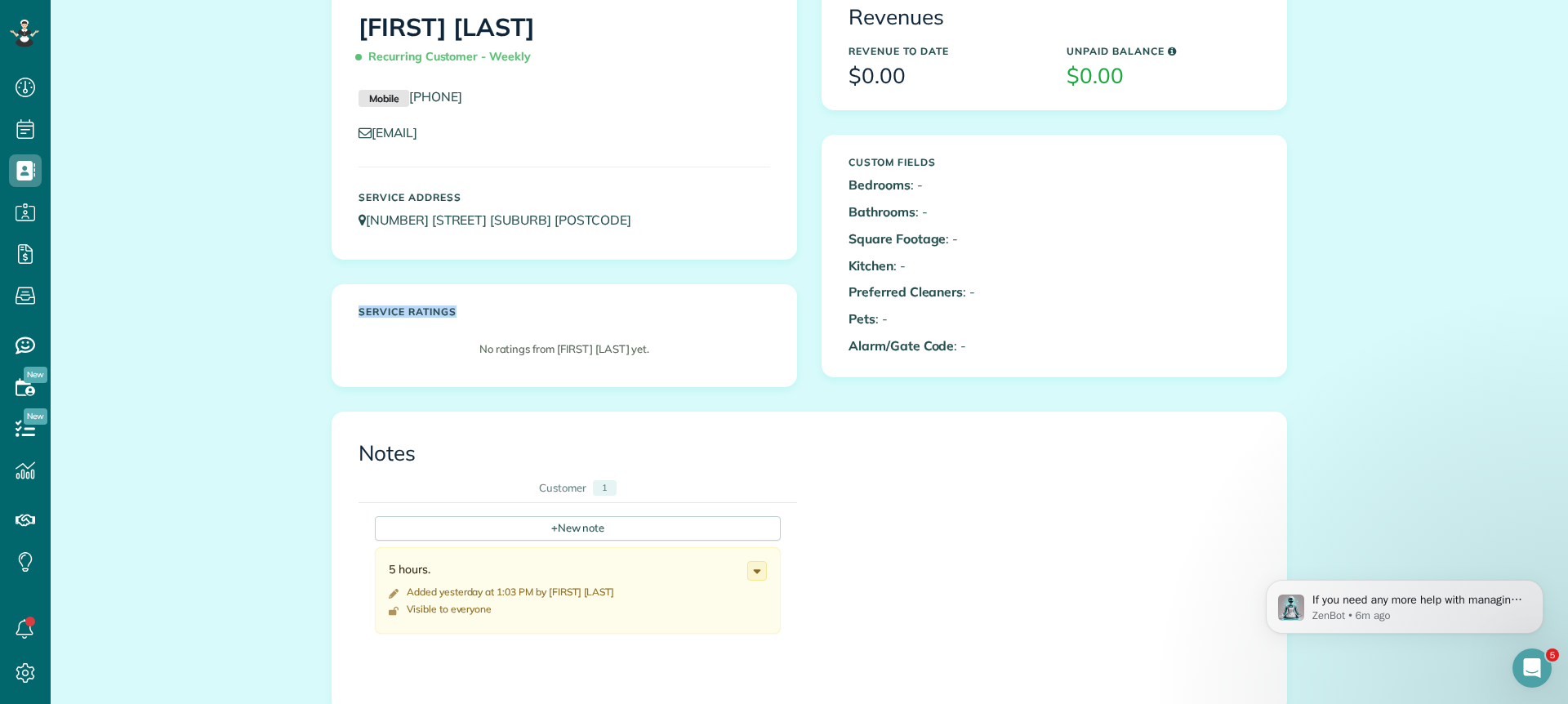 drag, startPoint x: 359, startPoint y: 312, endPoint x: 464, endPoint y: 310, distance: 105.019 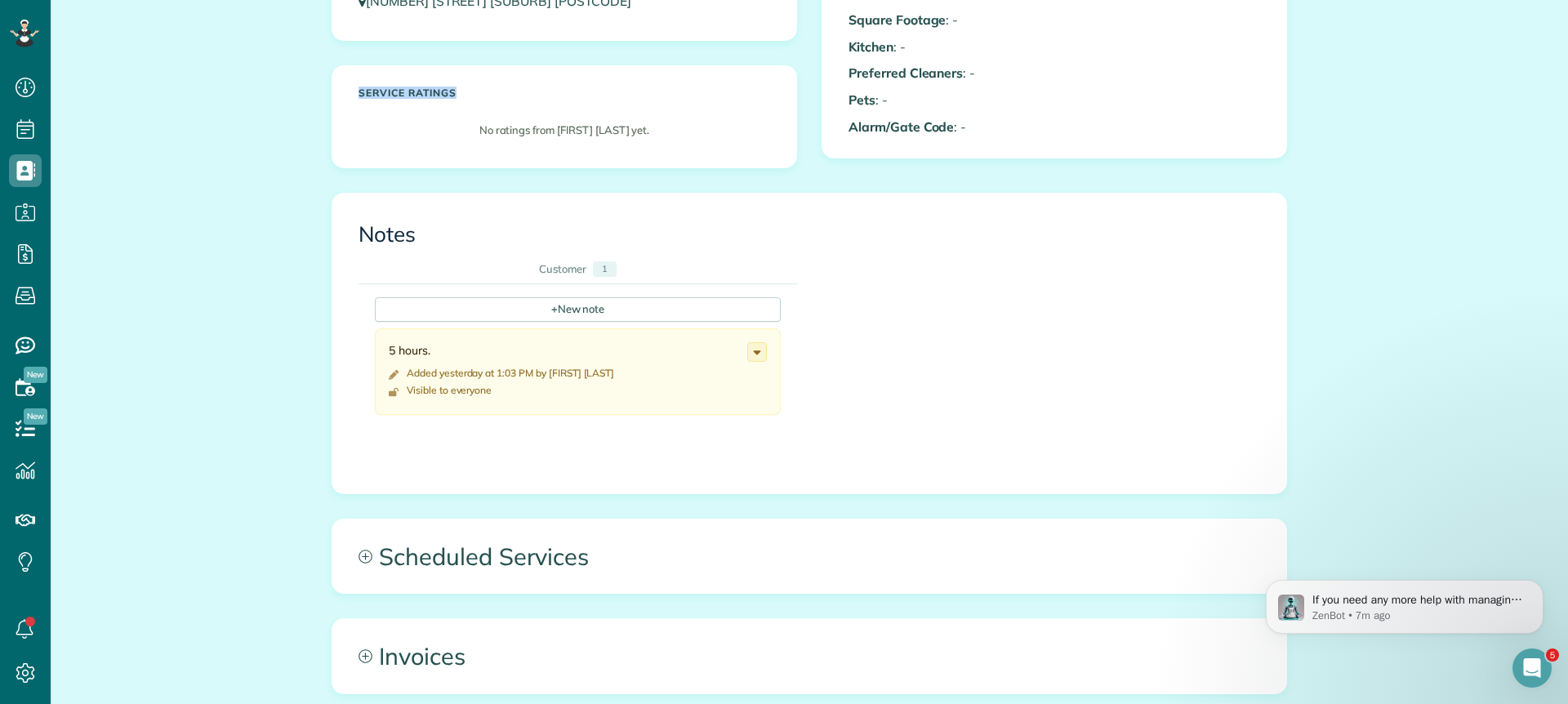 scroll, scrollTop: 327, scrollLeft: 0, axis: vertical 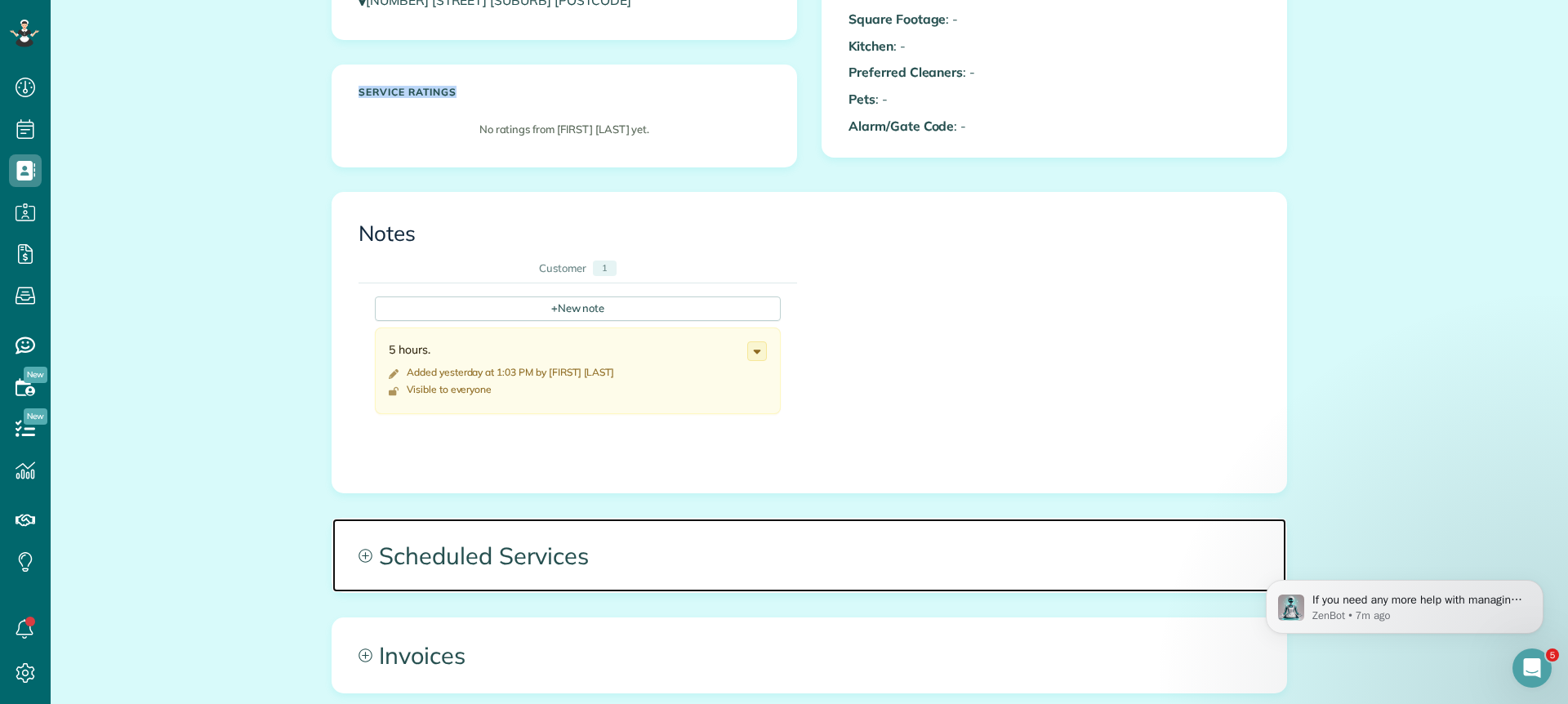click 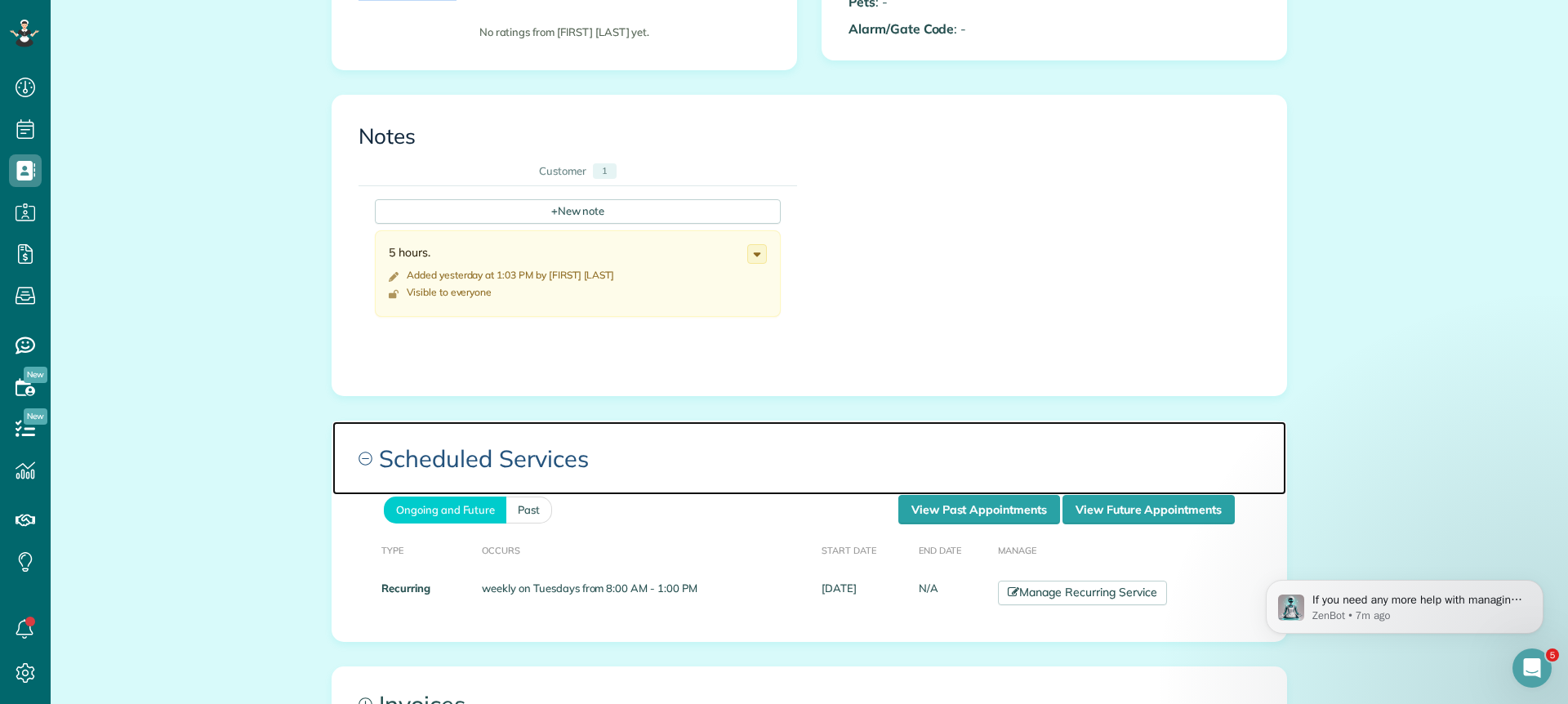 scroll, scrollTop: 441, scrollLeft: 0, axis: vertical 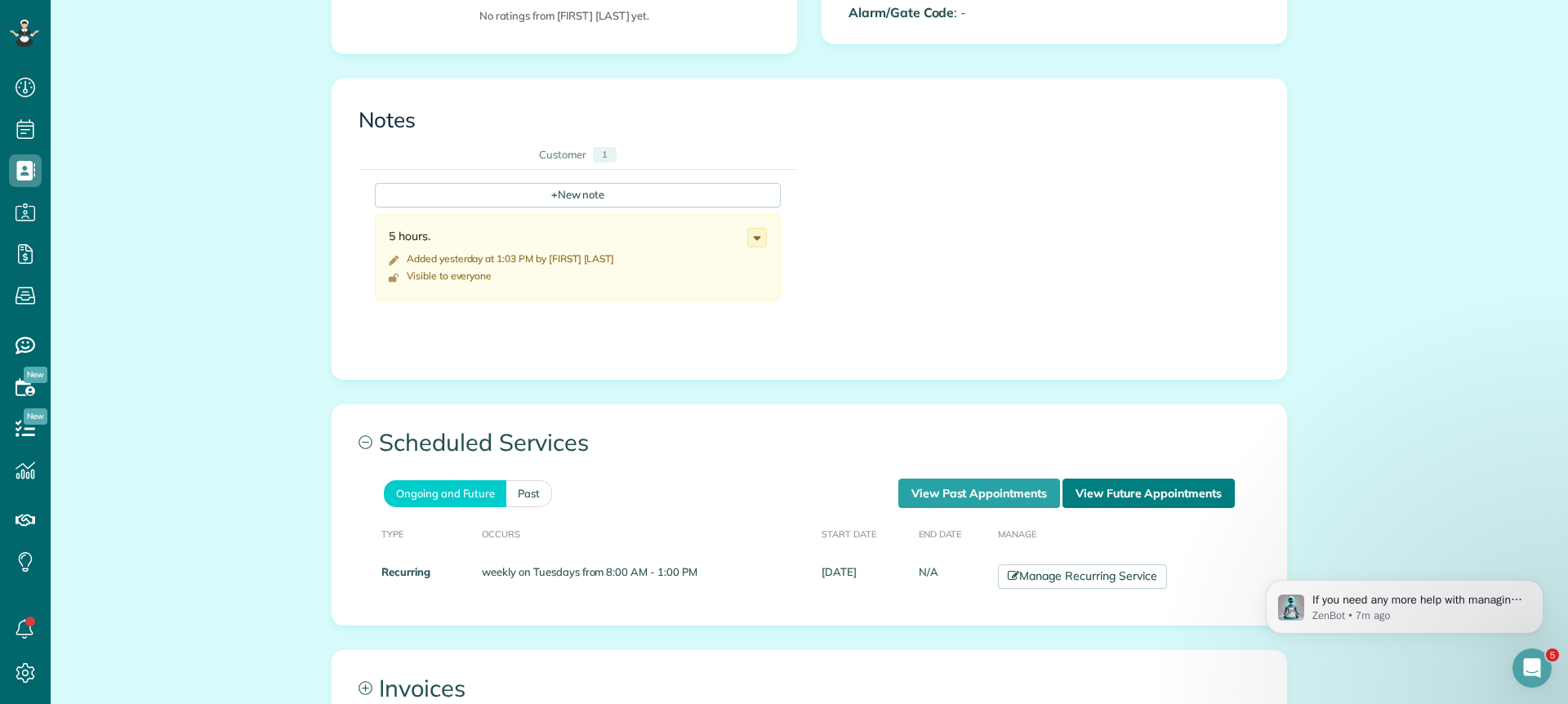 click on "View Future Appointments" at bounding box center (1148, 493) 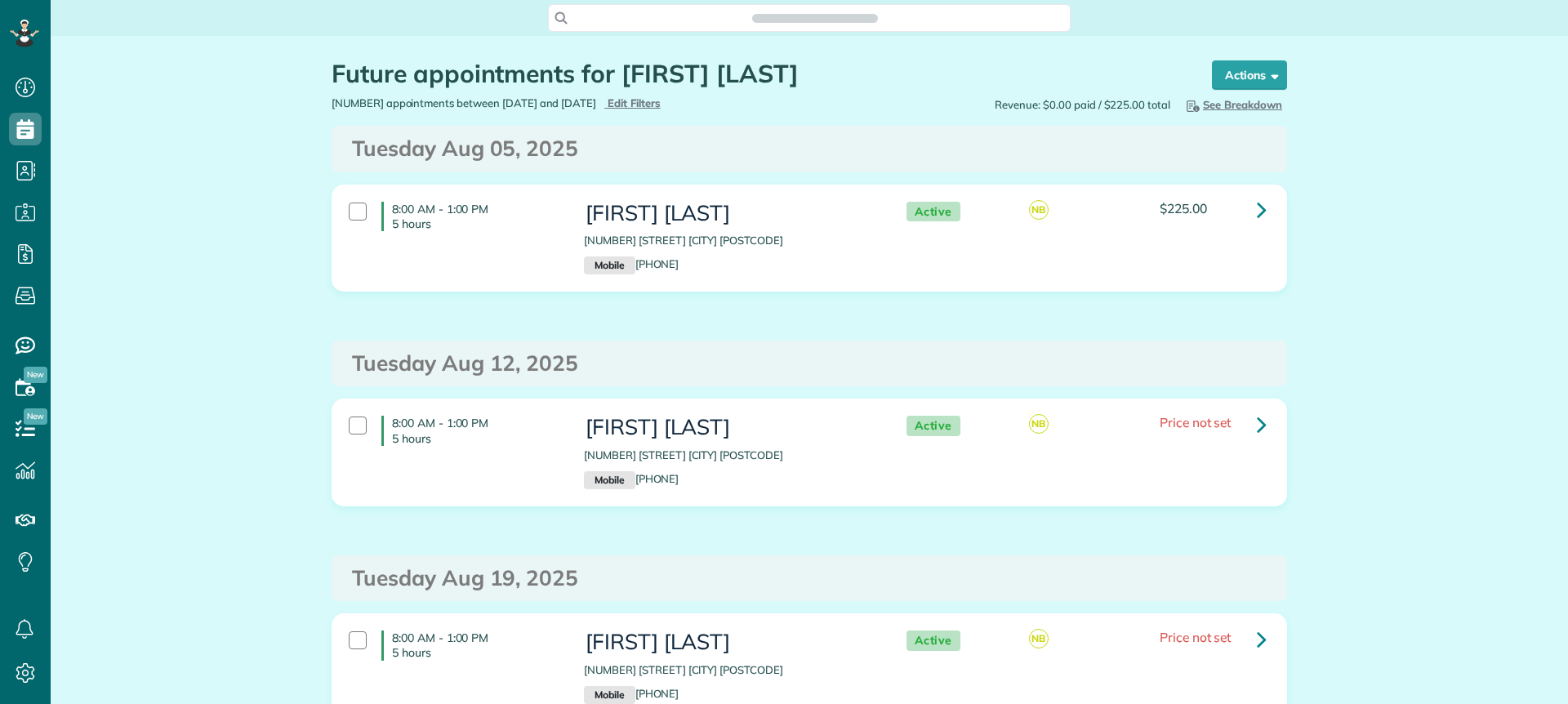 scroll, scrollTop: 0, scrollLeft: 0, axis: both 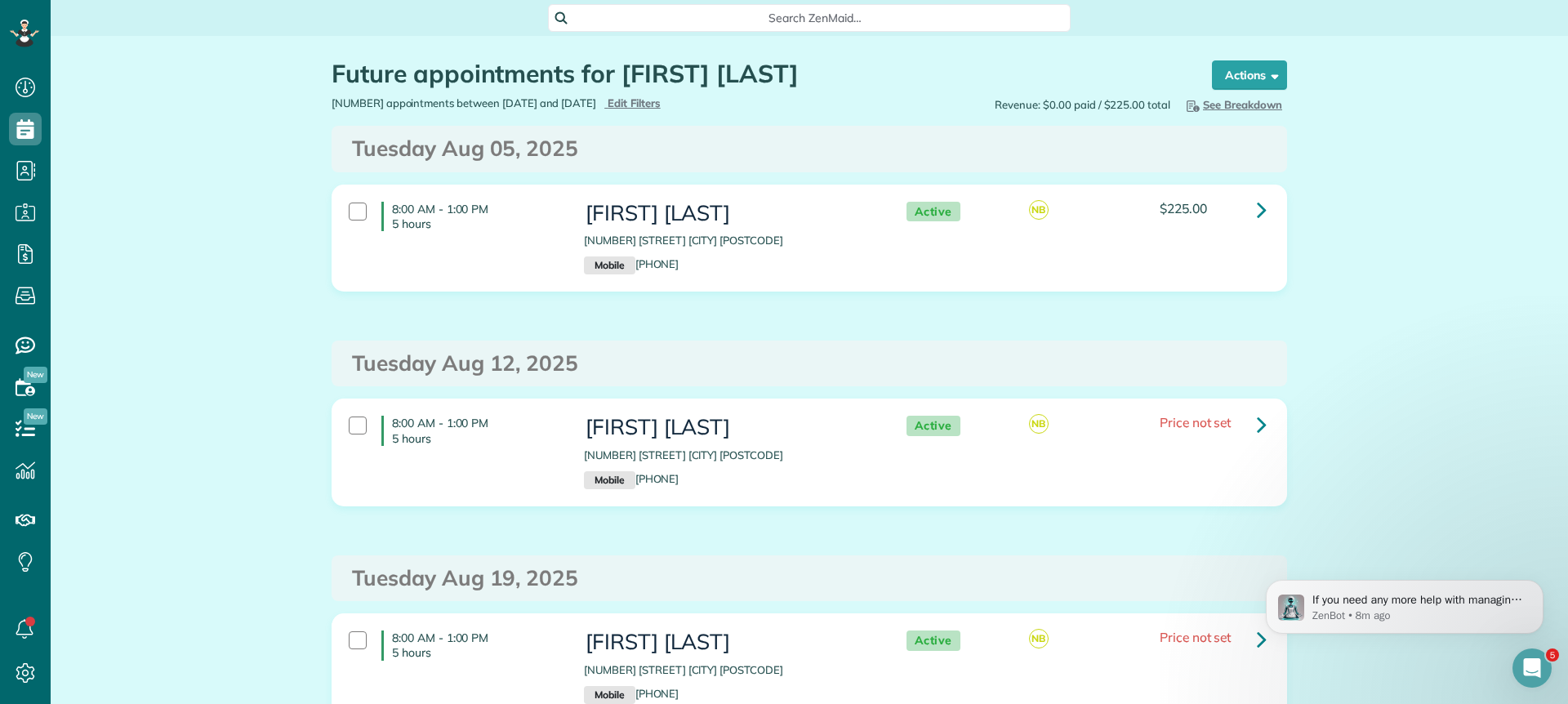 drag, startPoint x: 1158, startPoint y: 207, endPoint x: 1213, endPoint y: 207, distance: 55 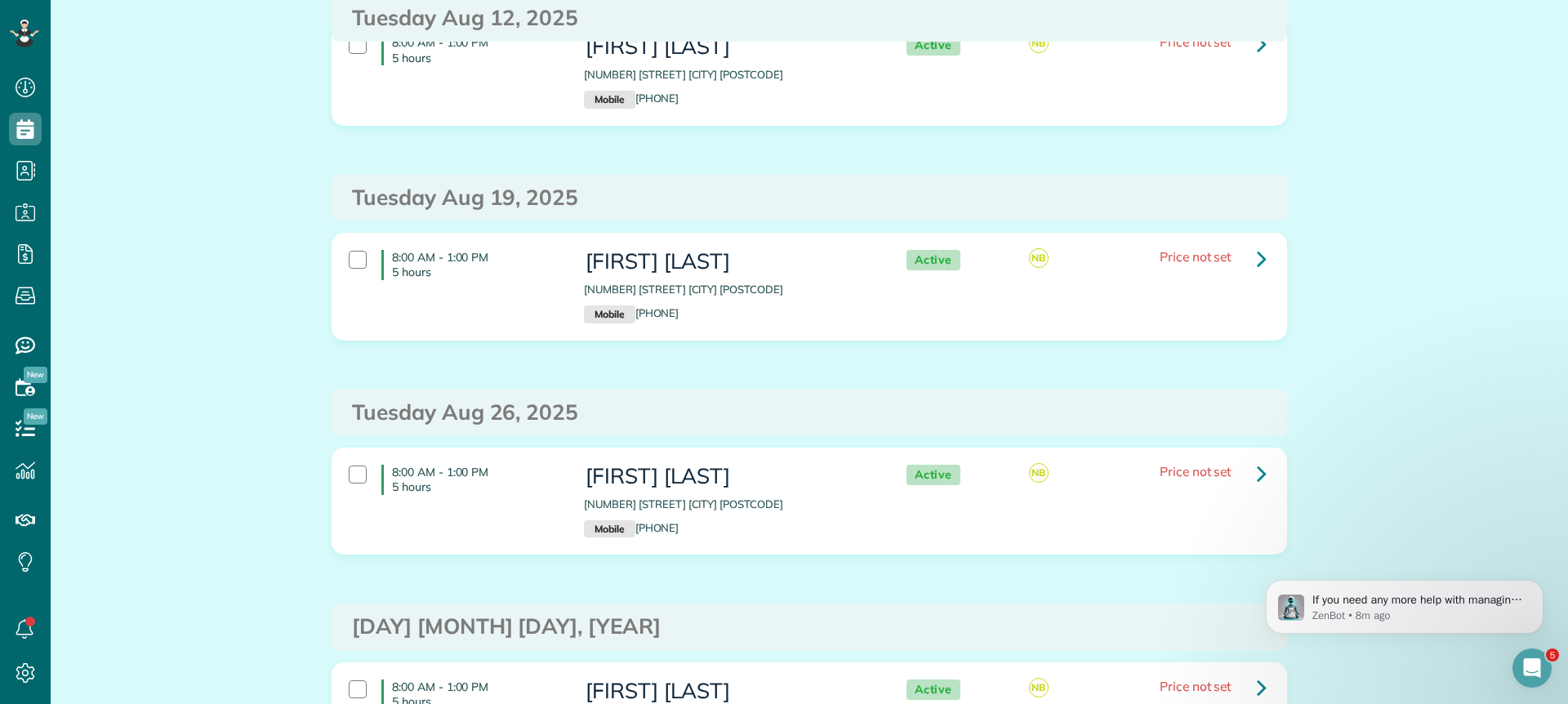 scroll, scrollTop: 0, scrollLeft: 0, axis: both 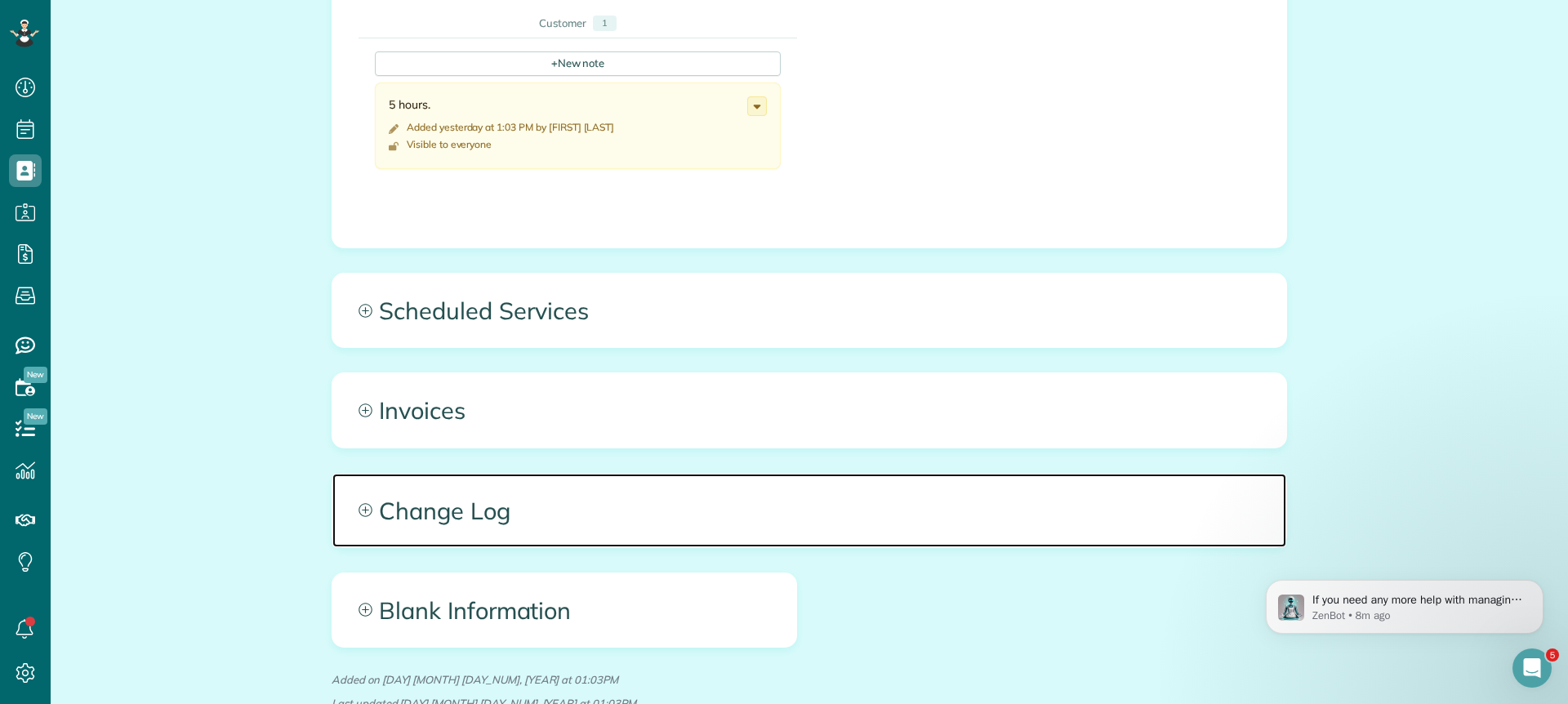 click 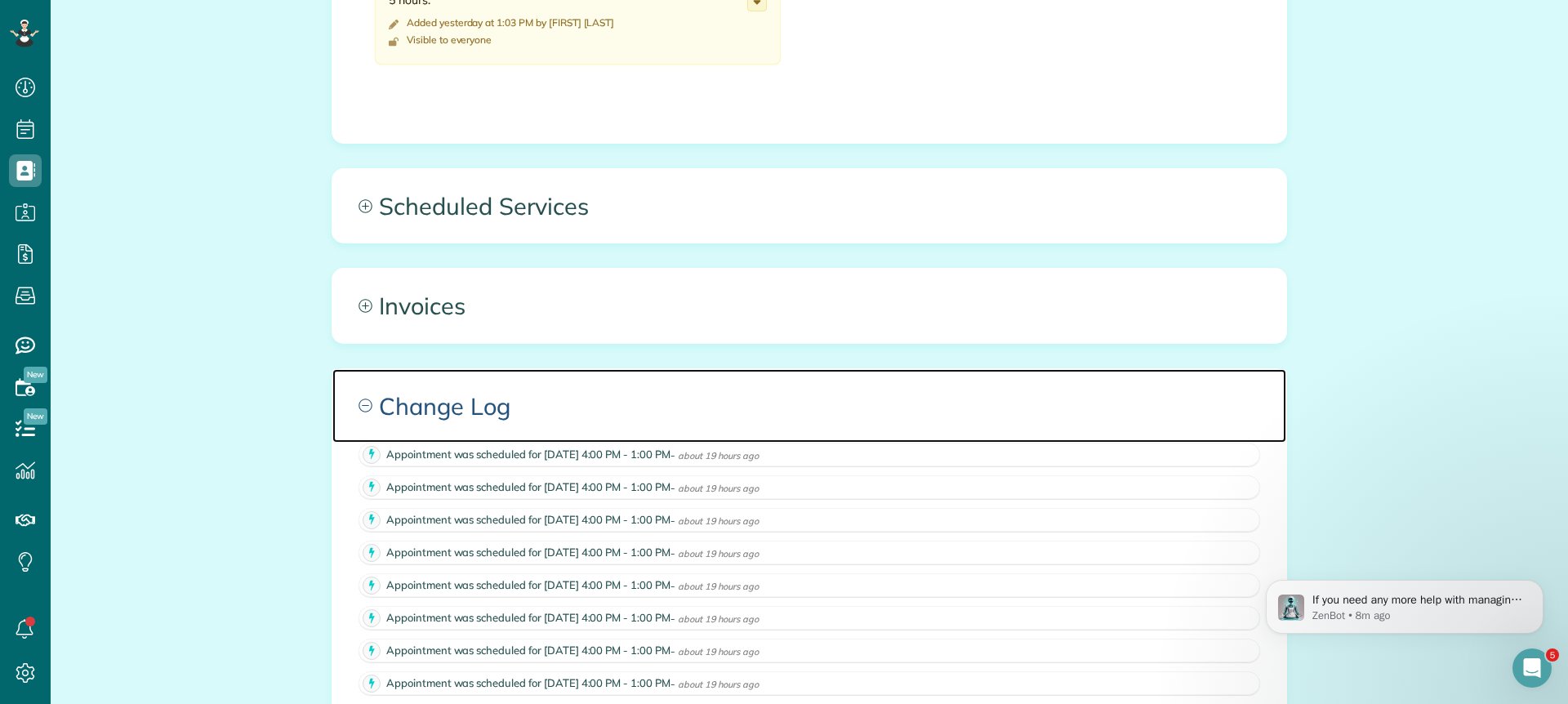 scroll, scrollTop: 687, scrollLeft: 0, axis: vertical 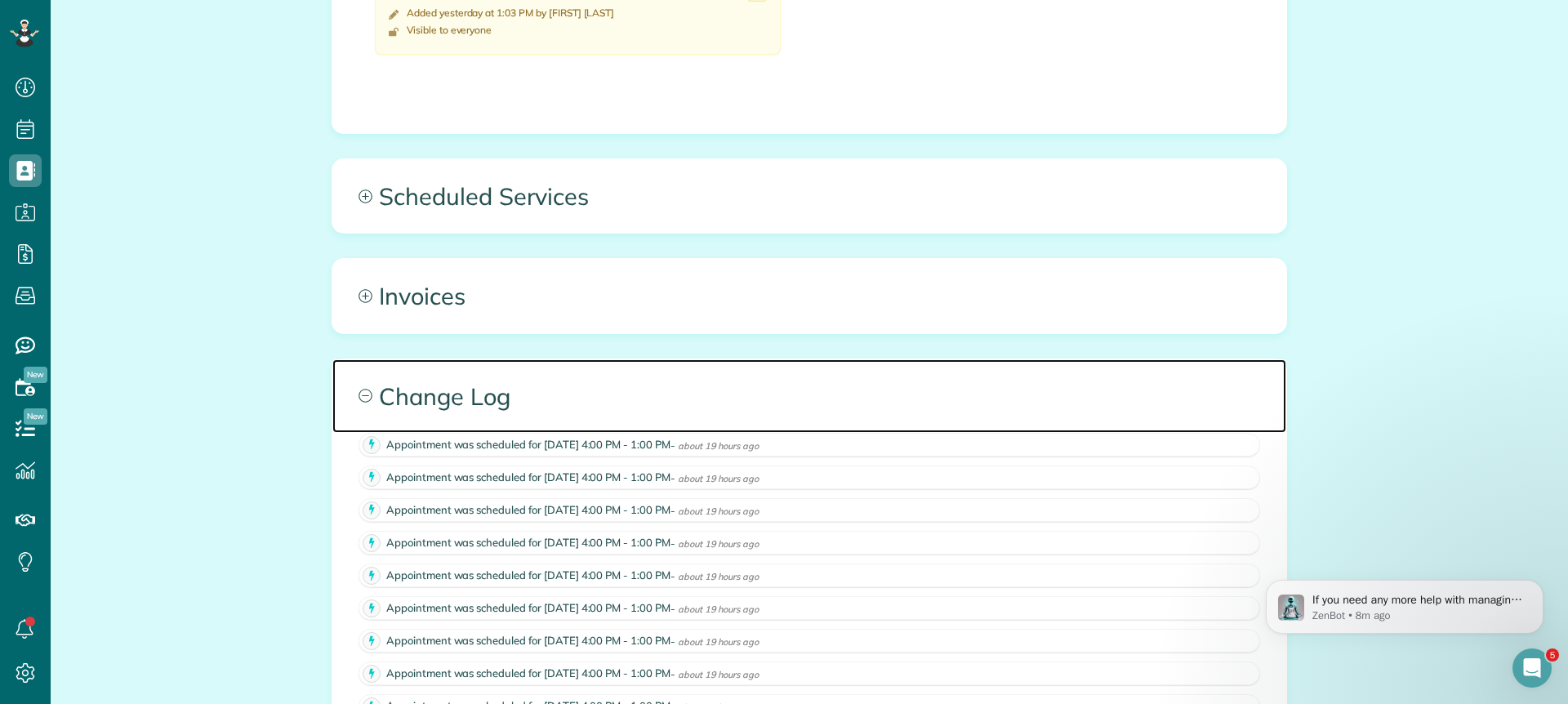 click 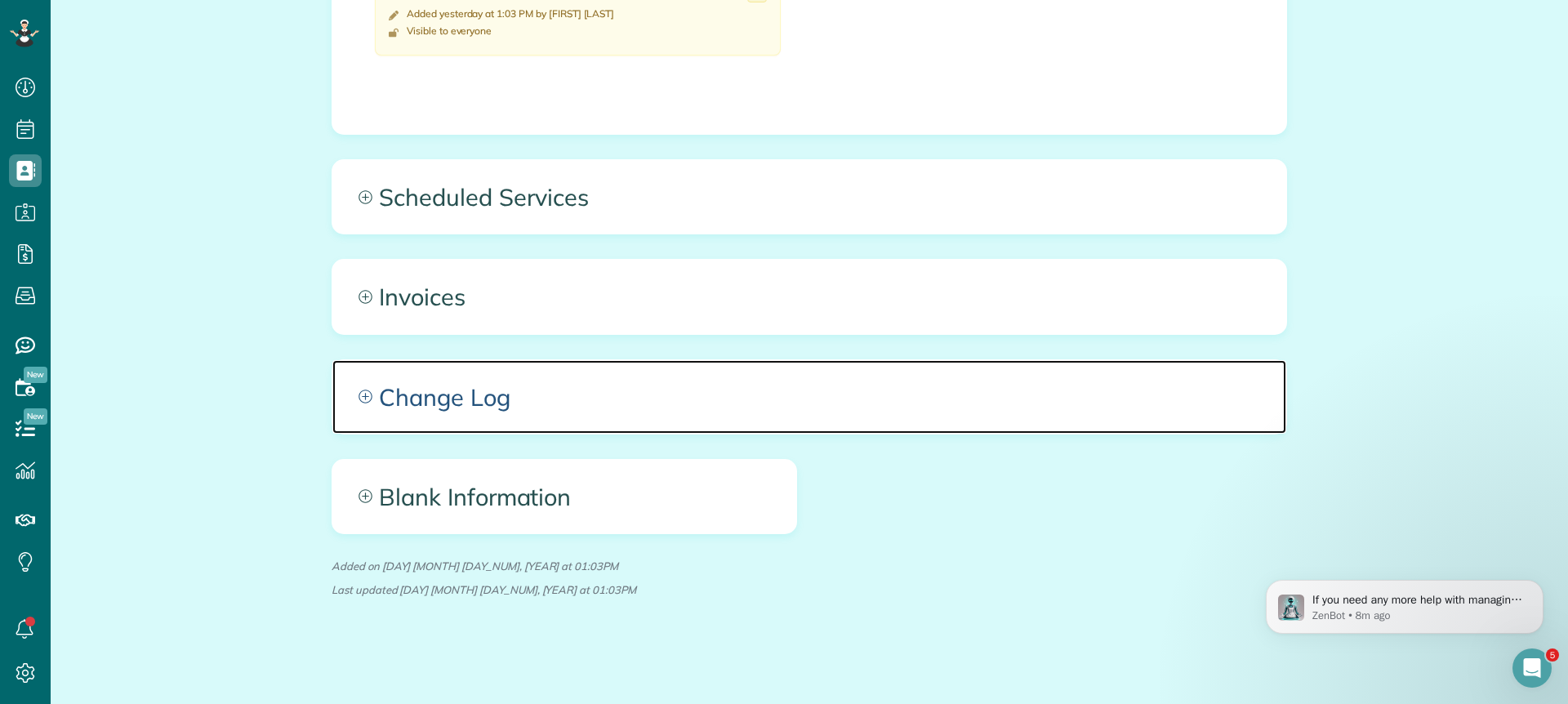 scroll, scrollTop: 686, scrollLeft: 0, axis: vertical 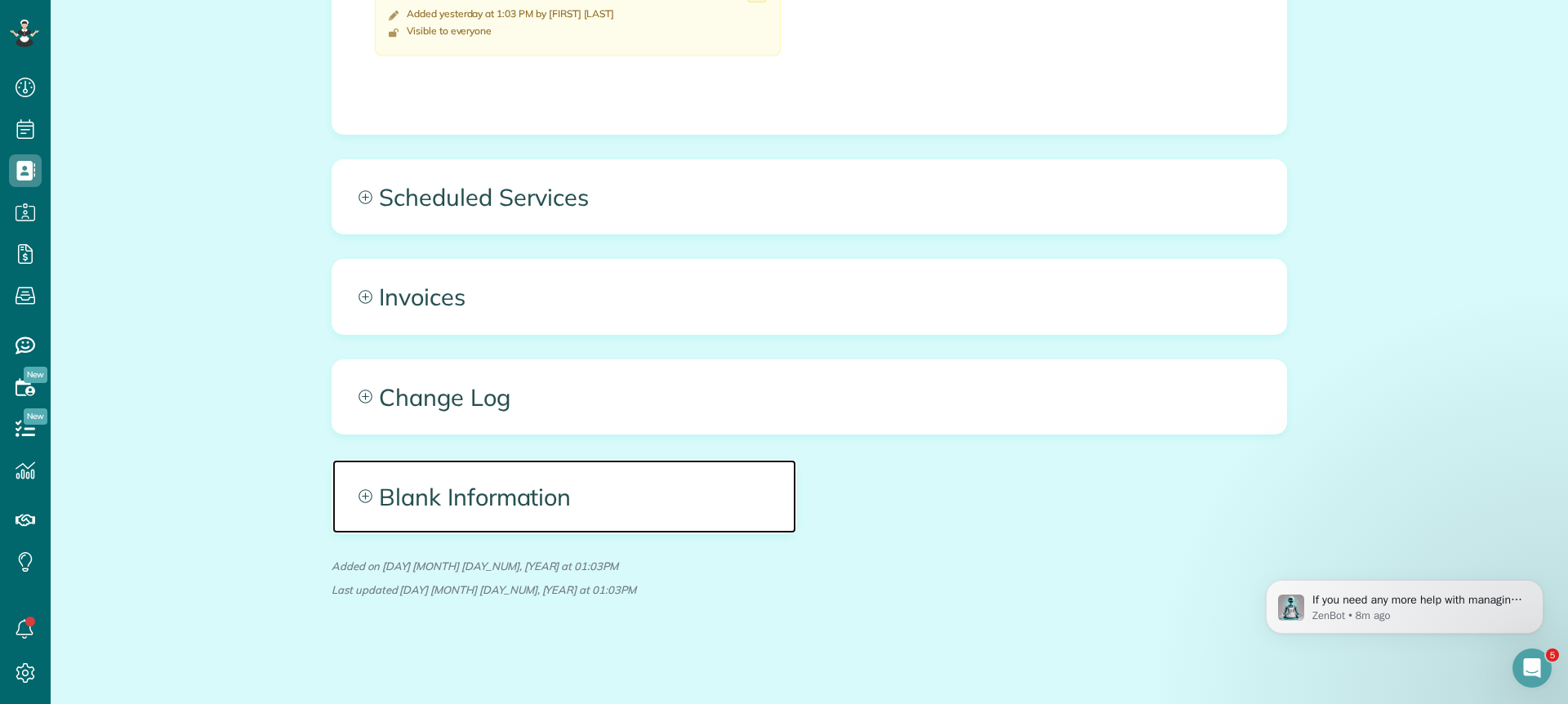 click 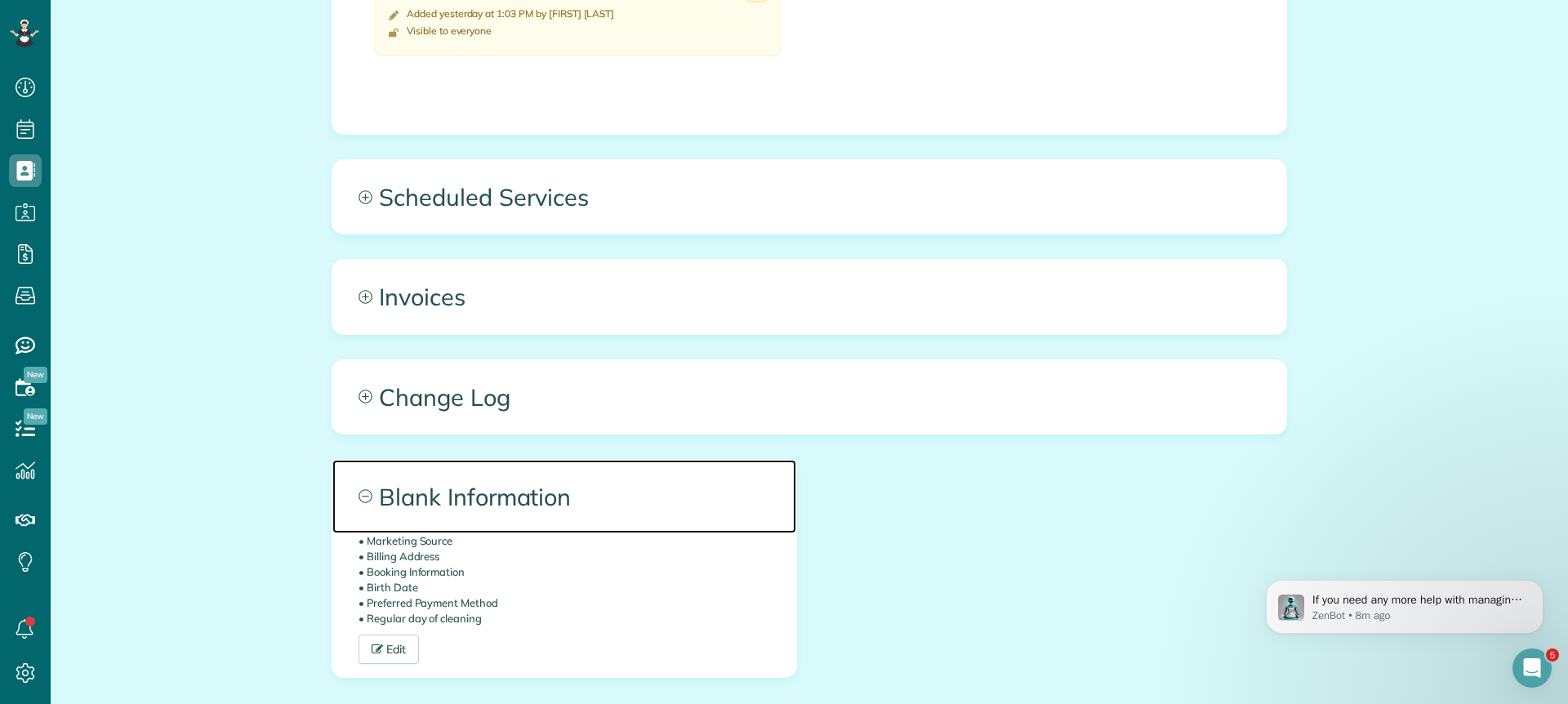 click 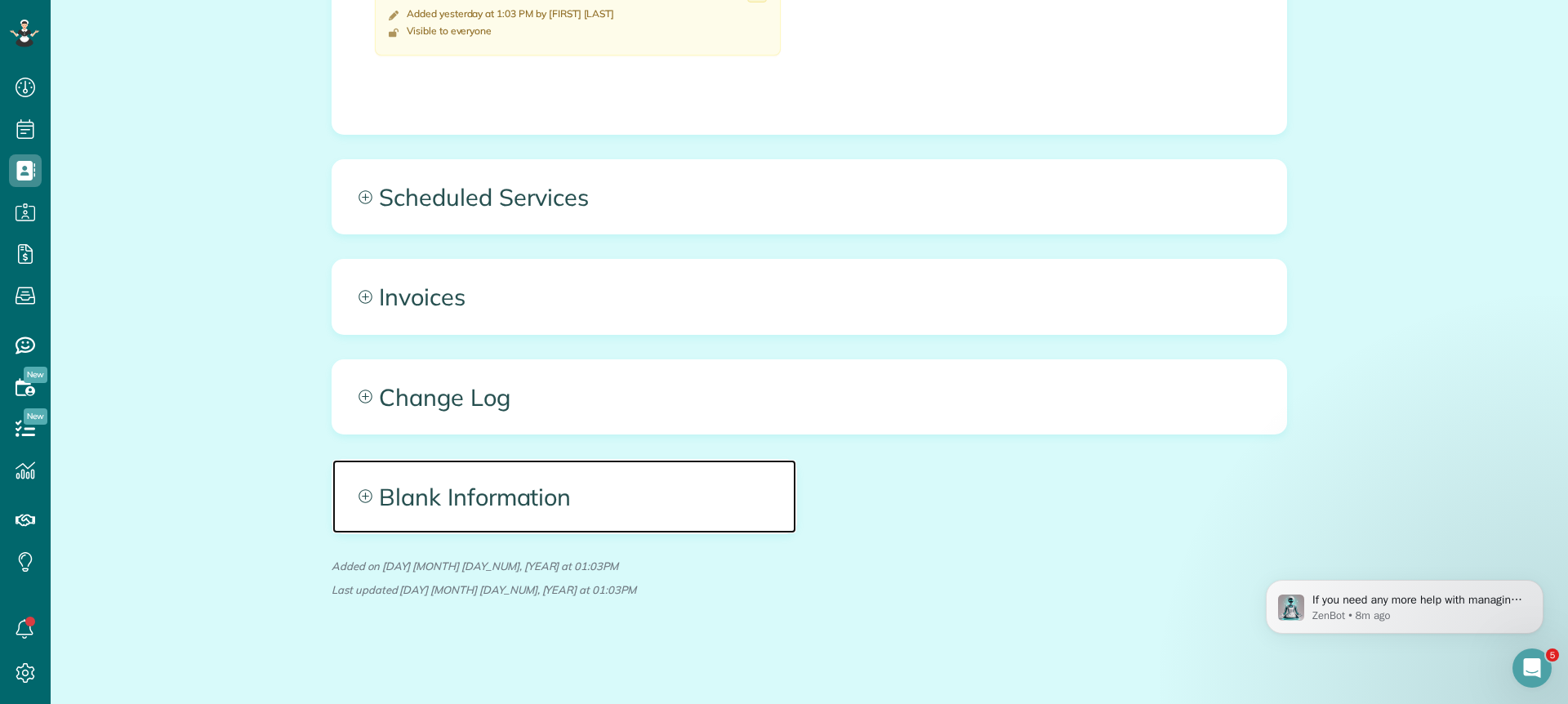 click 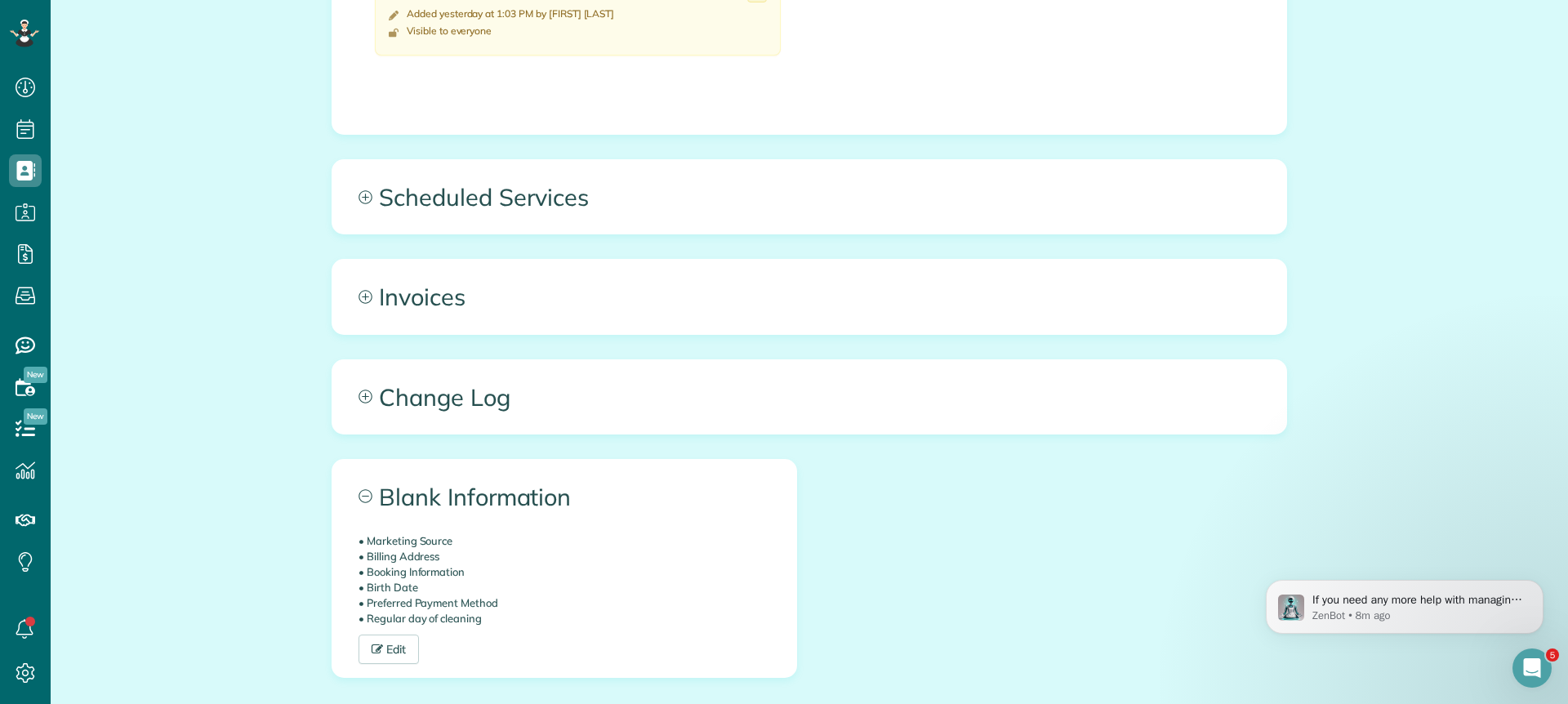 click on "• Birth Date" at bounding box center [564, 587] 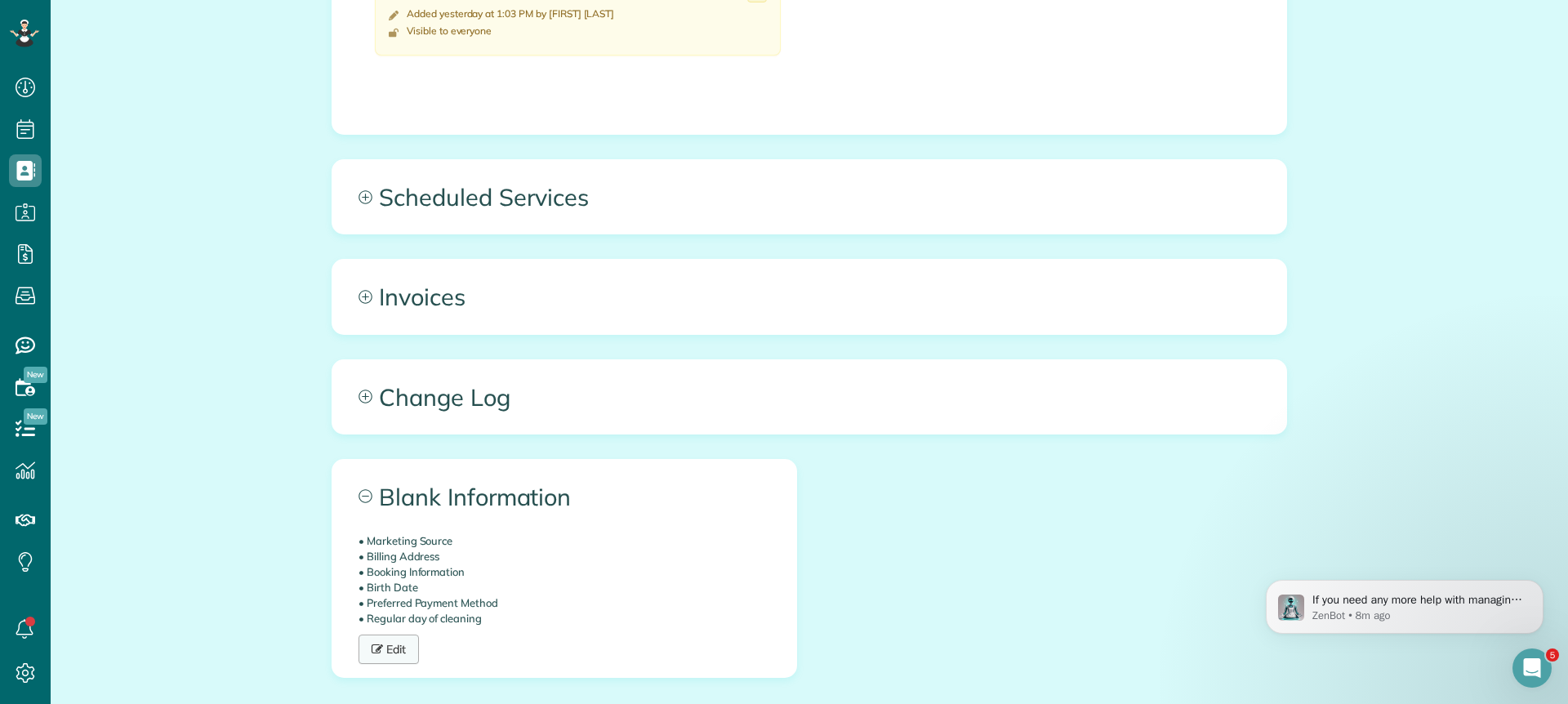 click on "Edit" at bounding box center [389, 649] 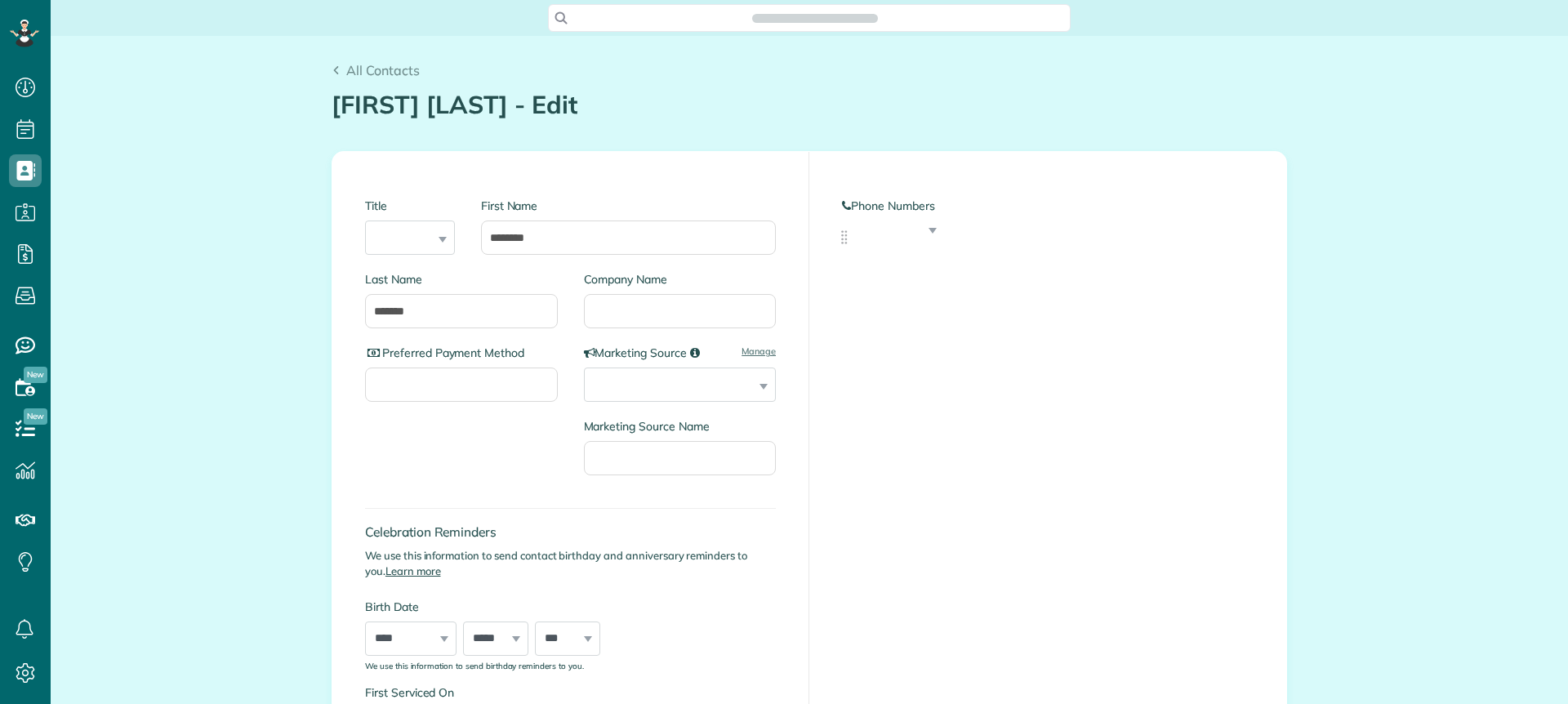 scroll, scrollTop: 0, scrollLeft: 0, axis: both 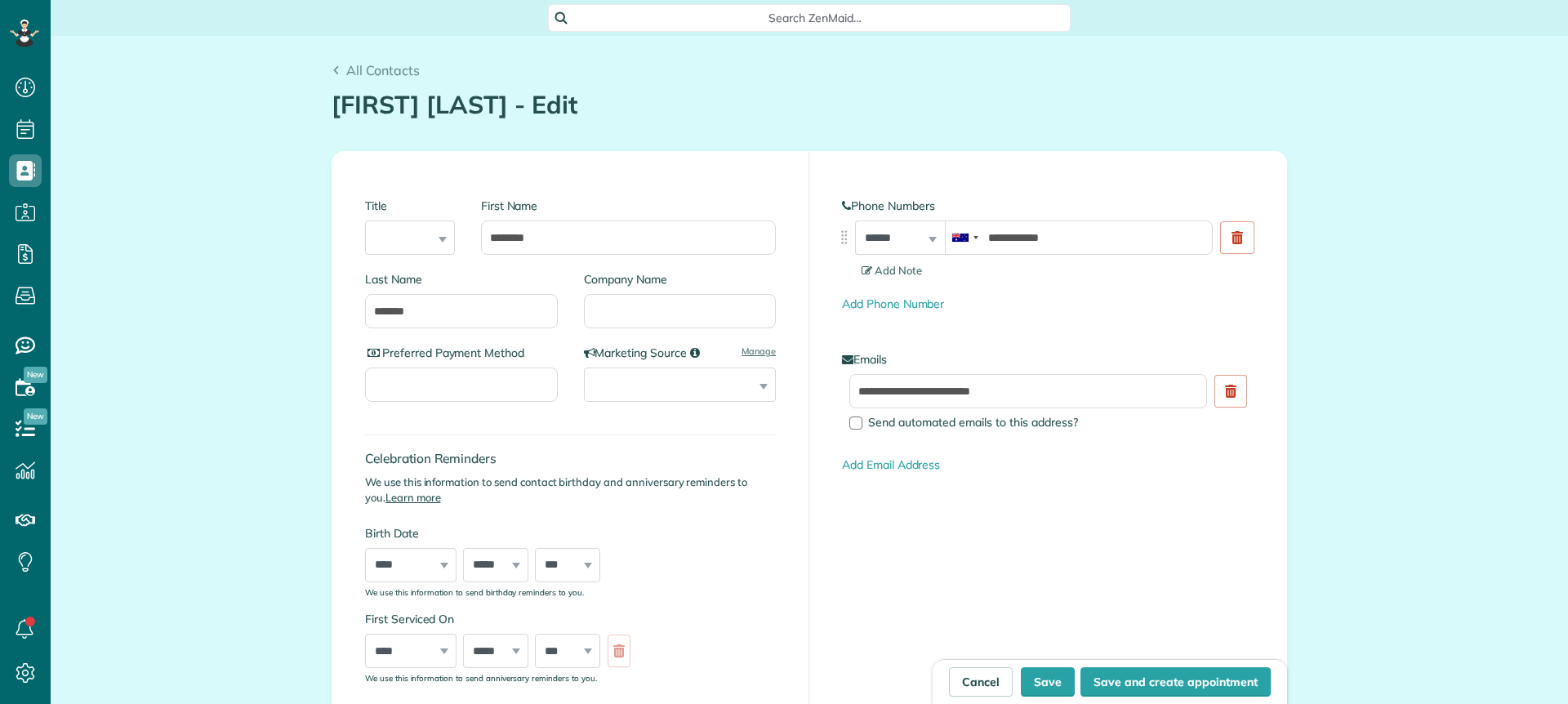 type on "**********" 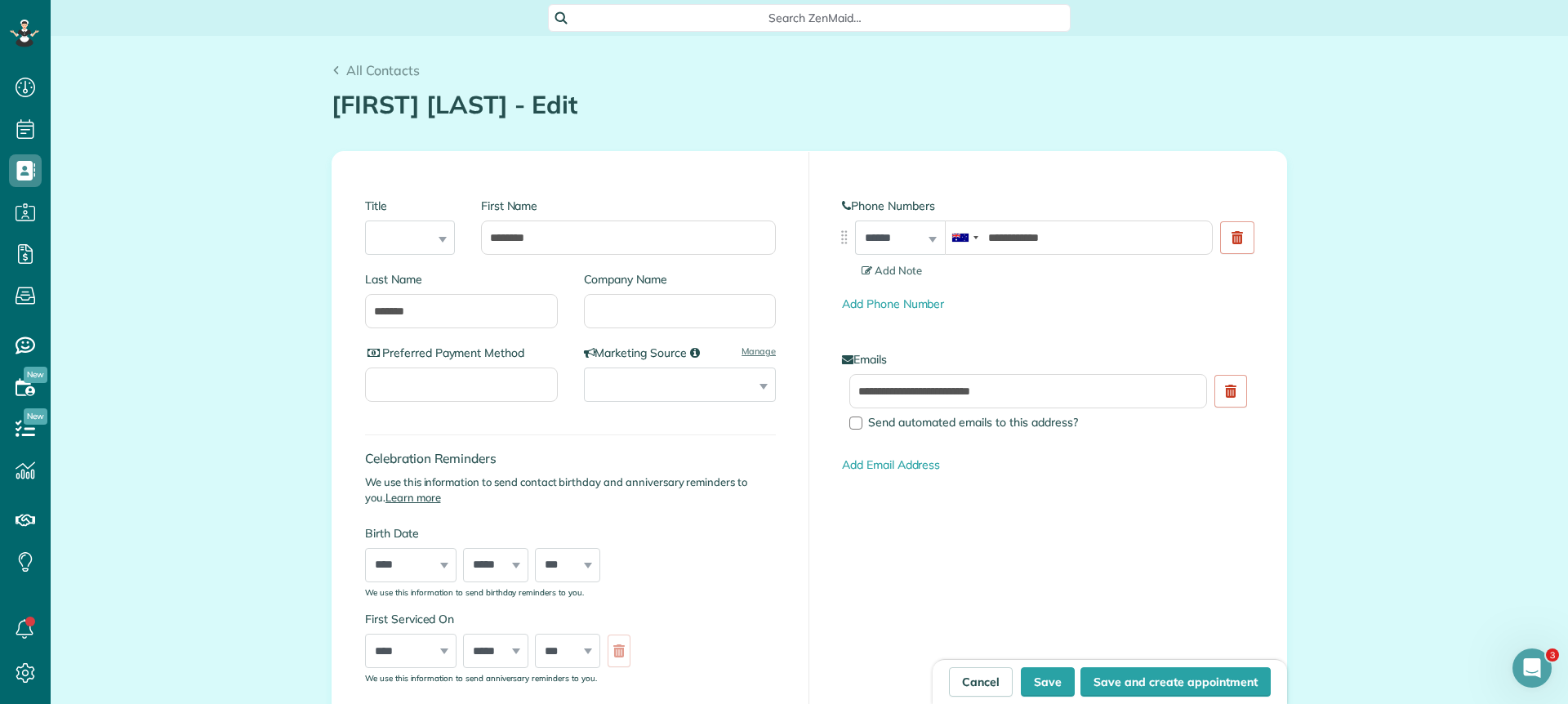 scroll, scrollTop: 0, scrollLeft: 0, axis: both 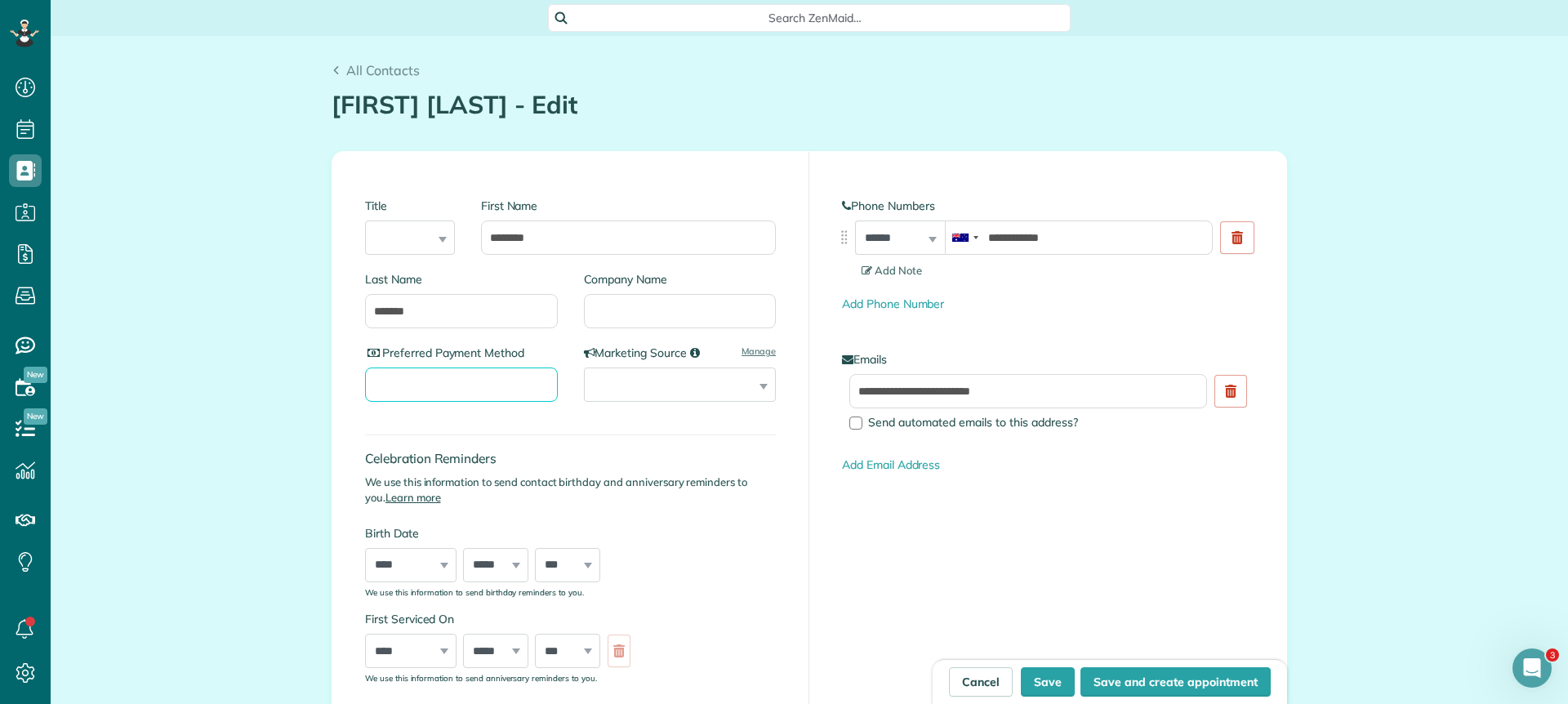 click on "Preferred Payment Method" at bounding box center (461, 385) 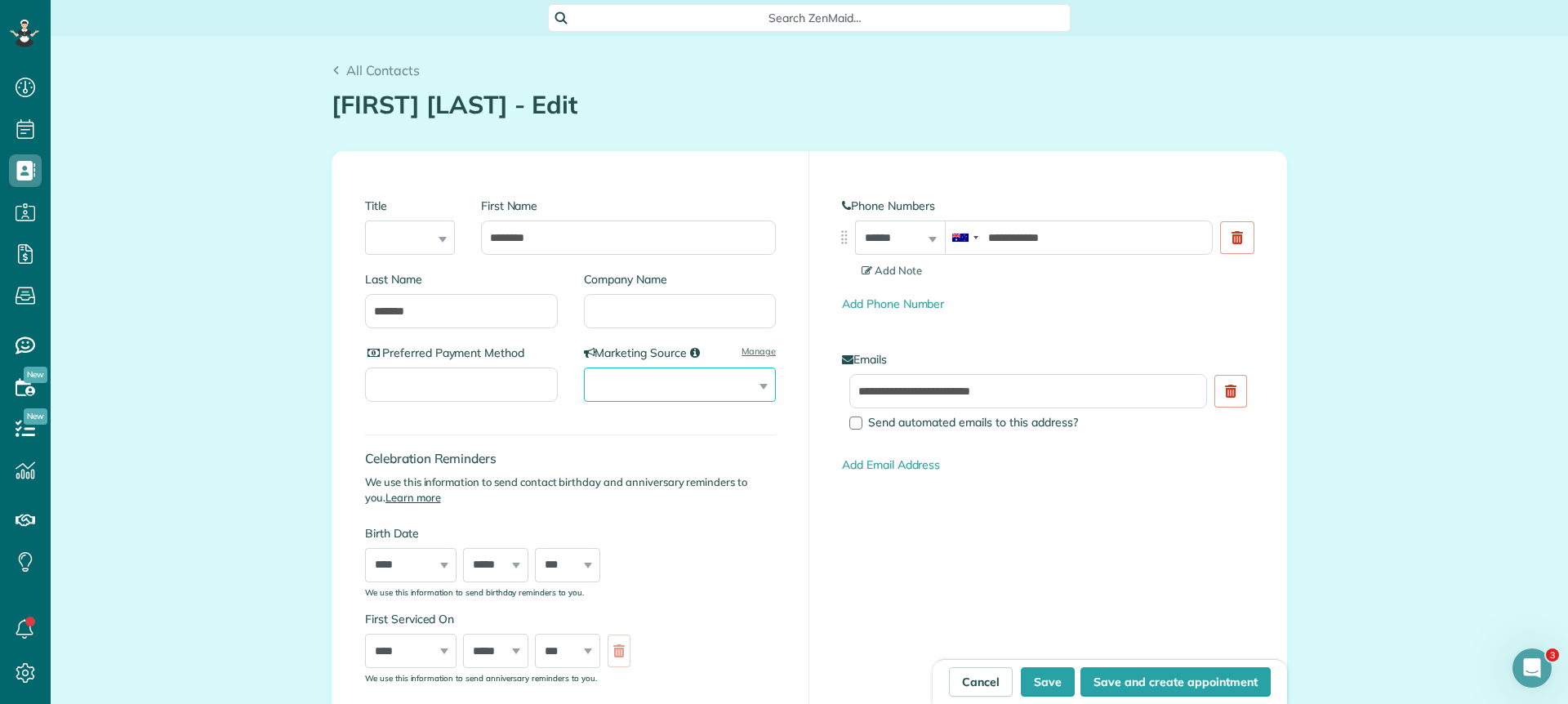 click on "**********" at bounding box center (680, 385) 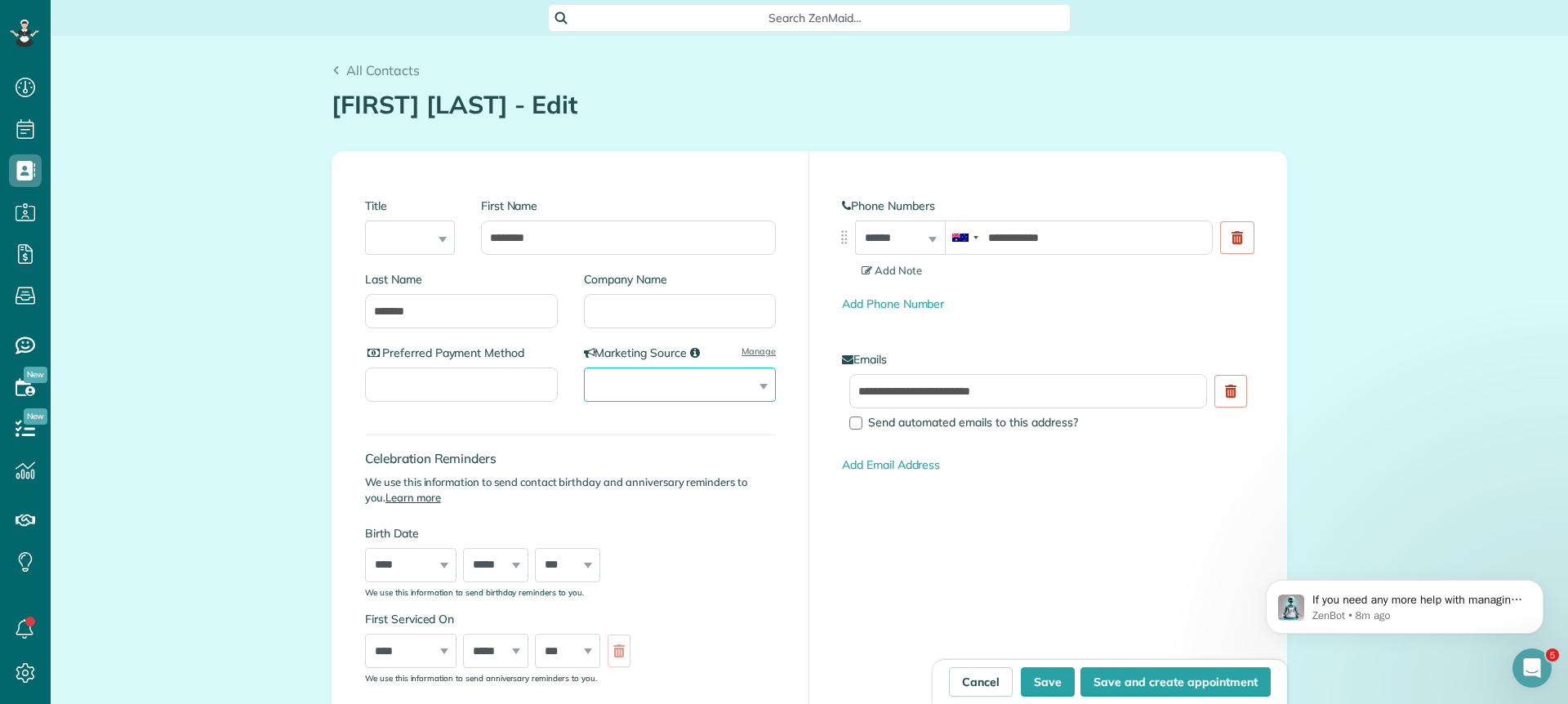 scroll, scrollTop: 0, scrollLeft: 0, axis: both 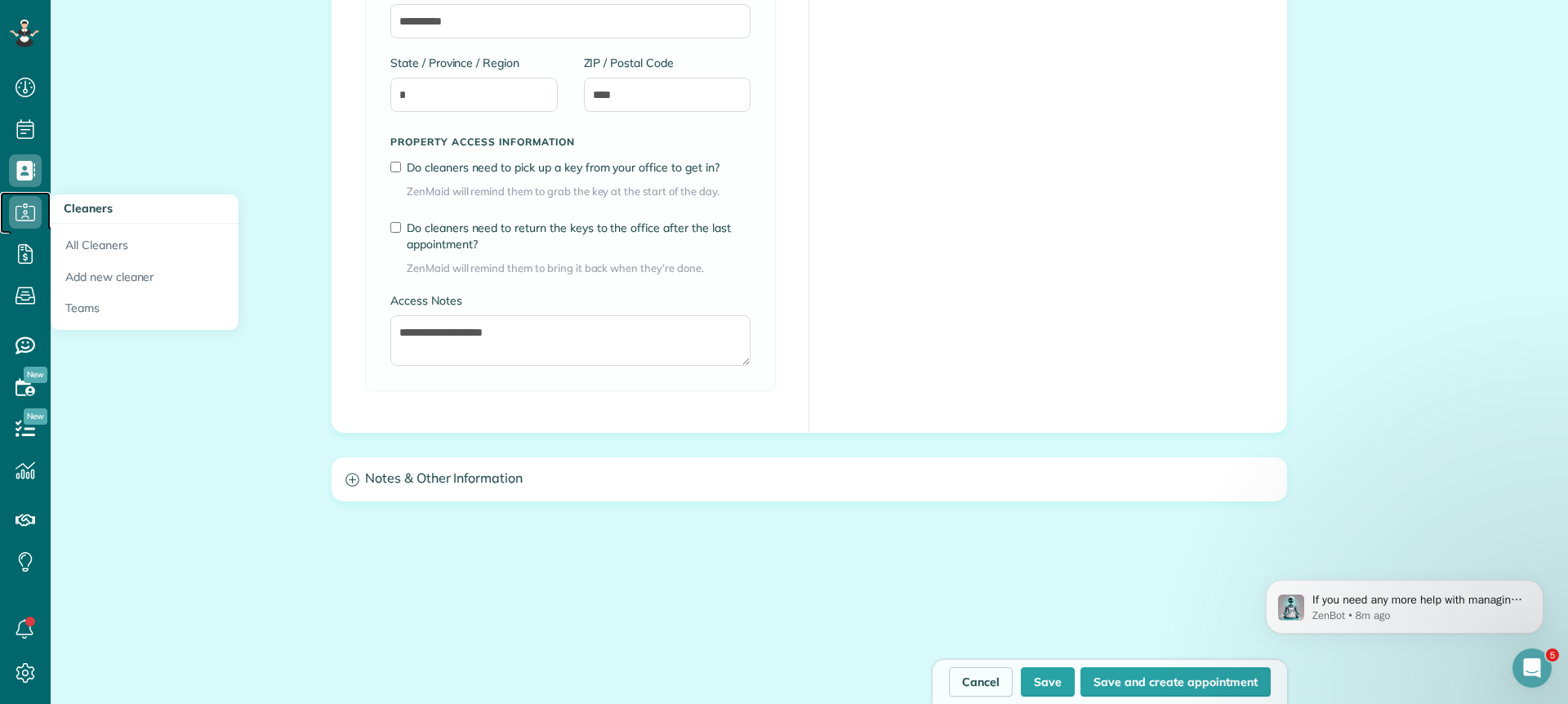 click 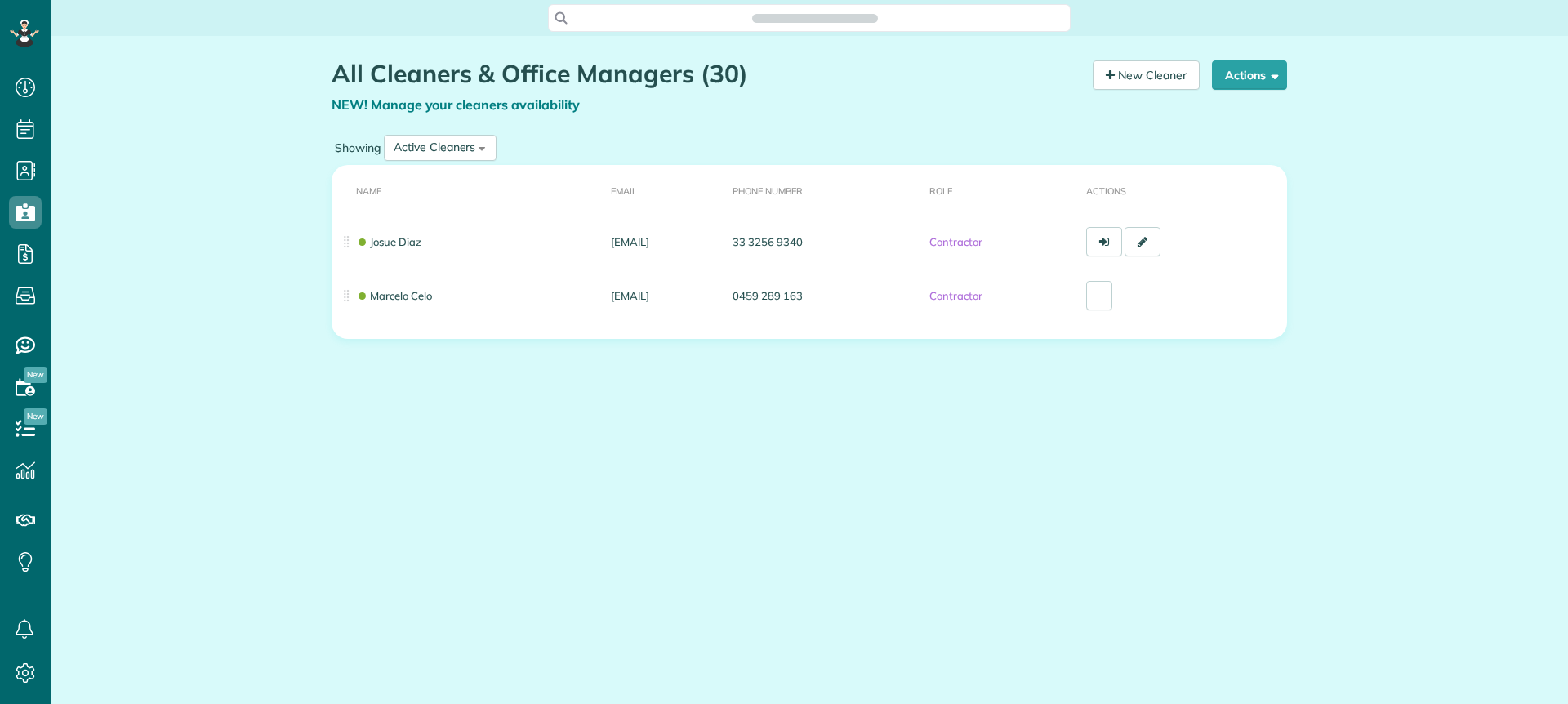 scroll, scrollTop: 0, scrollLeft: 0, axis: both 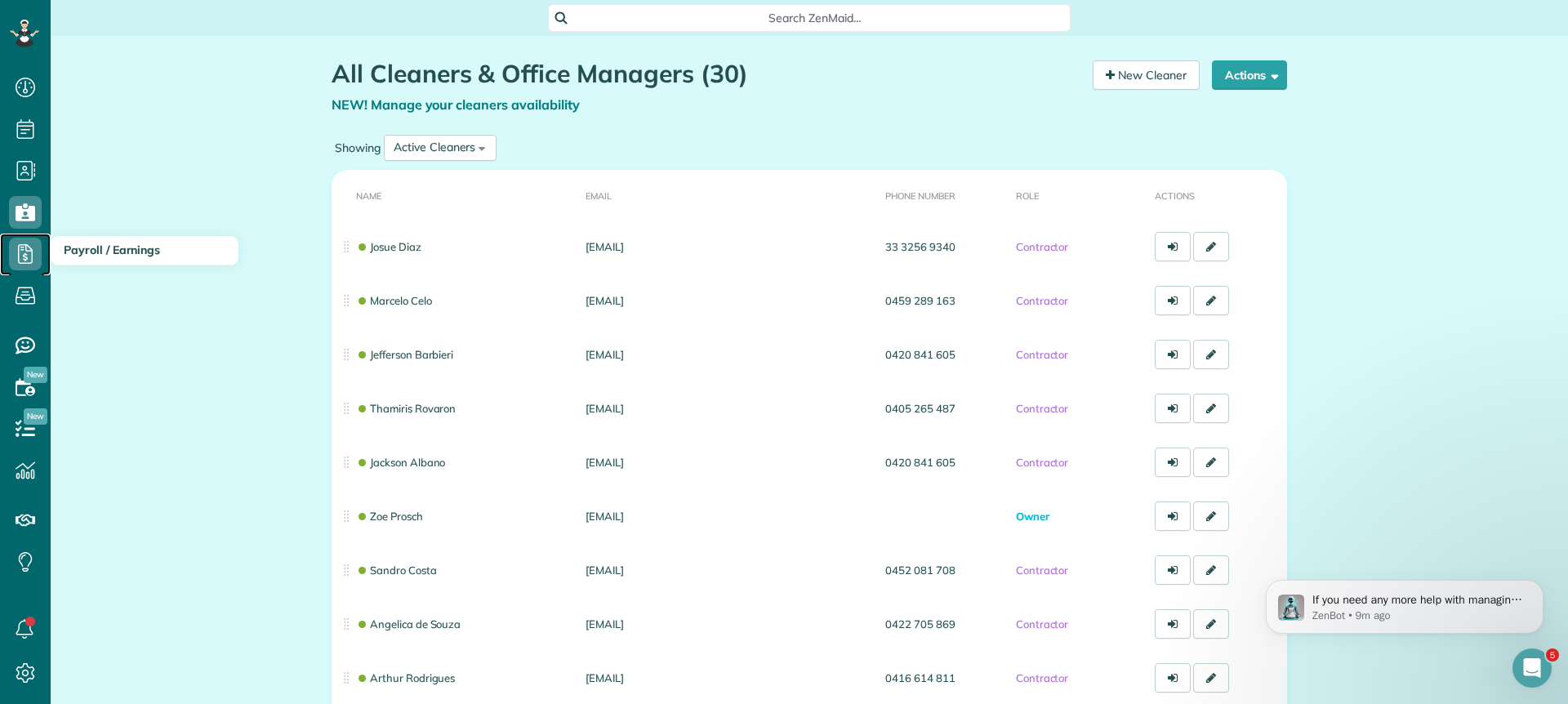 click 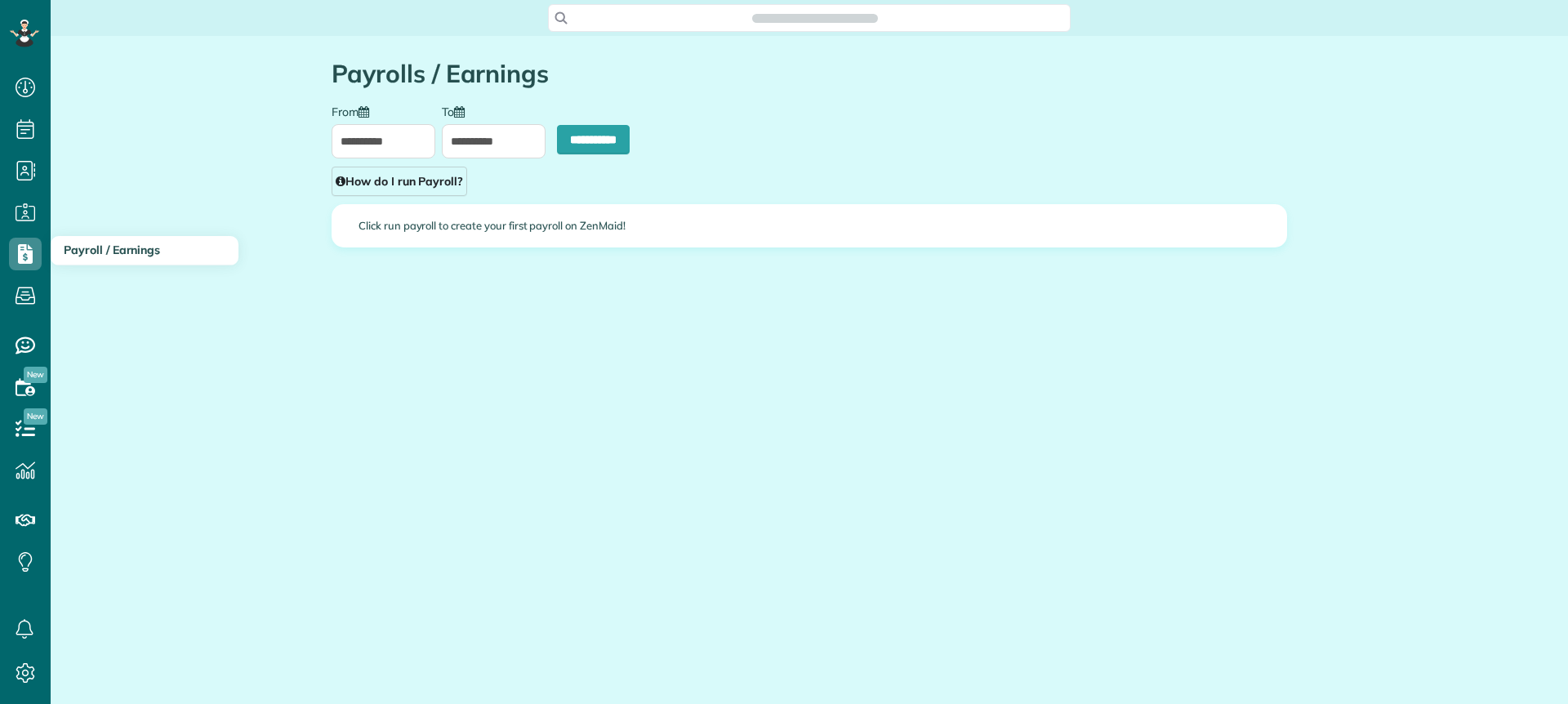 scroll, scrollTop: 0, scrollLeft: 0, axis: both 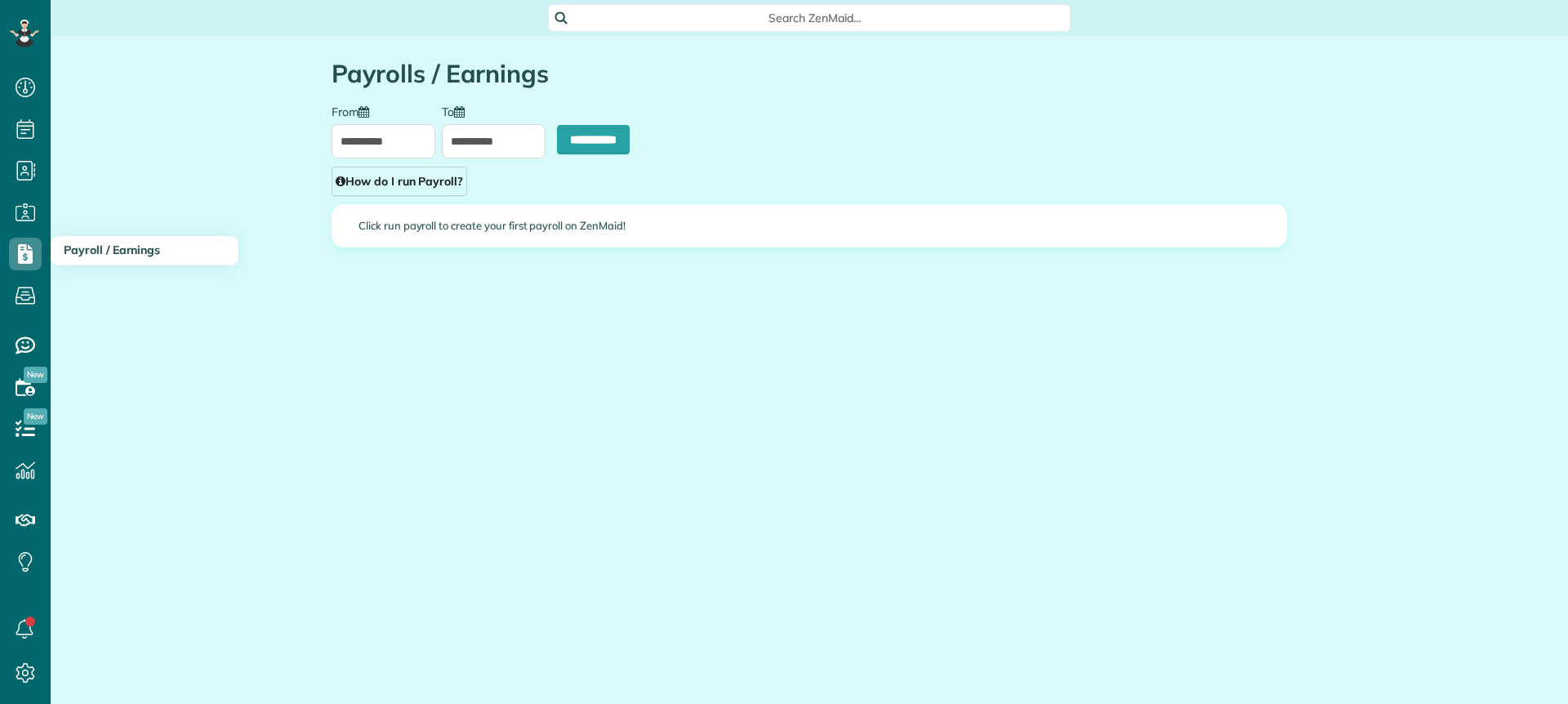 type on "**********" 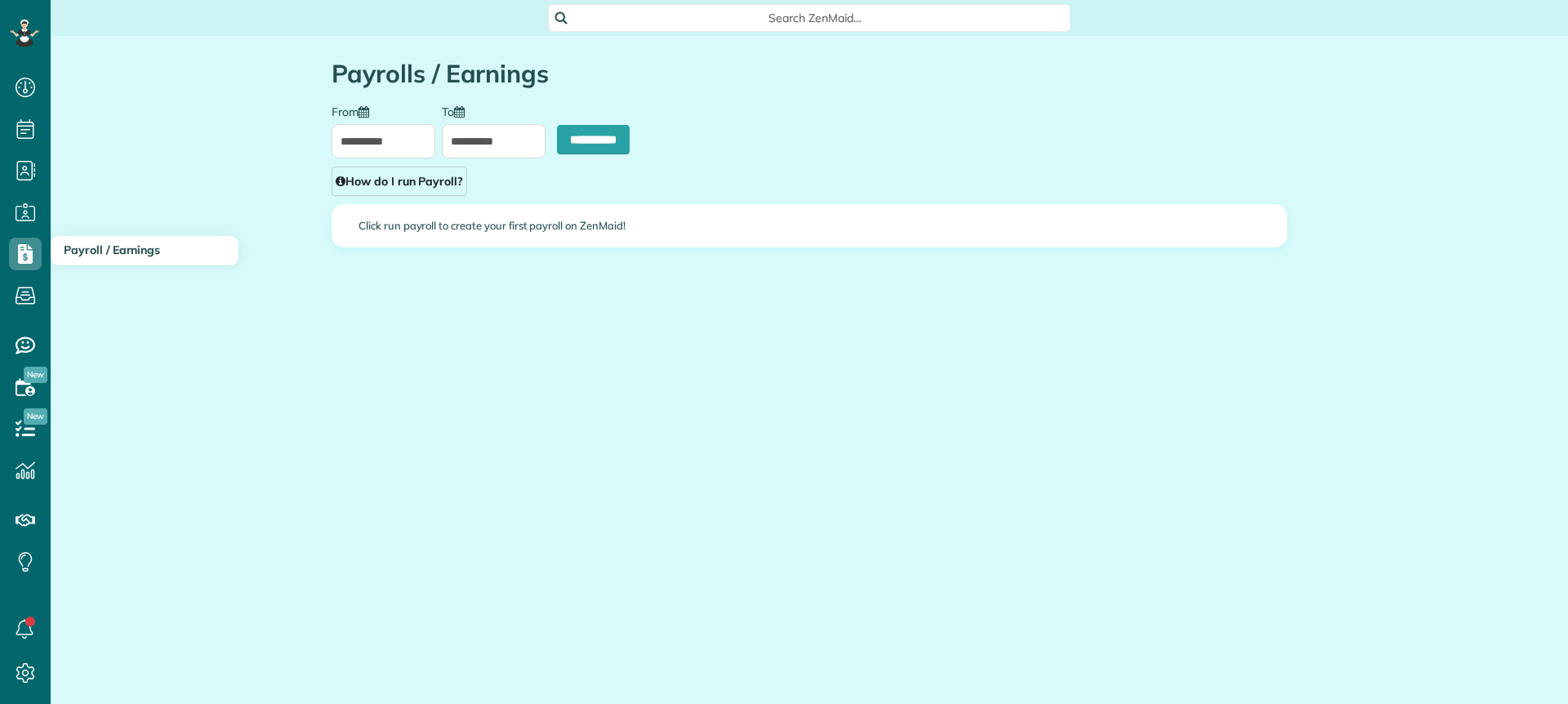 type on "**********" 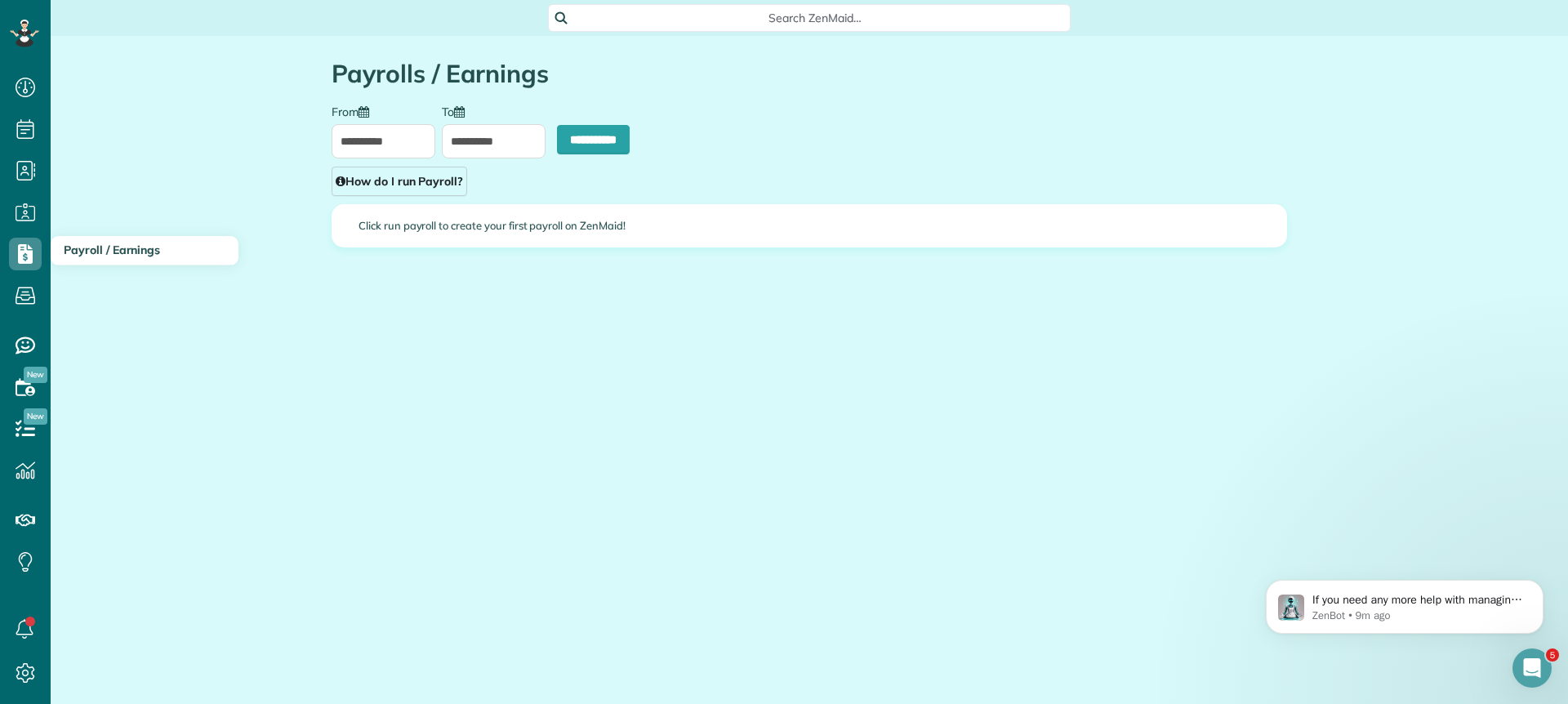 scroll, scrollTop: 0, scrollLeft: 0, axis: both 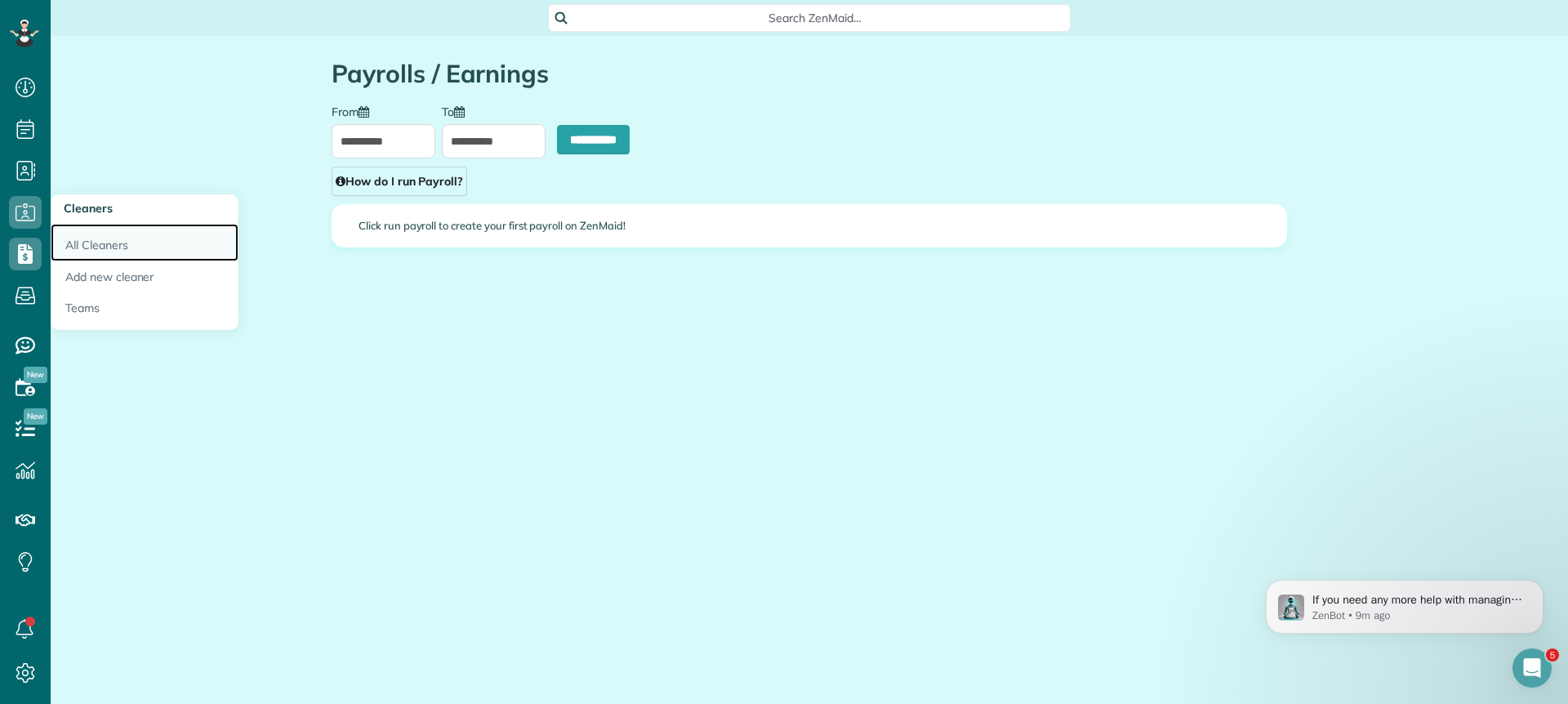 click on "All Cleaners" at bounding box center [145, 243] 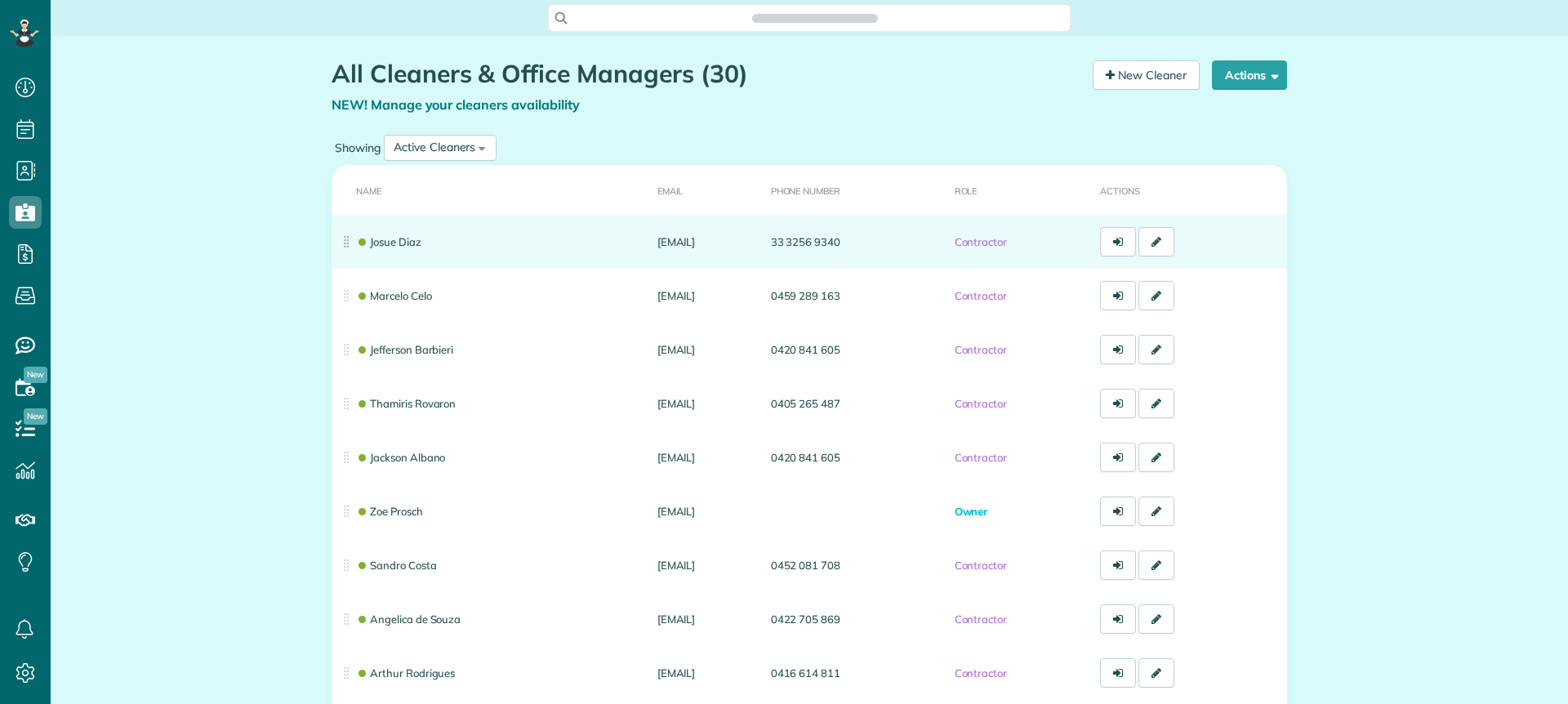 scroll, scrollTop: 0, scrollLeft: 0, axis: both 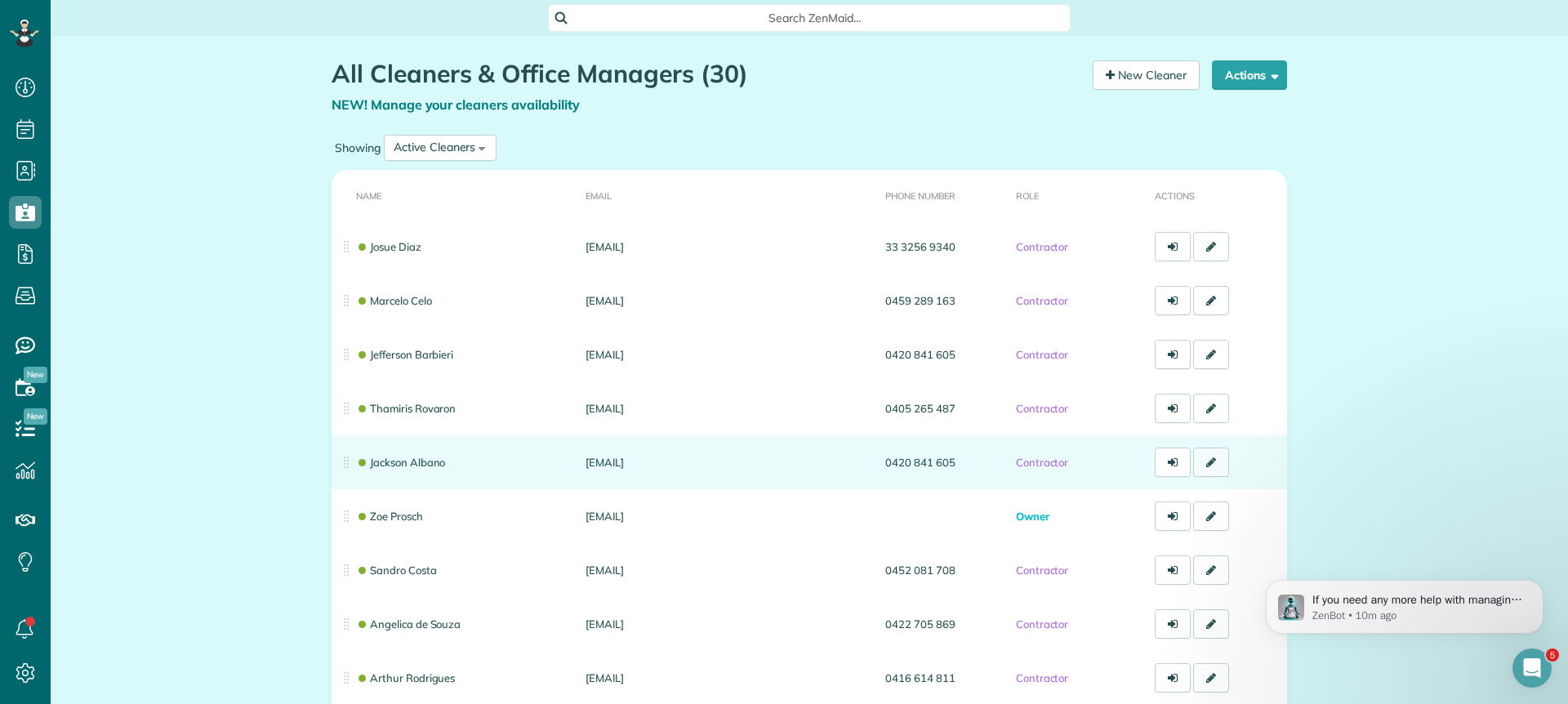 click at bounding box center [1211, 462] 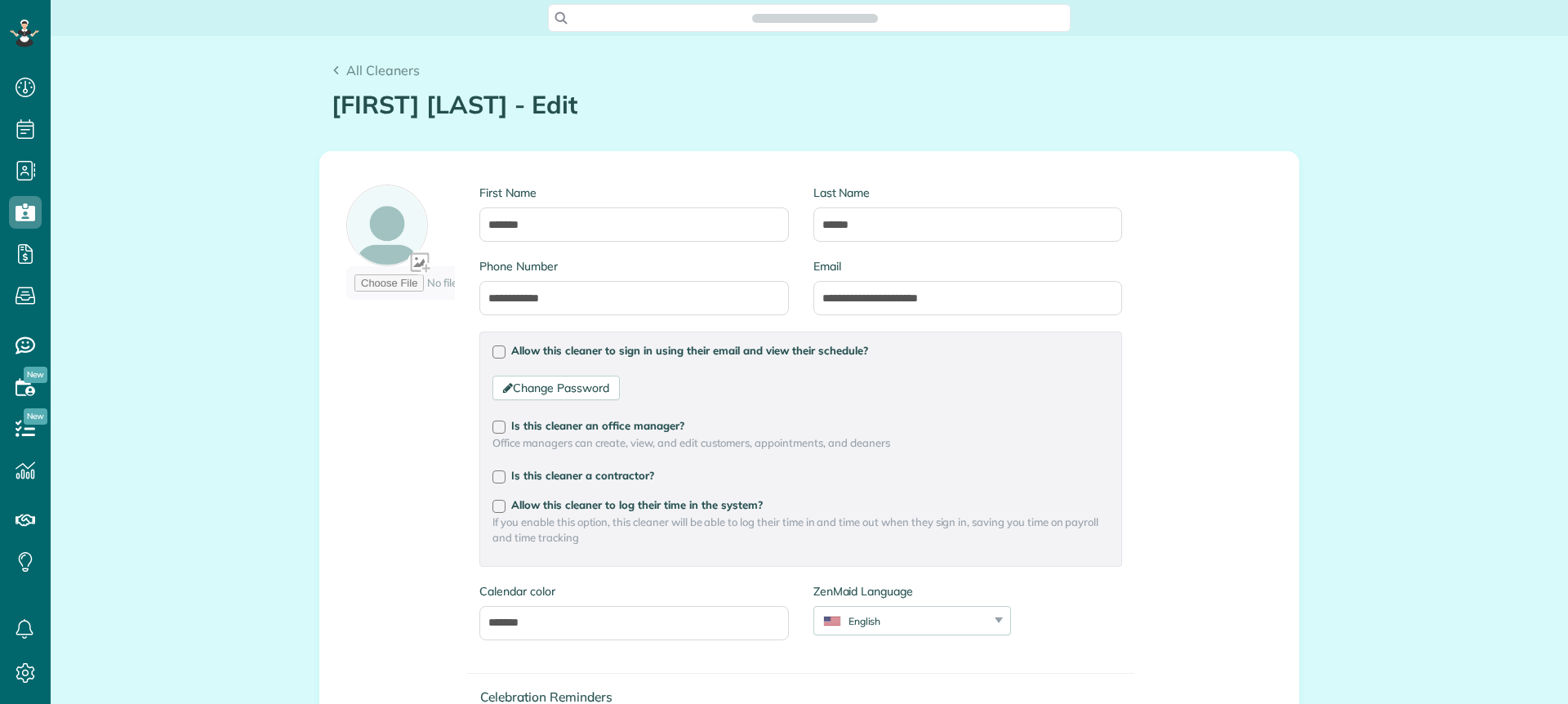 scroll, scrollTop: 0, scrollLeft: 0, axis: both 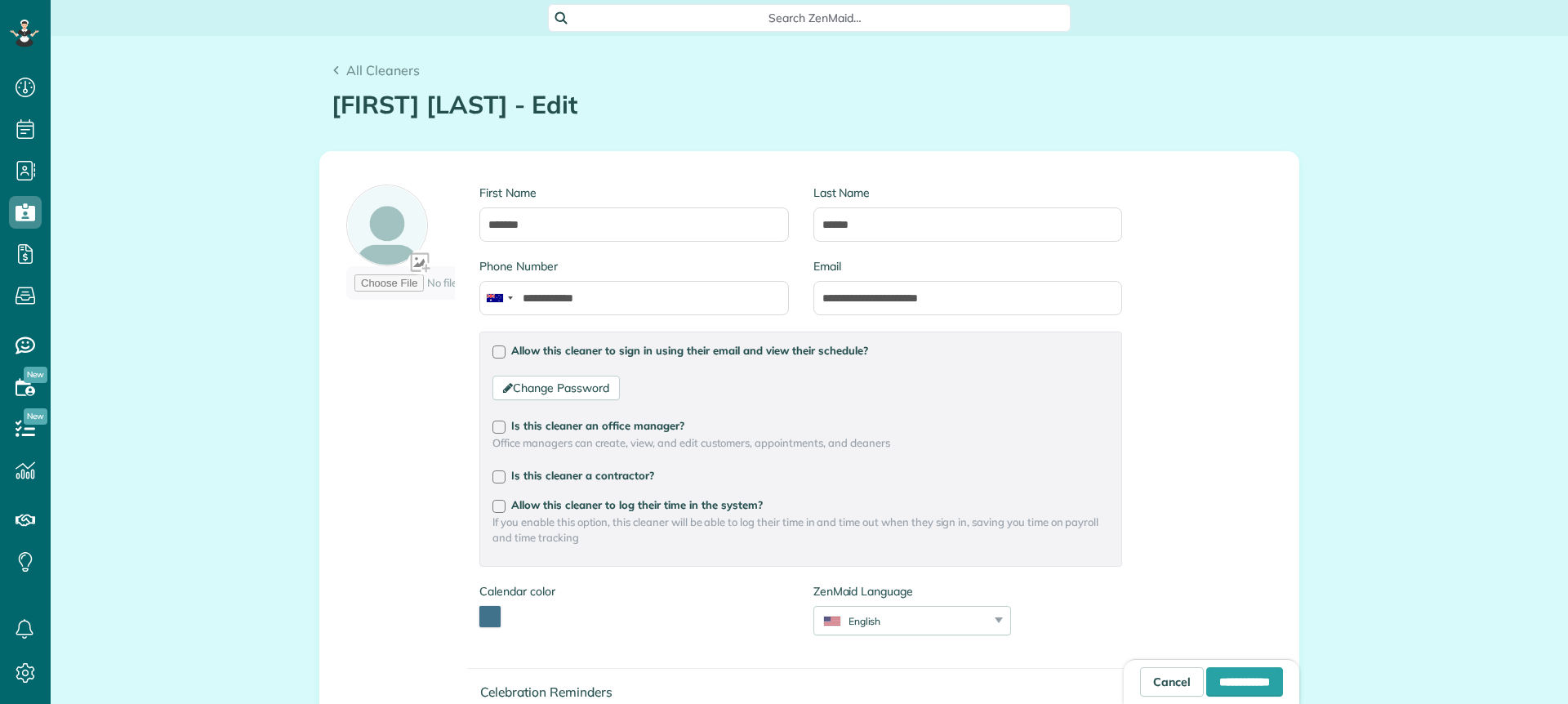 type on "**********" 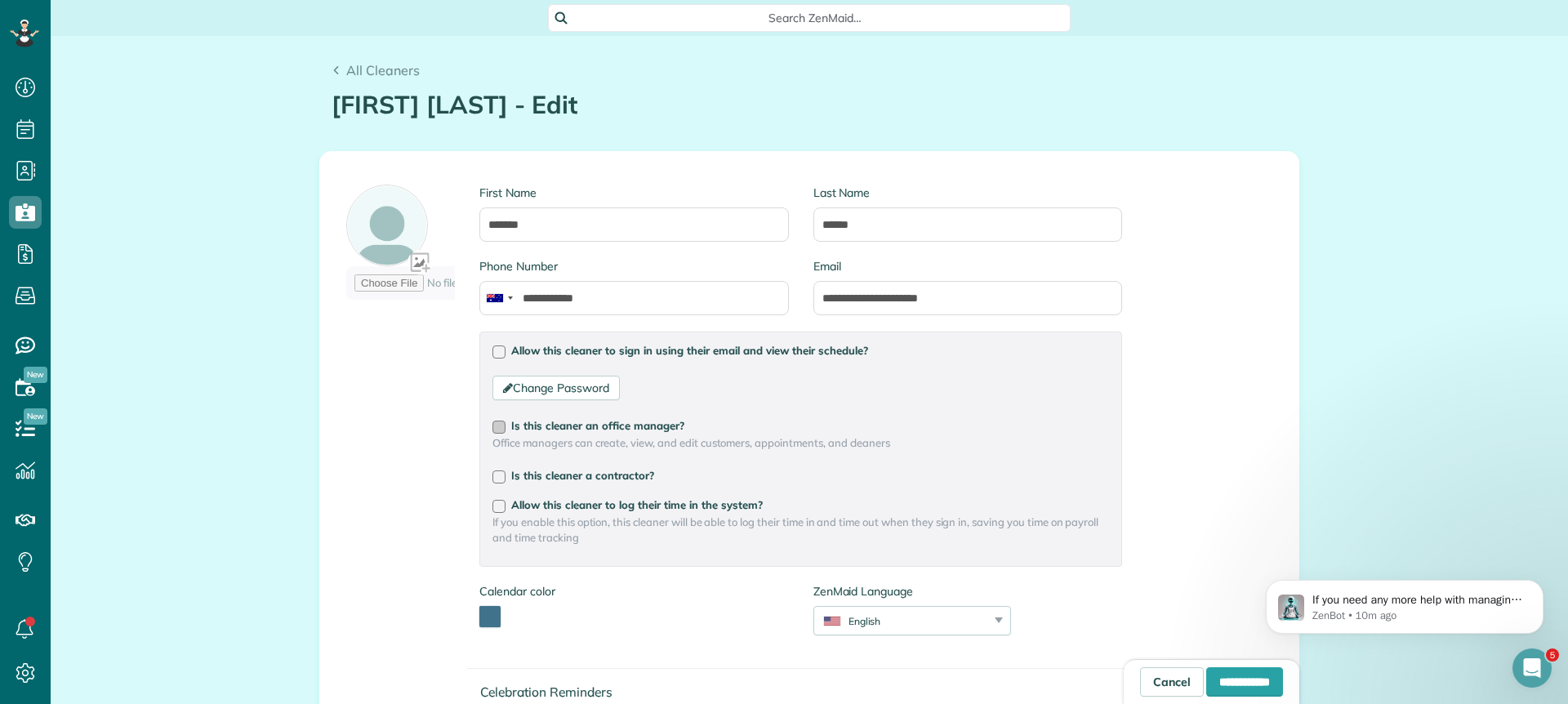 scroll, scrollTop: 0, scrollLeft: 0, axis: both 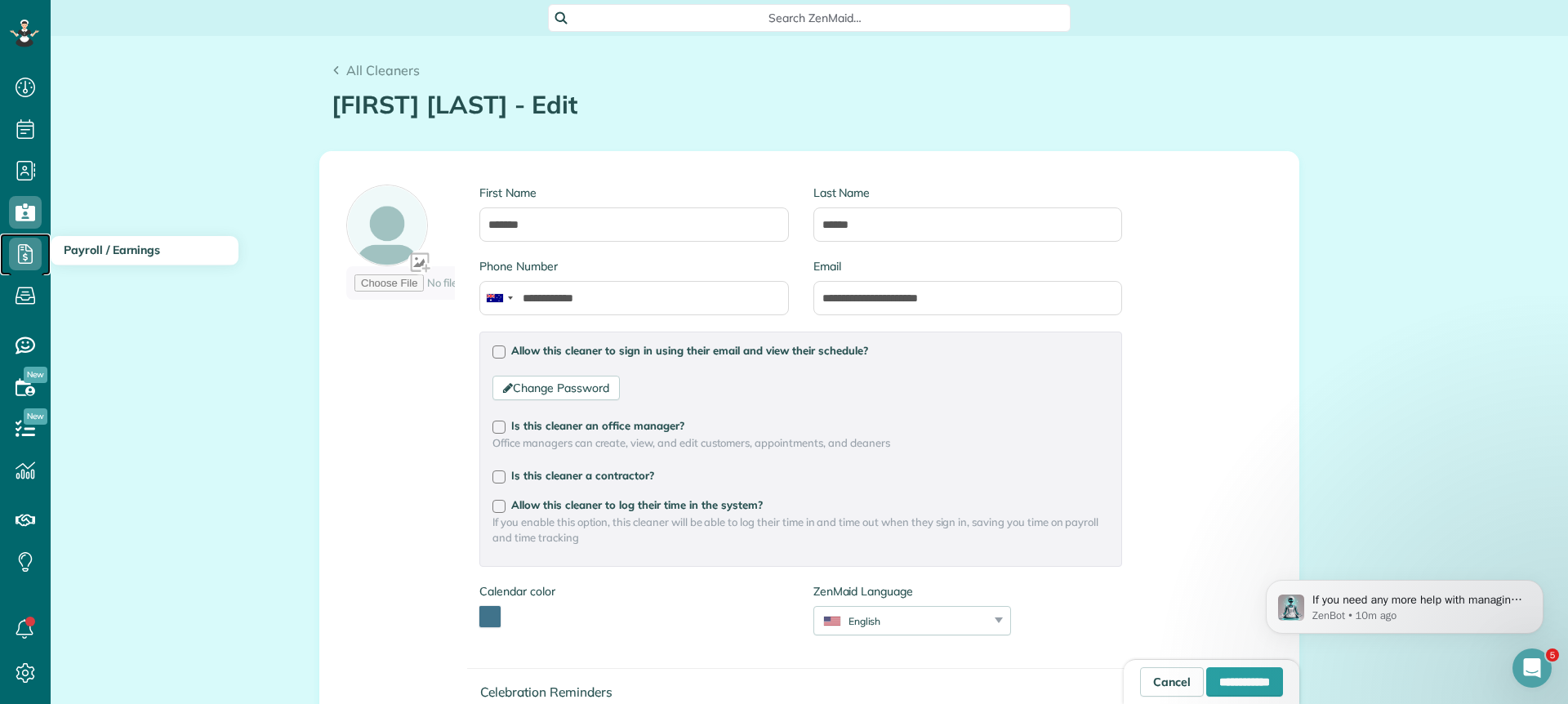 click 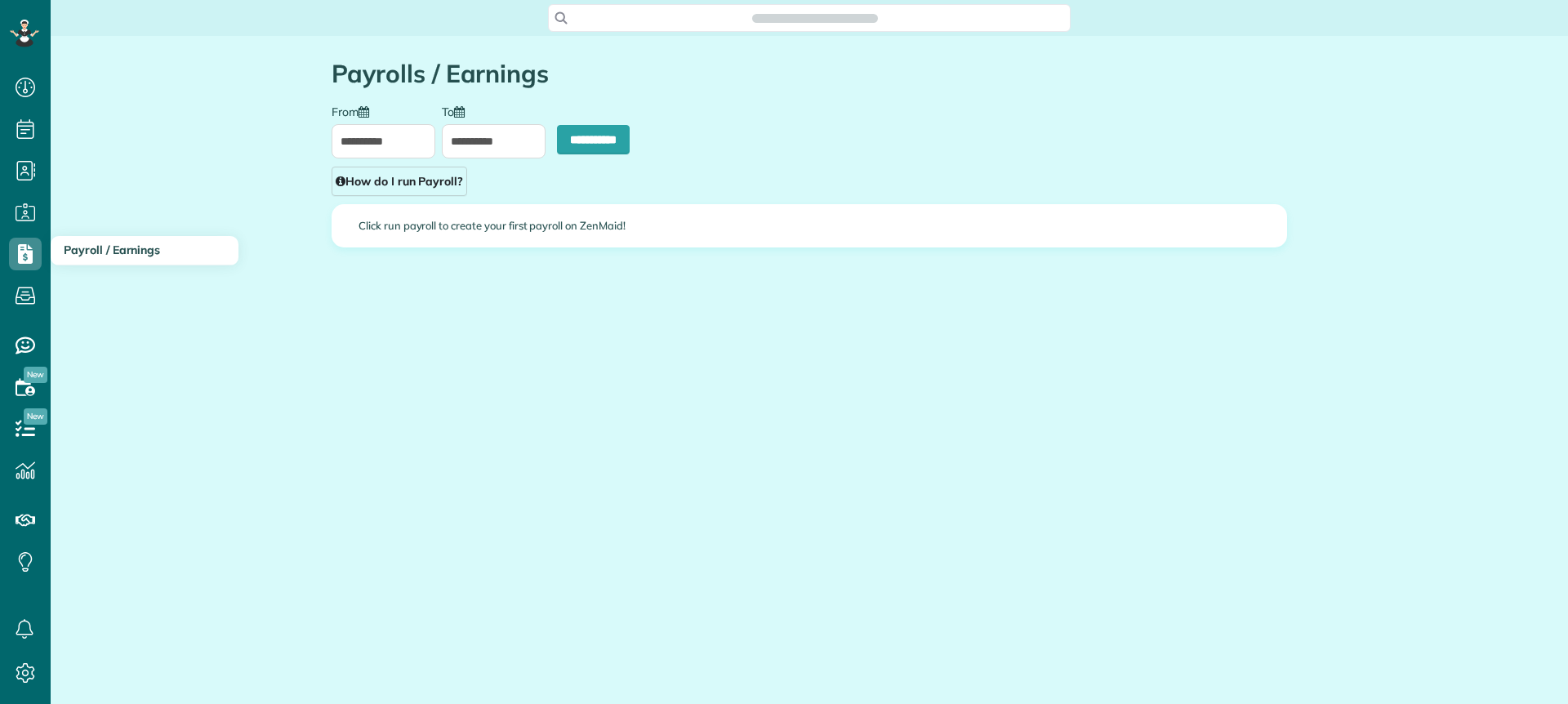 scroll, scrollTop: 0, scrollLeft: 0, axis: both 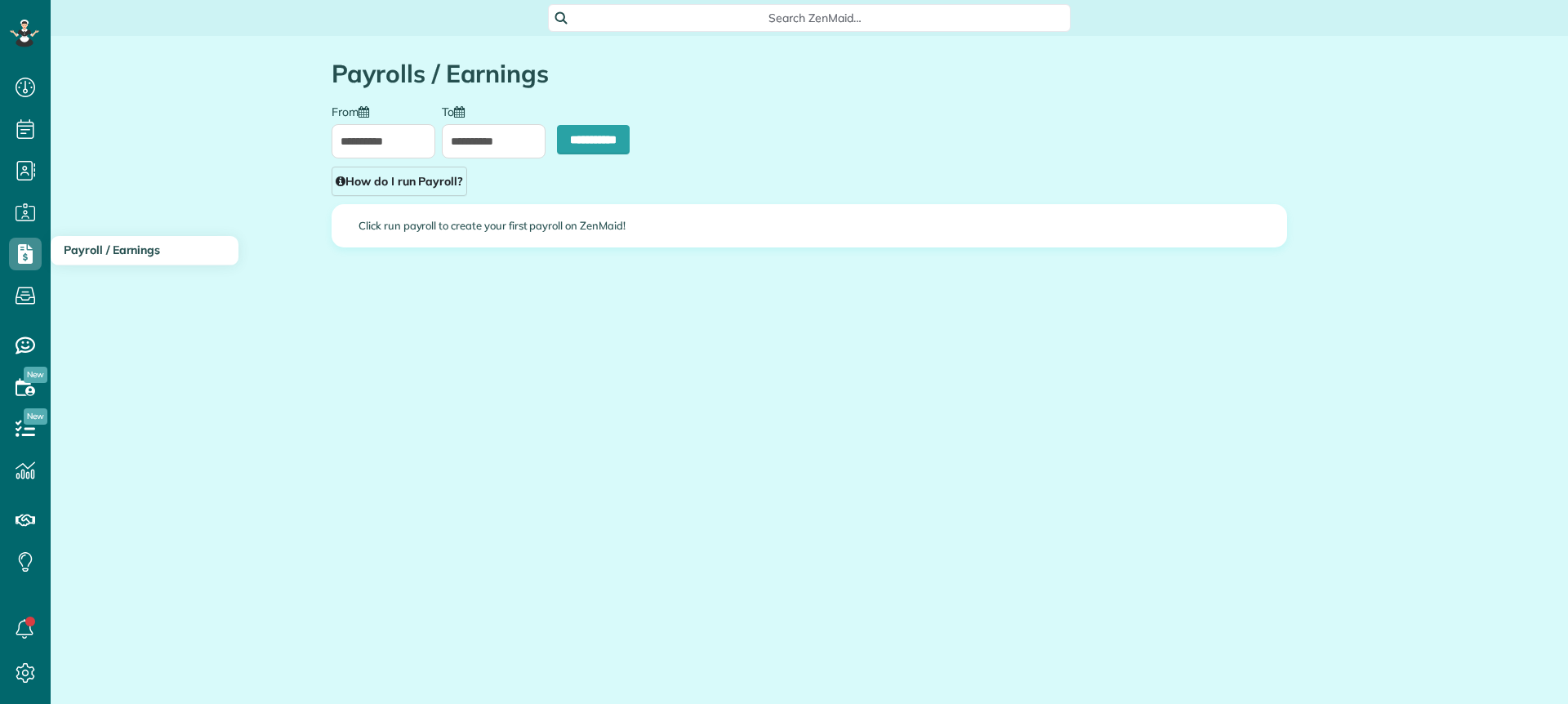 type on "**********" 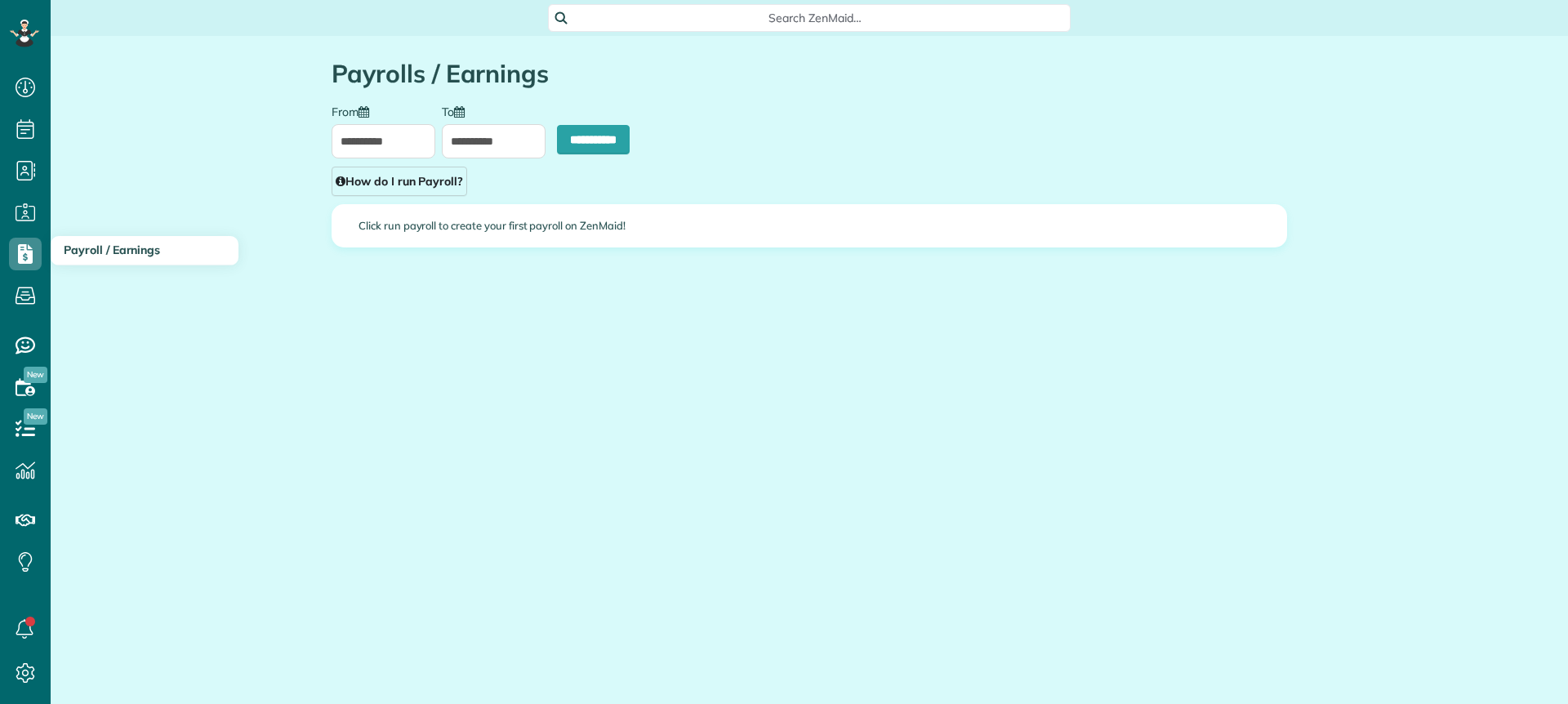 type on "**********" 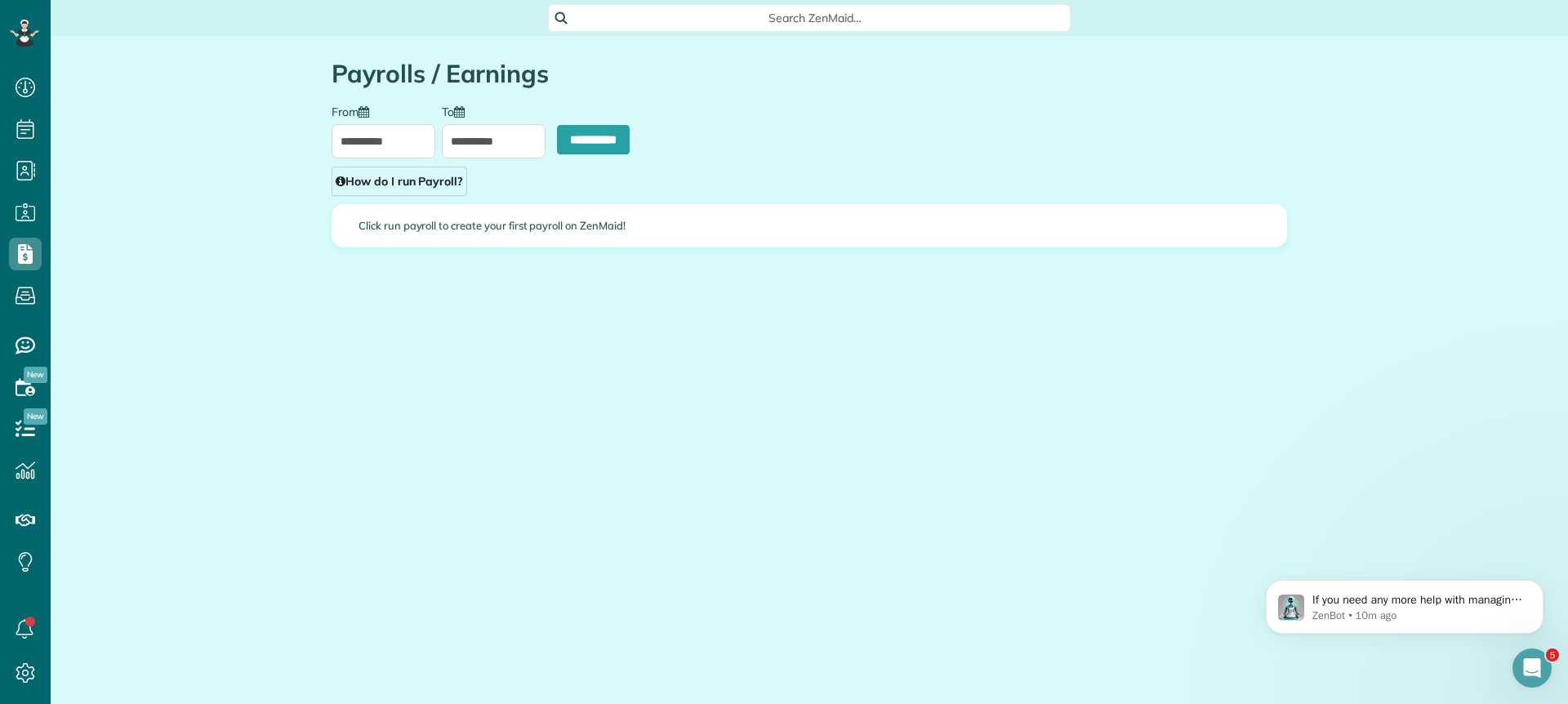 scroll, scrollTop: 0, scrollLeft: 0, axis: both 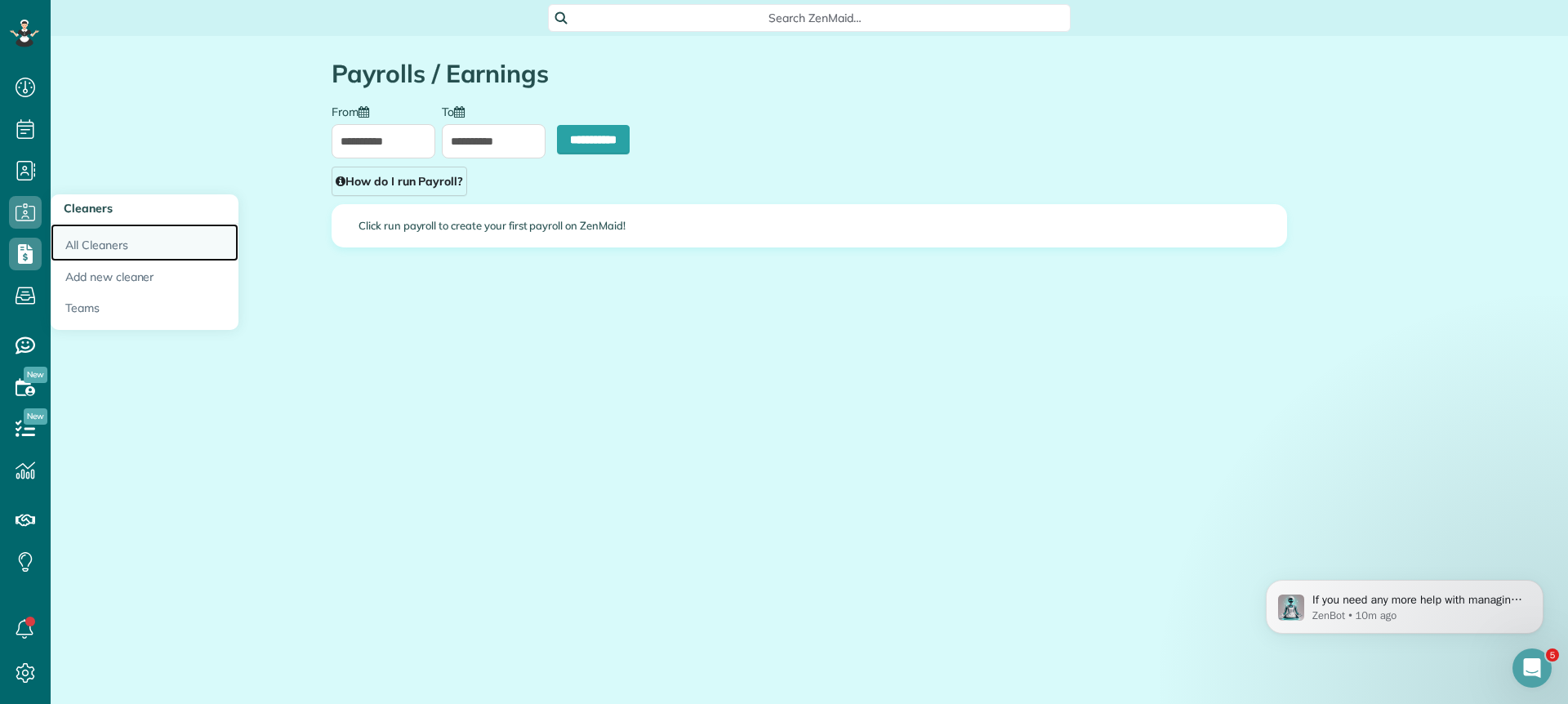 click on "All Cleaners" at bounding box center (145, 243) 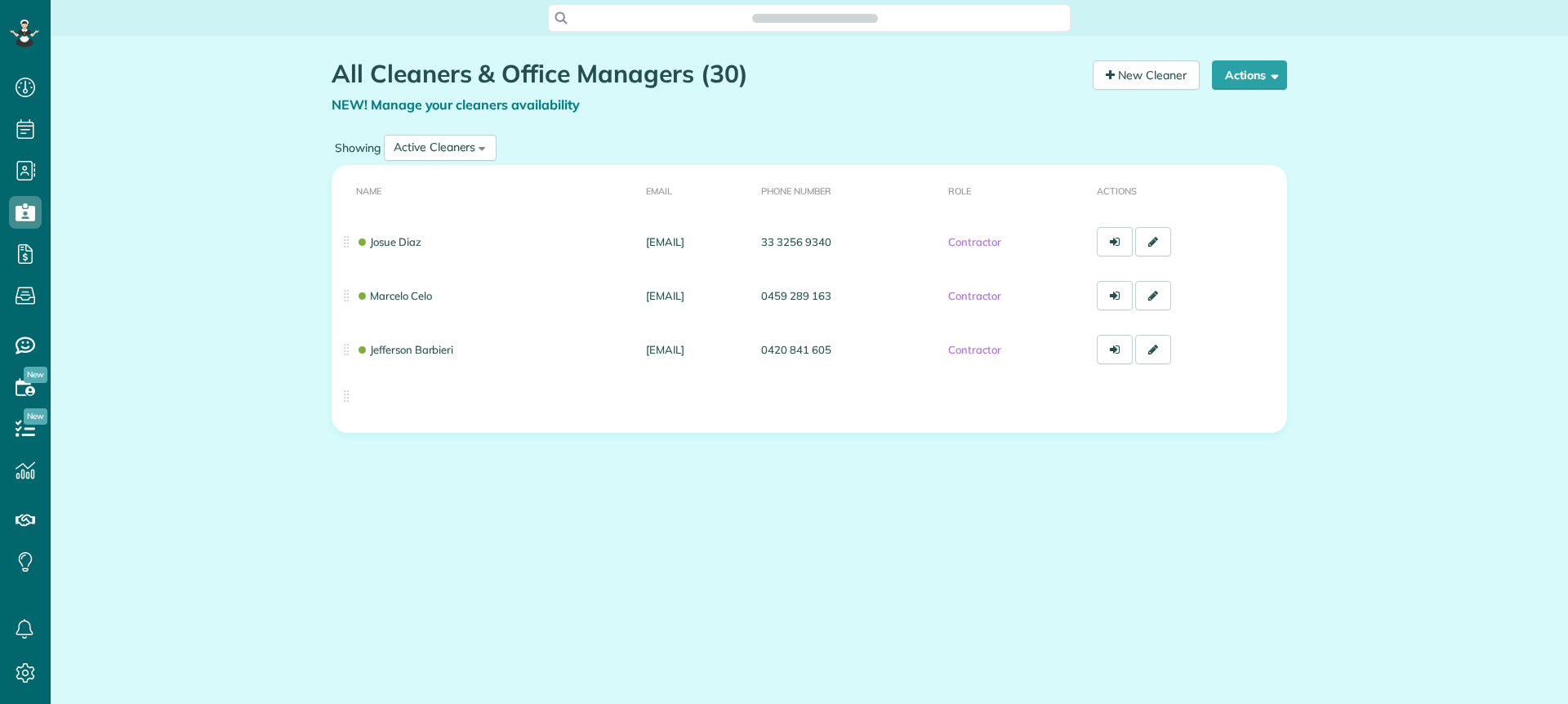 scroll, scrollTop: 0, scrollLeft: 0, axis: both 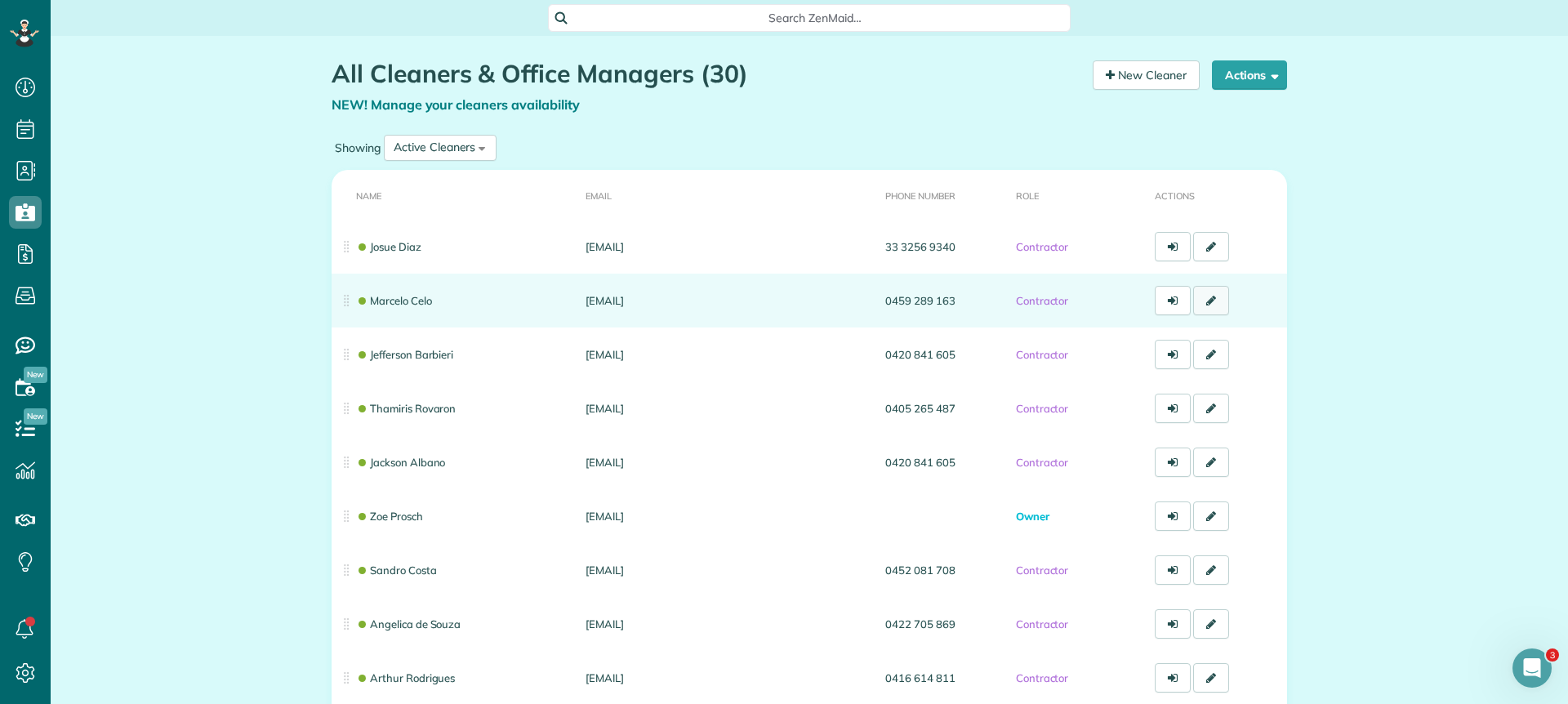 click at bounding box center (1211, 301) 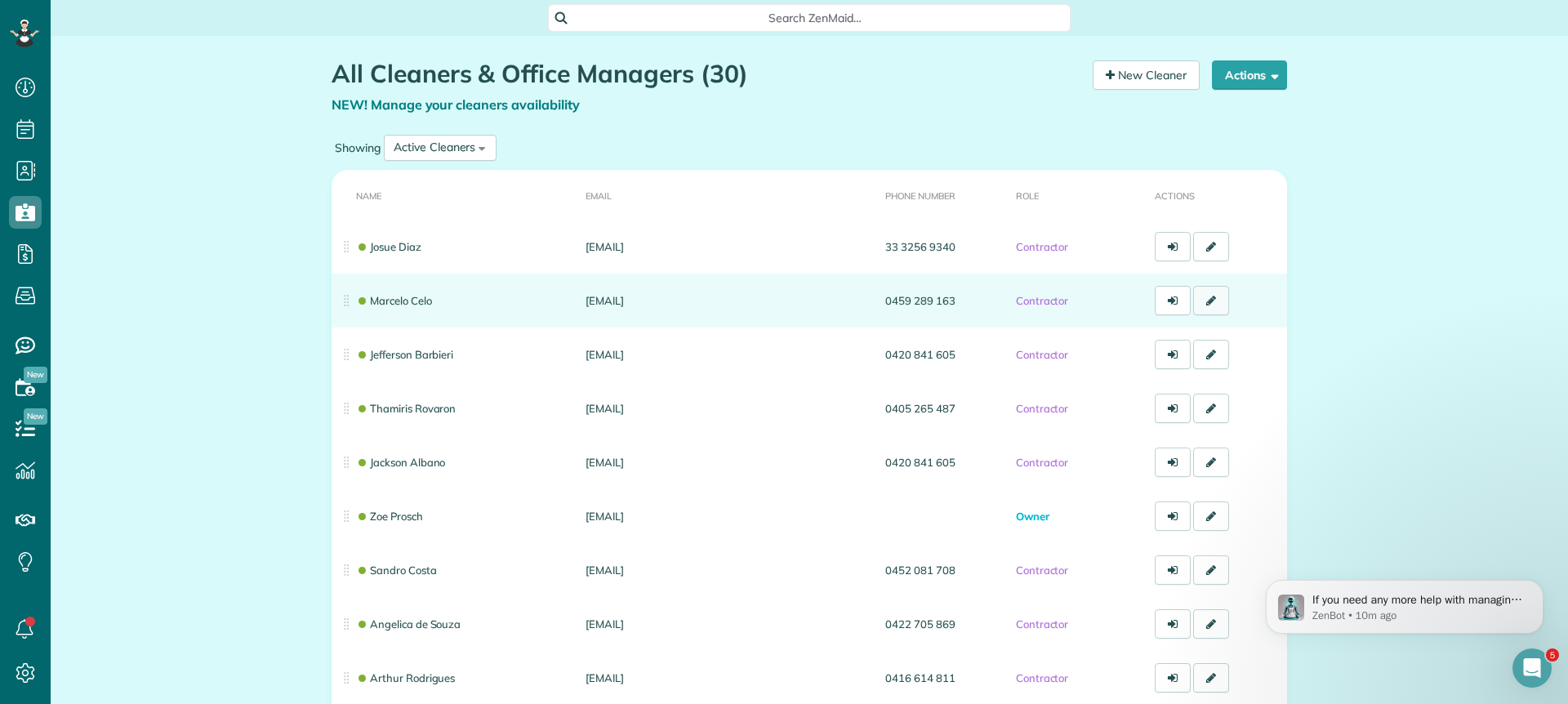 scroll, scrollTop: 0, scrollLeft: 0, axis: both 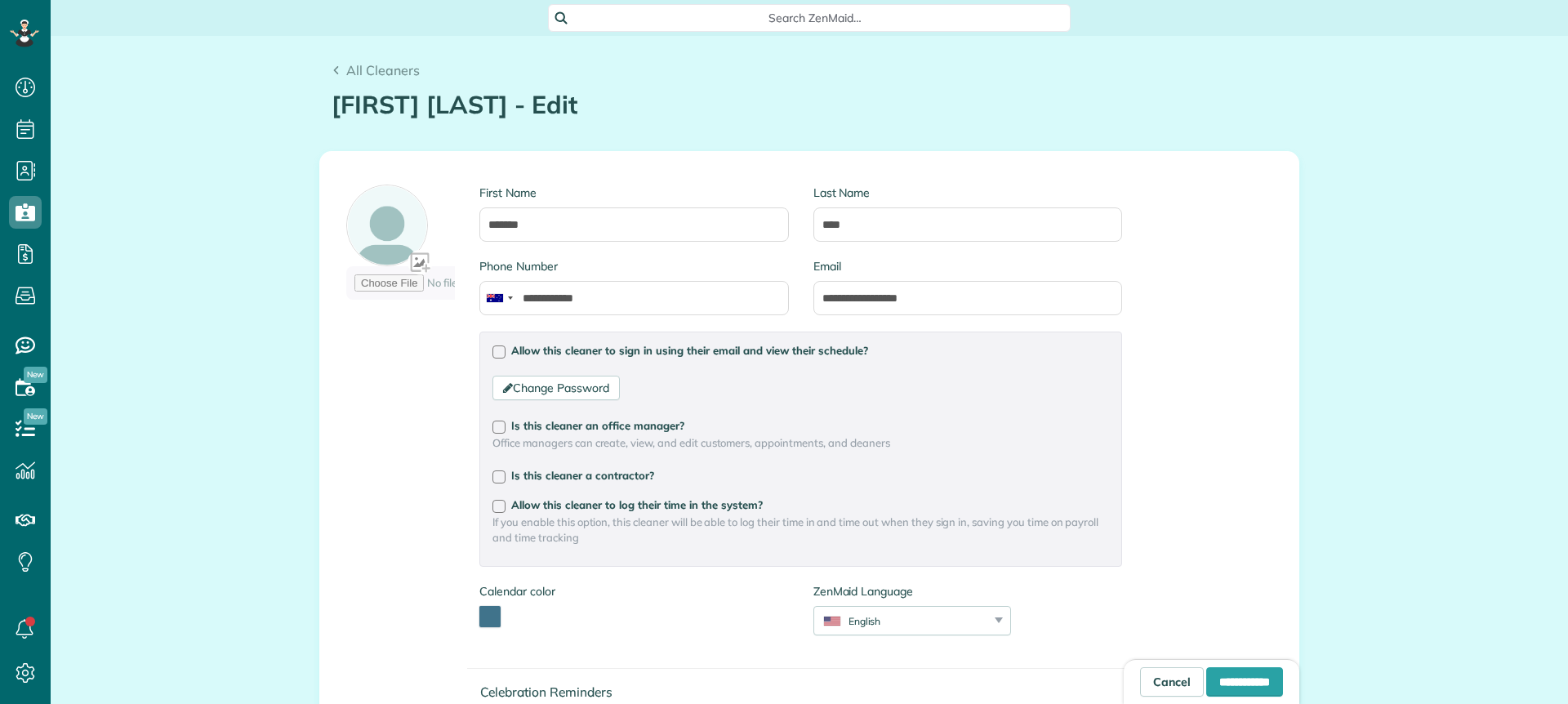 type on "**********" 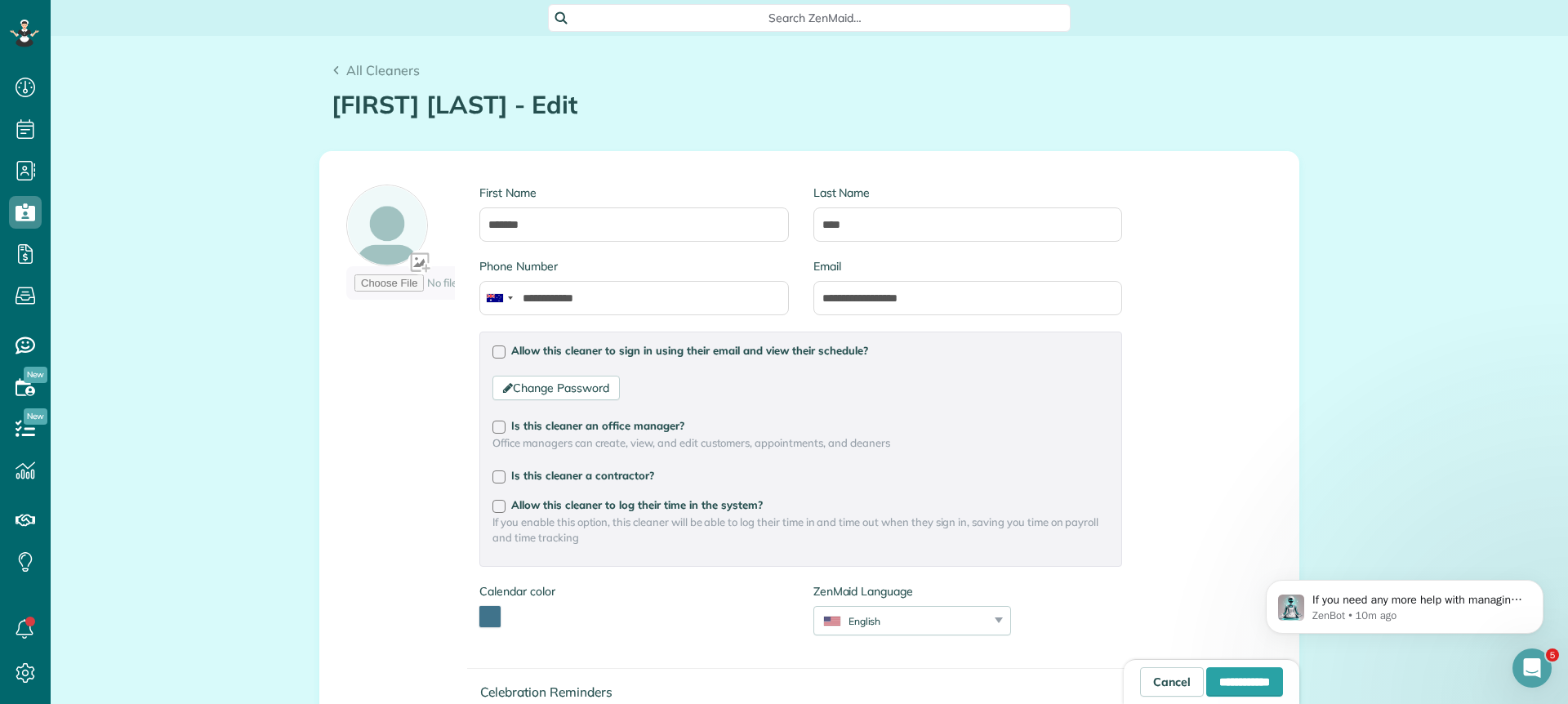 scroll, scrollTop: 0, scrollLeft: 0, axis: both 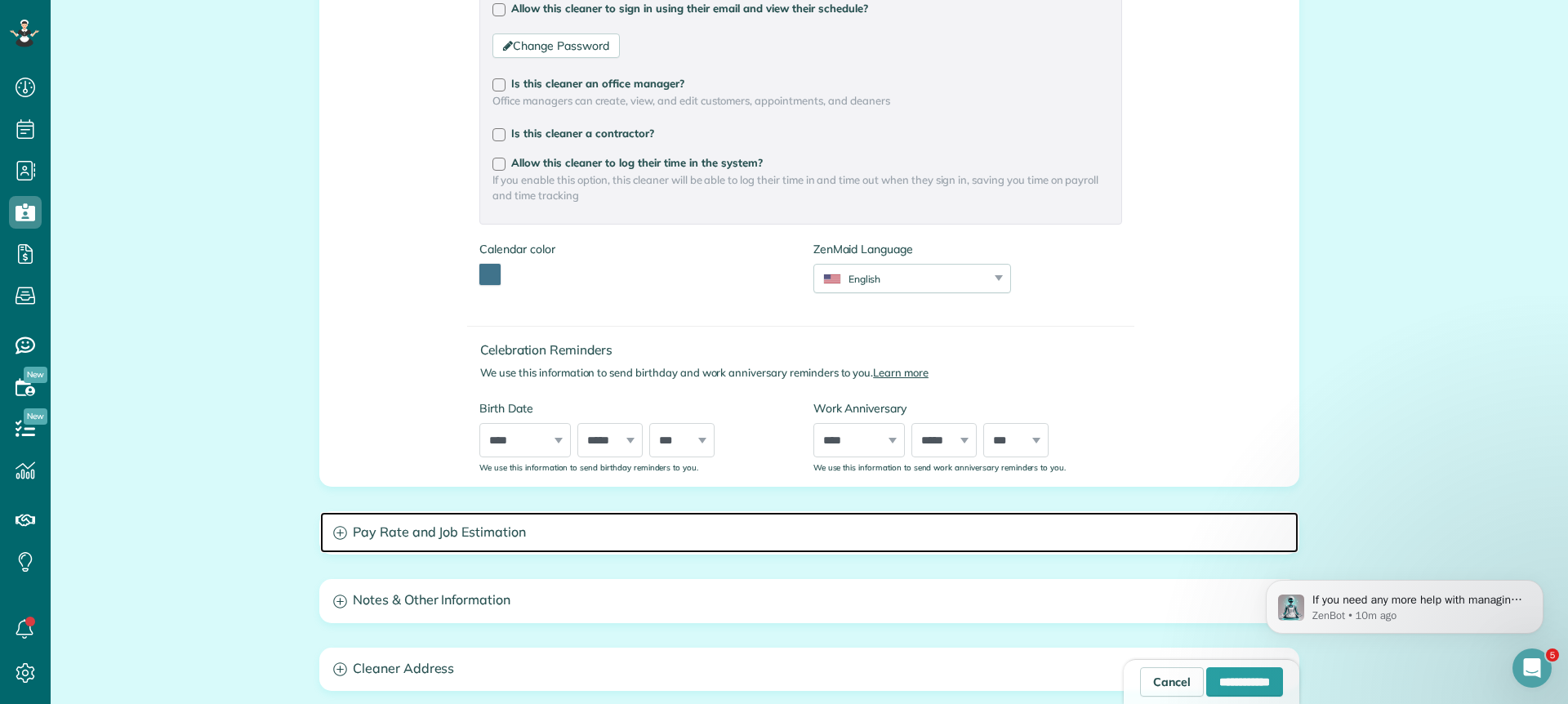 click 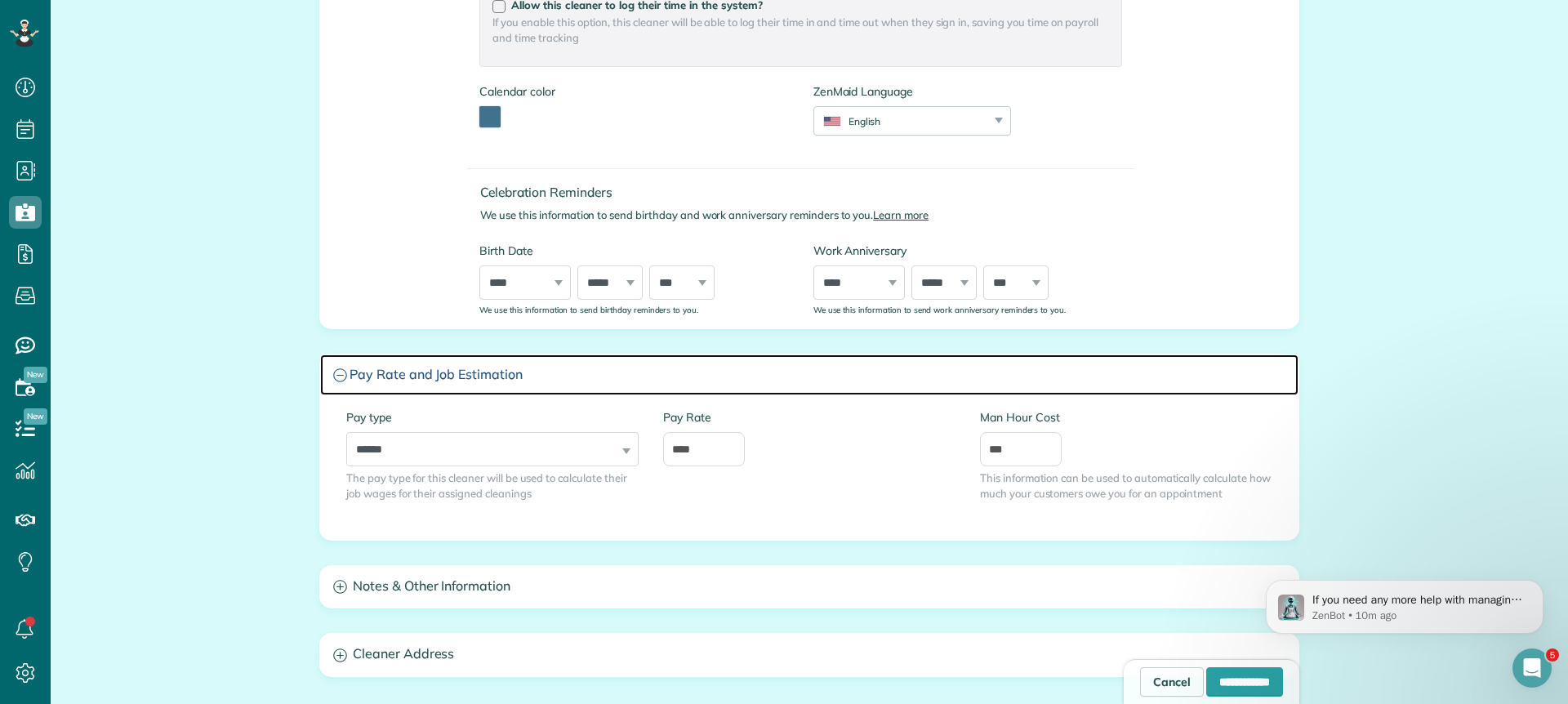 scroll, scrollTop: 504, scrollLeft: 0, axis: vertical 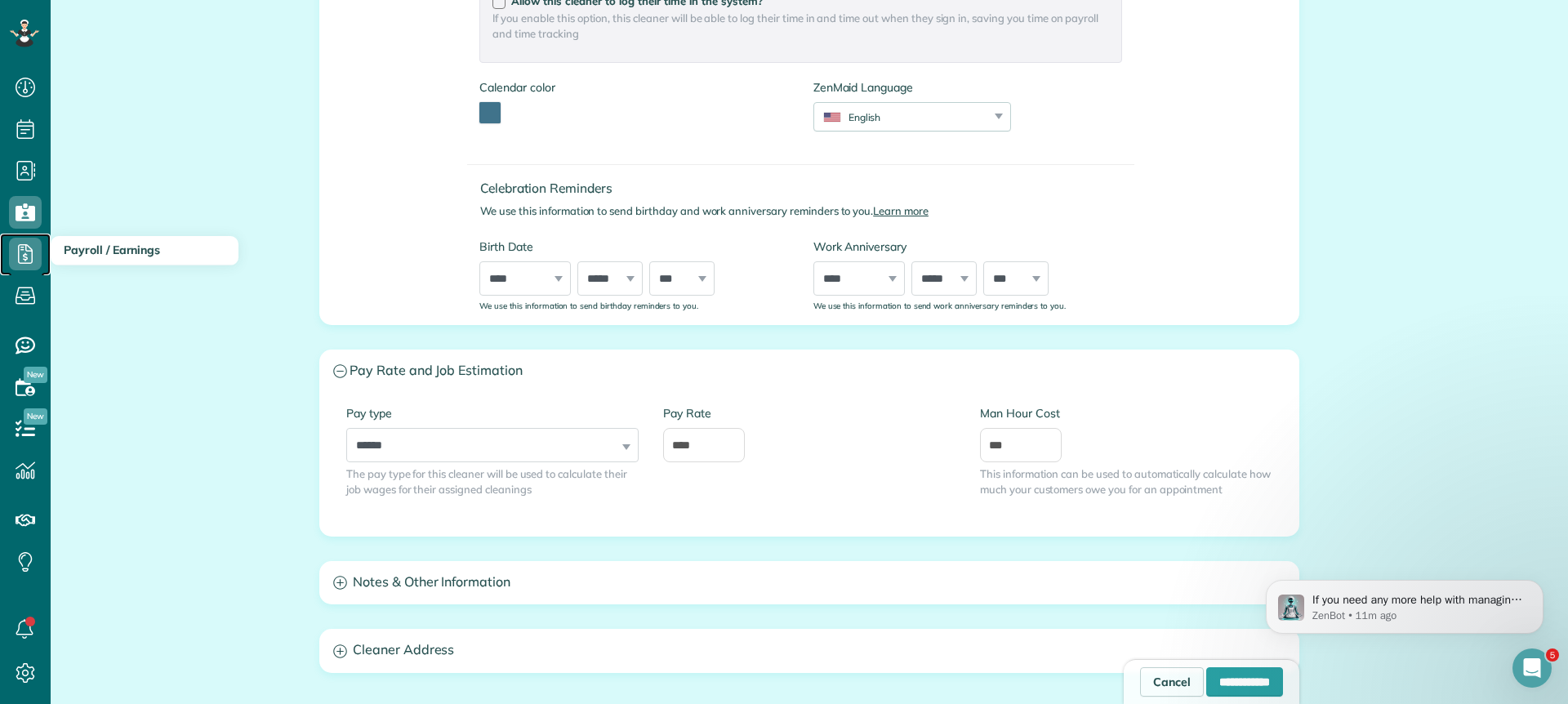 click 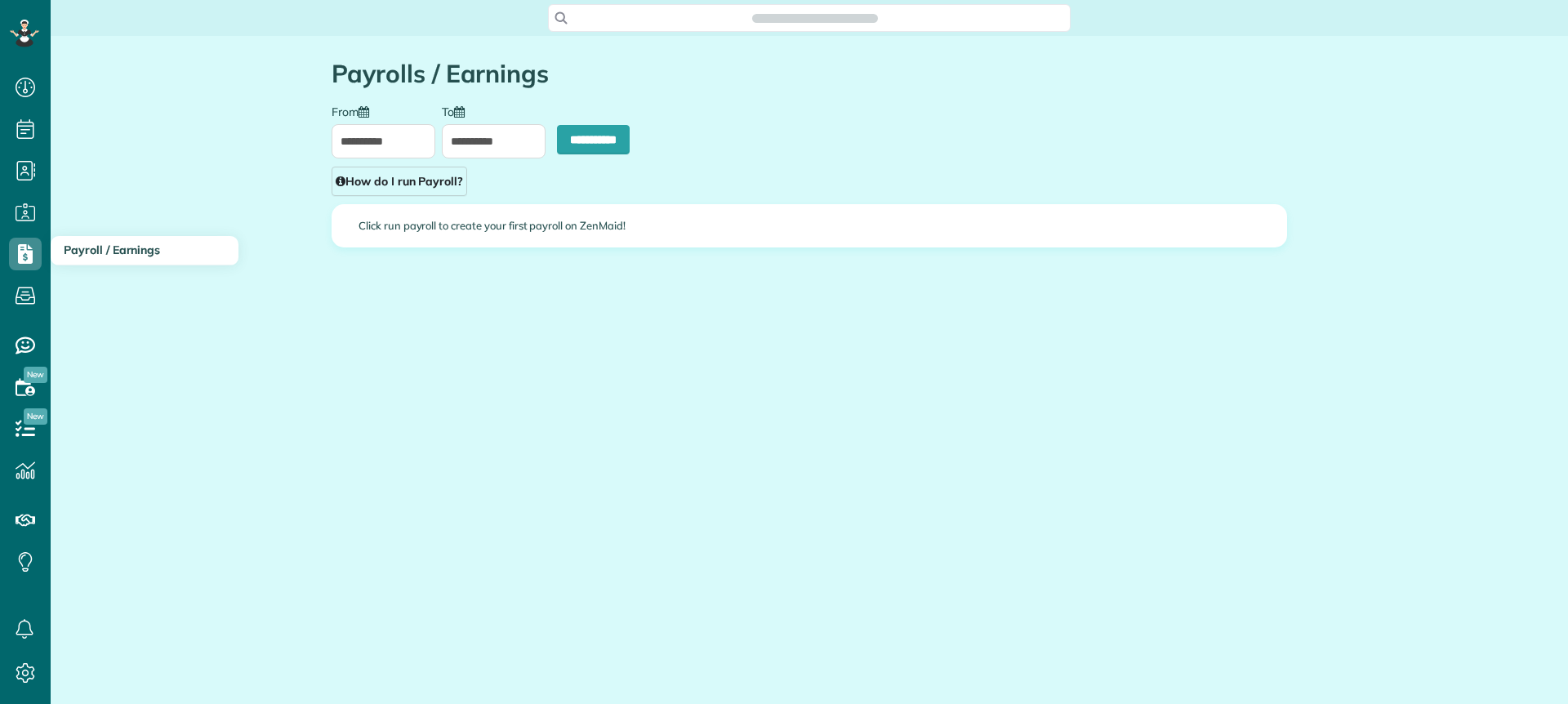 scroll, scrollTop: 0, scrollLeft: 0, axis: both 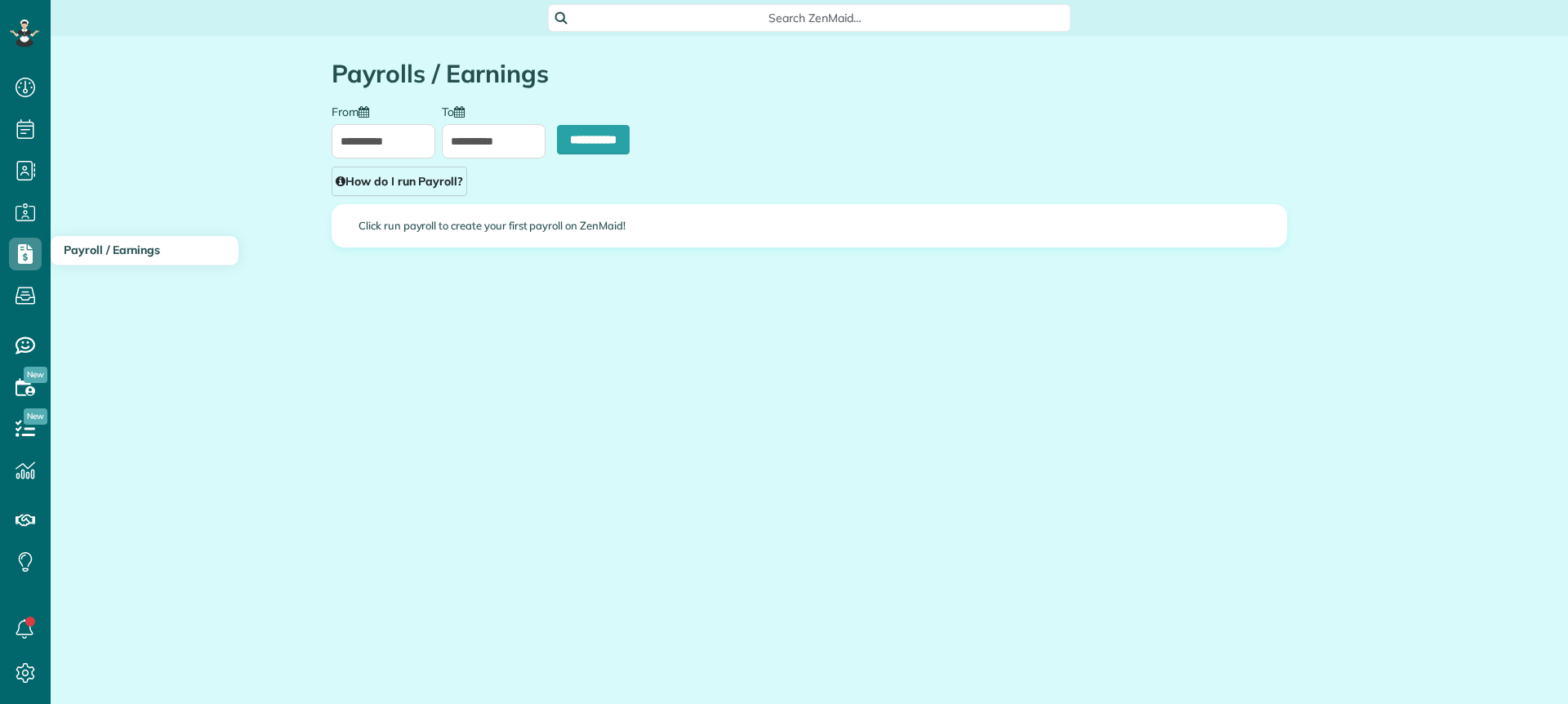 type on "**********" 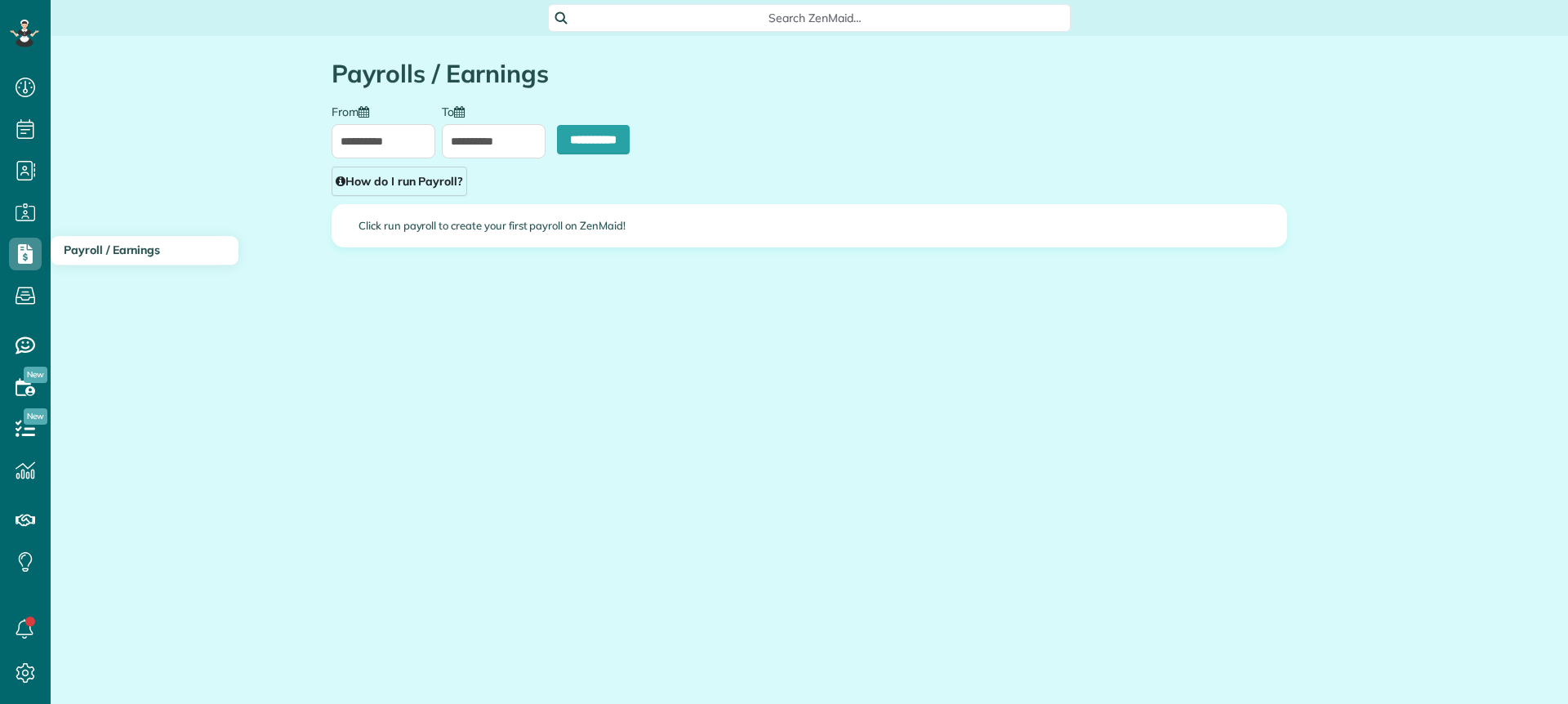 type on "**********" 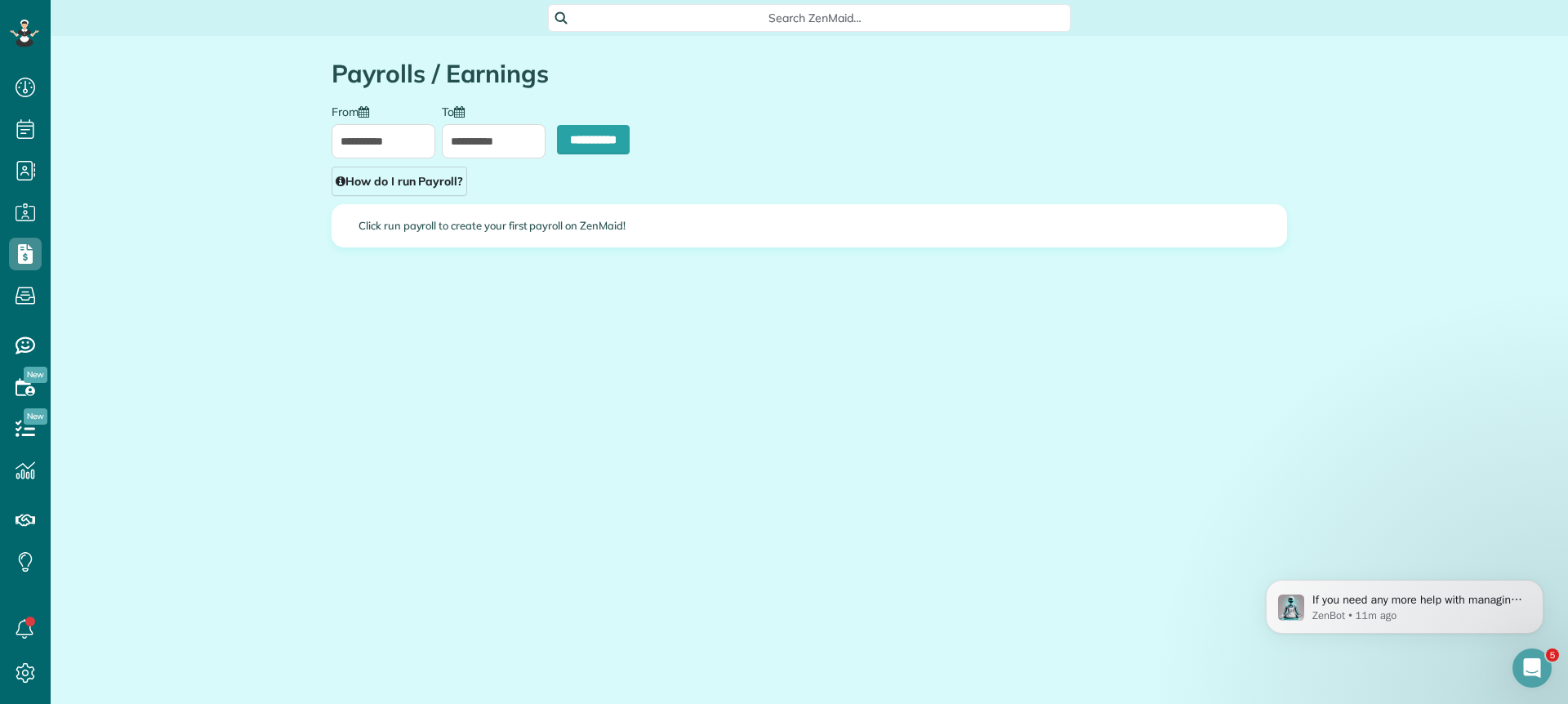 scroll, scrollTop: 0, scrollLeft: 0, axis: both 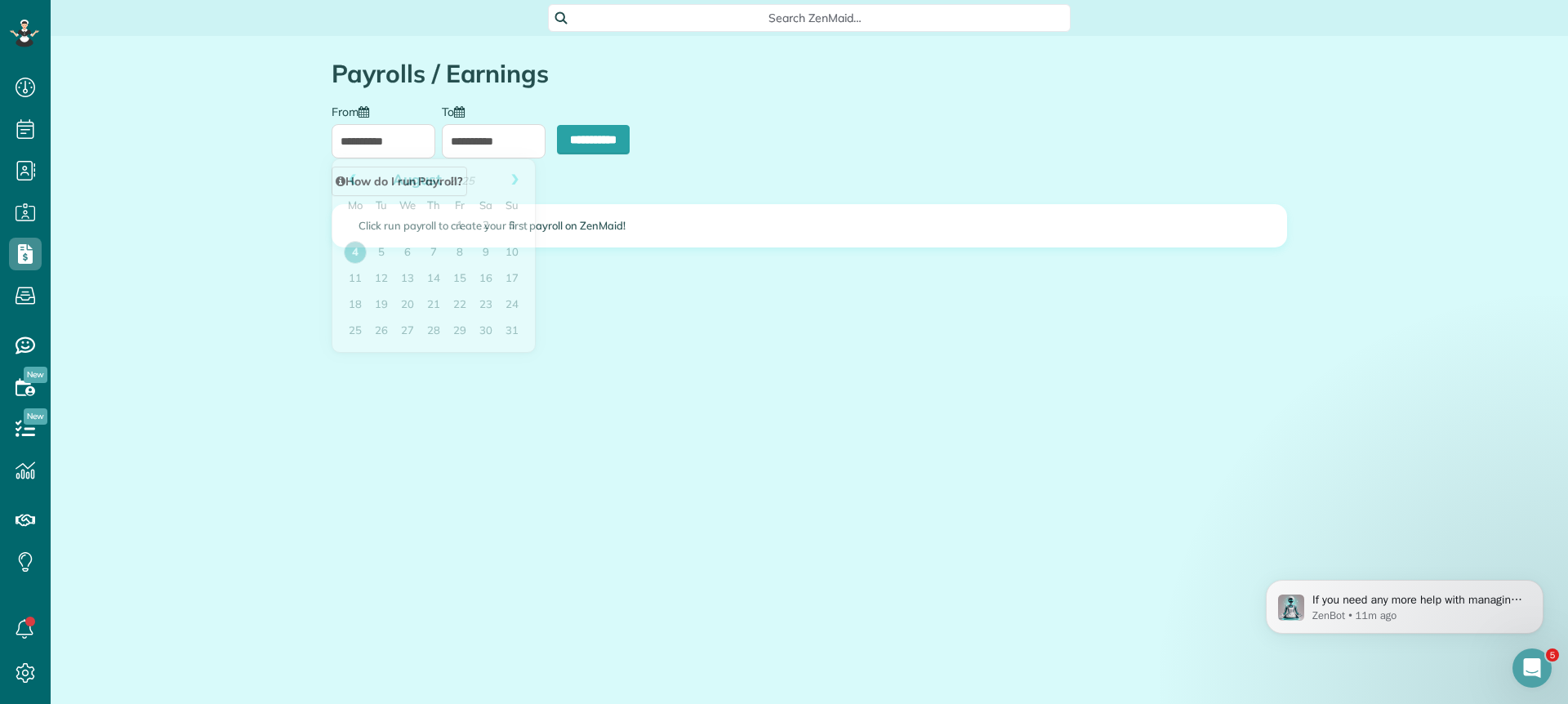 click on "**********" at bounding box center [383, 141] 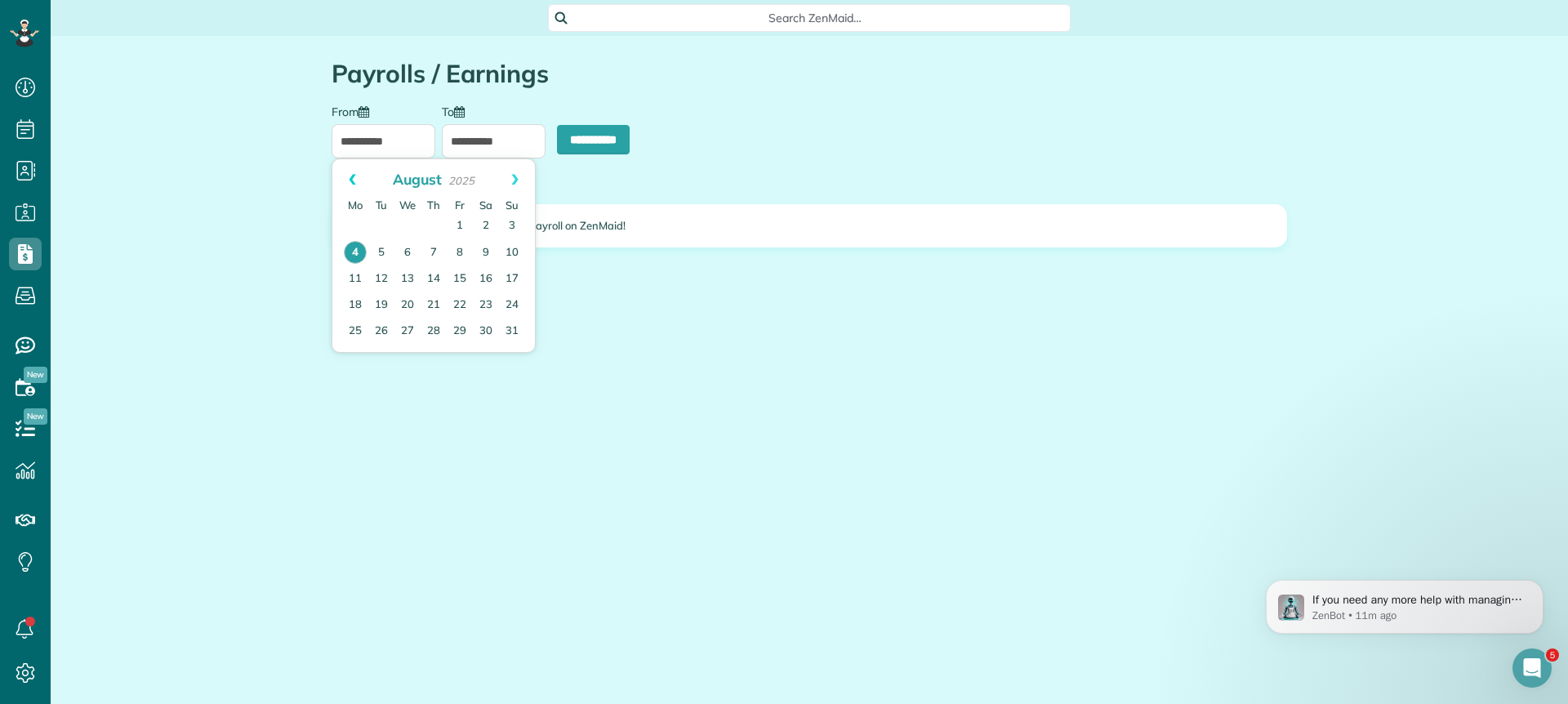 click on "Prev" at bounding box center (352, 180) 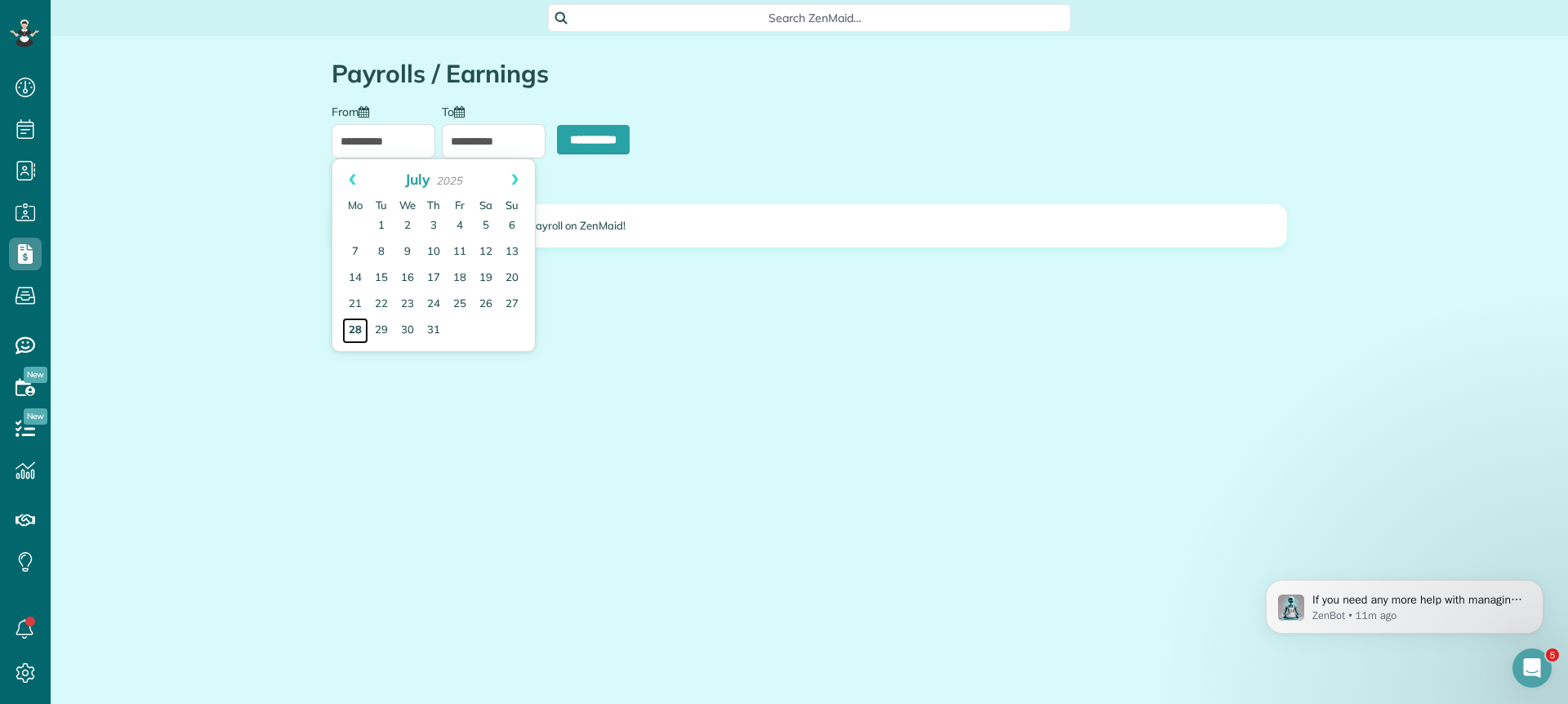 click on "28" at bounding box center [355, 331] 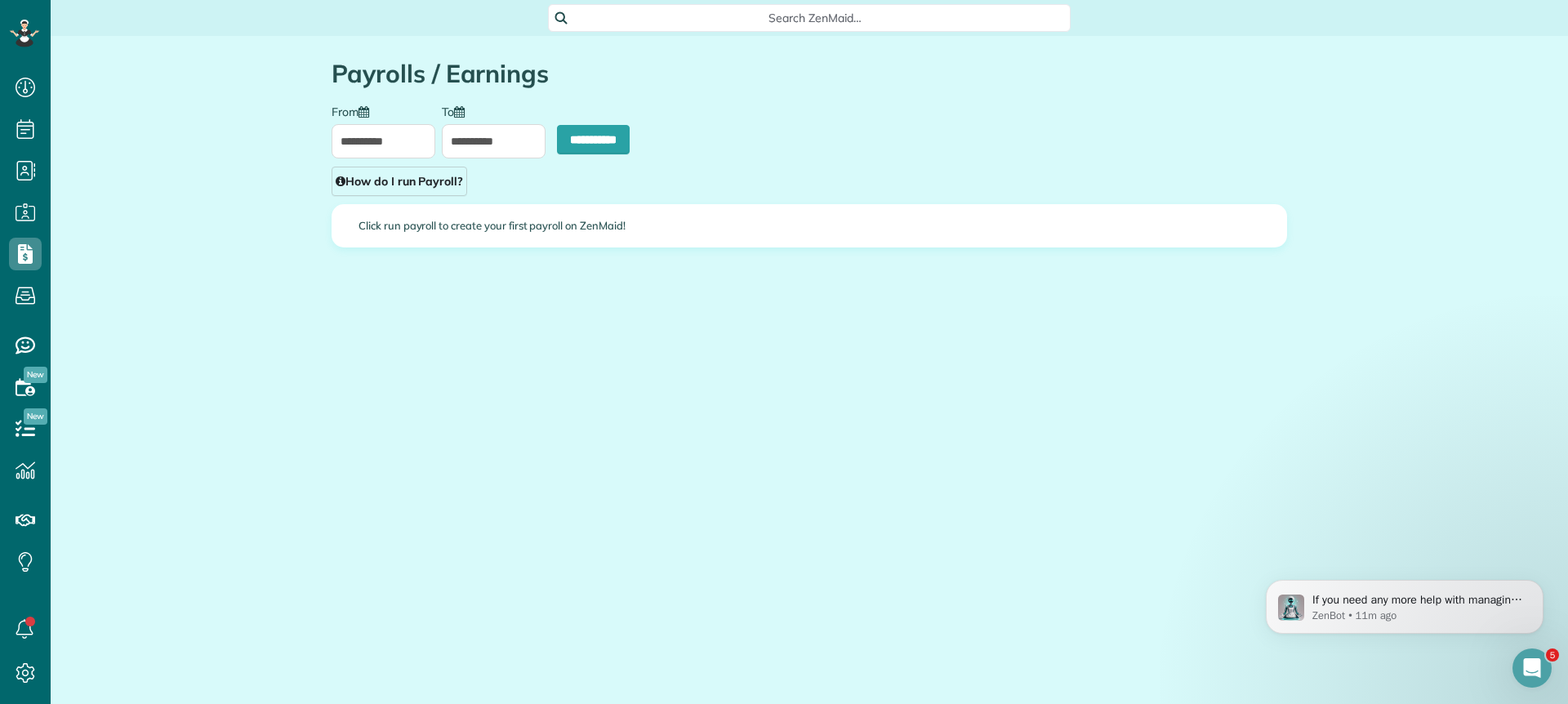 click on "**********" at bounding box center (493, 141) 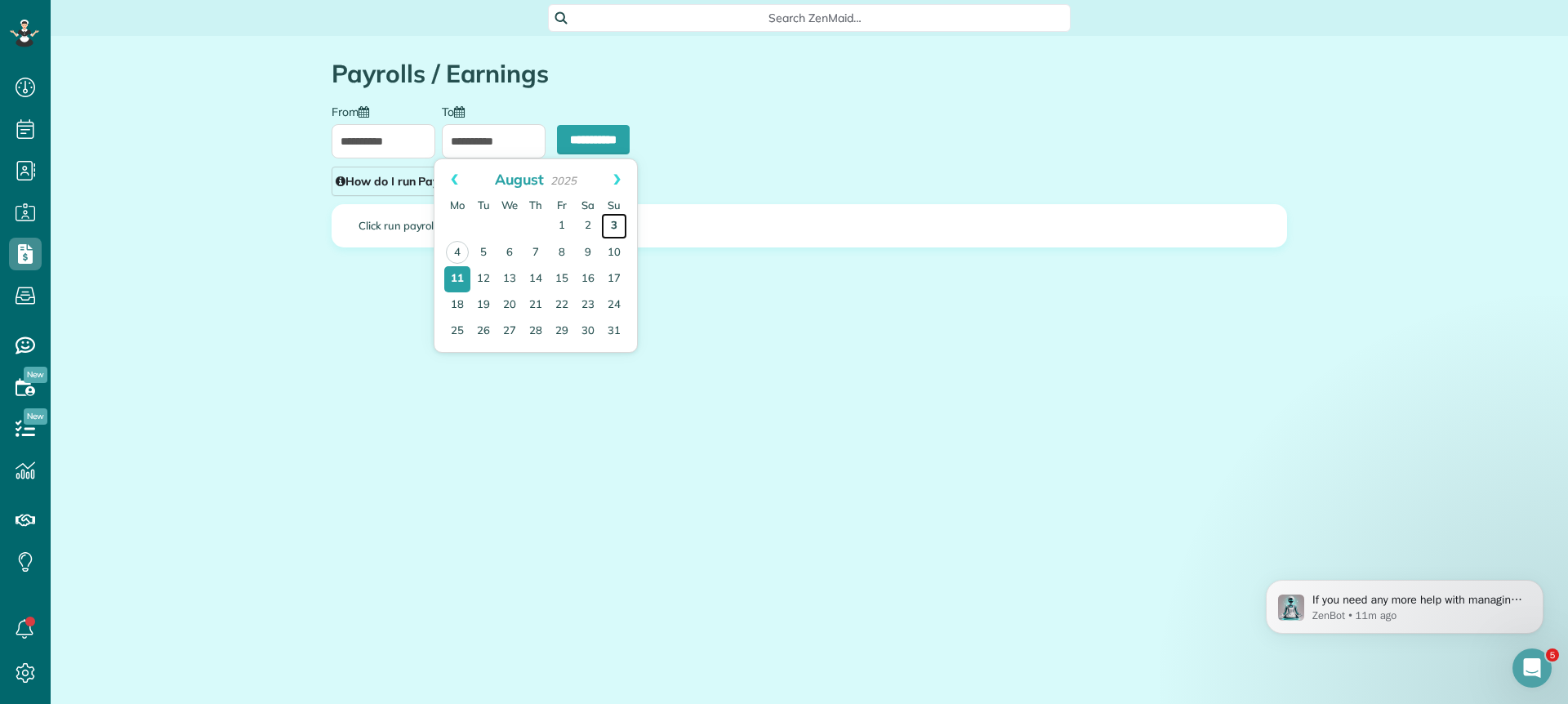 click on "3" at bounding box center [614, 226] 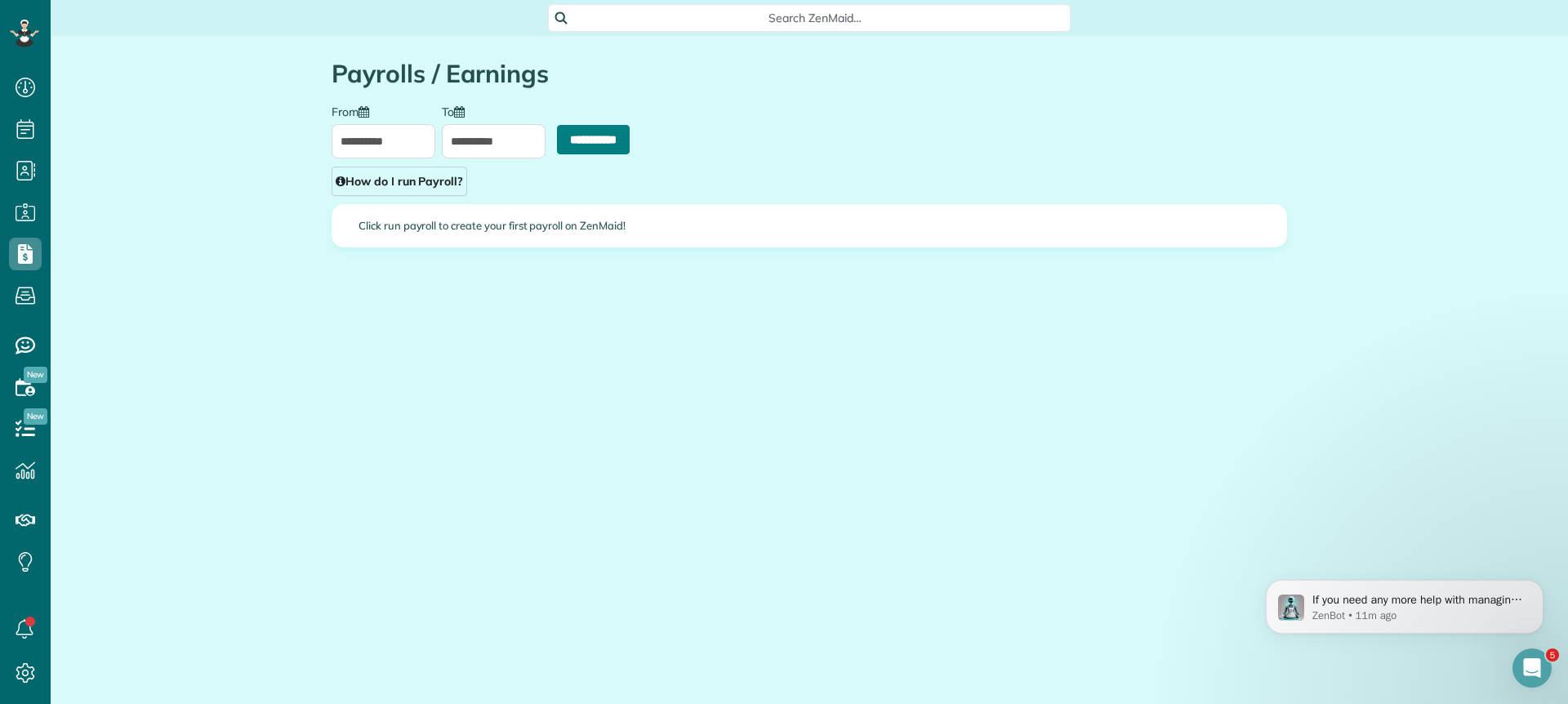 click on "**********" at bounding box center (593, 140) 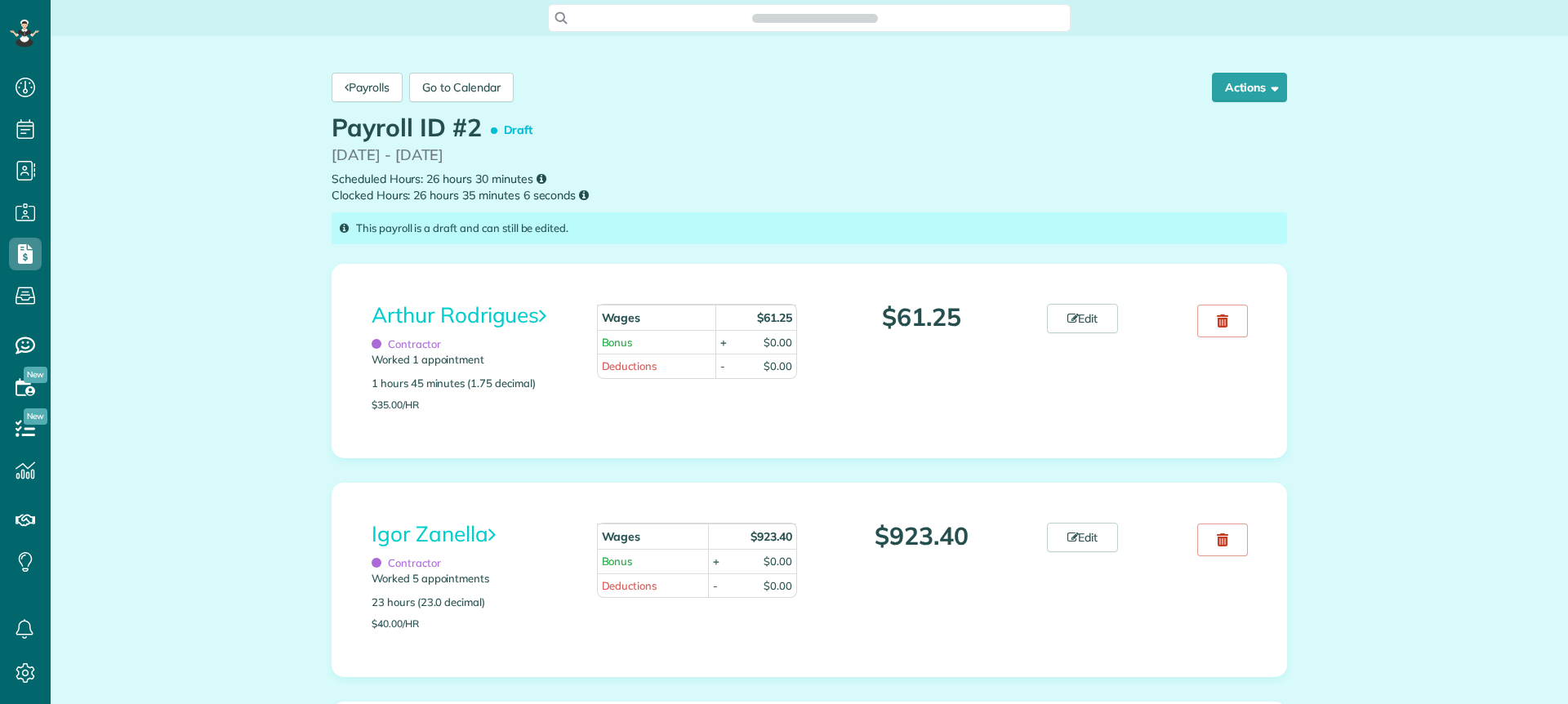 scroll, scrollTop: 0, scrollLeft: 0, axis: both 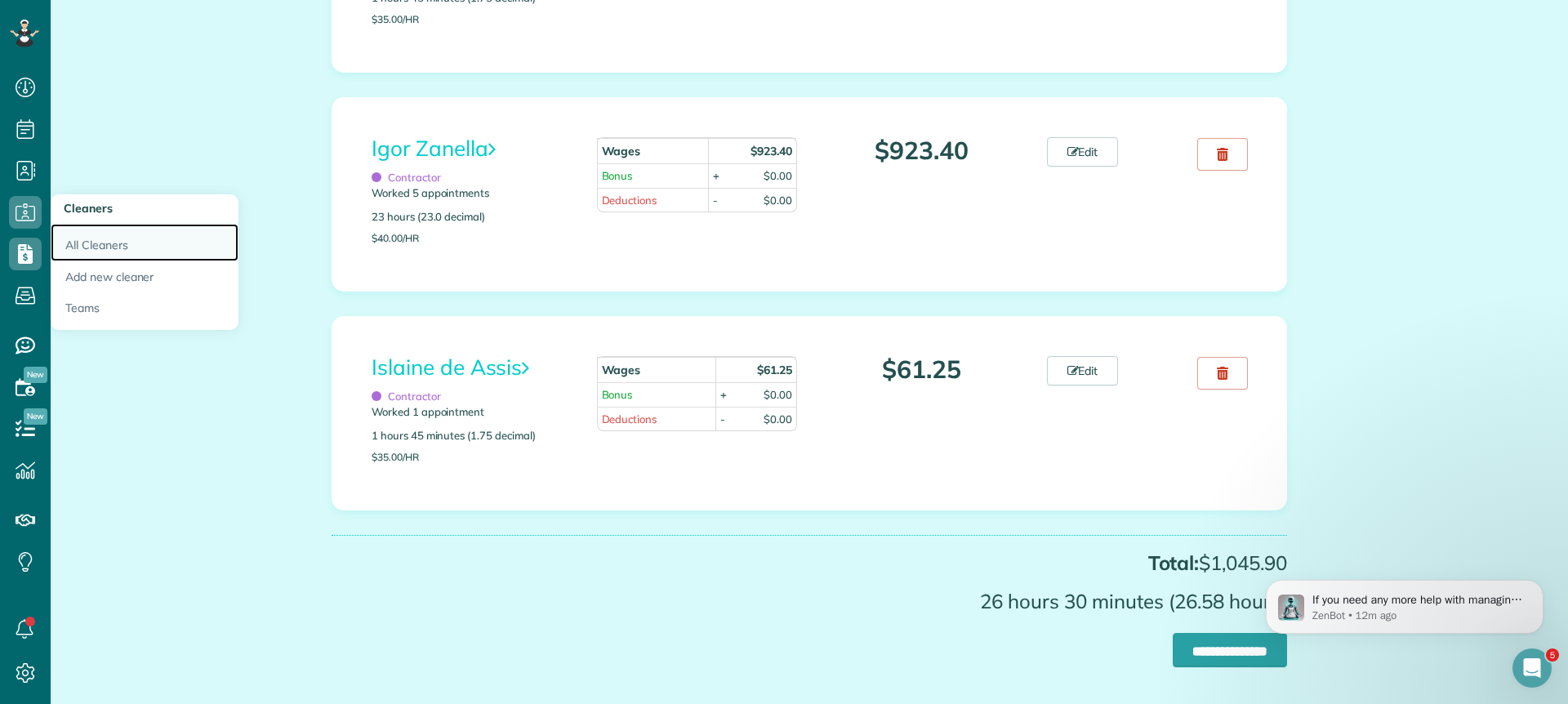click on "All Cleaners" at bounding box center (145, 243) 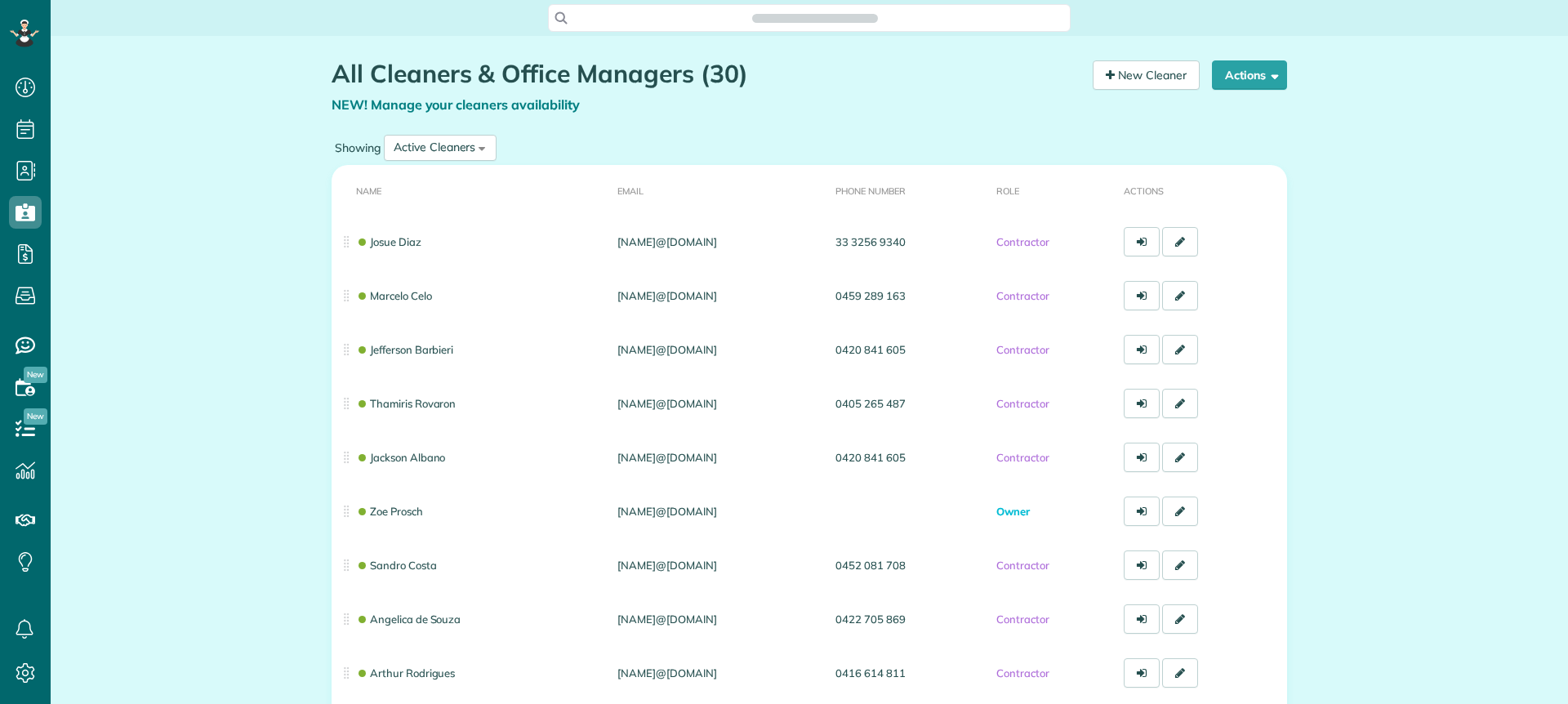 scroll, scrollTop: 0, scrollLeft: 0, axis: both 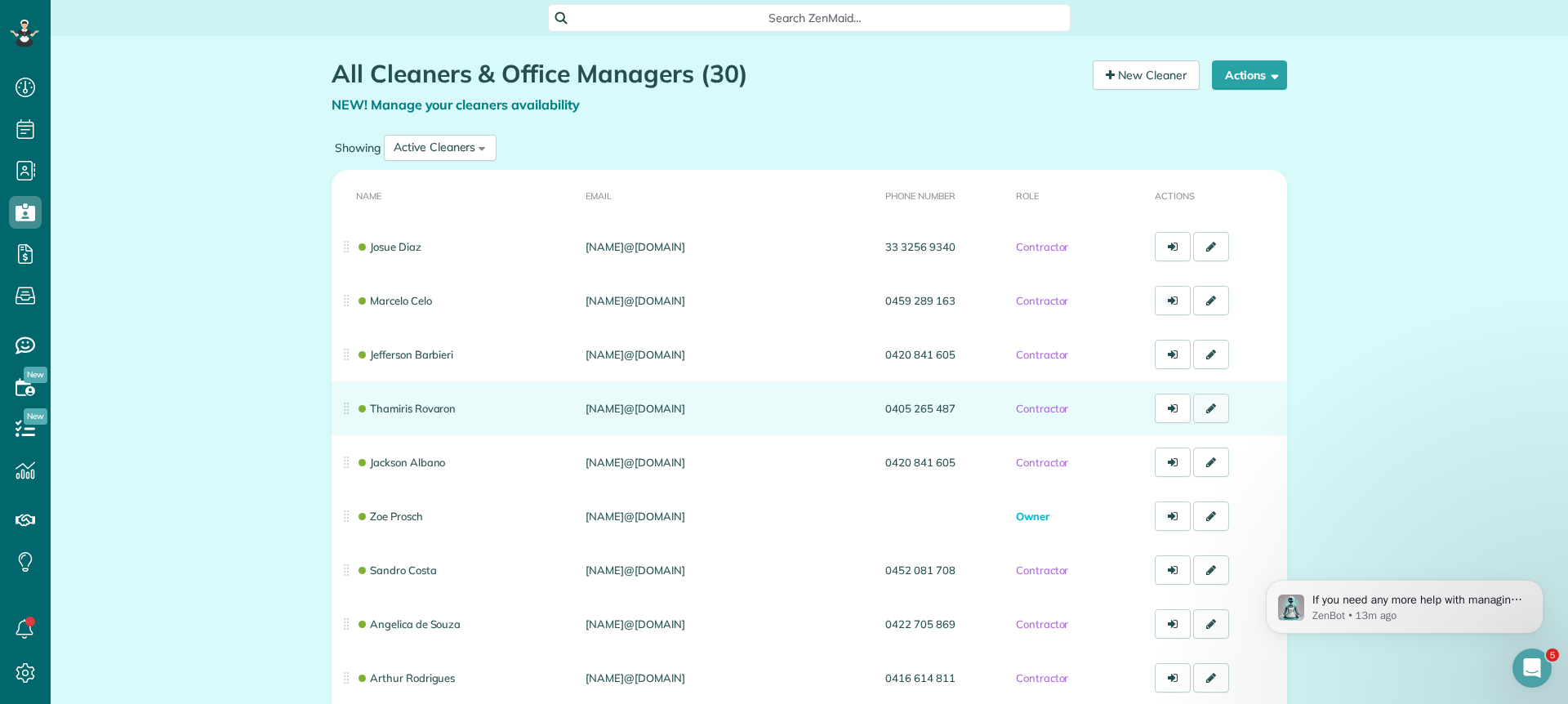 click at bounding box center [1211, 408] 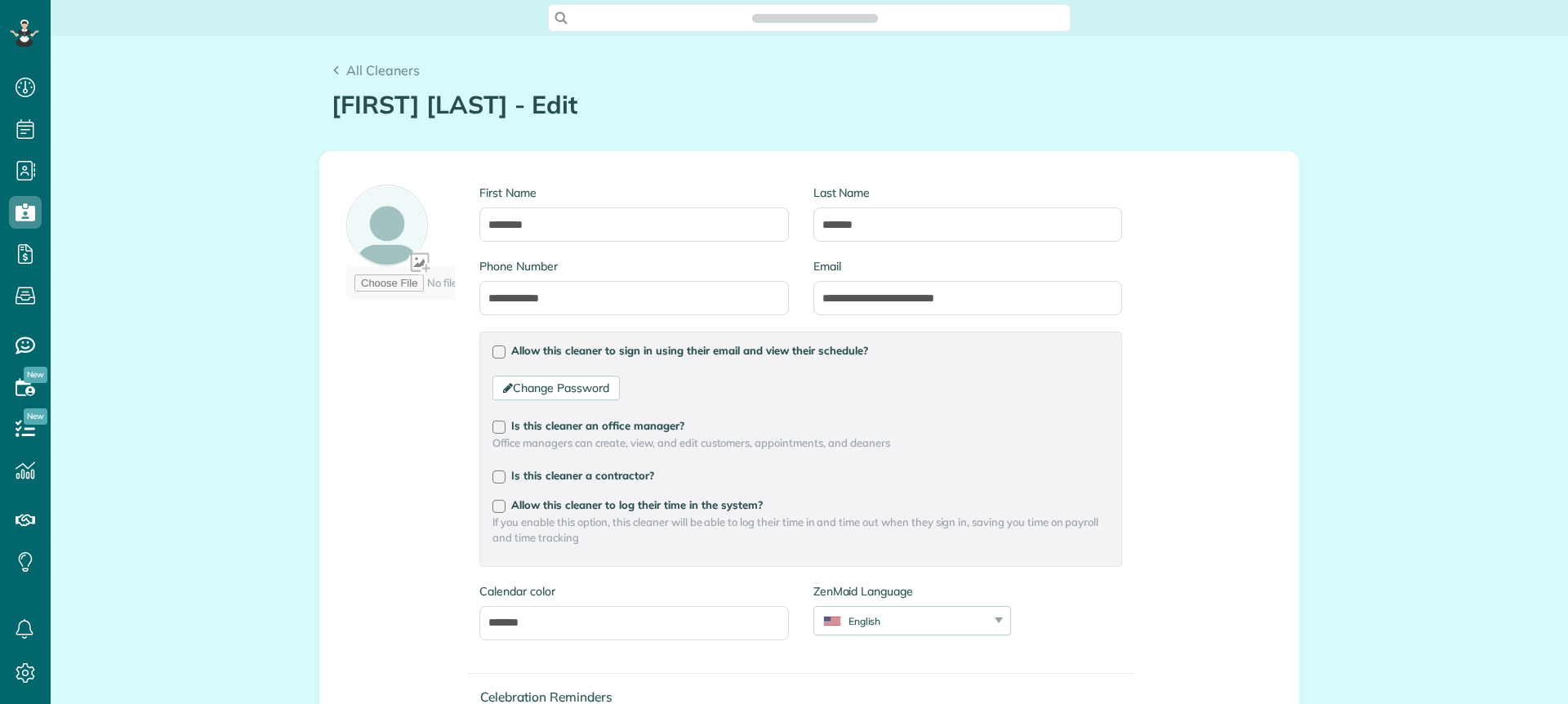 scroll, scrollTop: 0, scrollLeft: 0, axis: both 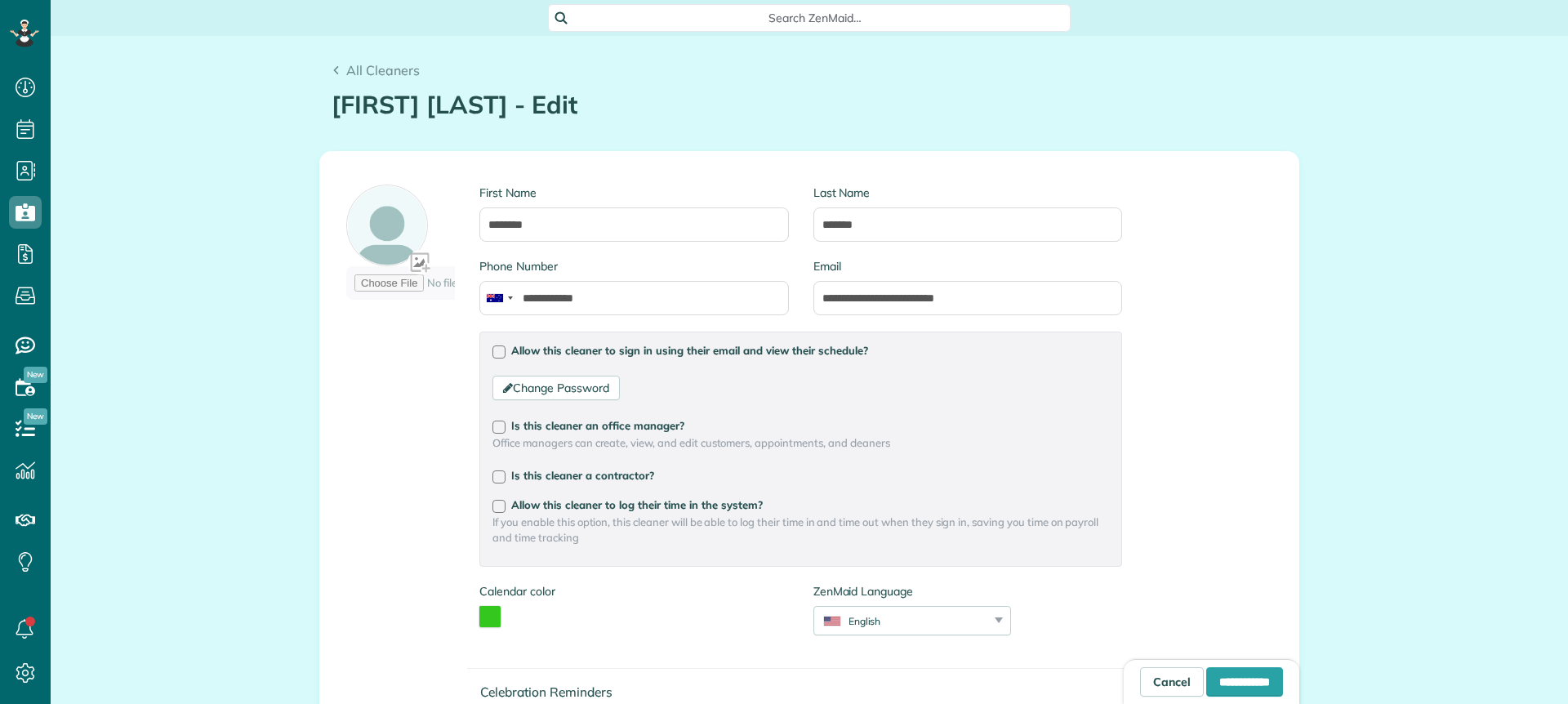 type on "**********" 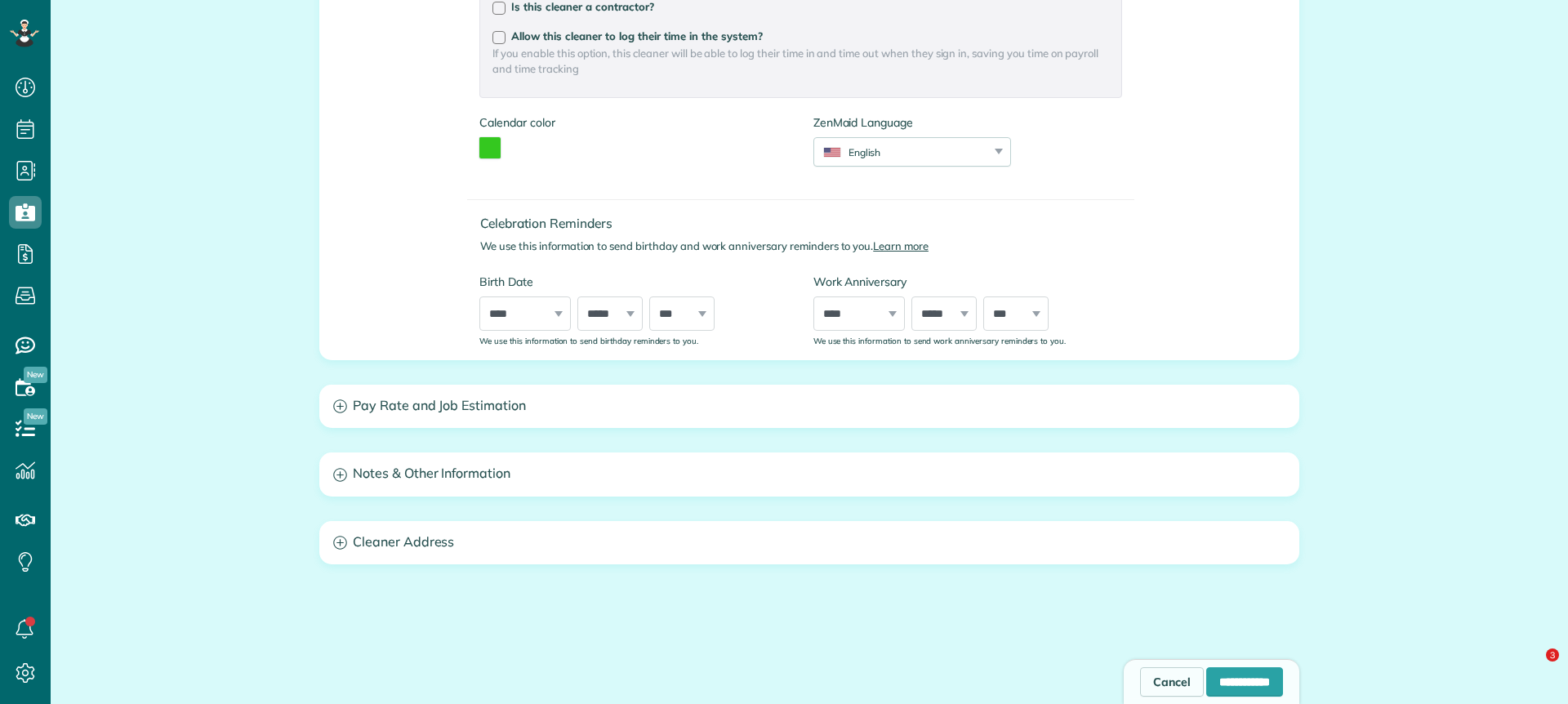 scroll, scrollTop: 484, scrollLeft: 0, axis: vertical 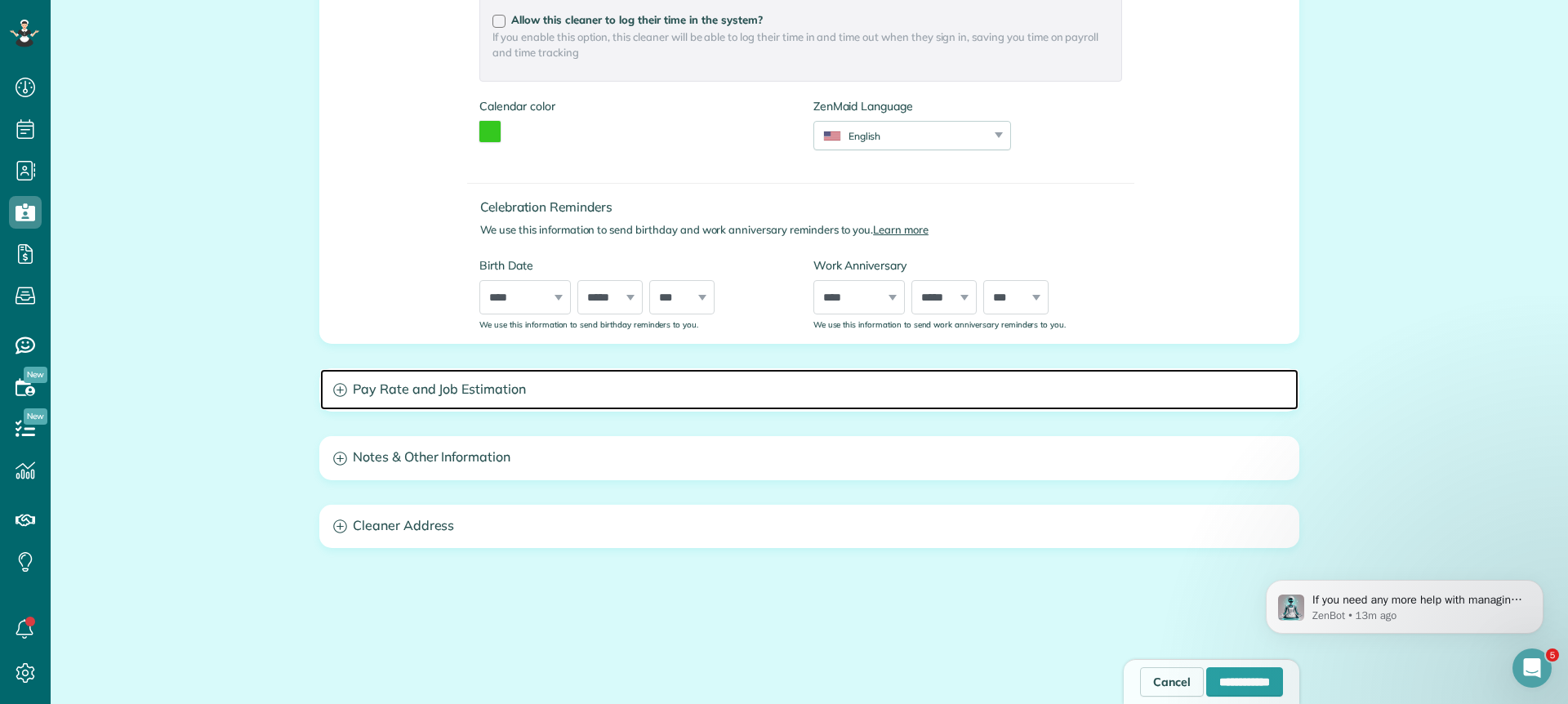 click 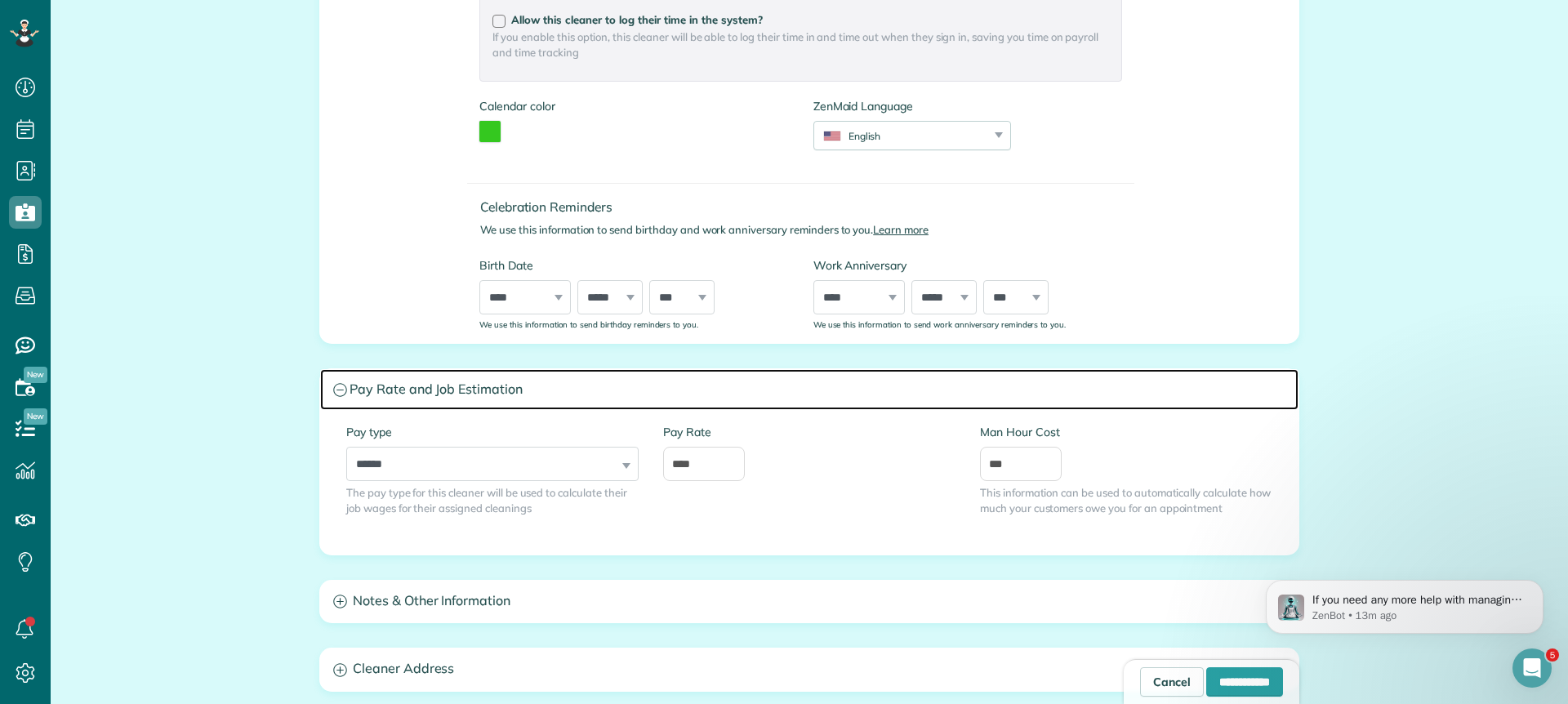 click 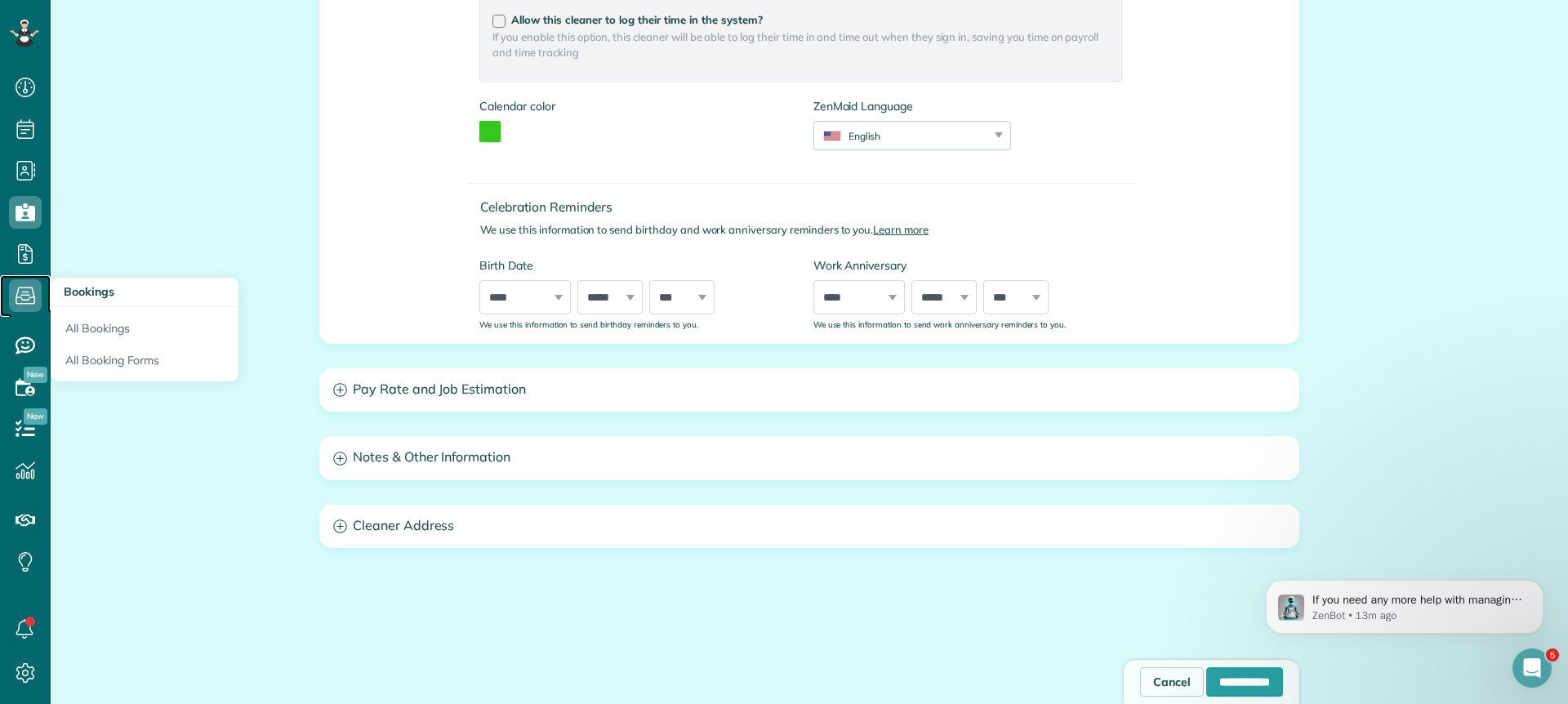 click 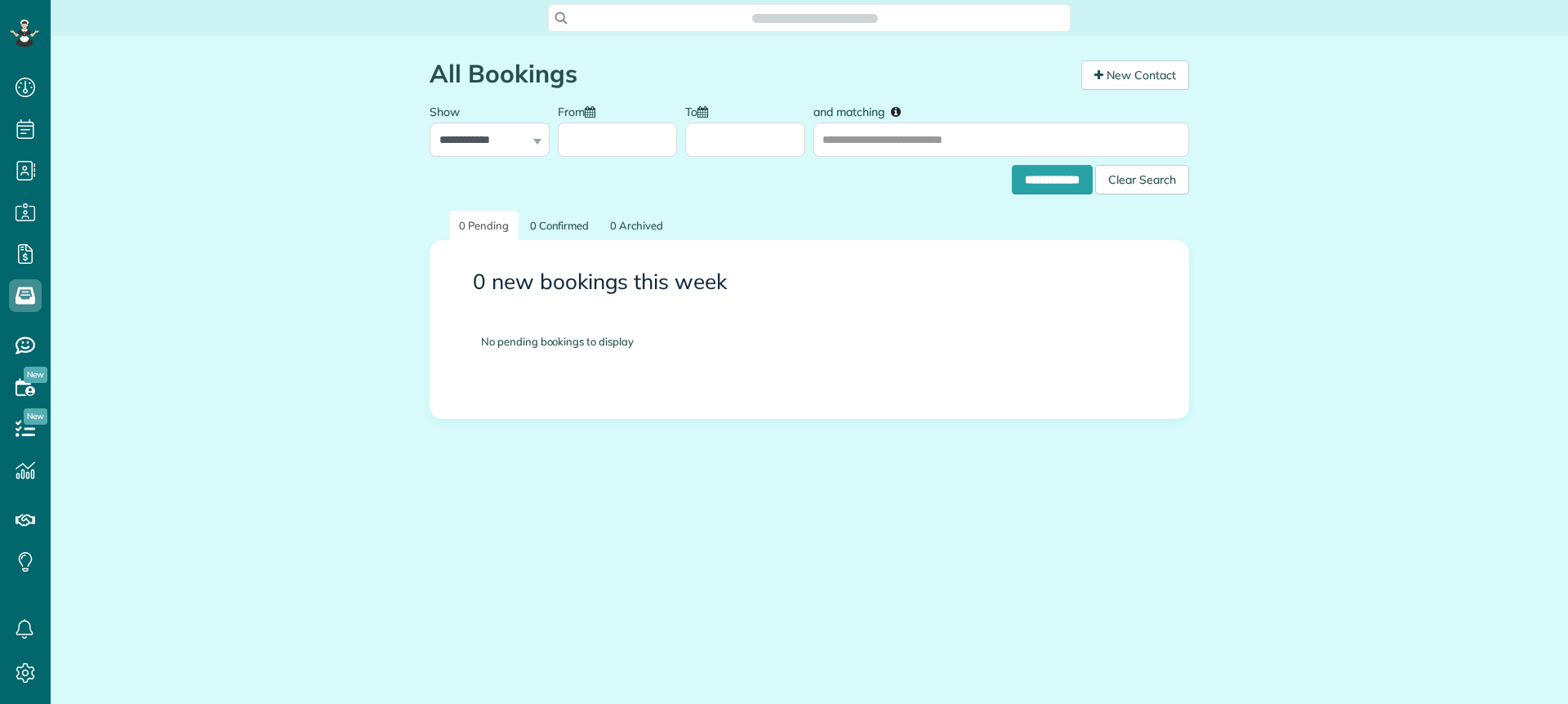 scroll, scrollTop: 0, scrollLeft: 0, axis: both 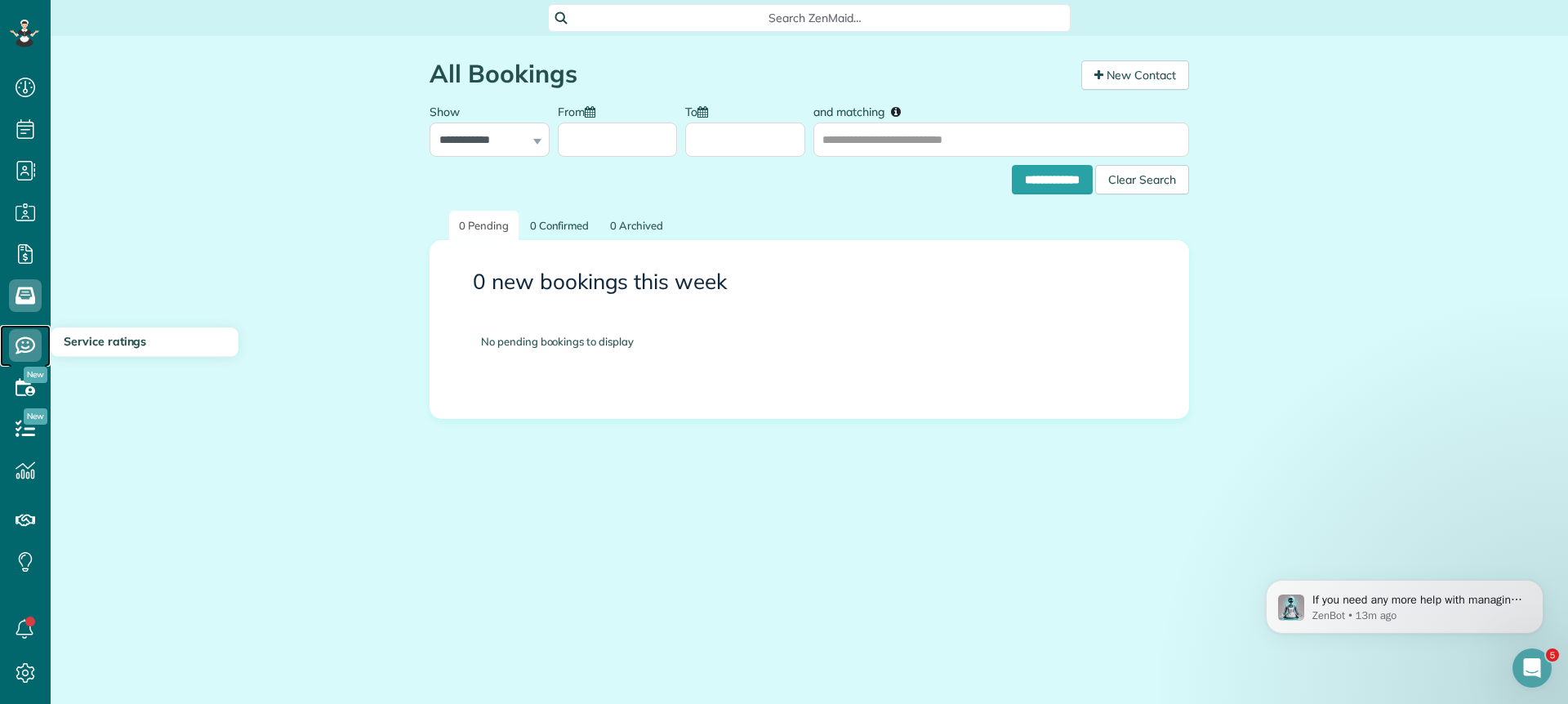 click 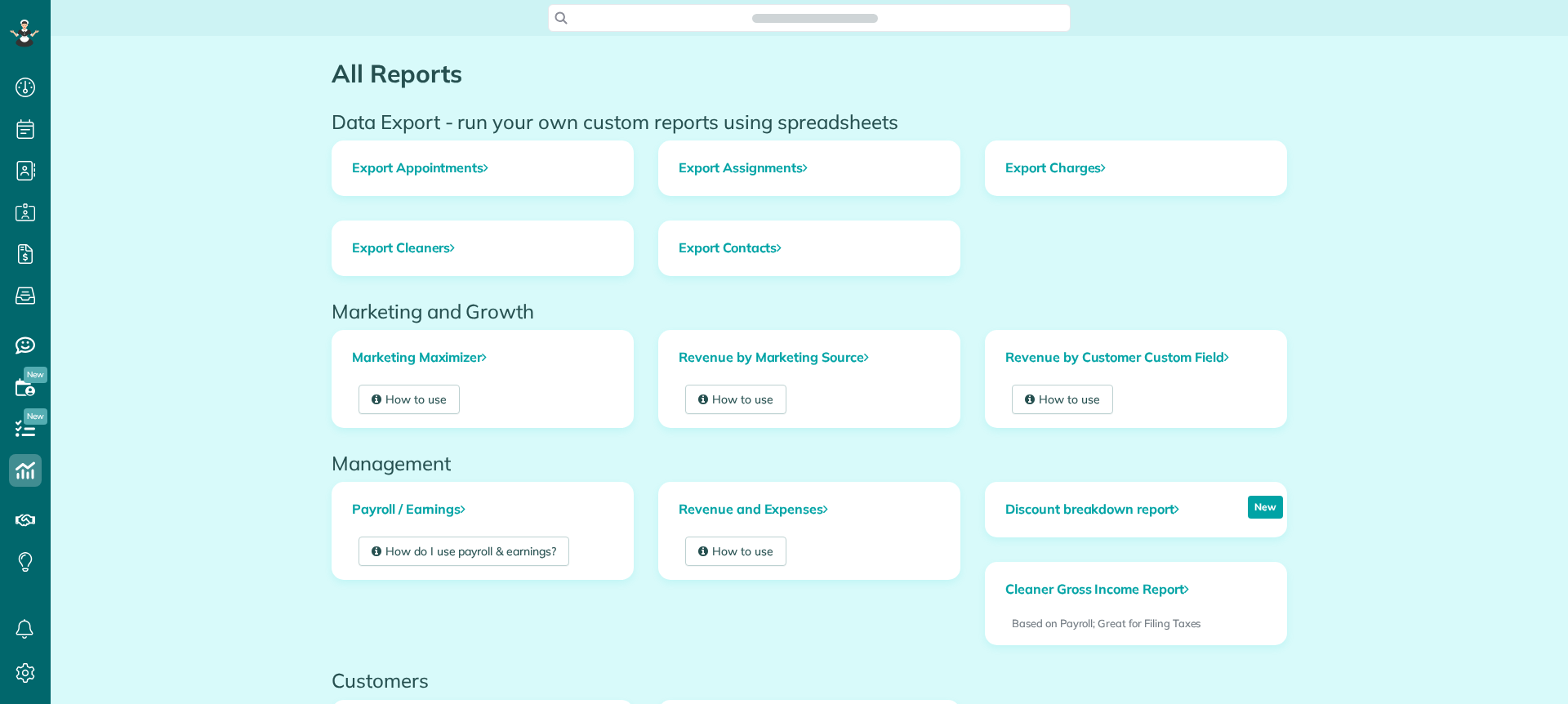 scroll, scrollTop: 0, scrollLeft: 0, axis: both 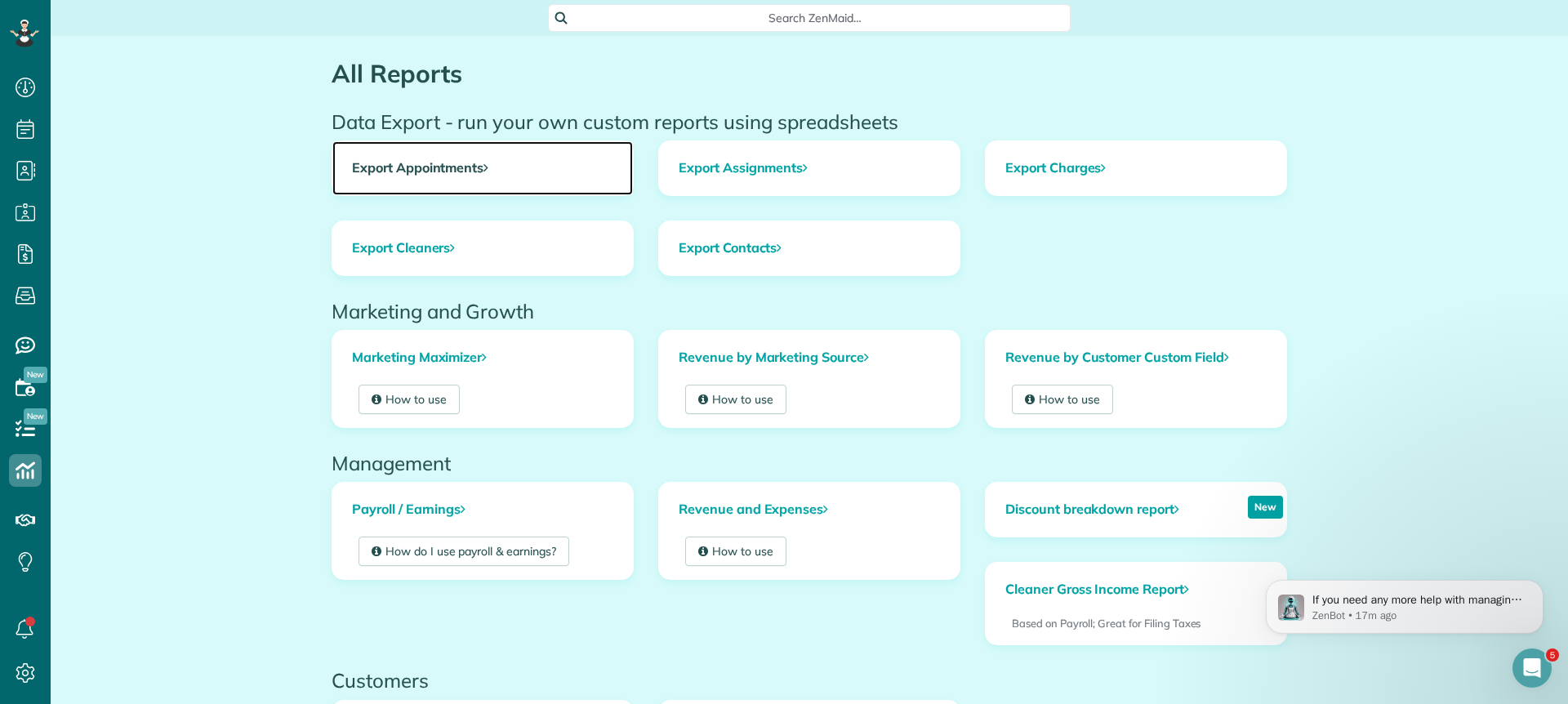 click on "Export Appointments" at bounding box center (483, 168) 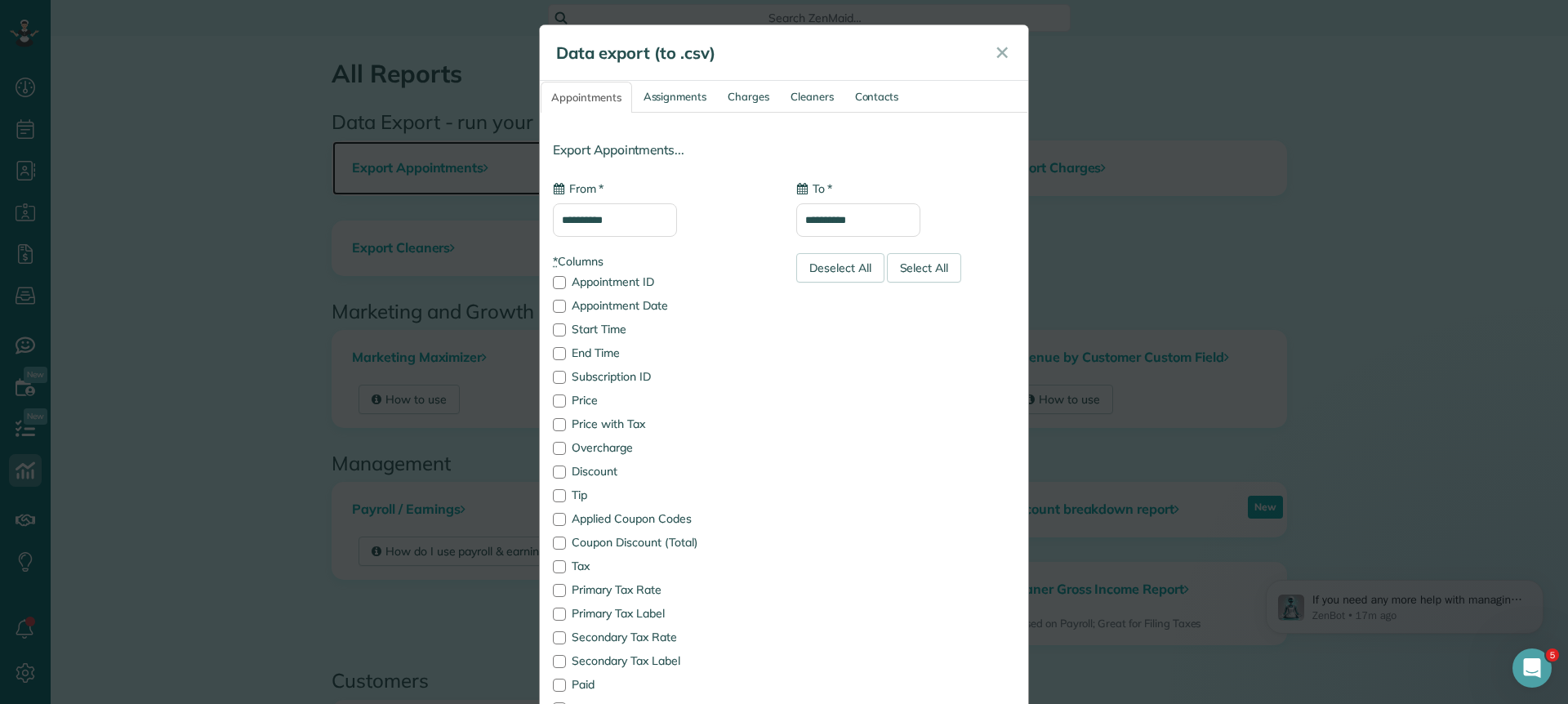 type on "**********" 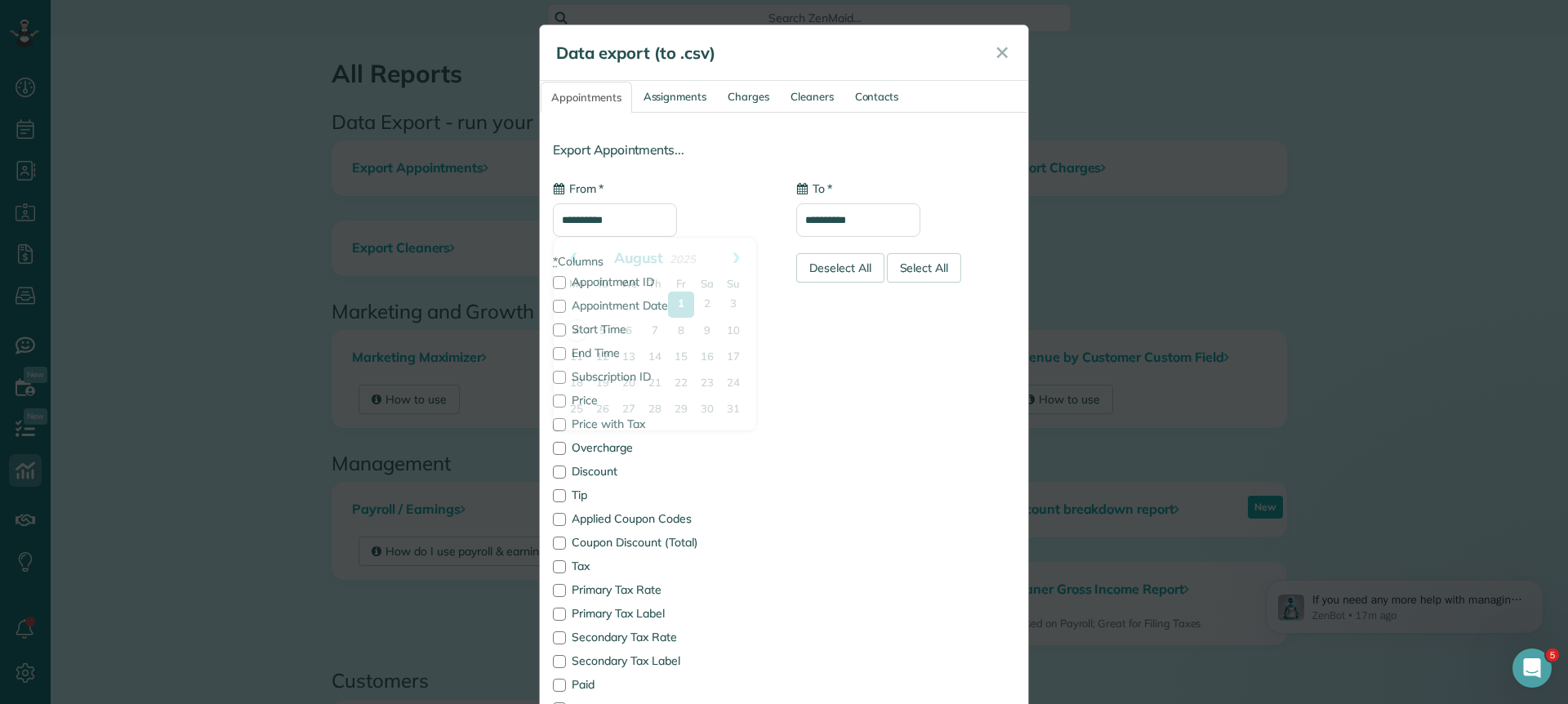click on "**********" at bounding box center (615, 220) 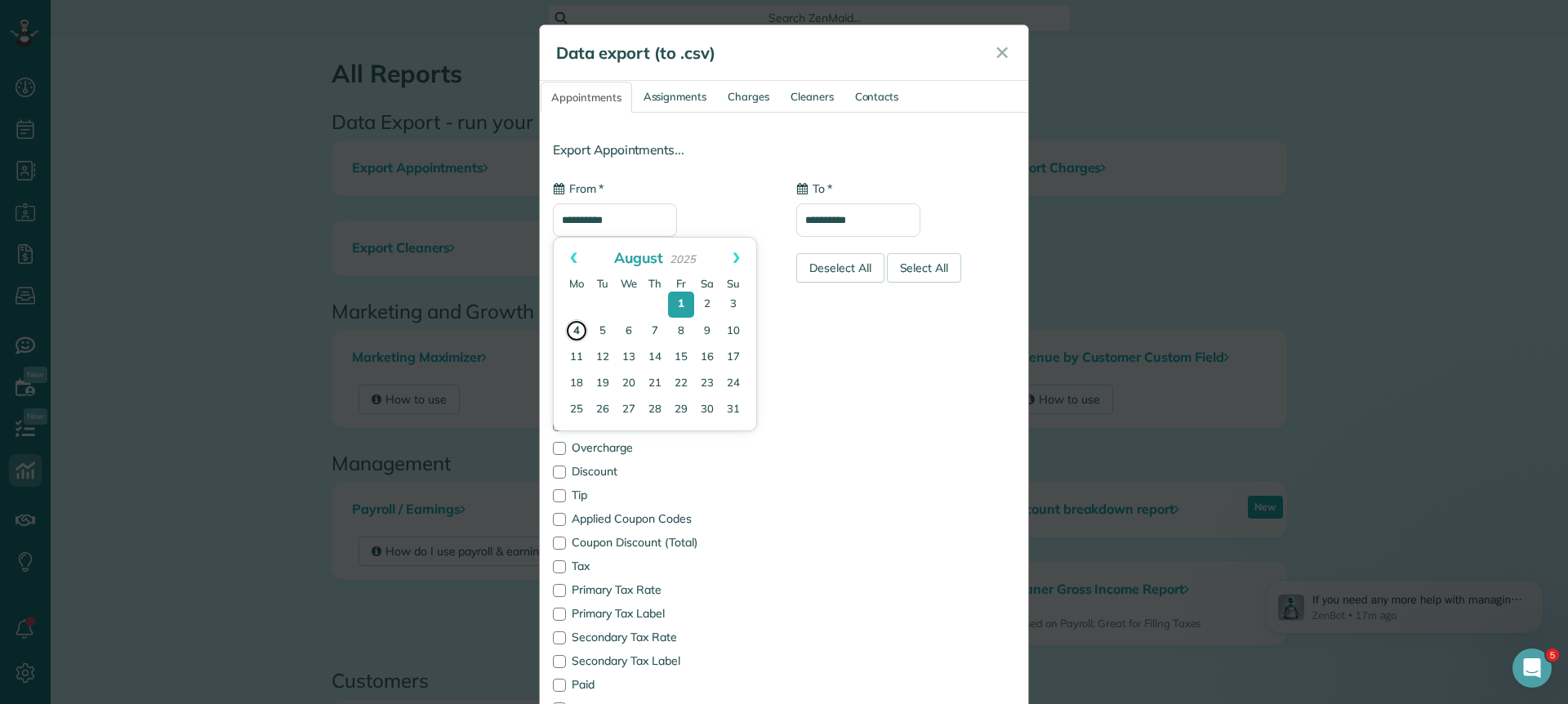 click on "4" at bounding box center (577, 331) 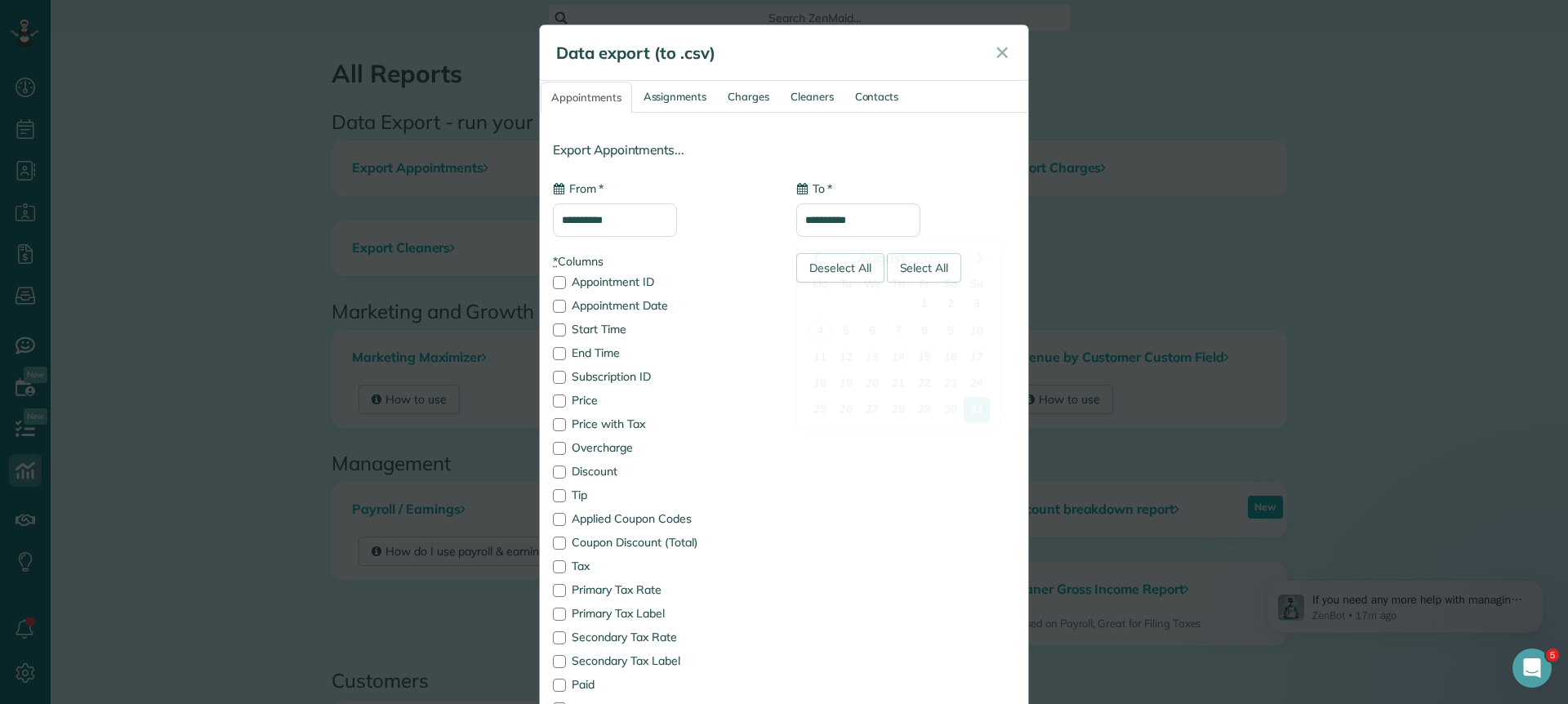 click on "**********" at bounding box center (858, 220) 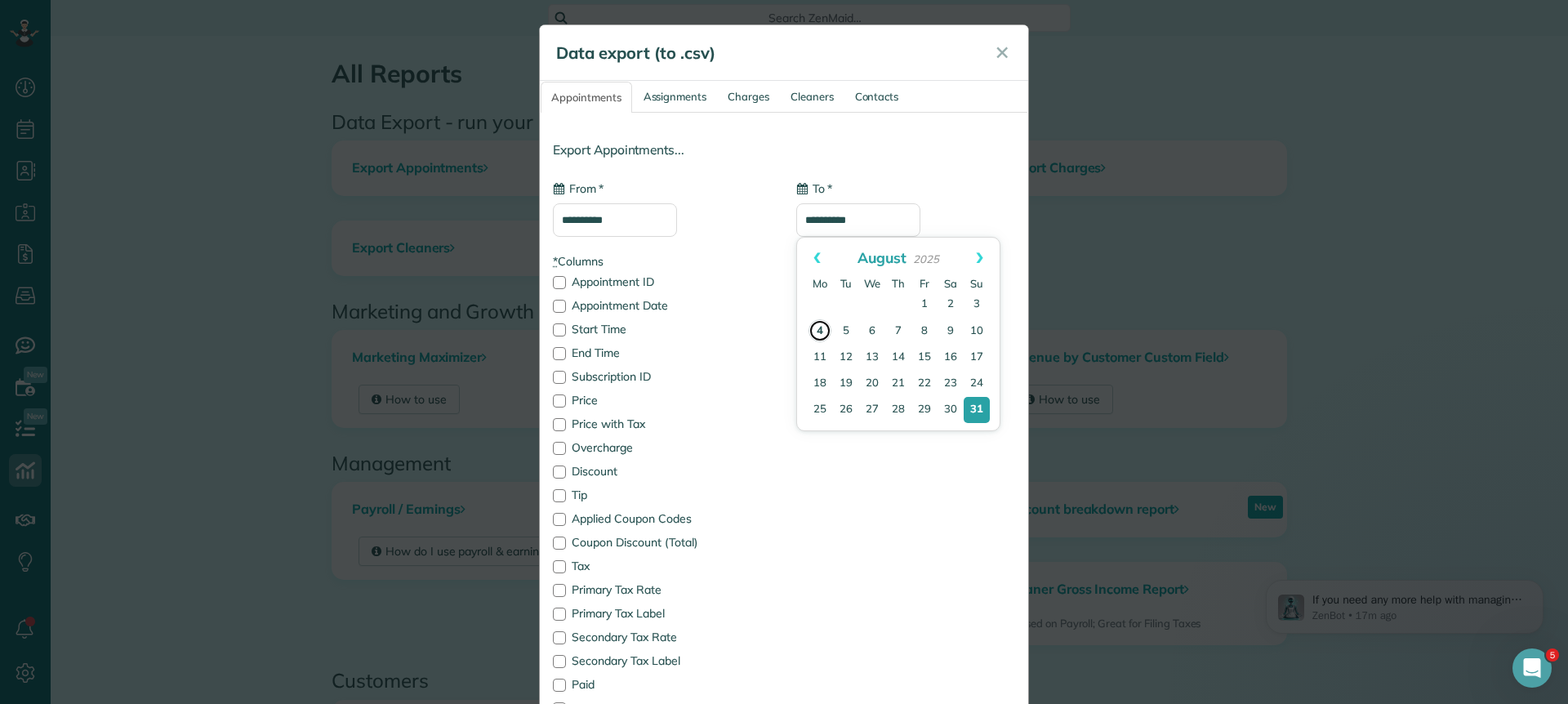 click on "4" at bounding box center [820, 331] 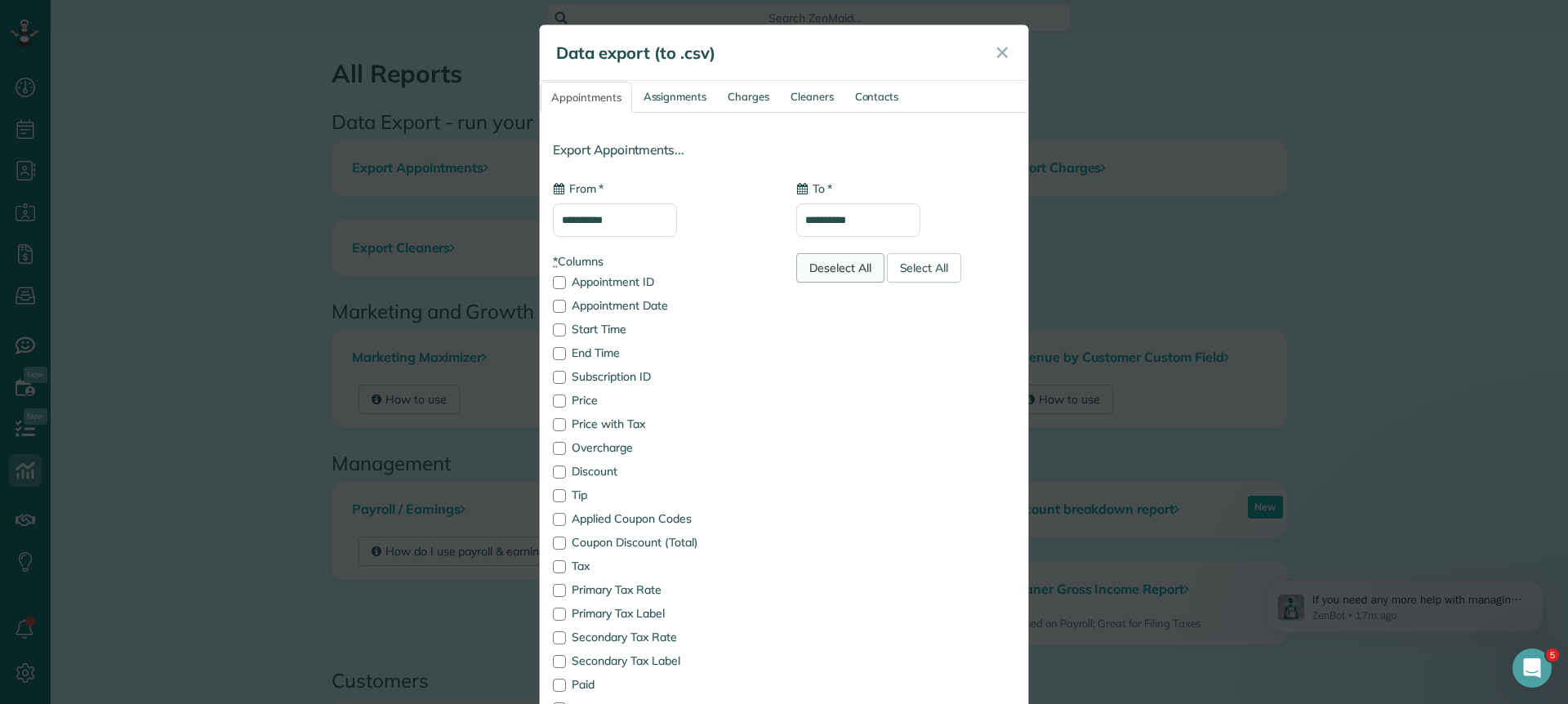 click on "Deselect All" at bounding box center (840, 268) 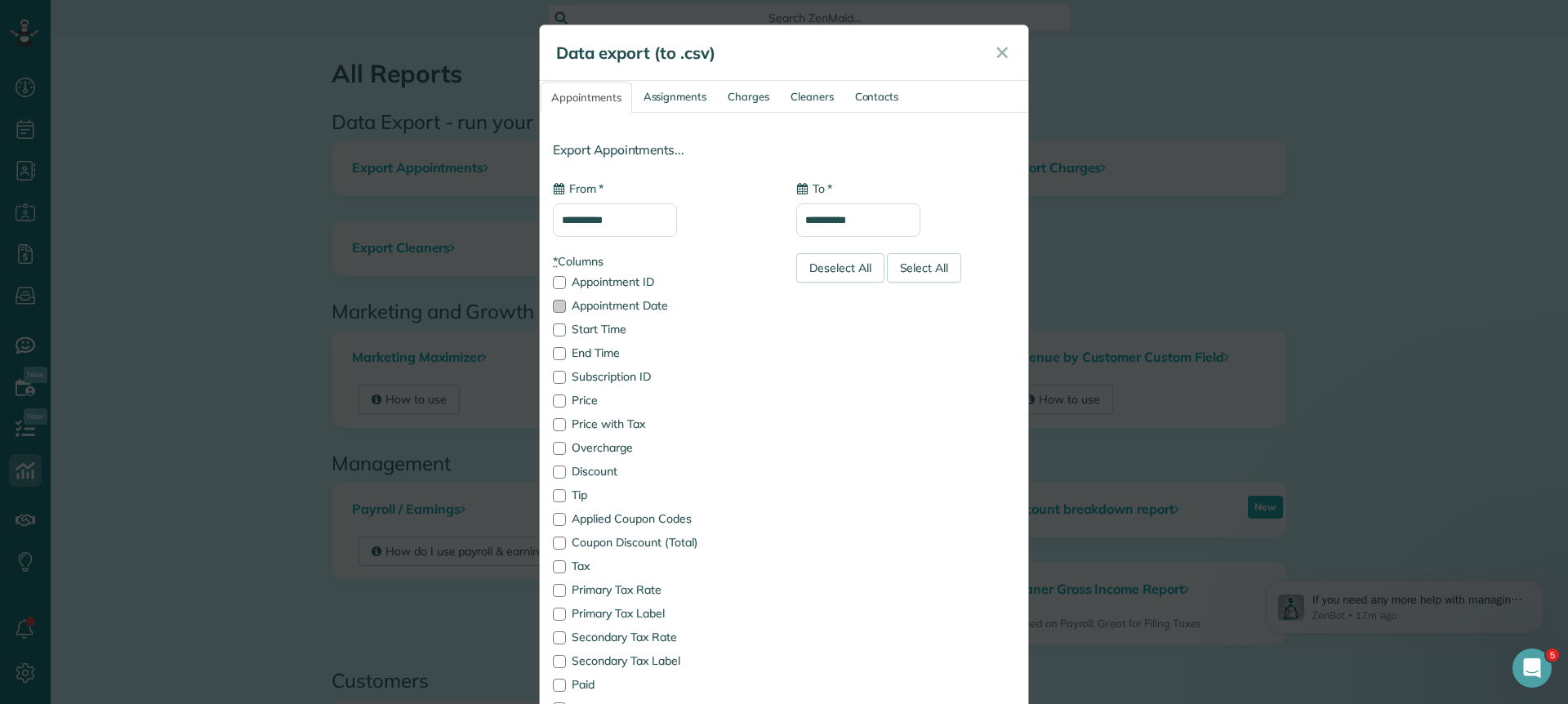 click at bounding box center (559, 306) 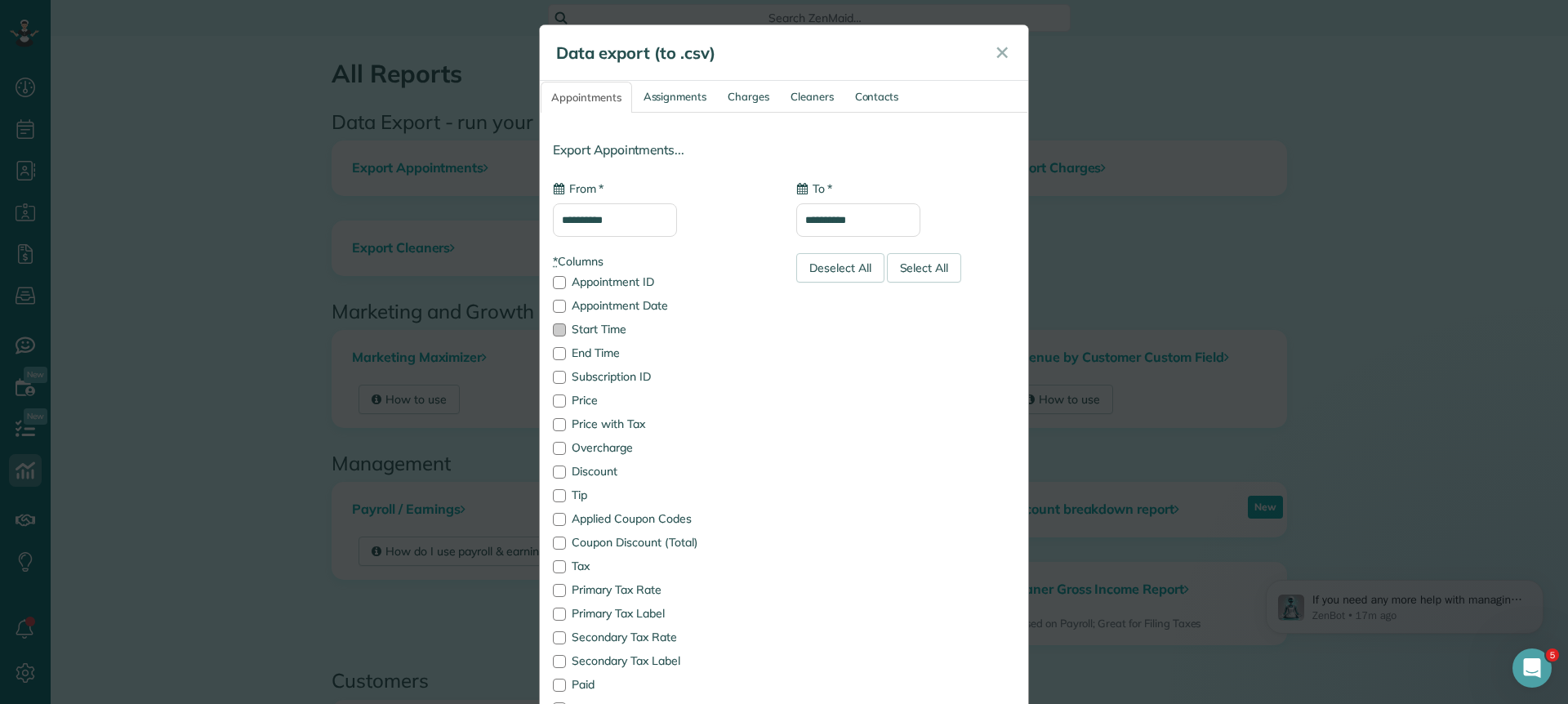 click at bounding box center (559, 330) 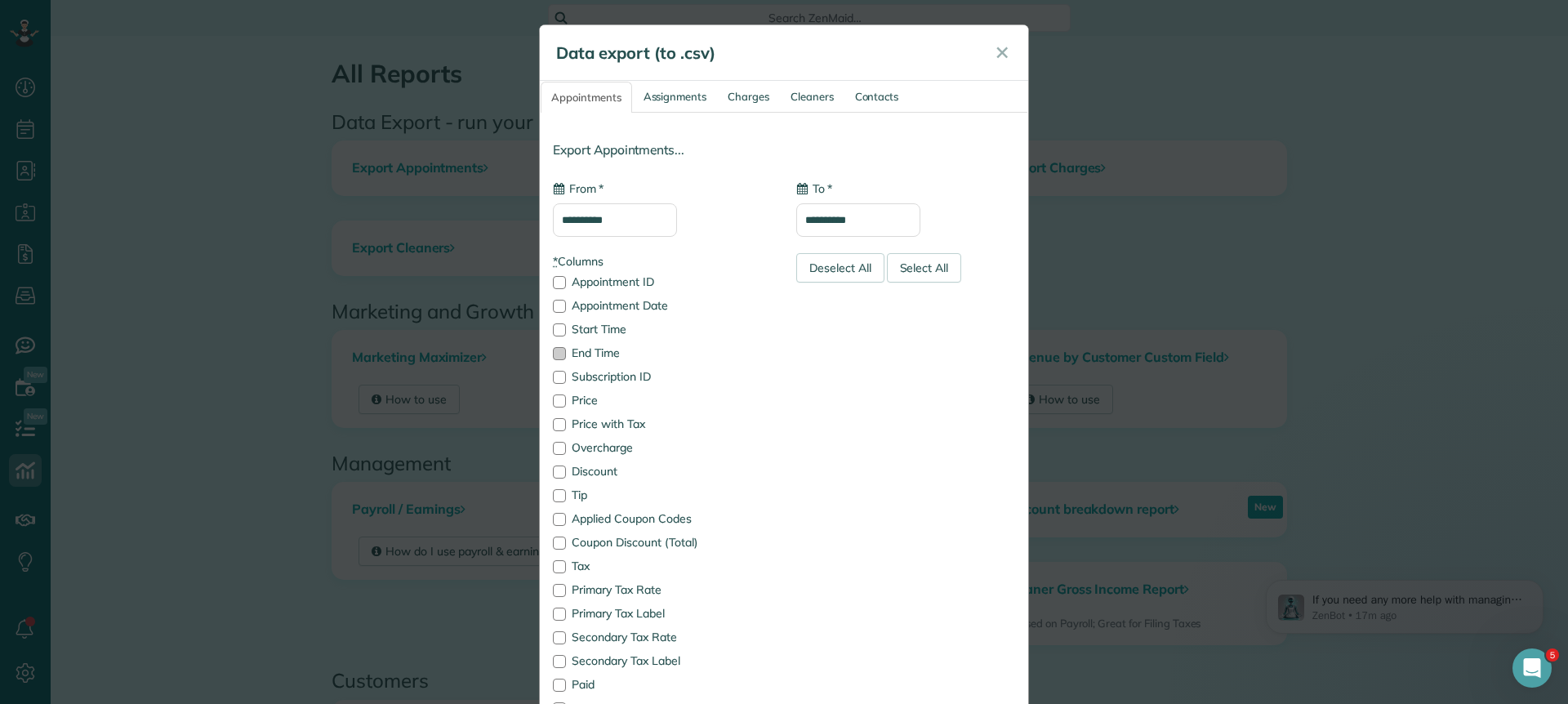 click at bounding box center (559, 354) 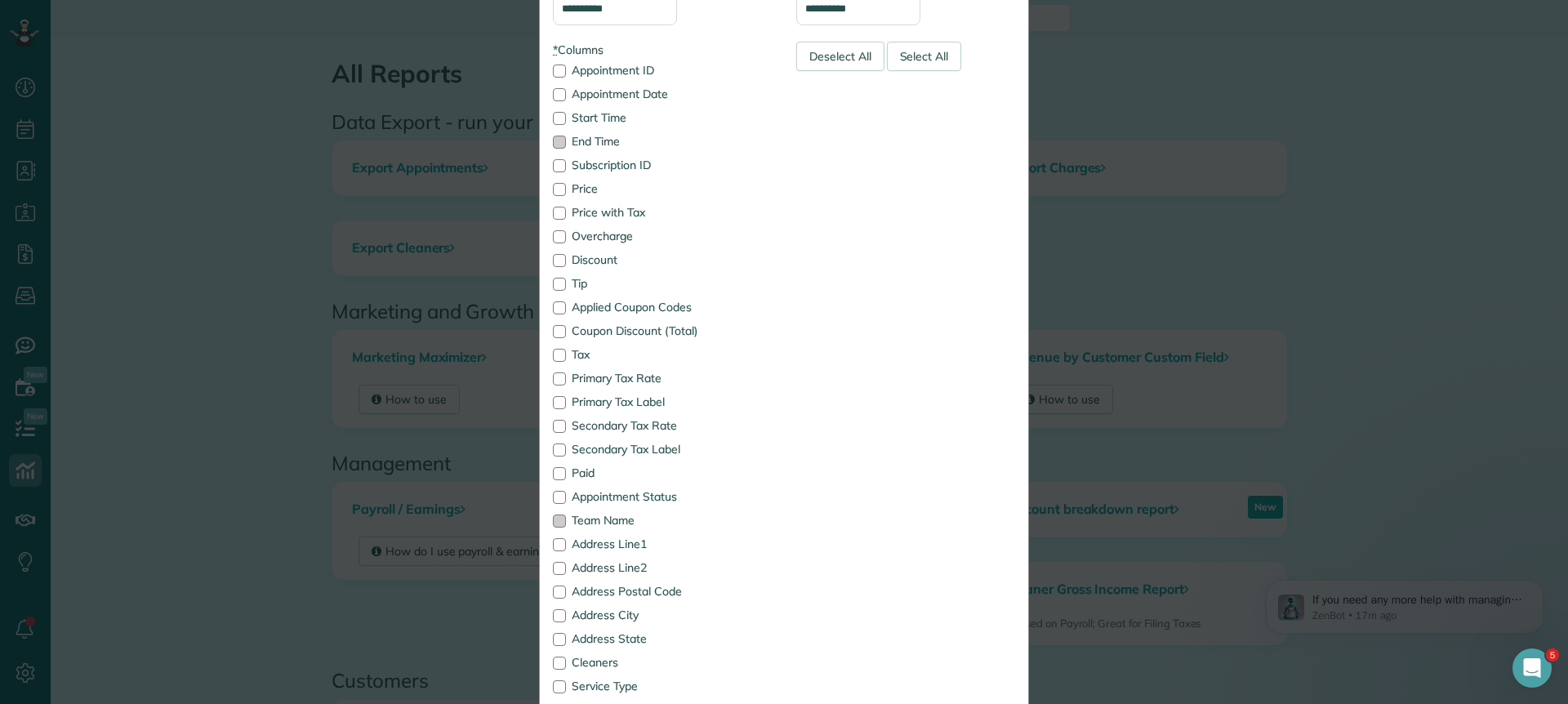 scroll, scrollTop: 216, scrollLeft: 0, axis: vertical 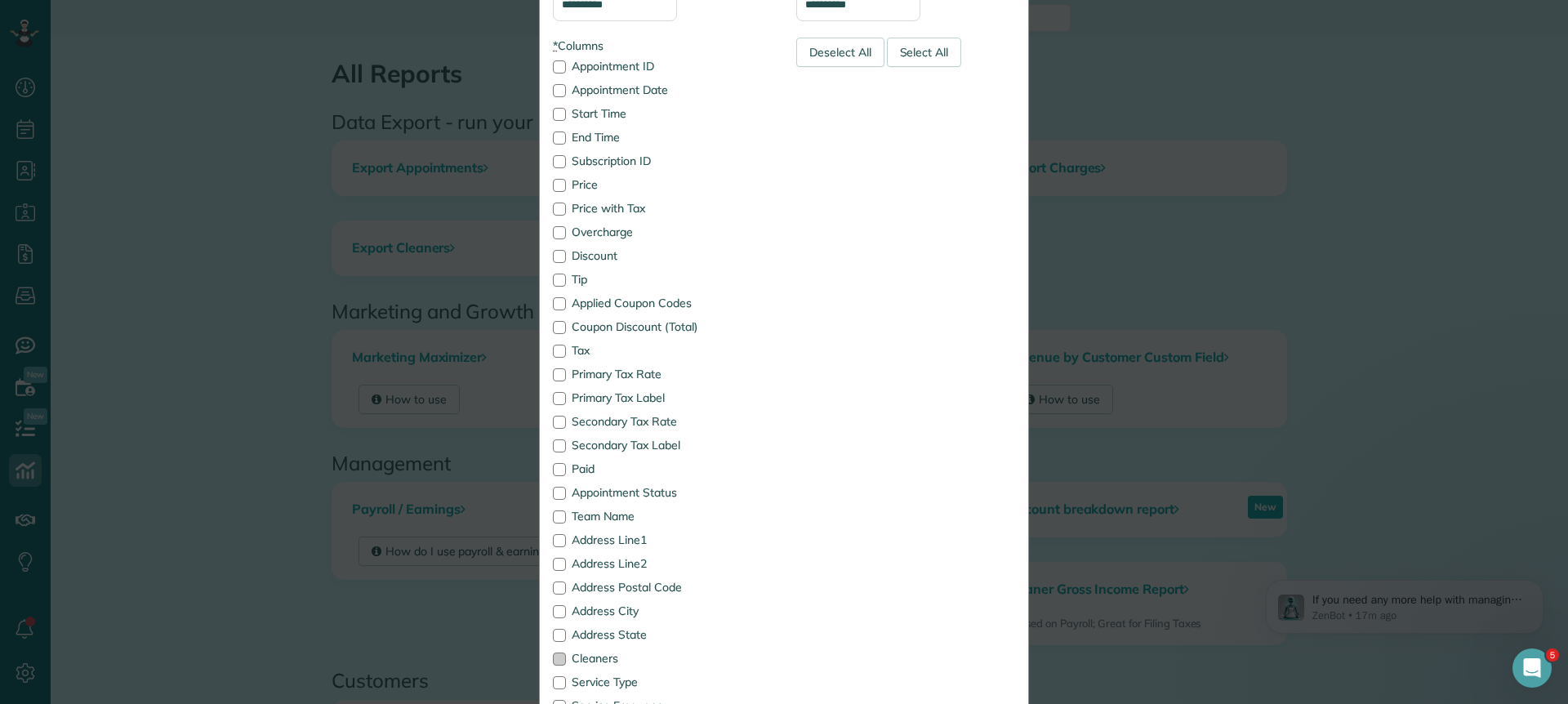 click at bounding box center (559, 659) 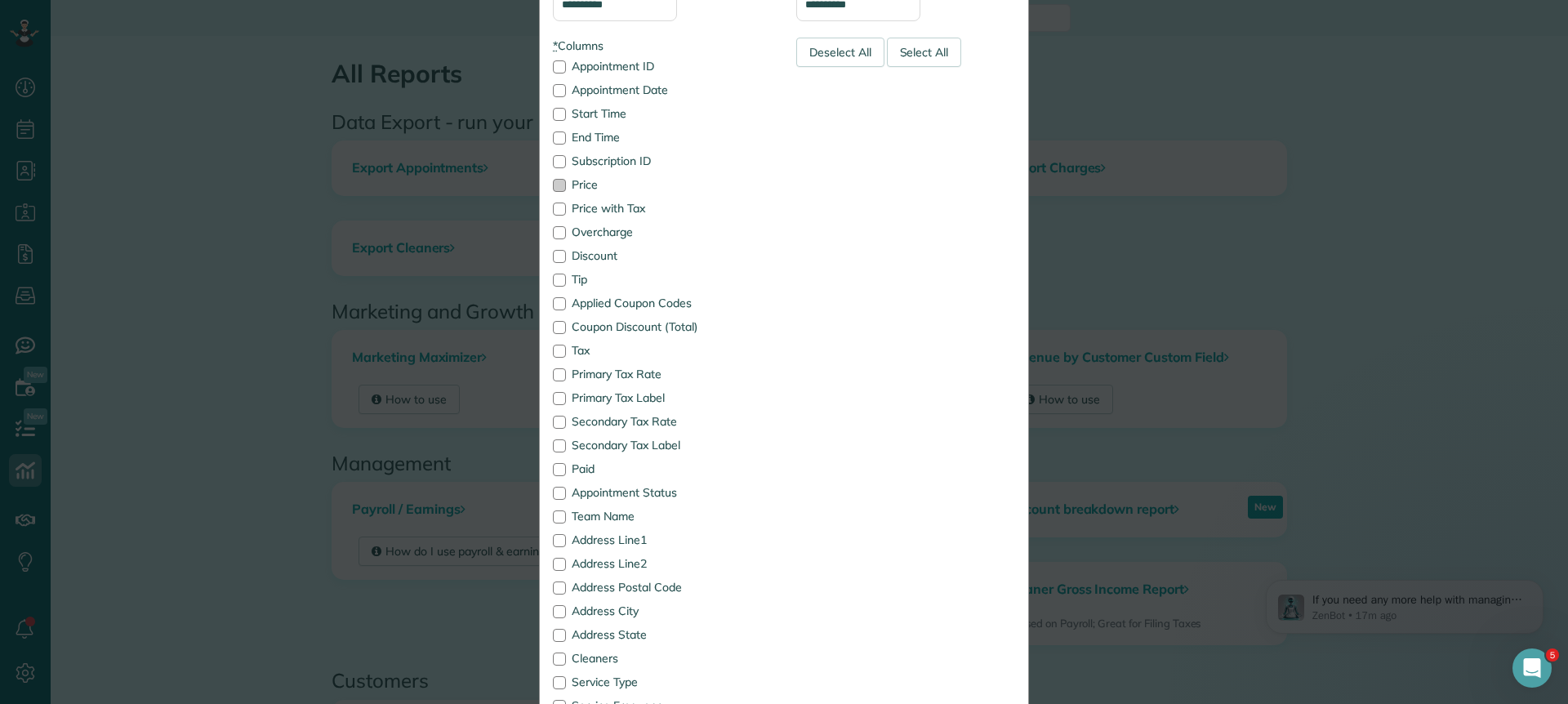 click at bounding box center [559, 185] 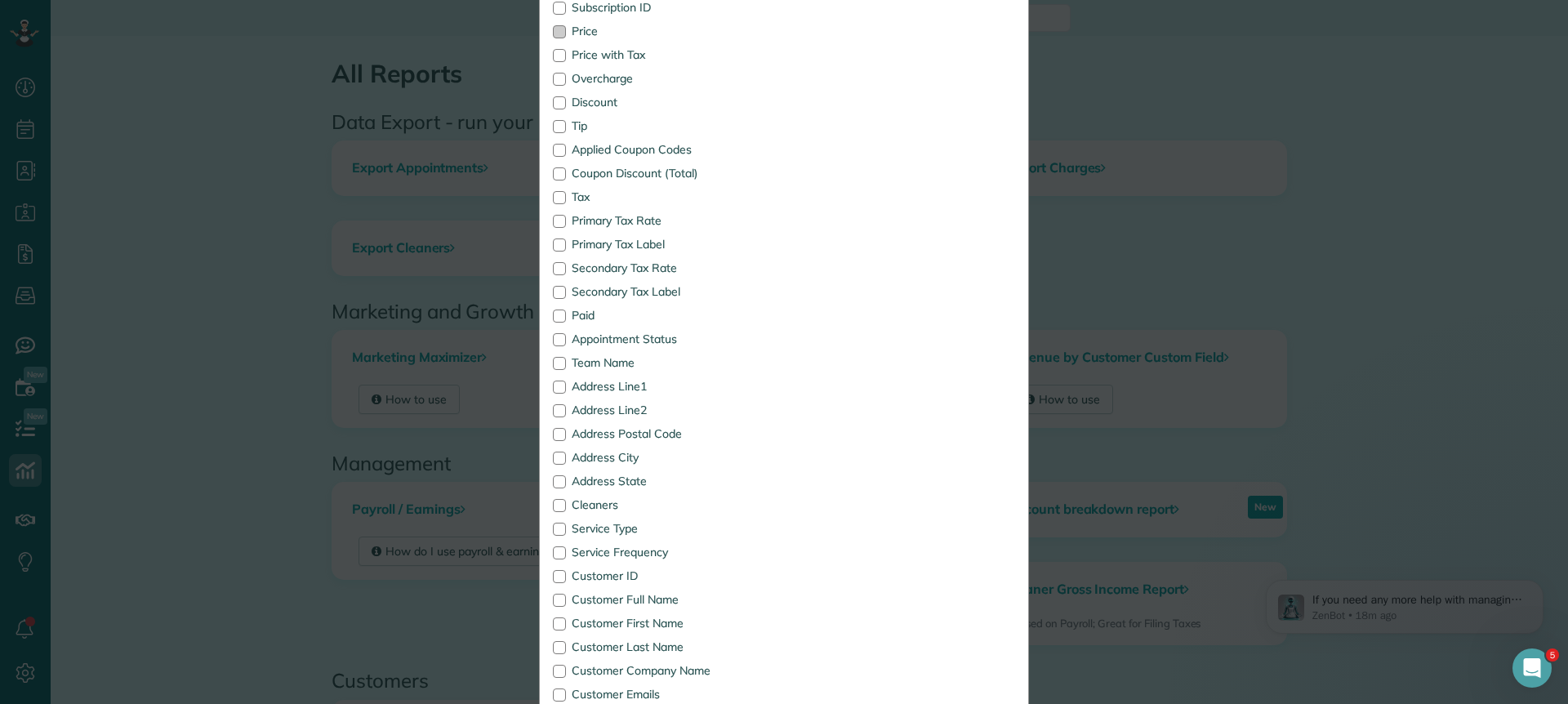 scroll, scrollTop: 702, scrollLeft: 0, axis: vertical 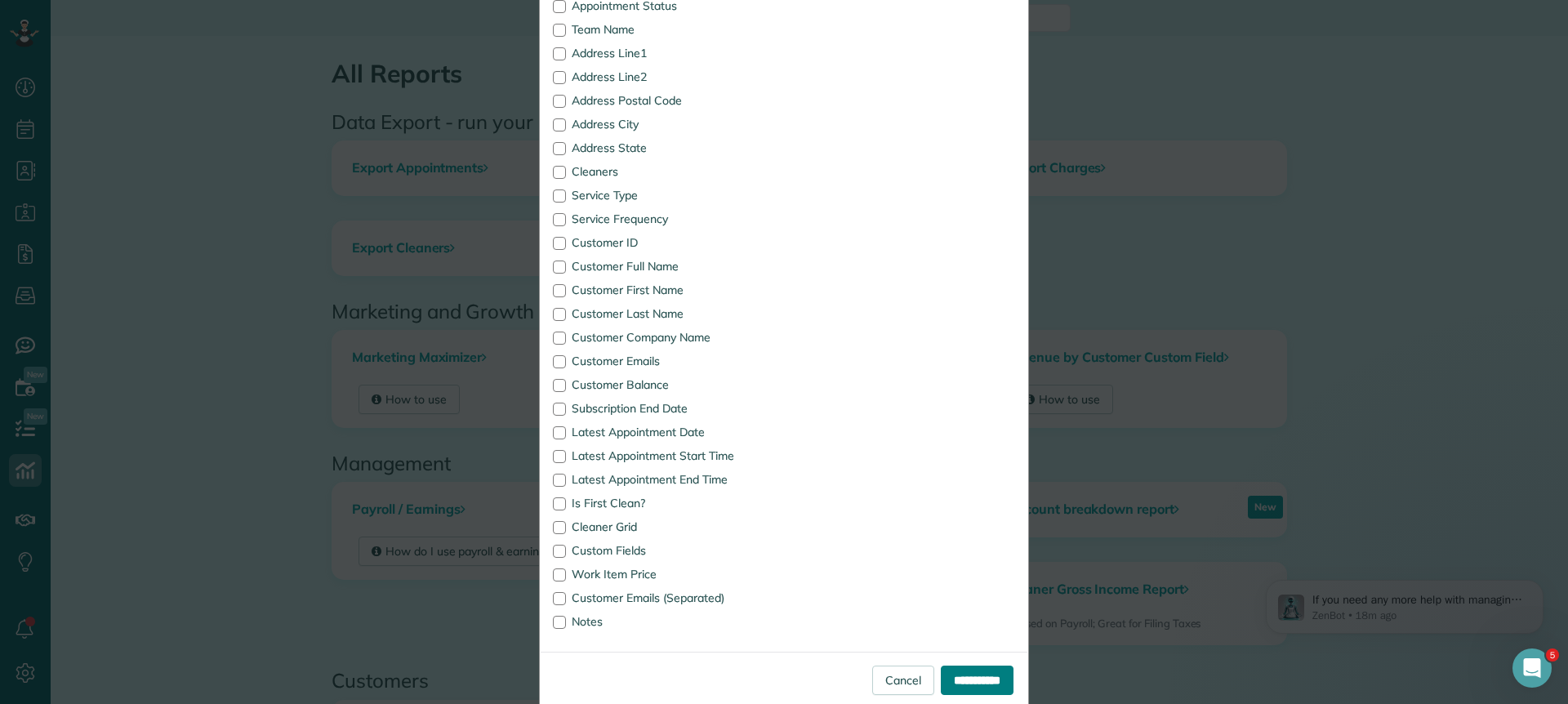 click on "**********" at bounding box center [977, 680] 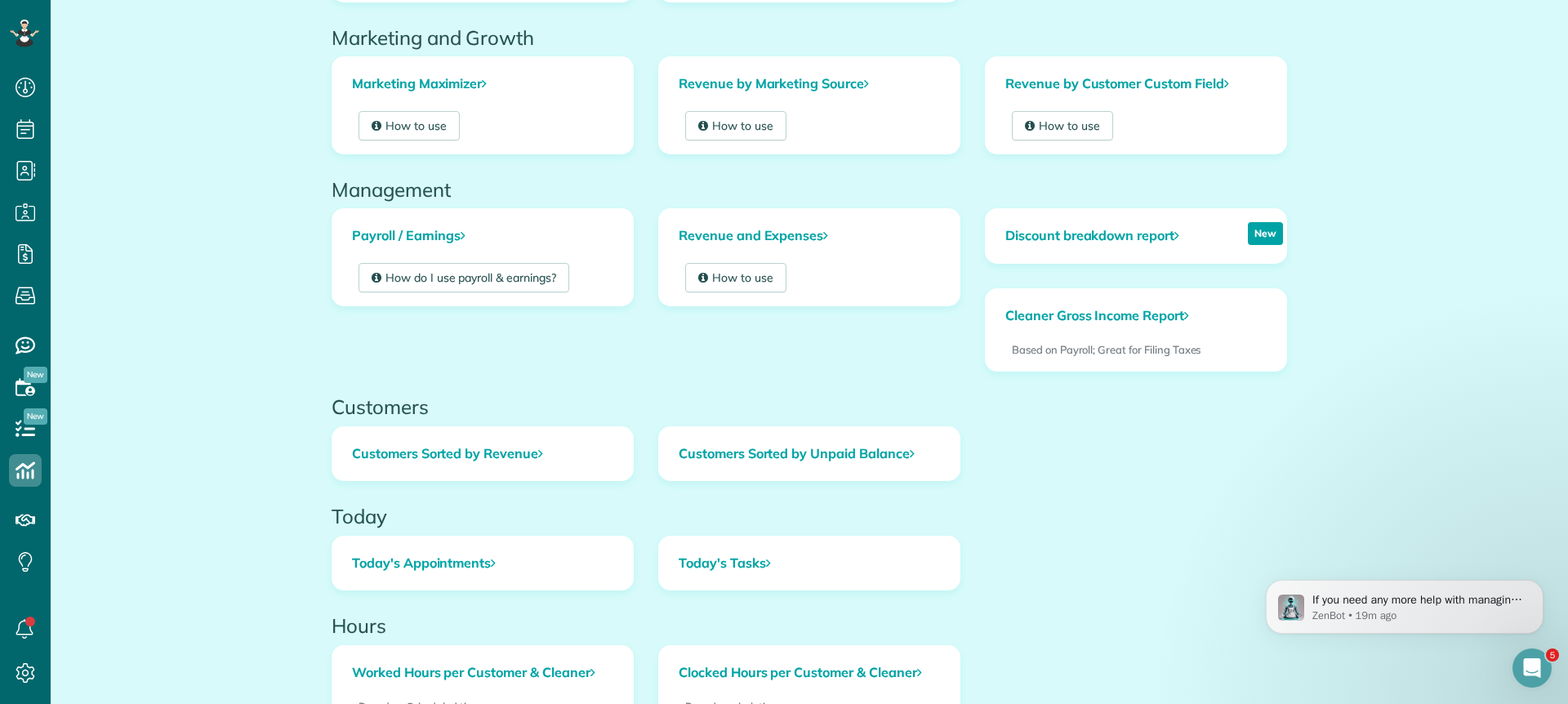 scroll, scrollTop: 421, scrollLeft: 0, axis: vertical 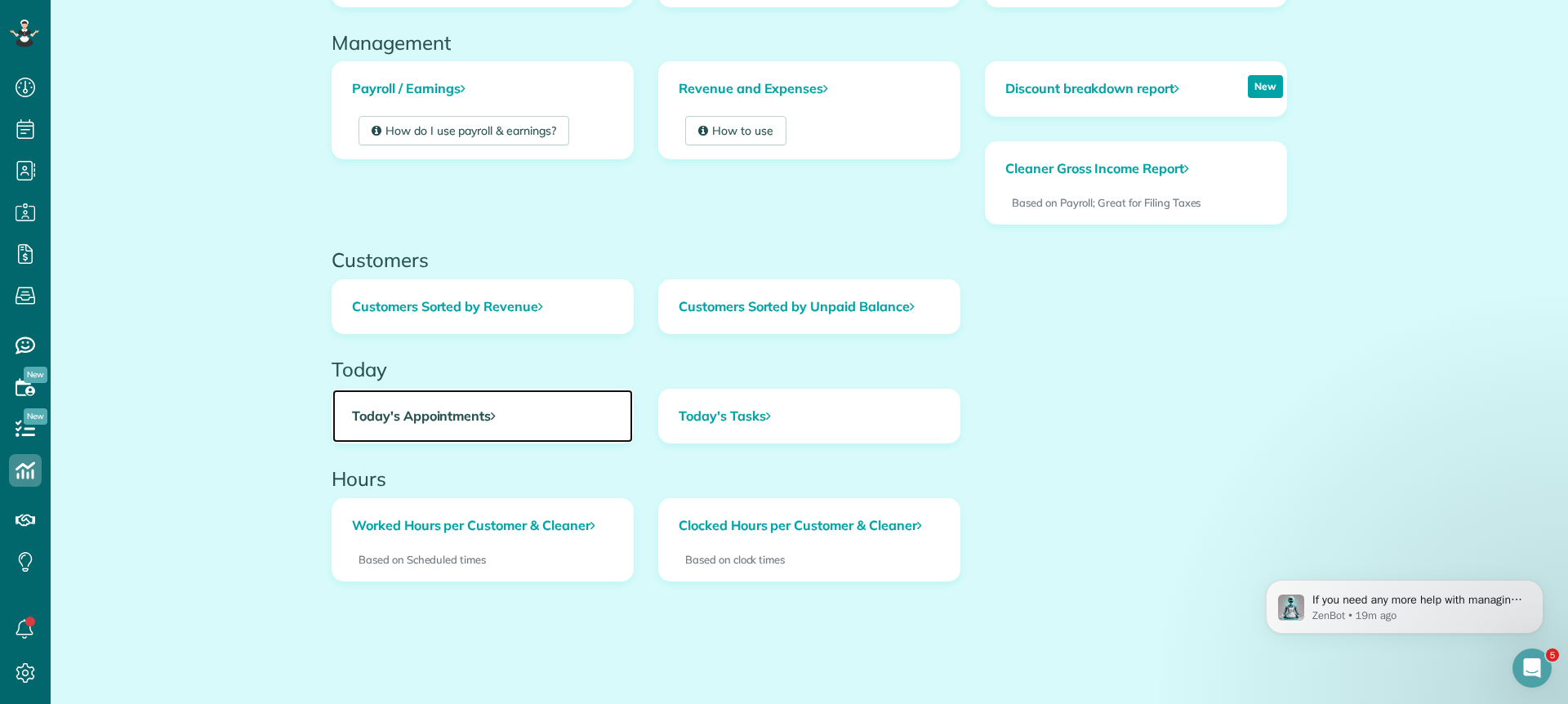 click on "Today's Appointments" at bounding box center [483, 417] 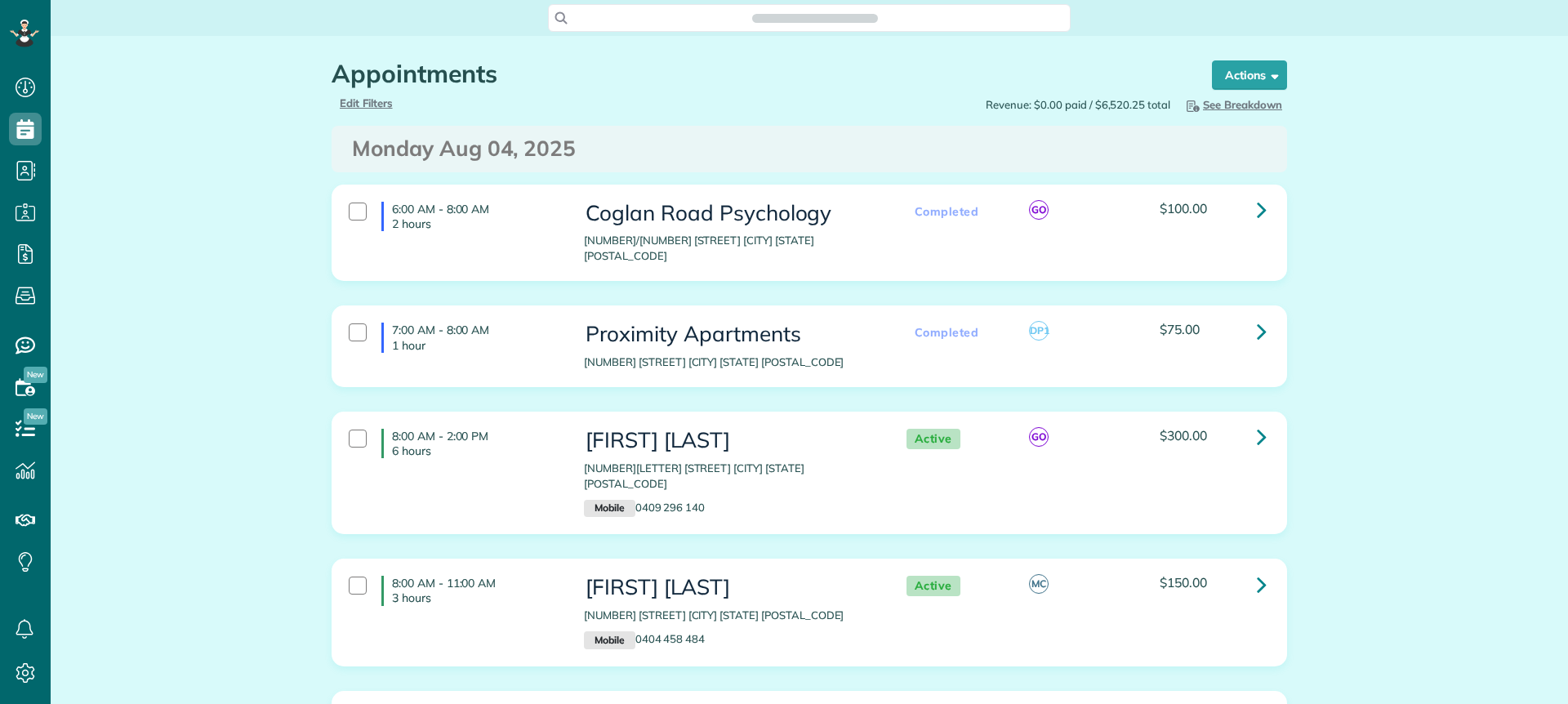 scroll, scrollTop: 0, scrollLeft: 0, axis: both 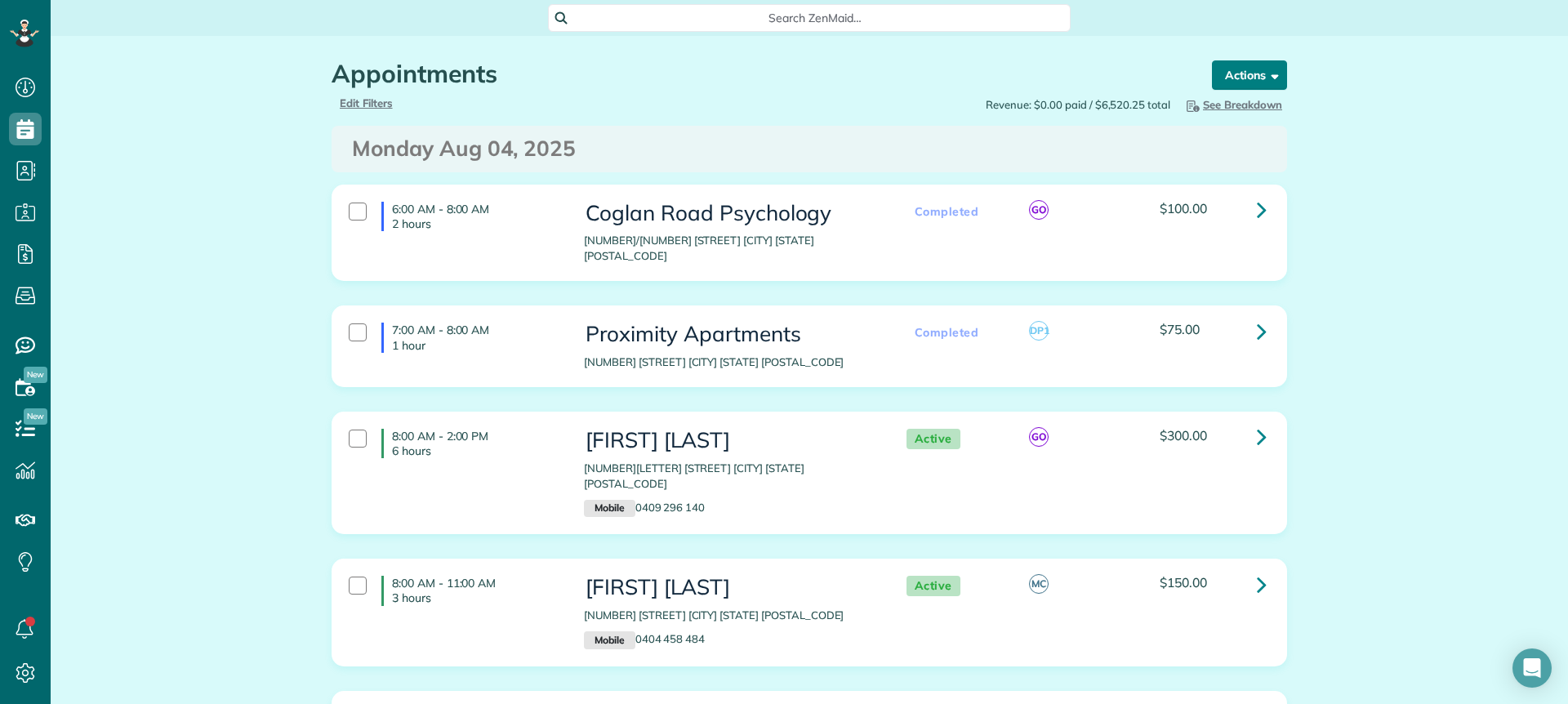 click at bounding box center (1272, 74) 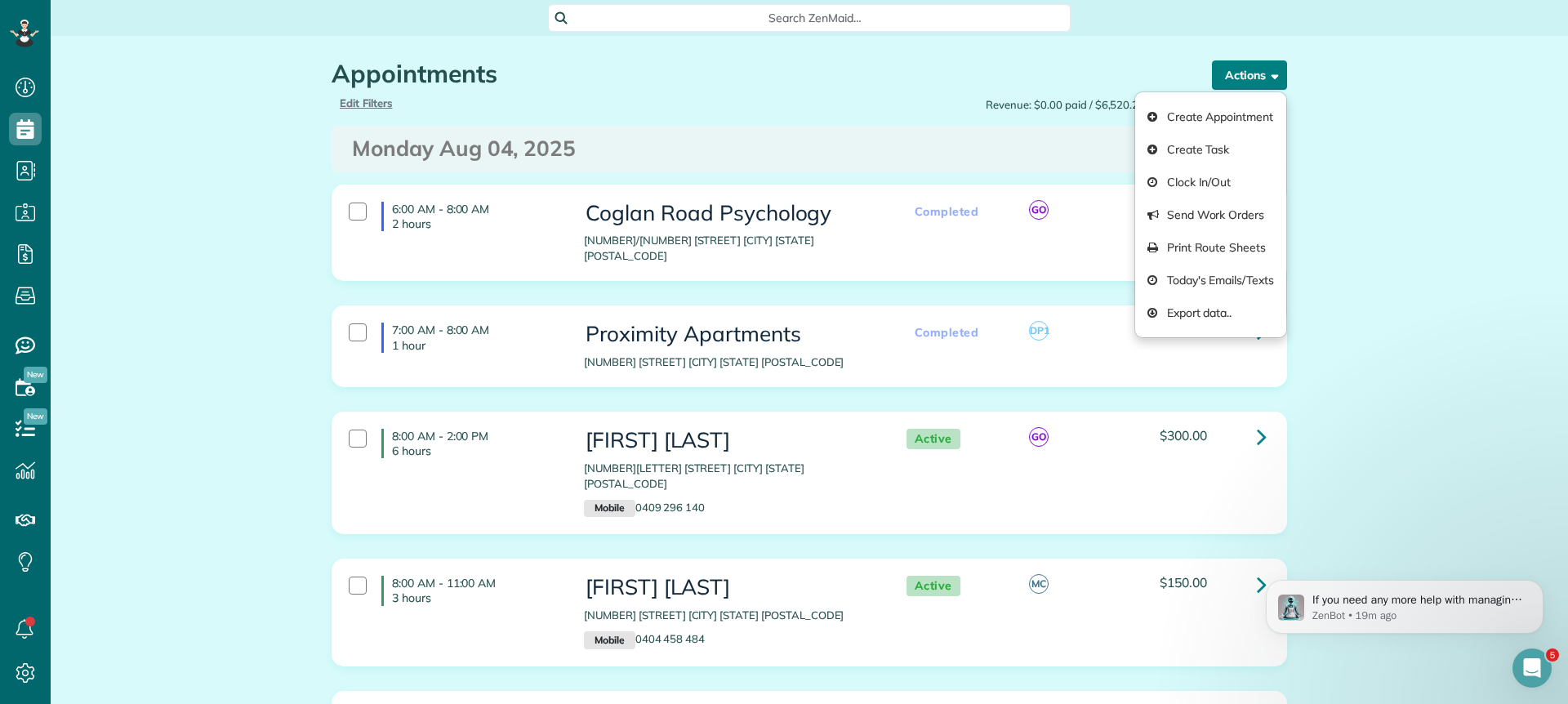 scroll, scrollTop: 0, scrollLeft: 0, axis: both 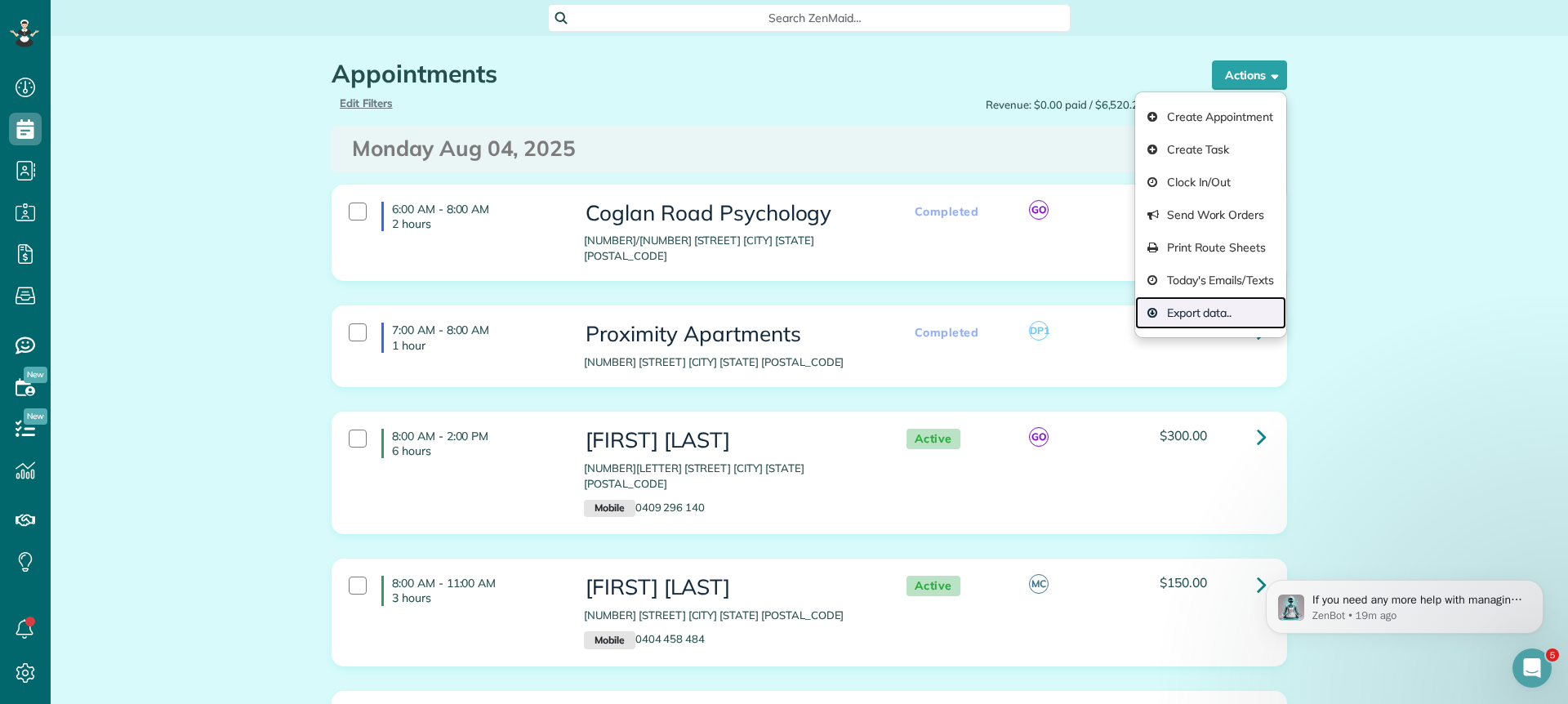 click on "Export data.." at bounding box center (1210, 313) 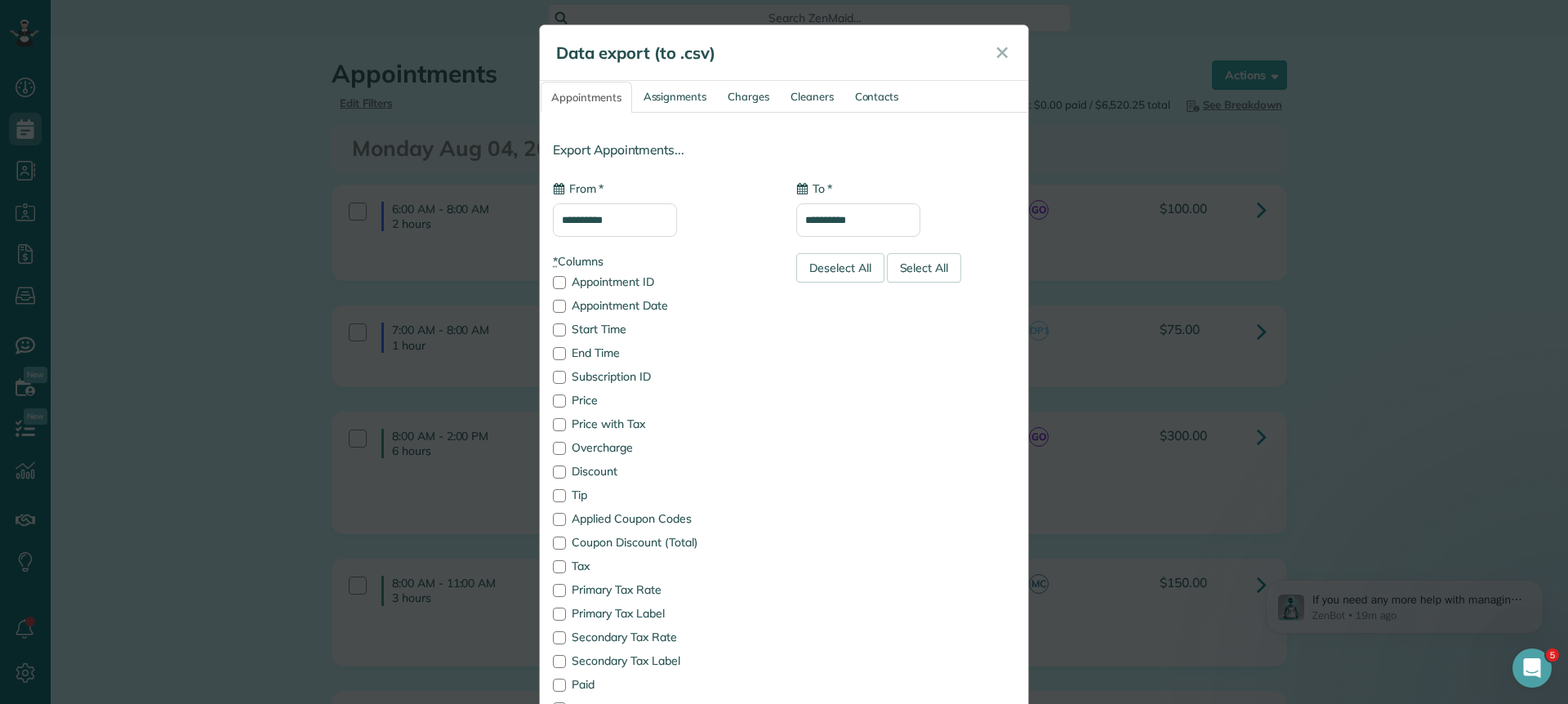 type on "**********" 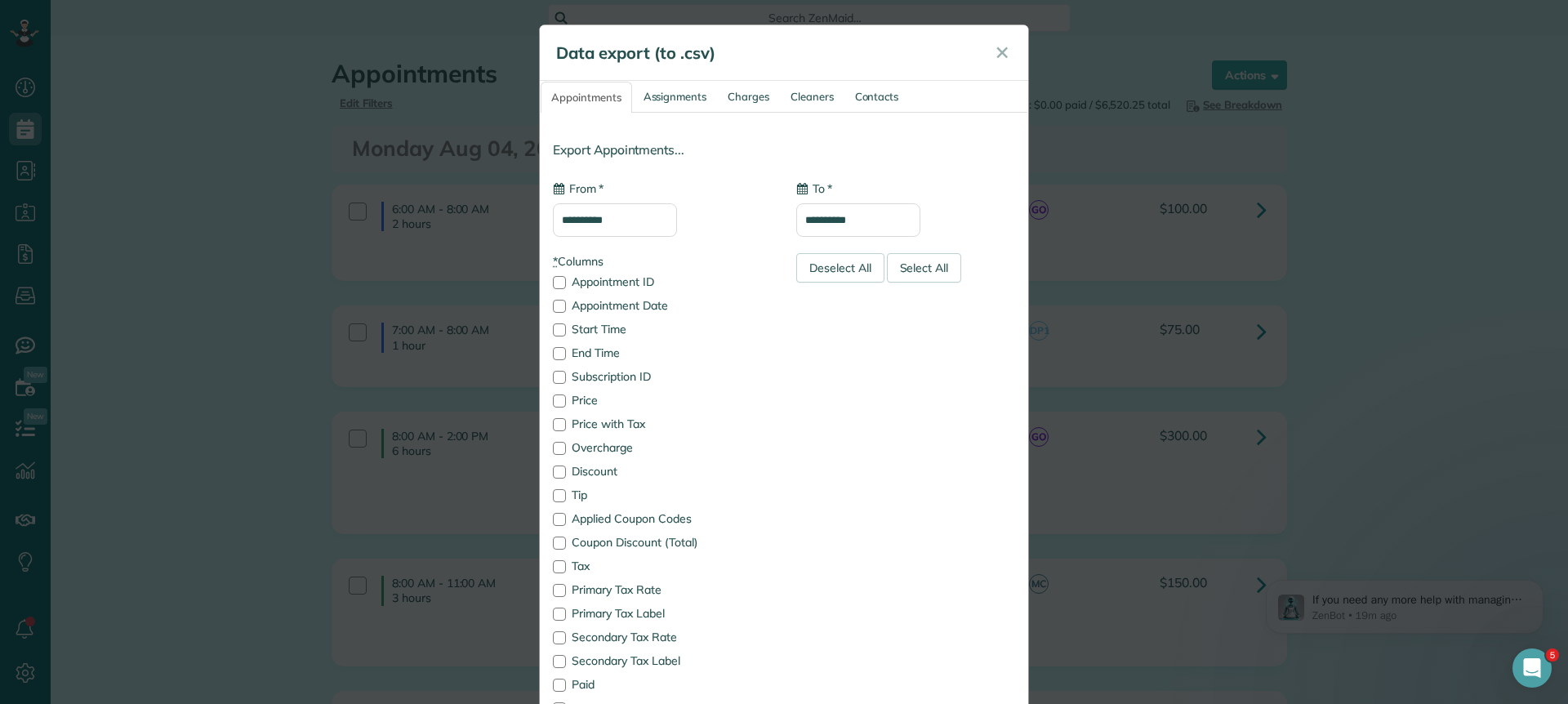 type on "**********" 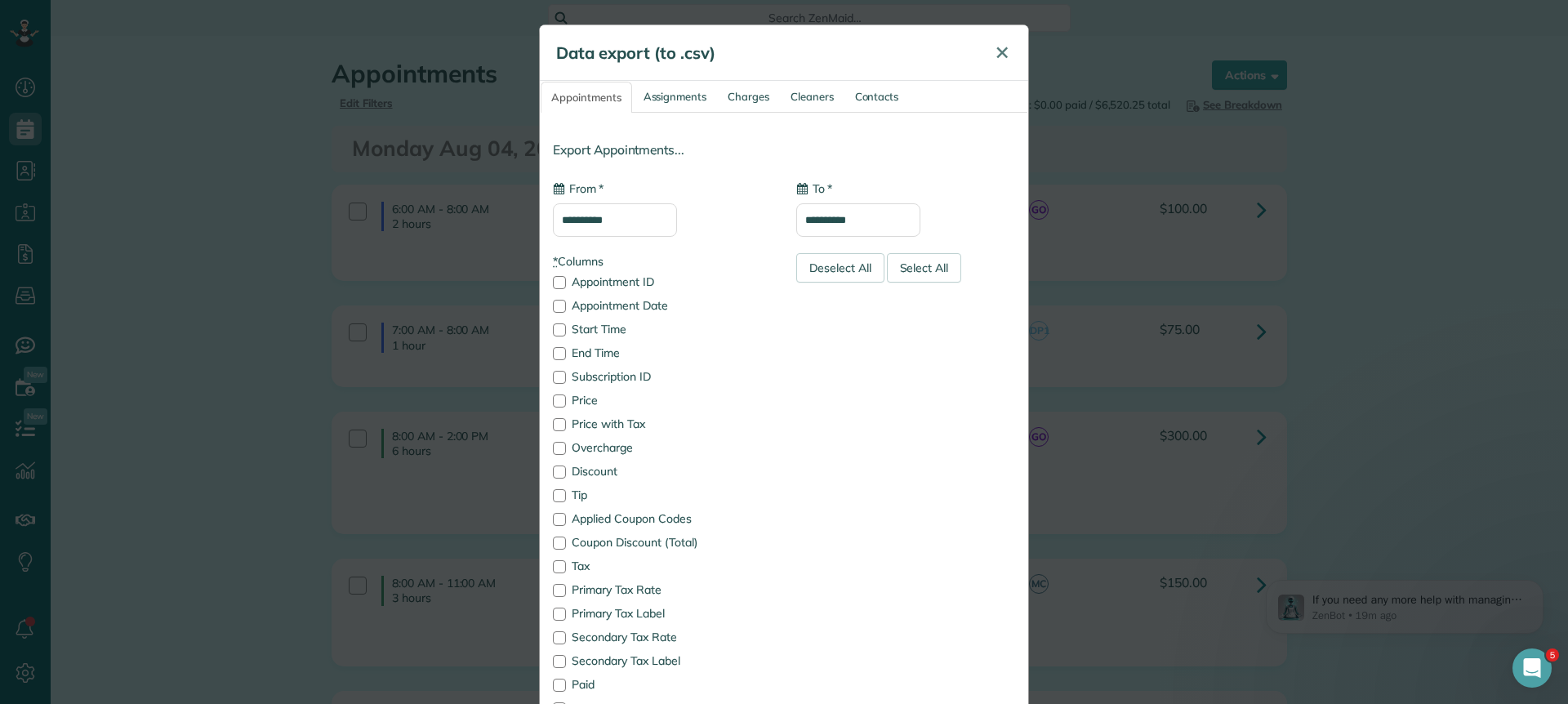 click on "✕" at bounding box center (1002, 52) 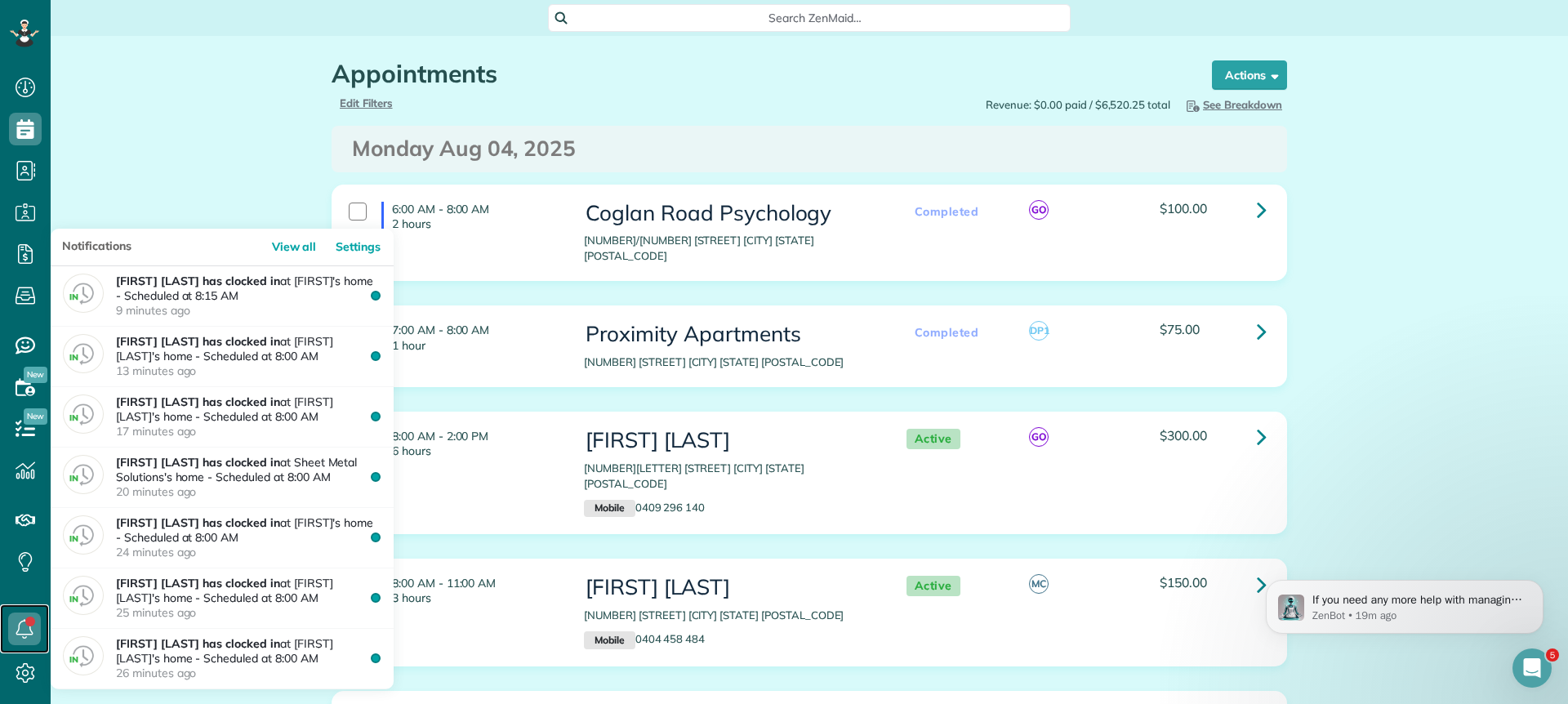 click 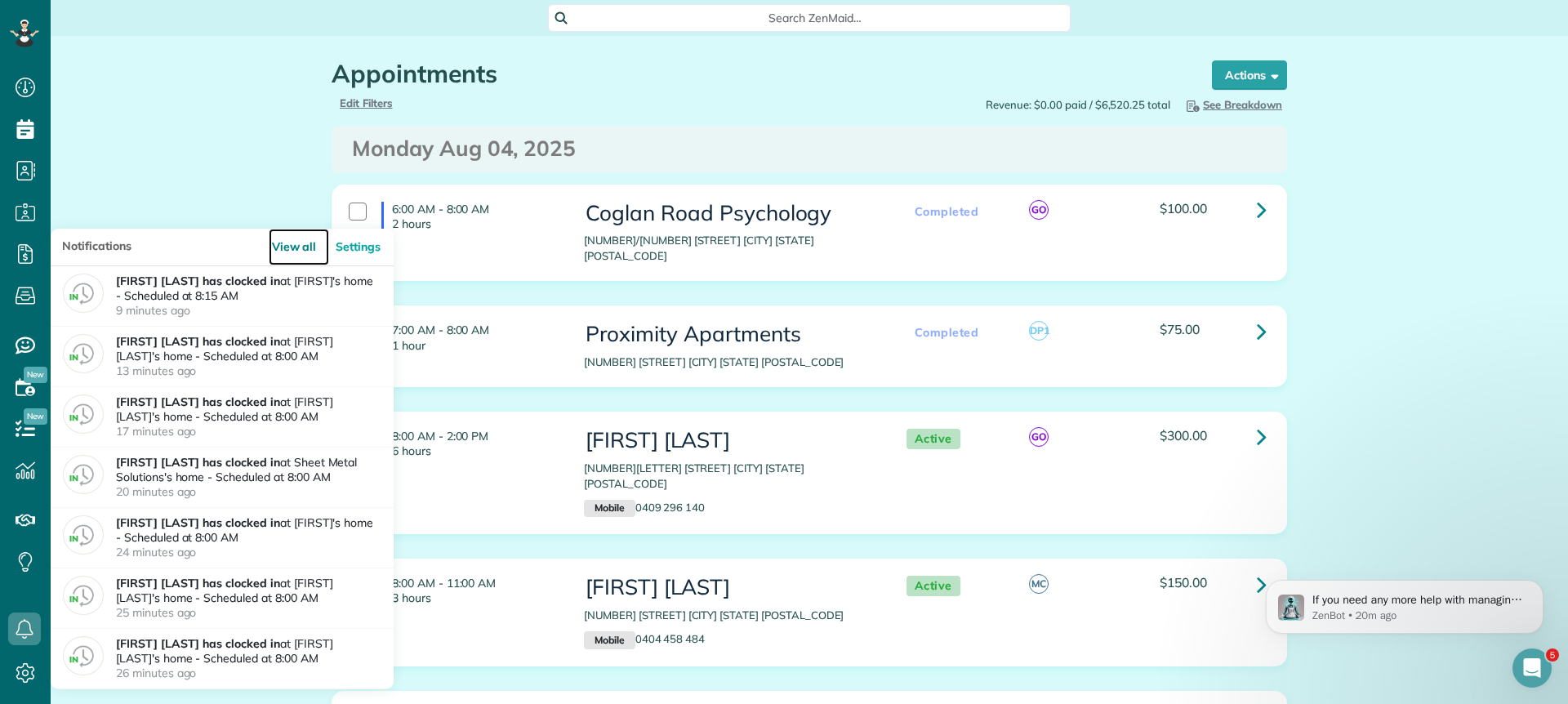 click on "View all" at bounding box center (299, 247) 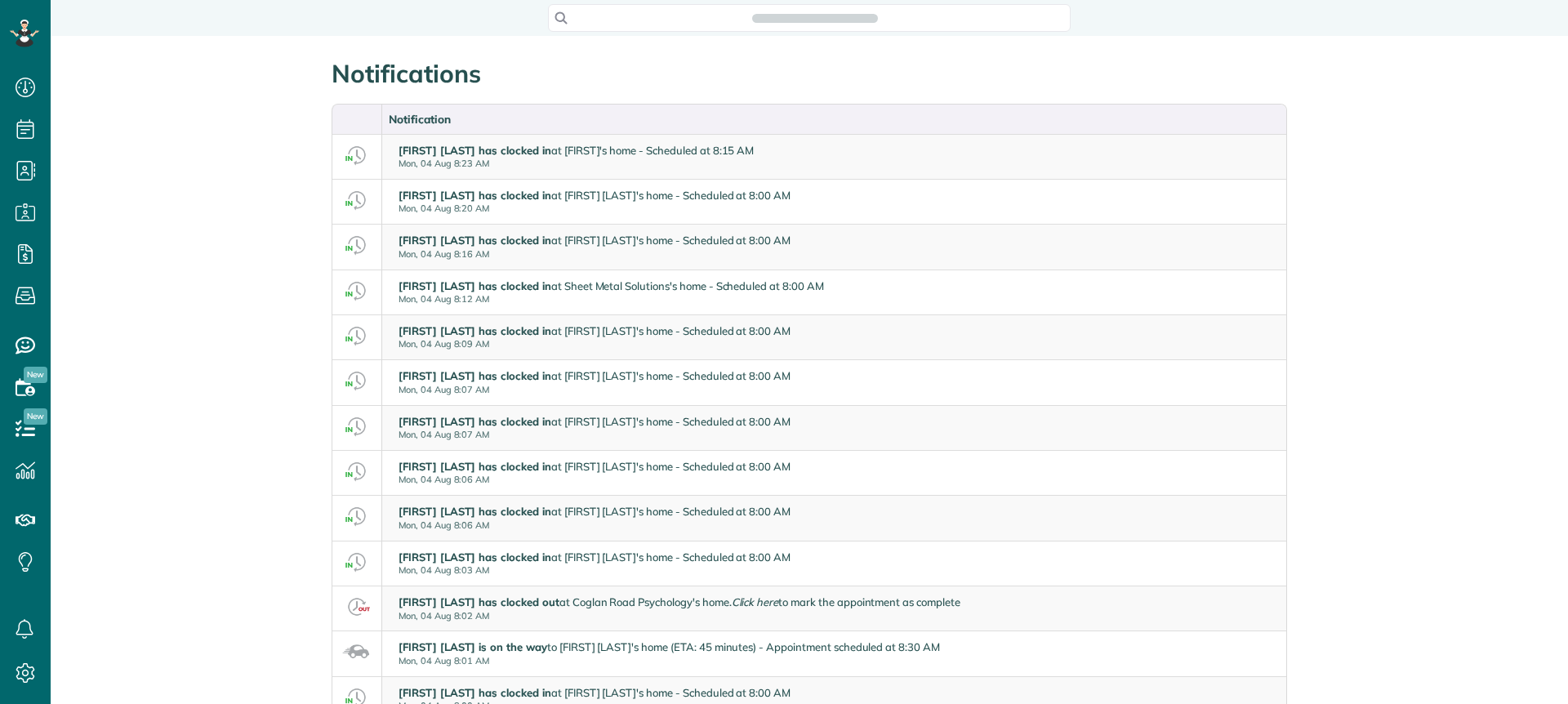 scroll, scrollTop: 0, scrollLeft: 0, axis: both 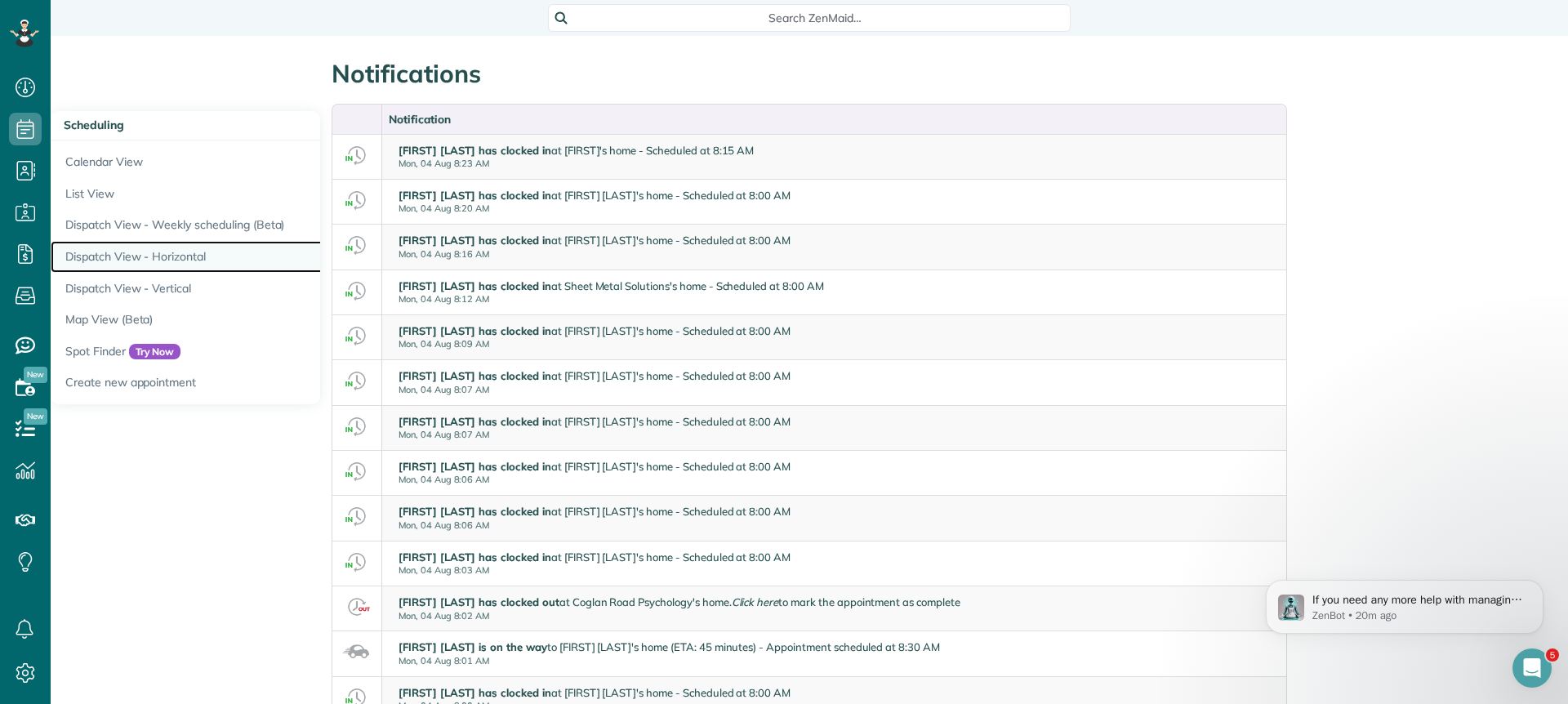click on "Dispatch View - Horizontal" at bounding box center (255, 256) 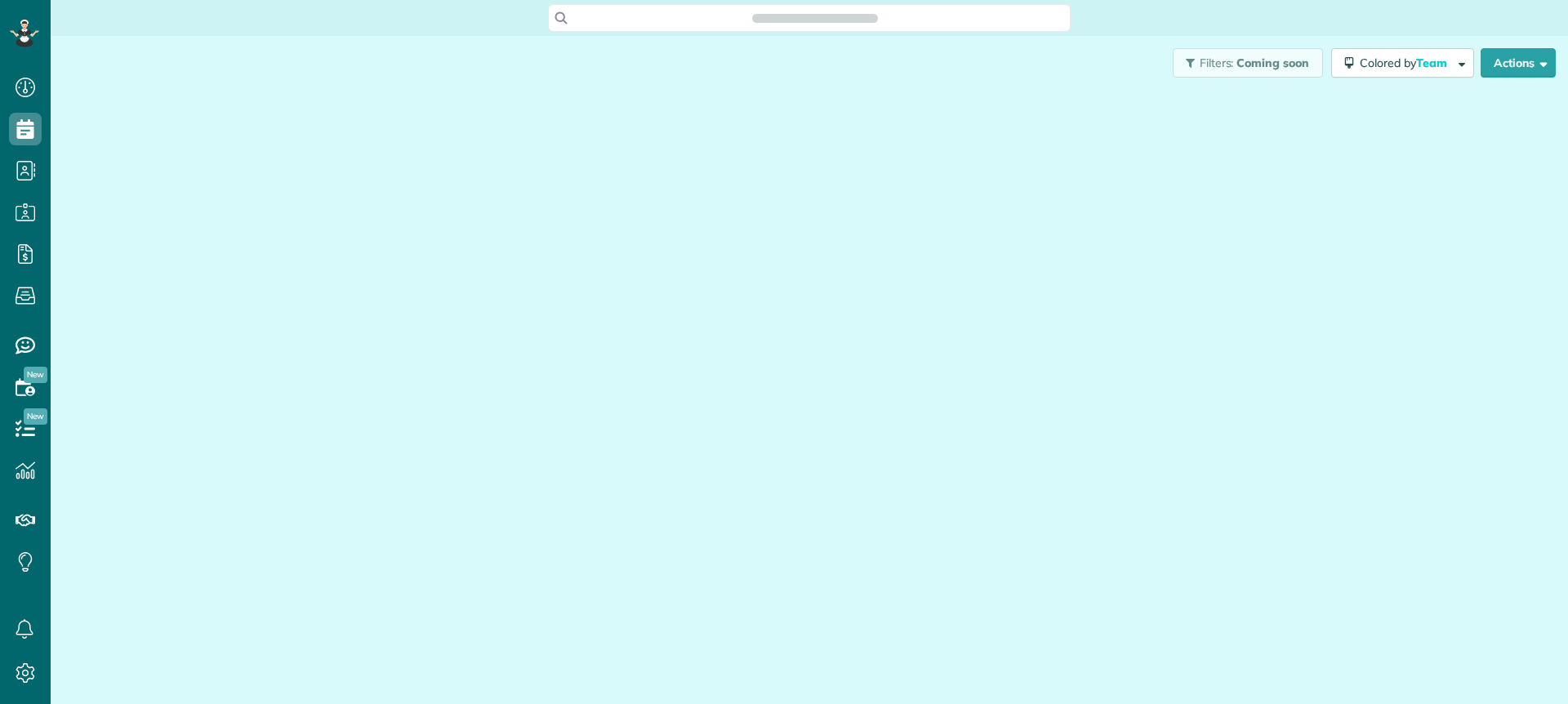 scroll, scrollTop: 0, scrollLeft: 0, axis: both 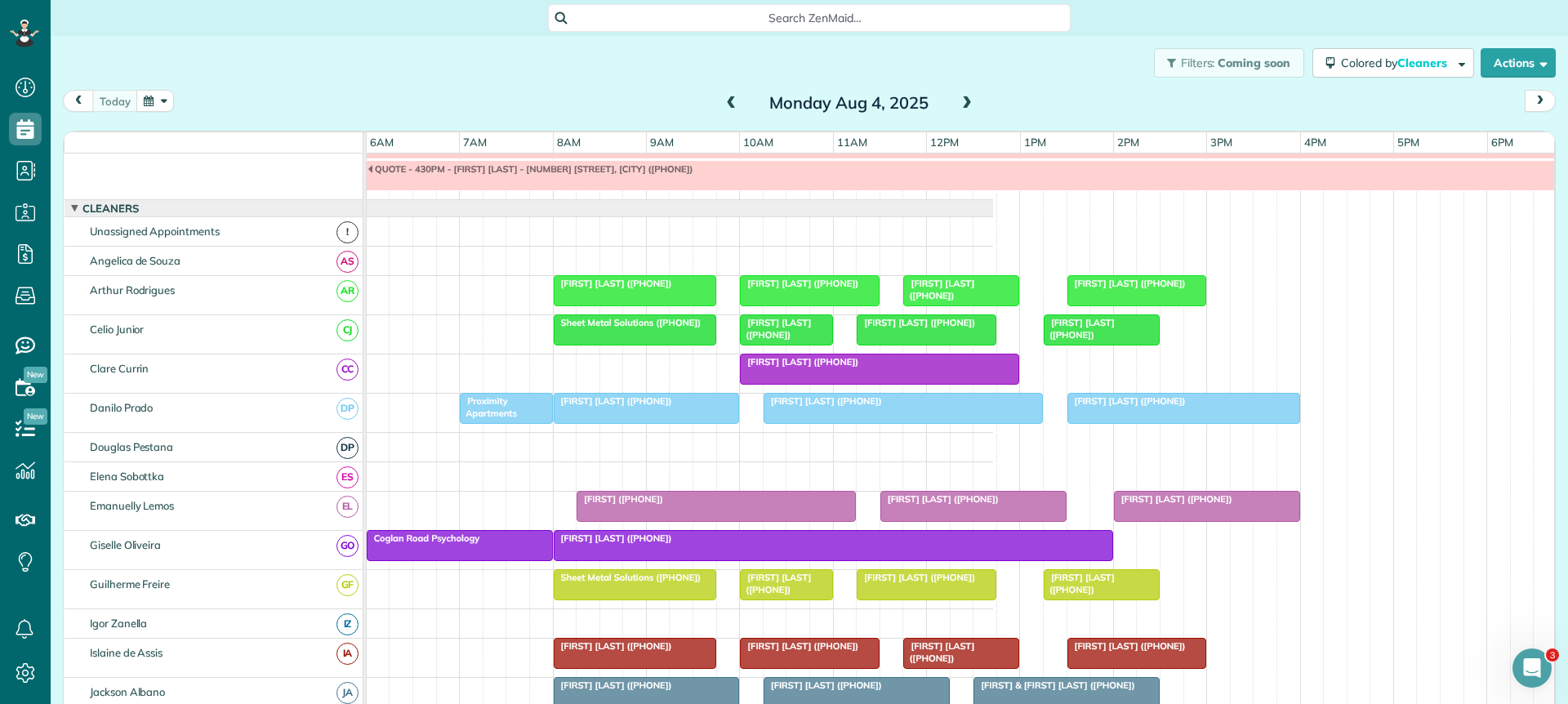 click on "Amber Knight (+61429190636)" at bounding box center (612, 283) 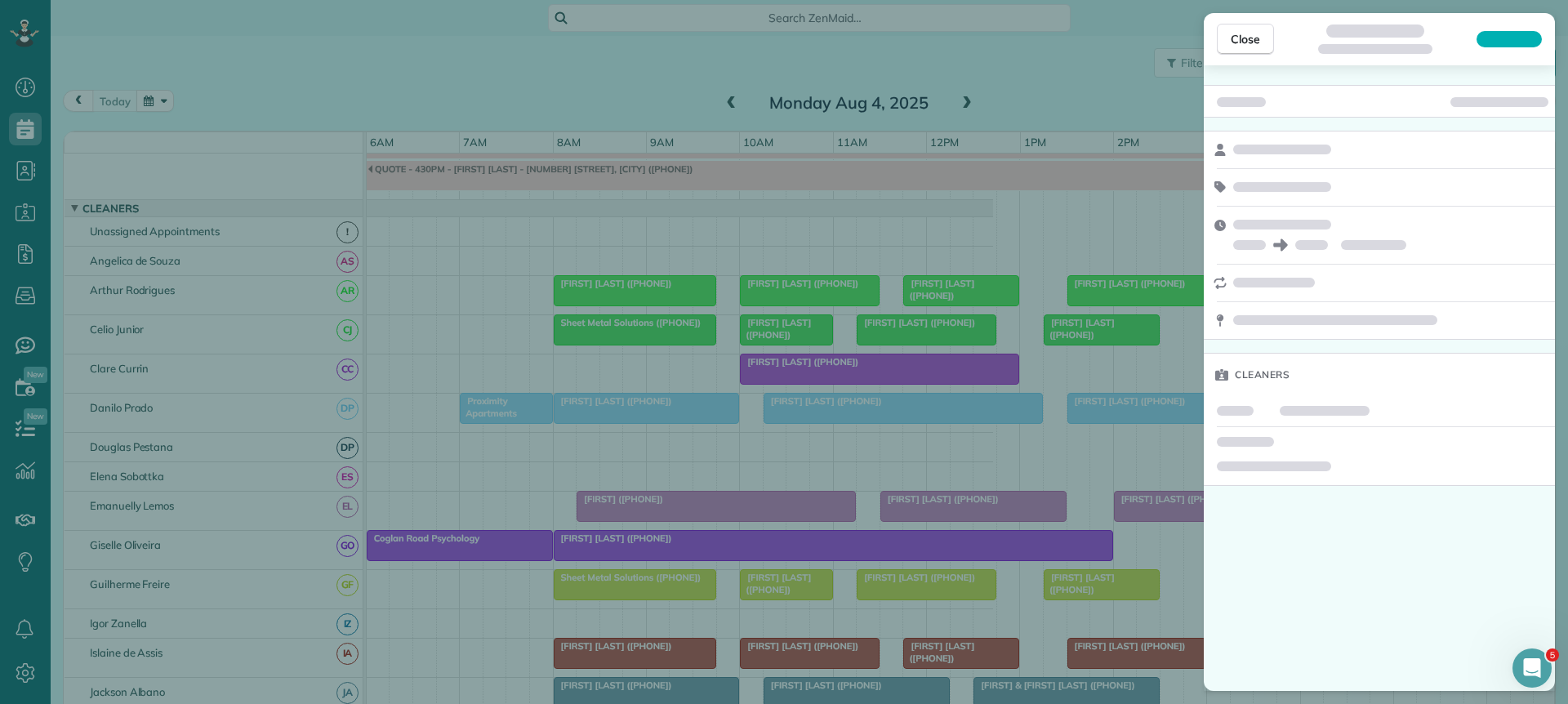 scroll, scrollTop: 0, scrollLeft: 0, axis: both 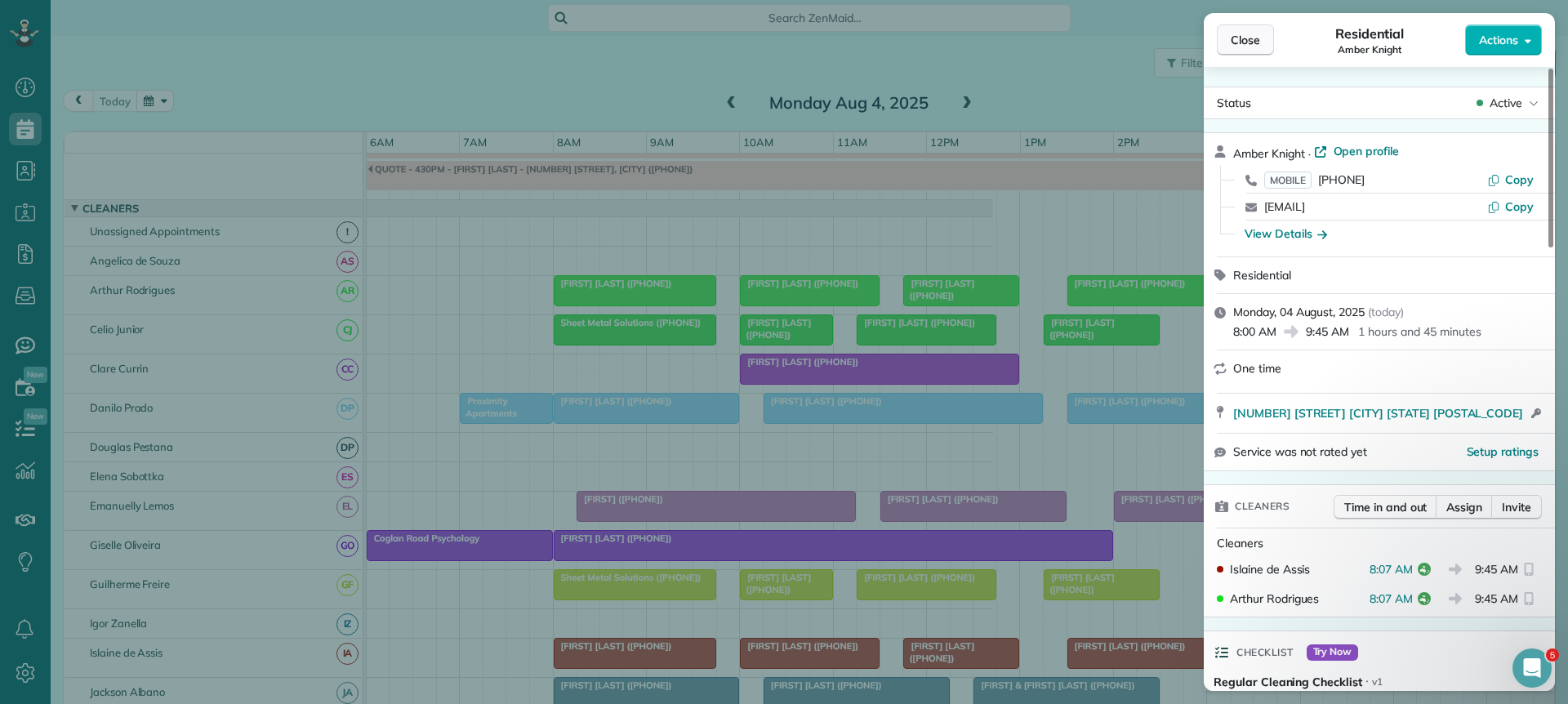 click on "Close" at bounding box center (1245, 40) 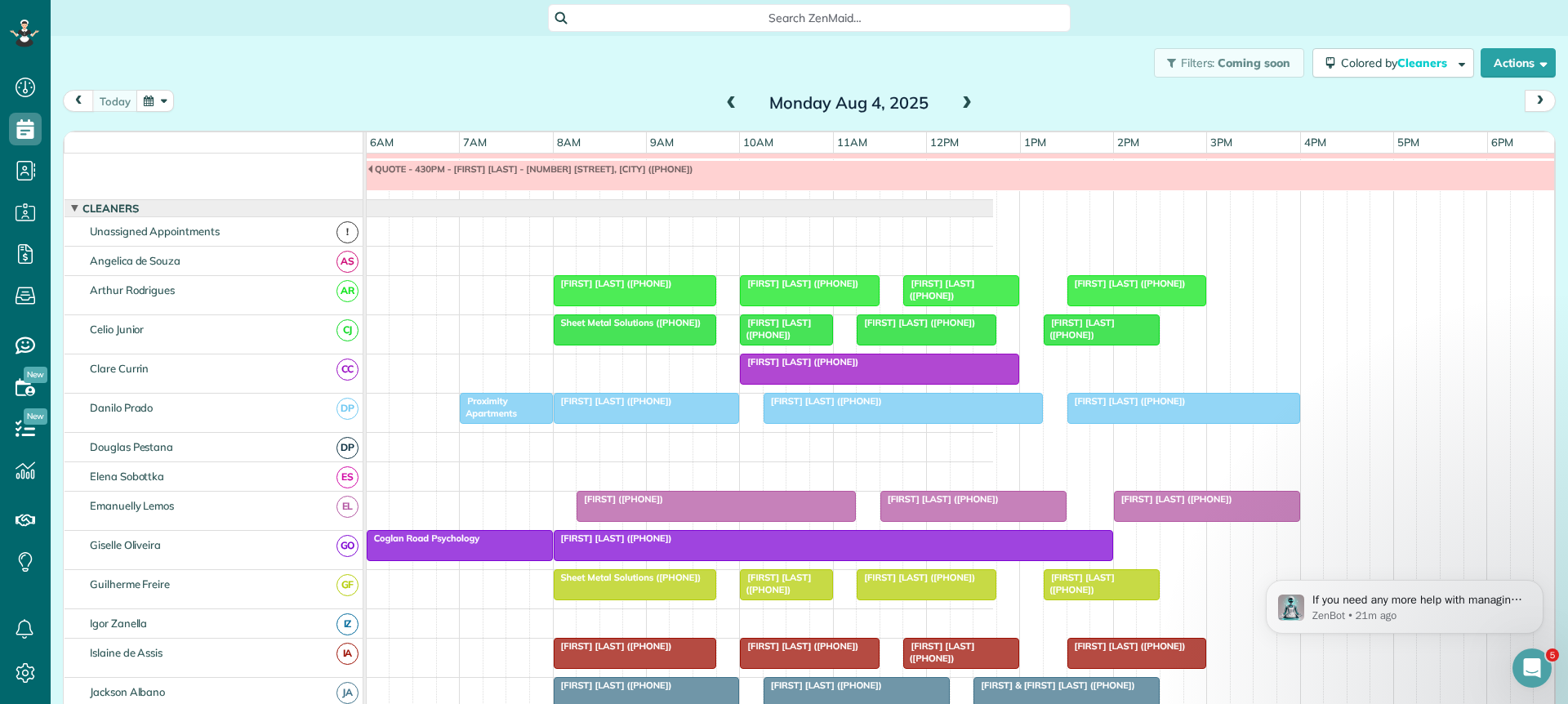 click on "Amber Knight (+61429190636)" at bounding box center (612, 283) 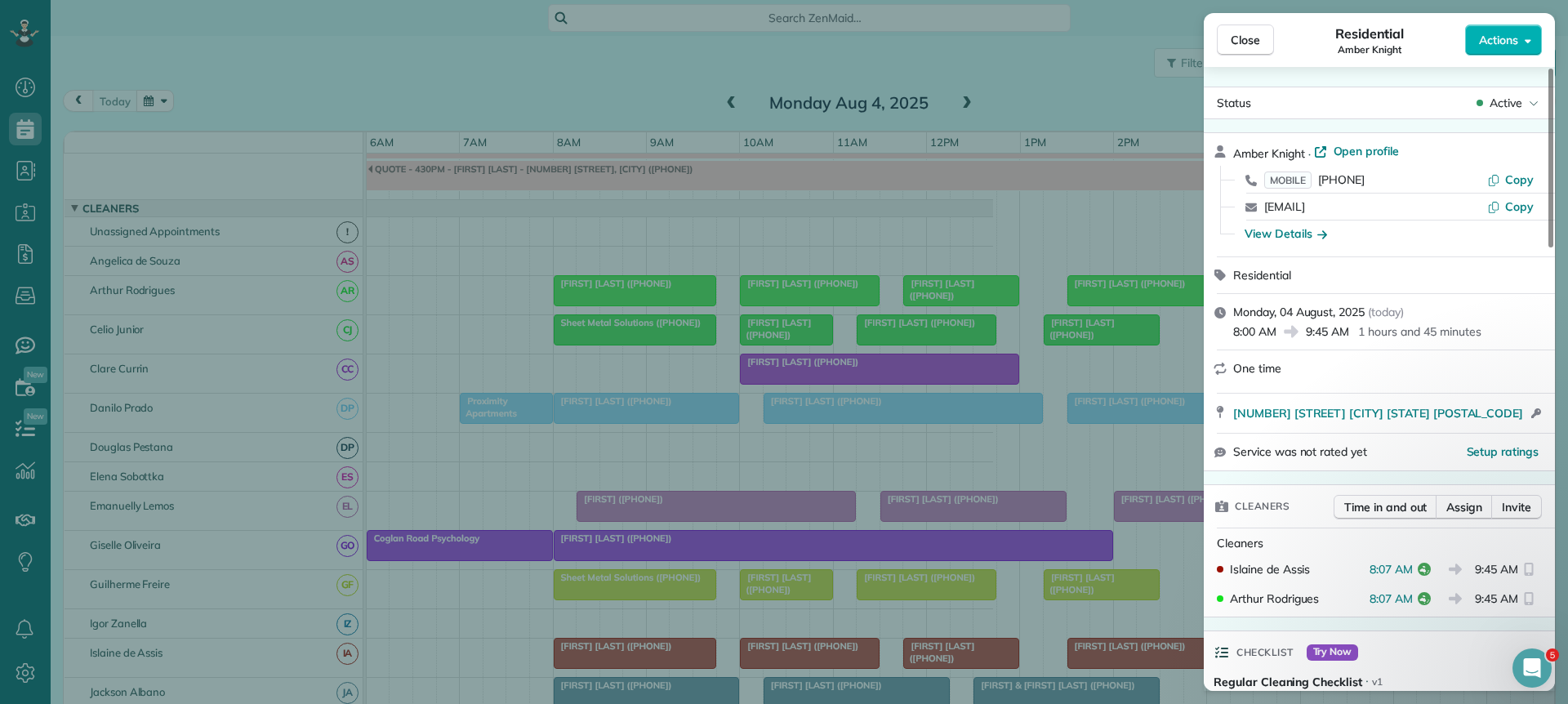 click on "Close Residential Amber Knight Actions Status Active Amber Knight · Open profile MOBILE 0429 190 636 Copy amber_knight@live.com.au Copy View Details Residential Monday, 04 August, 2025 ( today ) 8:00 AM 9:45 AM 1 hours and 45 minutes One time 8 Stoke Rise KINGSLEY WA 6026 Open access information Service was not rated yet Setup ratings Cleaners Time in and out Assign Invite Cleaners Islaine   de Assis 8:07 AM 9:45 AM Arthur   Rodrigues 8:07 AM 9:45 AM Checklist Try Now Regular Cleaning Checklist  ⋅  v1 includes 85 items Details Unassign Billing Billing actions Service Service Price (3.5x $49.50) $173.25 Add an item Overcharge $0.00 Discount $0.00 Coupon discount - Primary tax - Secondary tax - Total appointment price $173.25 Tips collected $0.00 Unpaid Mark as paid Total including tip $173.25 Get paid online in no-time! Send an invoice and reward your cleaners with tips Charge customer credit card Appointment custom fields Reason for Skip - Hidden from cleaners Pay Method - Hidden from cleaners Work items 0" at bounding box center [784, 352] 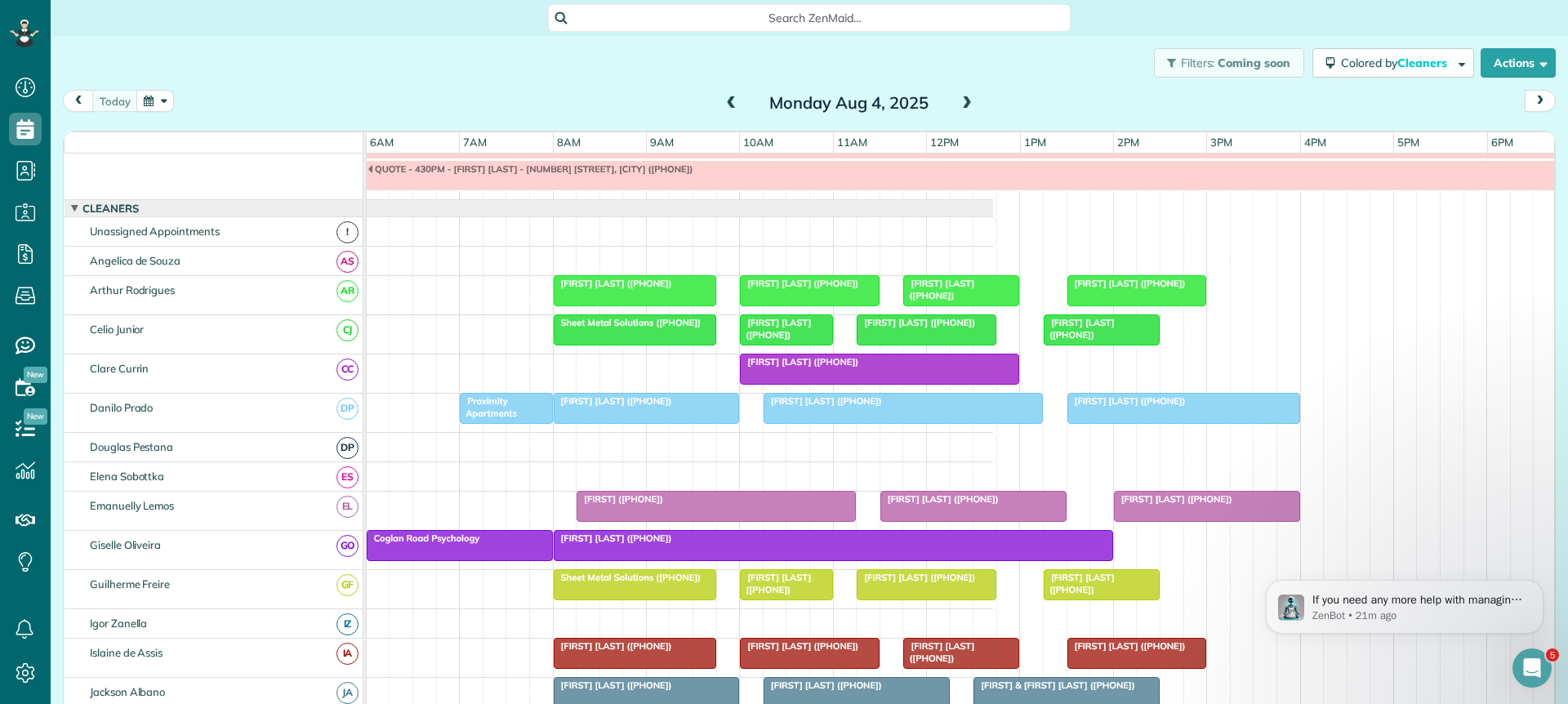 click on "Anastacia Baleuva (+61457218912)" at bounding box center [799, 283] 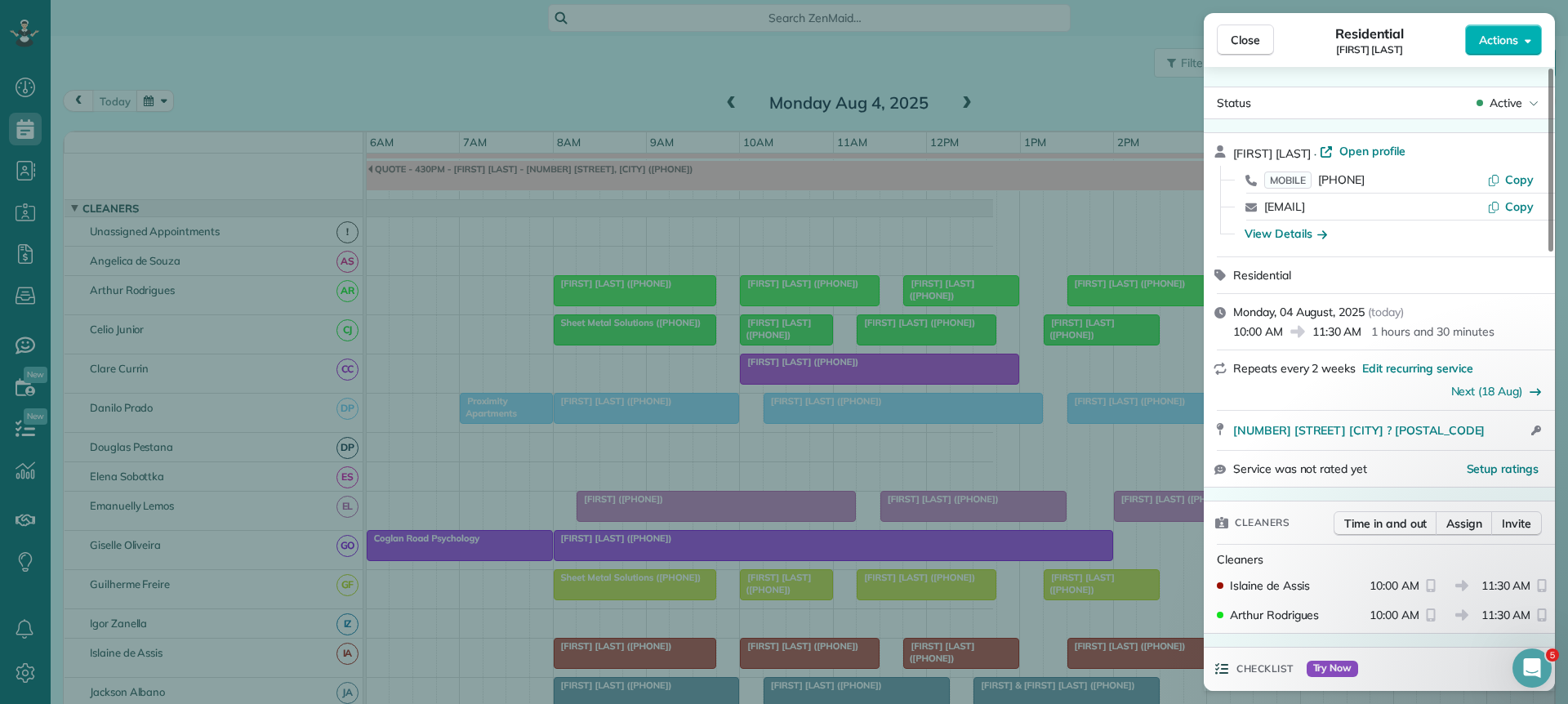 click on "Close Residential Anastacia Baleuva Actions Status Active Anastacia Baleuva · Open profile MOBILE 0457 218 912 Copy a.balueva@gmail.com Copy View Details Residential Monday, 04 August, 2025 ( today ) 10:00 AM 11:30 AM 1 hours and 30 minutes Repeats every 2 weeks Edit recurring service Next (18 Aug) 14 Twickenham Drive Kingsley ? 6026 Open access information Service was not rated yet Setup ratings Cleaners Time in and out Assign Invite Cleaners Islaine   de Assis 10:00 AM 11:30 AM Arthur   Rodrigues 10:00 AM 11:30 AM Checklist Try Now Regular Cleaning Checklist  ⋅  v1 includes 85 items Details Unassign Billing Billing actions Service Service Price (3x $45.00) $135.00 Add an item Overcharge $0.00 Discount $0.00 Coupon discount - Primary tax - Secondary tax - Total appointment price $135.00 Tips collected $0.00 Unpaid Mark as paid Total including tip $135.00 Get paid online in no-time! Send an invoice and reward your cleaners with tips Charge customer credit card Appointment custom fields Reason for Skip - -" at bounding box center (784, 352) 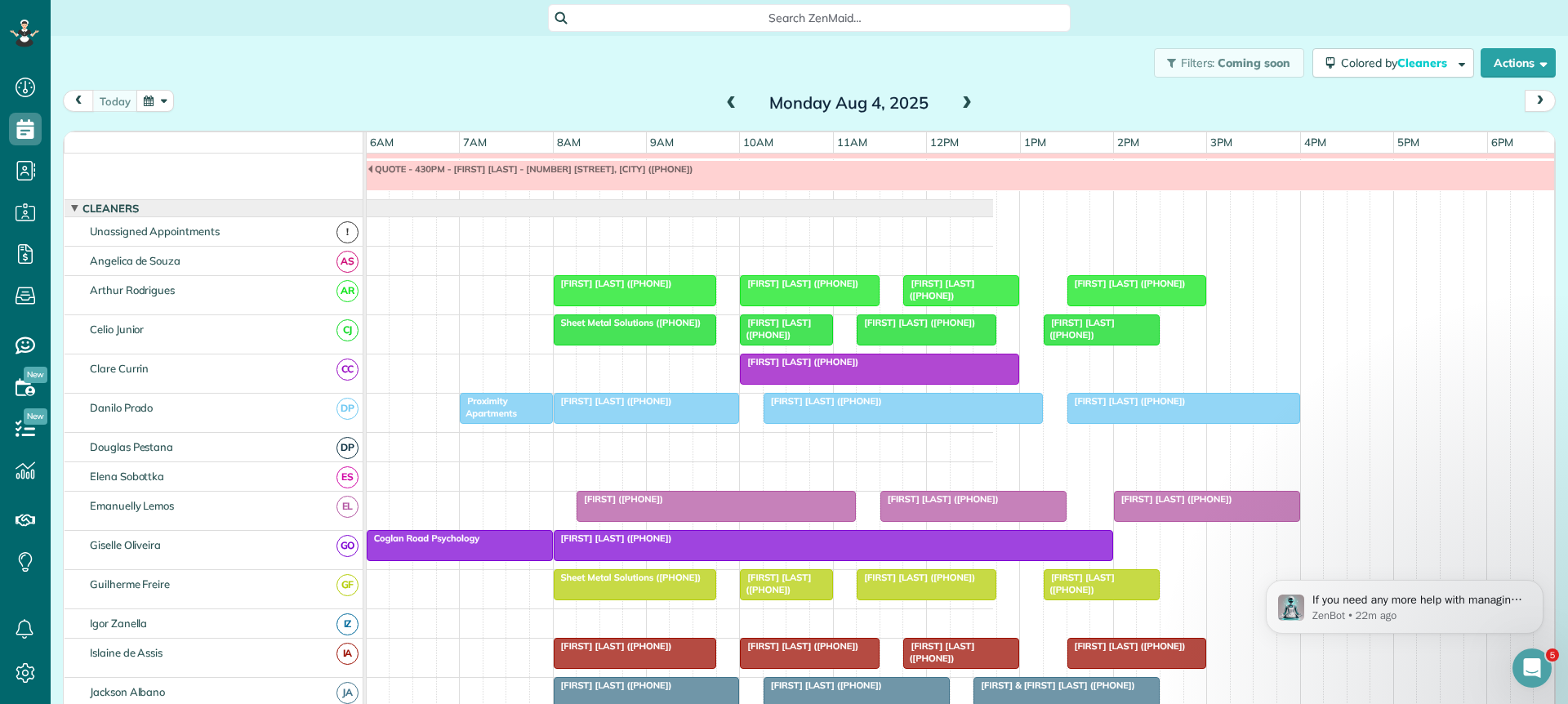 click on "Amber Knight (+61429190636)" at bounding box center [612, 283] 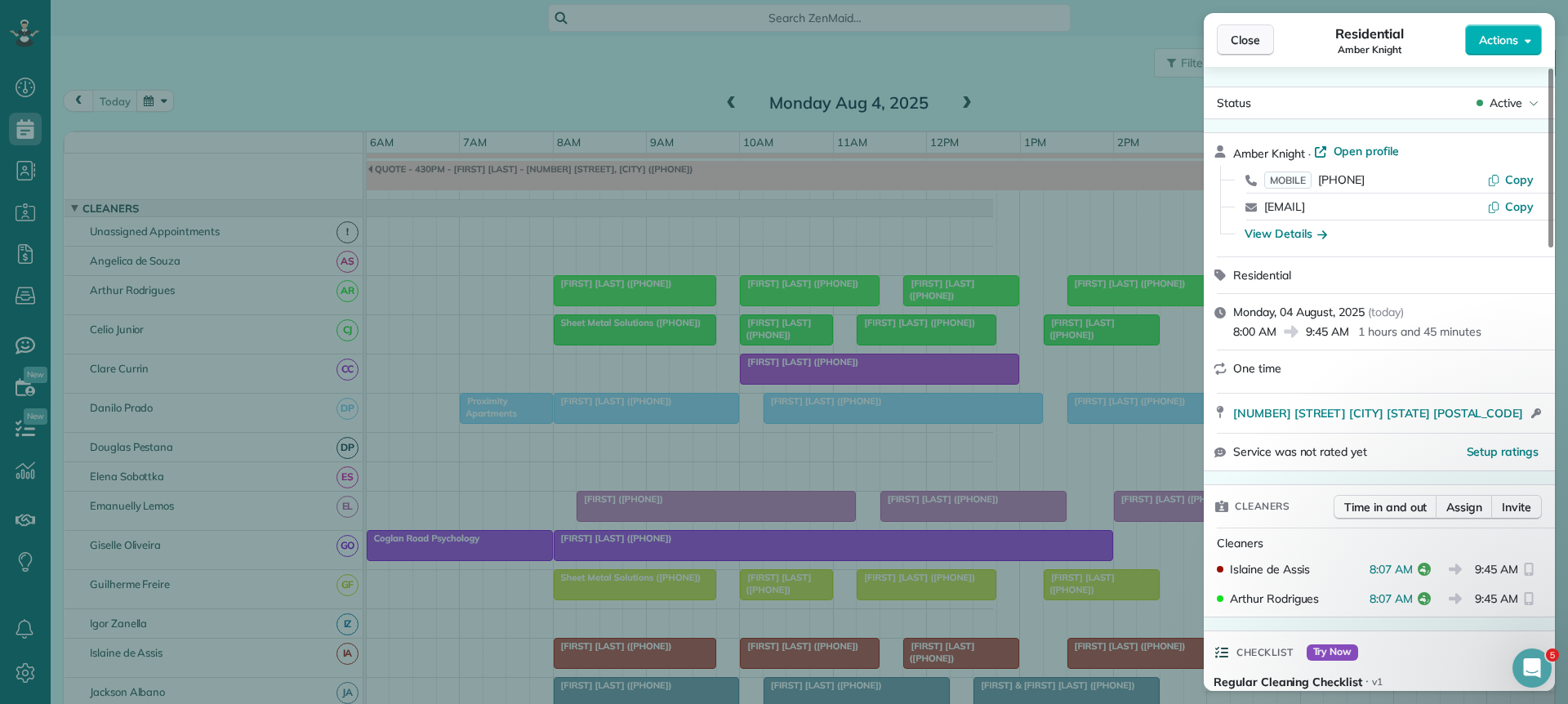 click on "Close" at bounding box center (1245, 40) 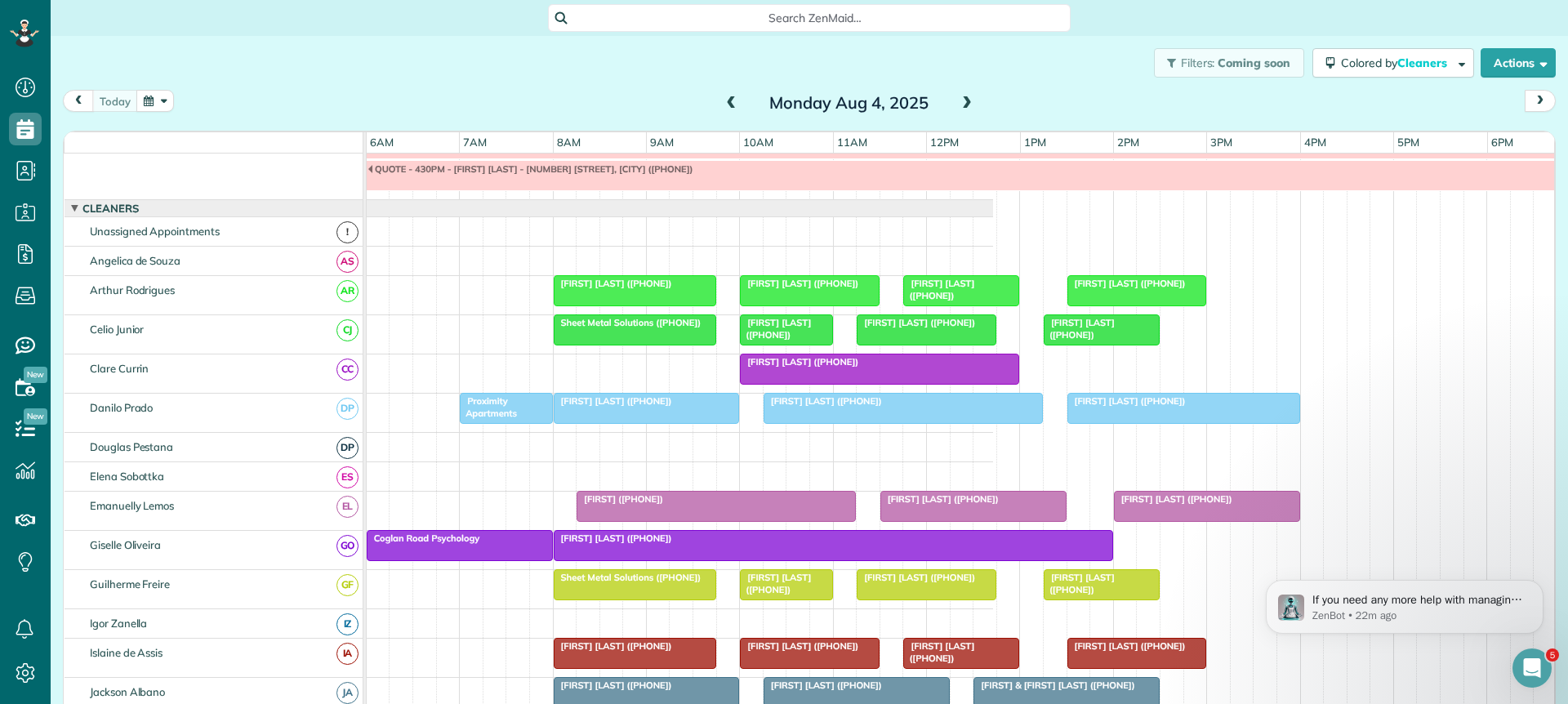 scroll, scrollTop: 203, scrollLeft: 561, axis: both 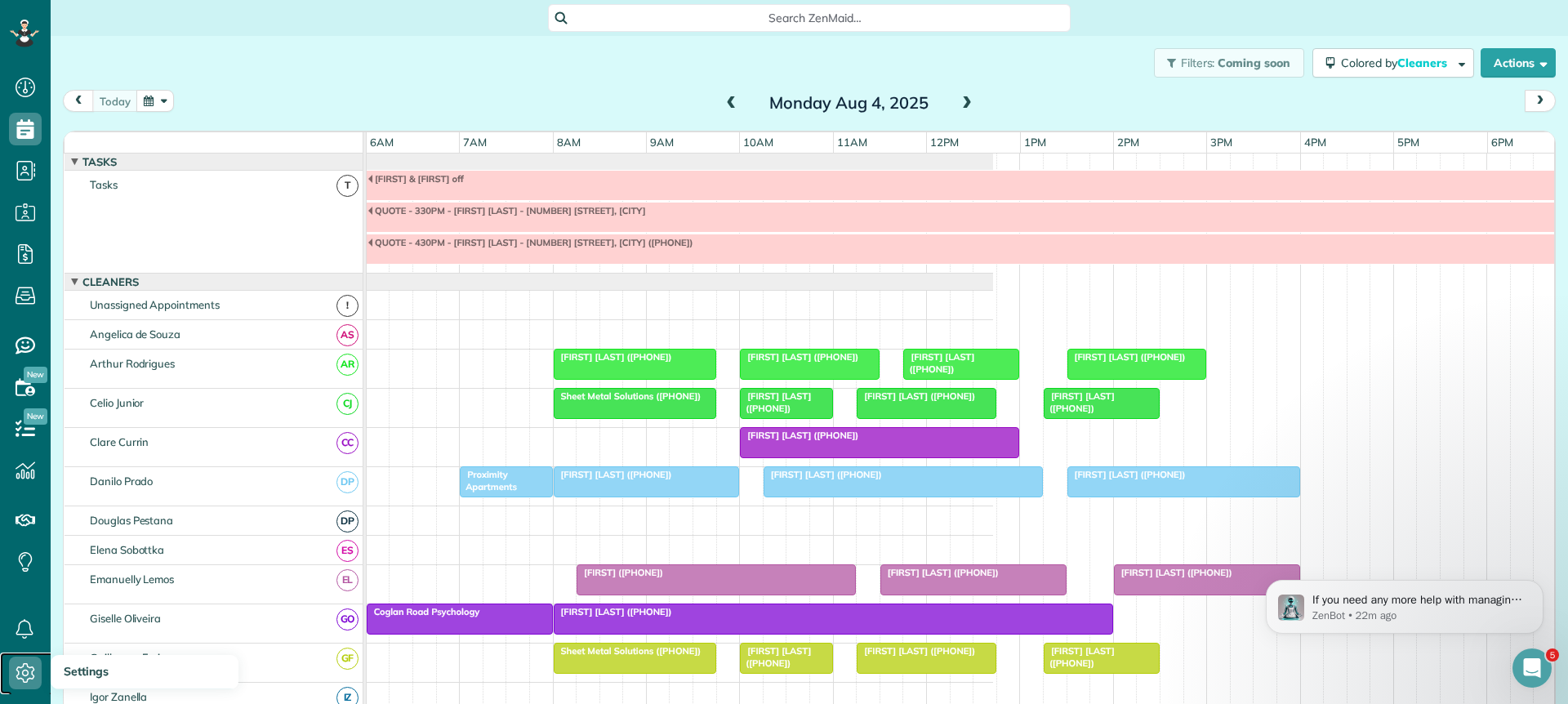 click 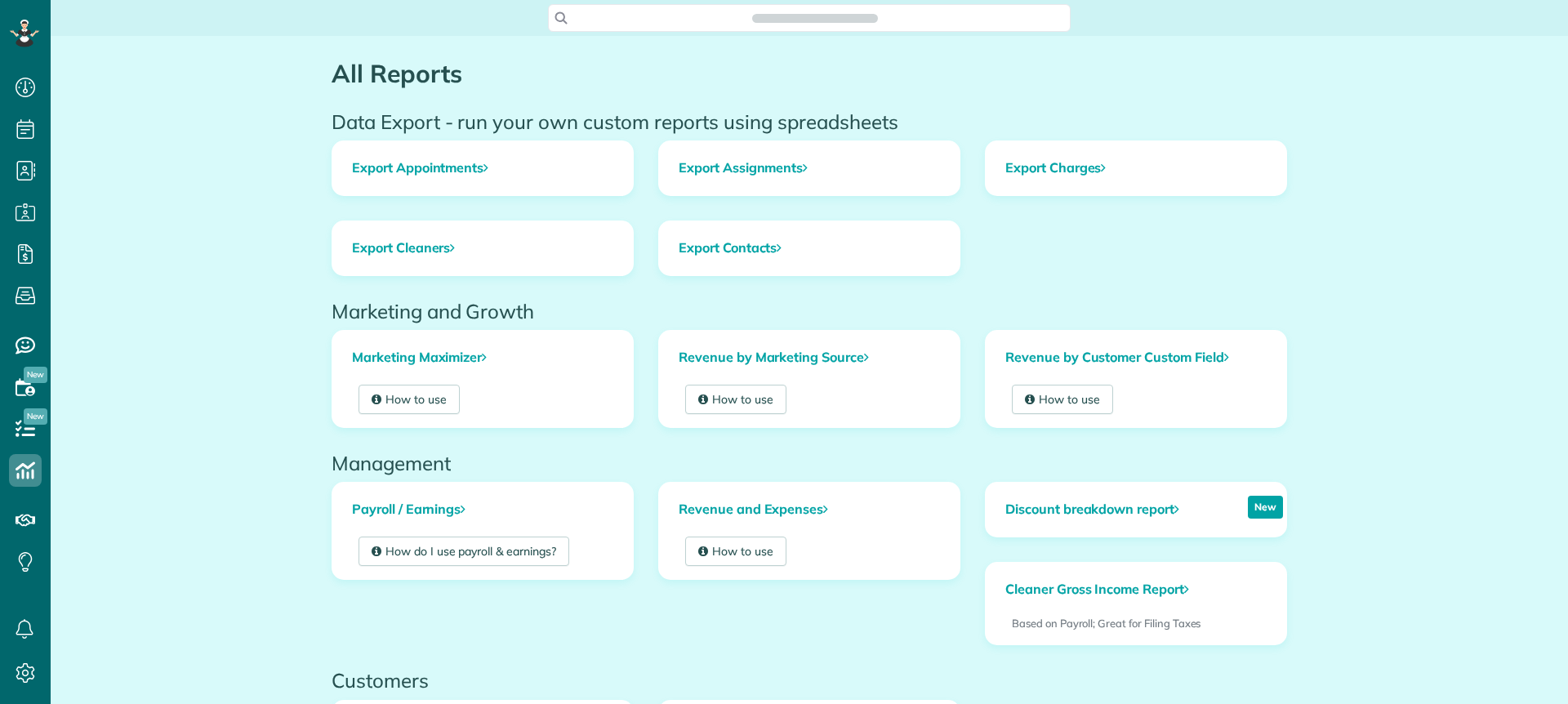 scroll, scrollTop: 0, scrollLeft: 0, axis: both 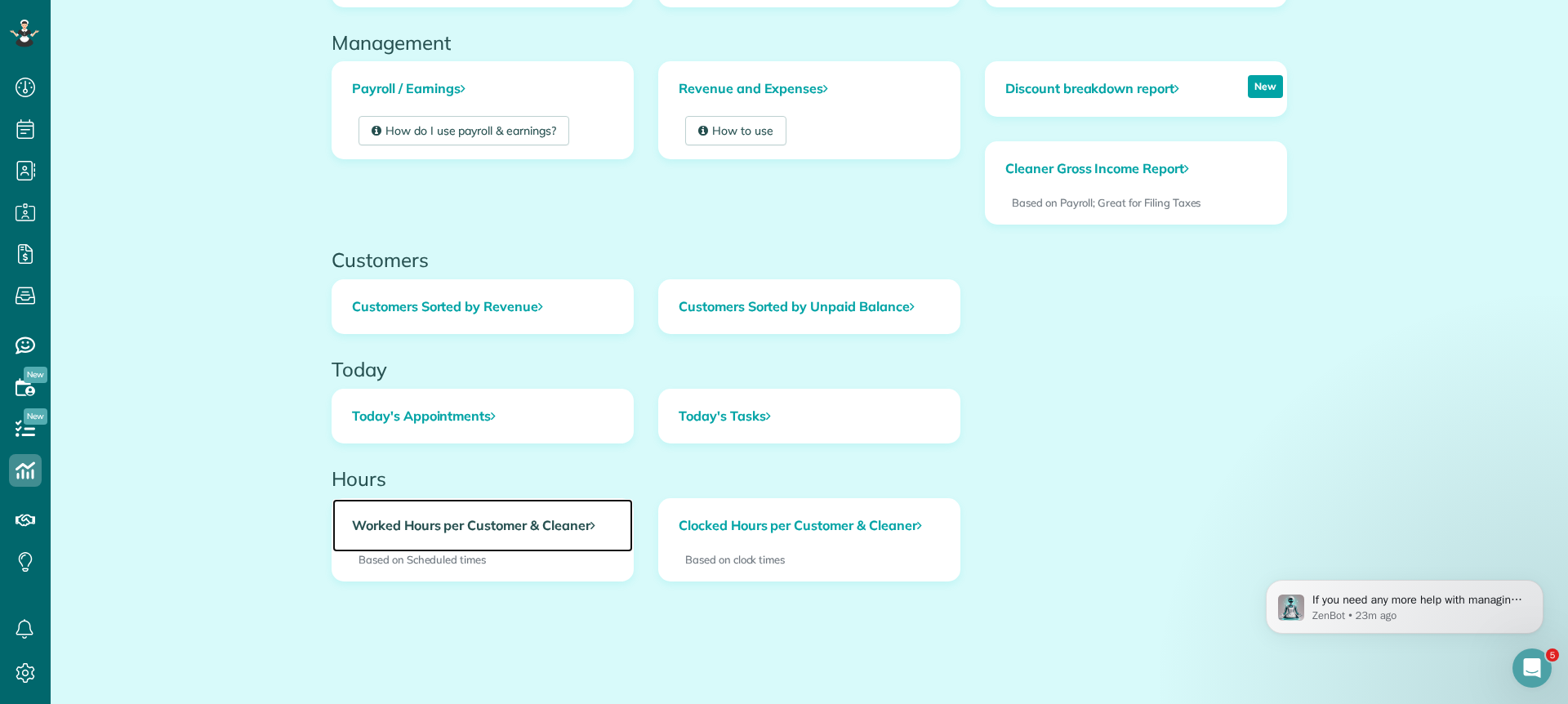 click on "Worked Hours per Customer & Cleaner" at bounding box center [483, 526] 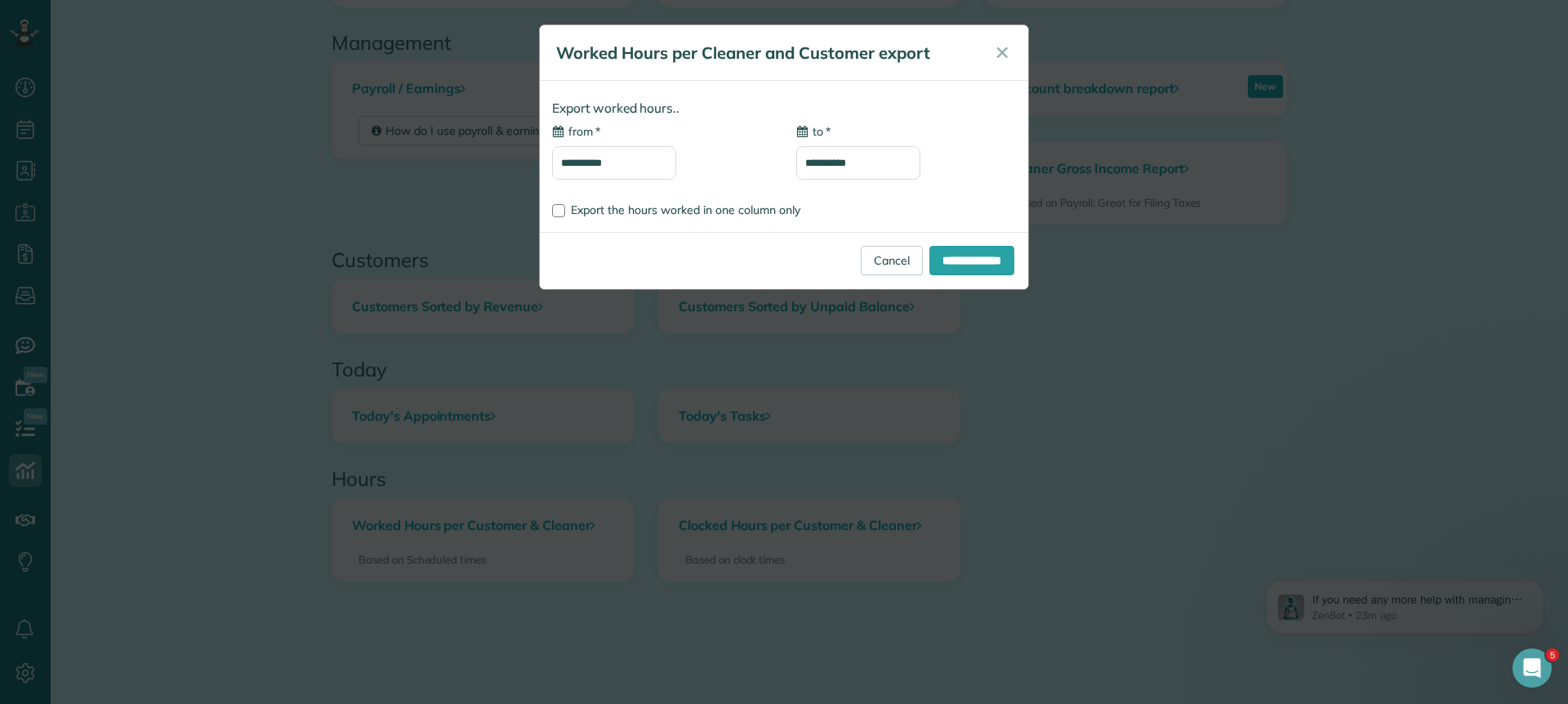 click on "**********" at bounding box center (614, 163) 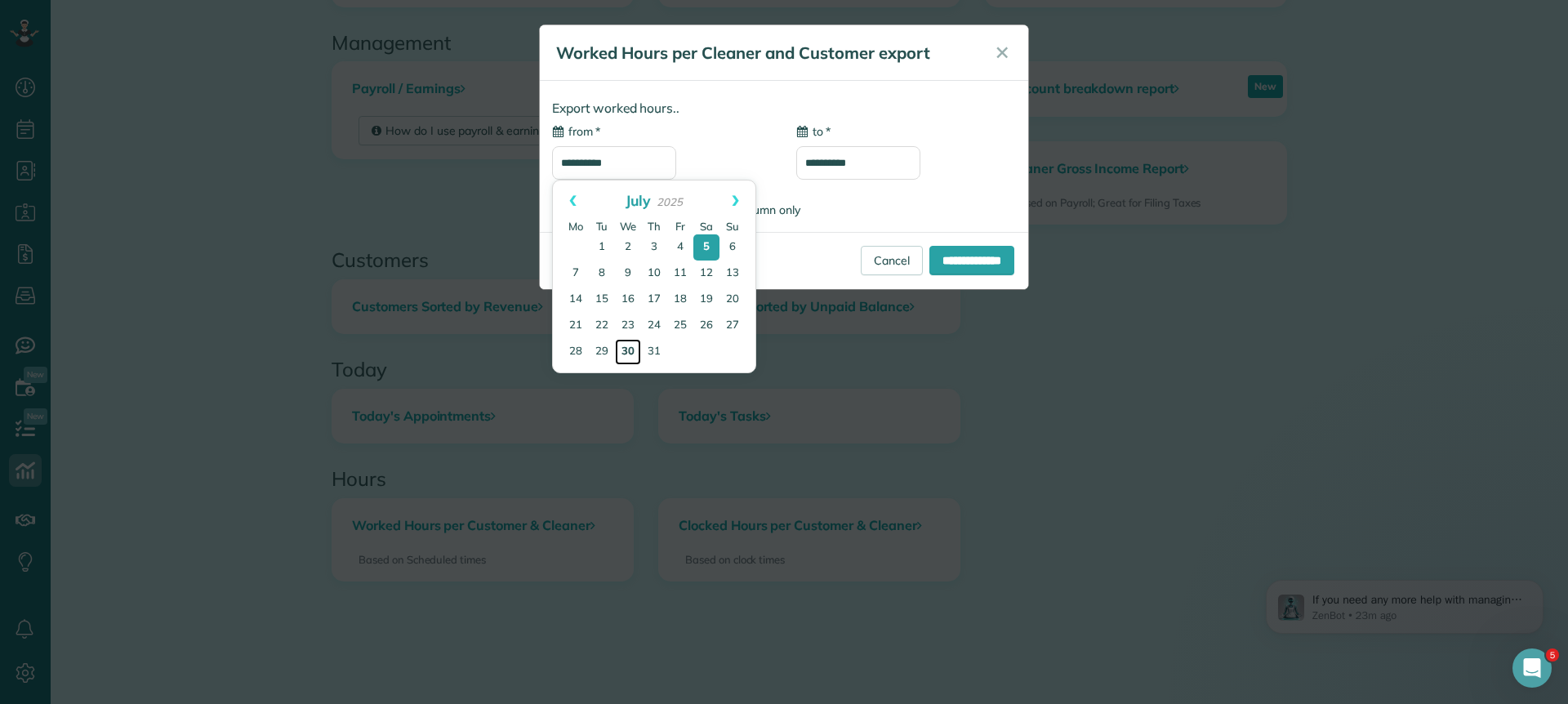 click on "30" at bounding box center [628, 352] 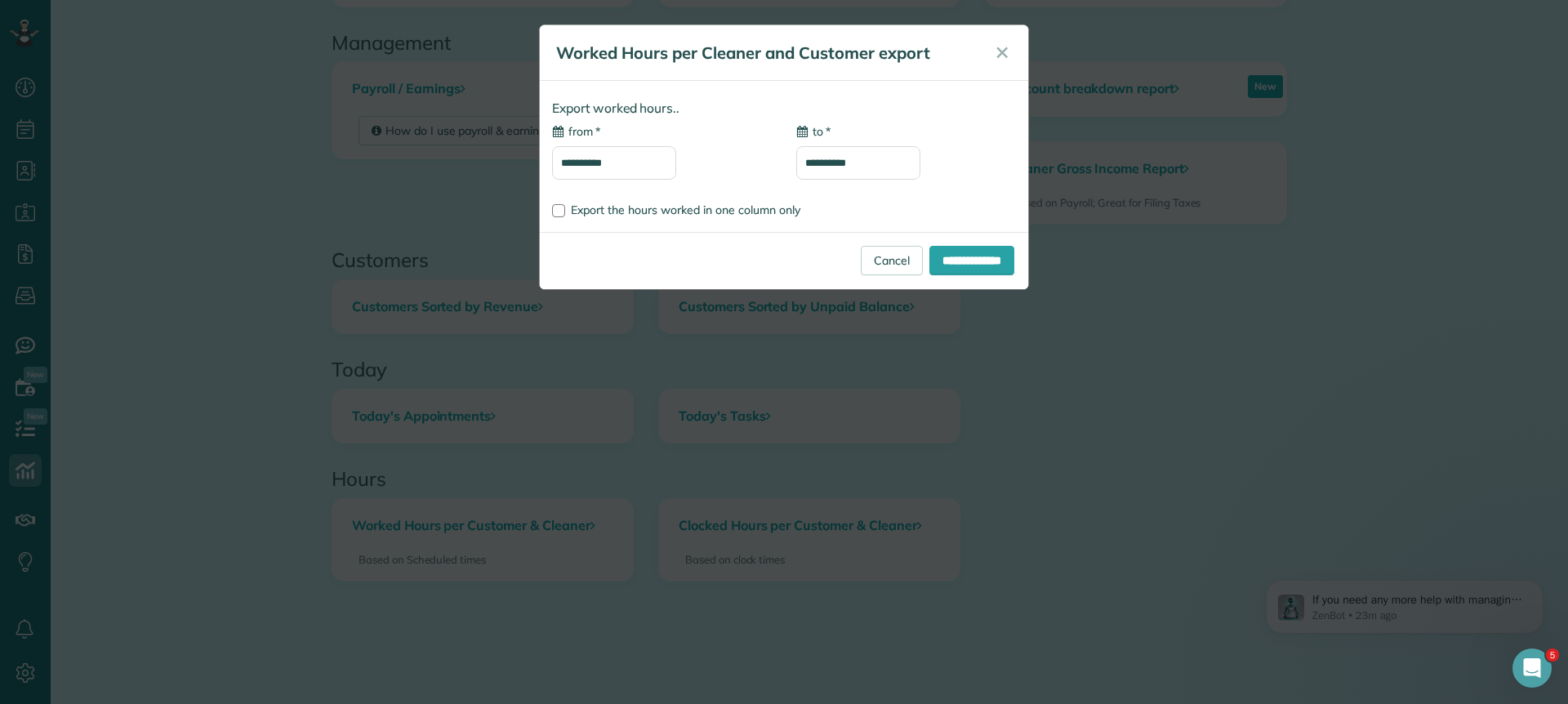 click on "**********" at bounding box center (858, 163) 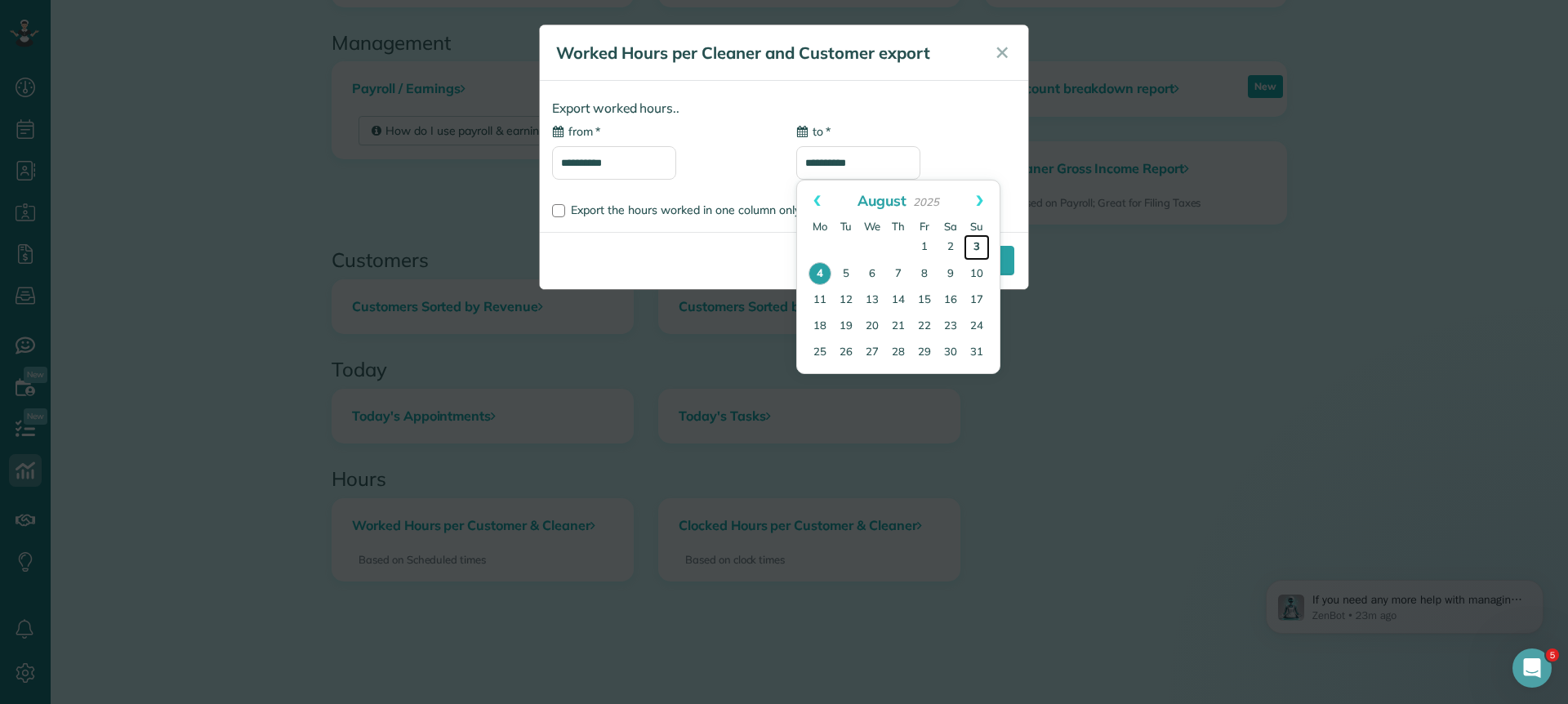 click on "3" at bounding box center [977, 247] 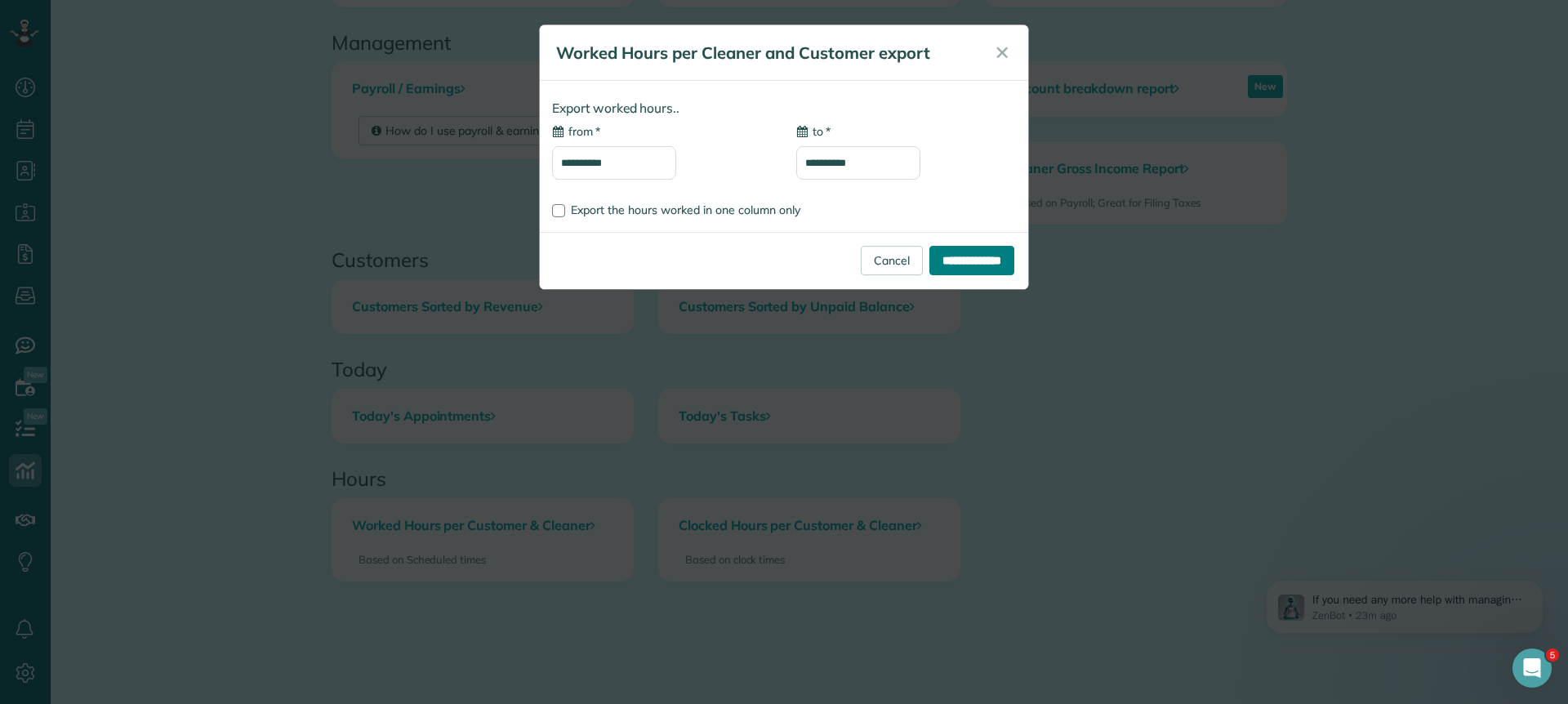 click on "**********" at bounding box center (972, 261) 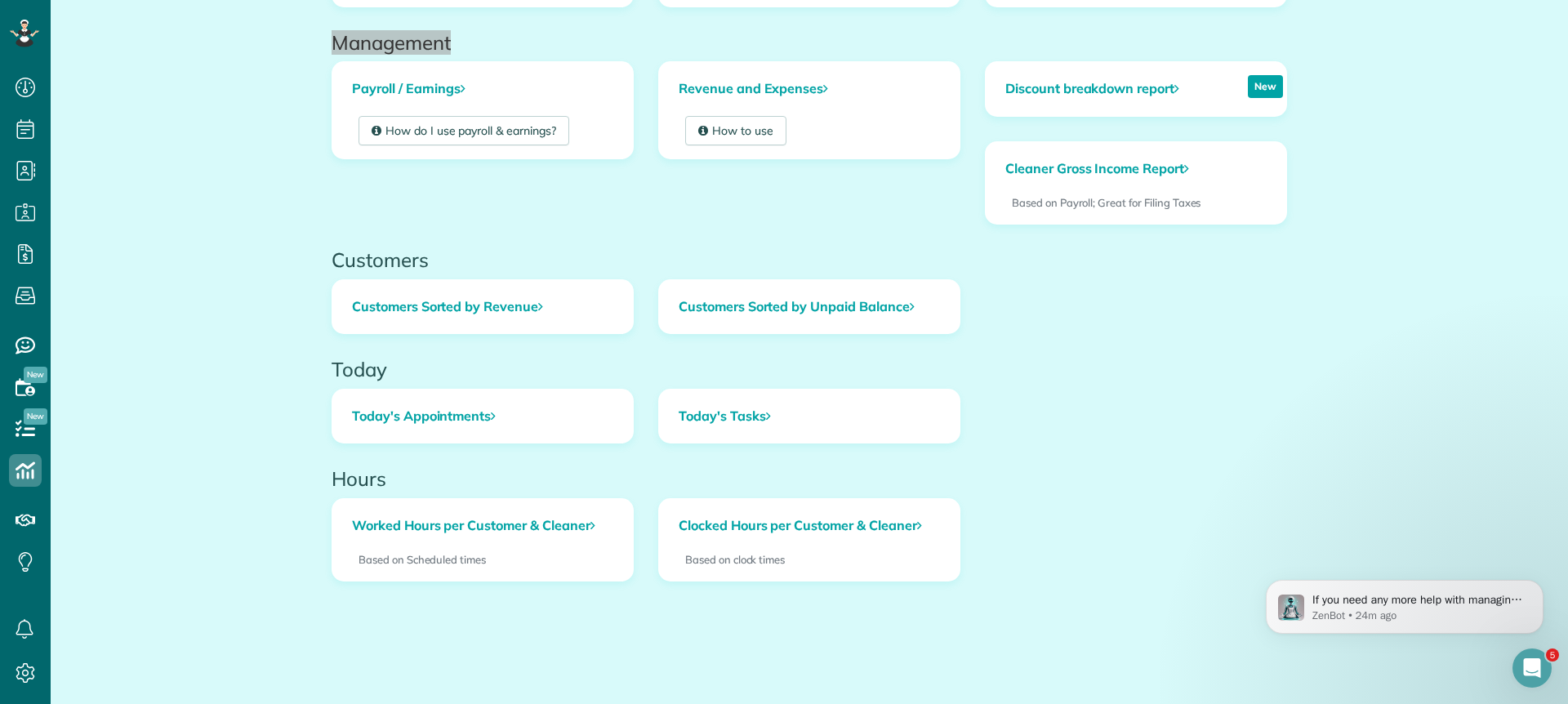 click on "How to use" at bounding box center [1136, -15] 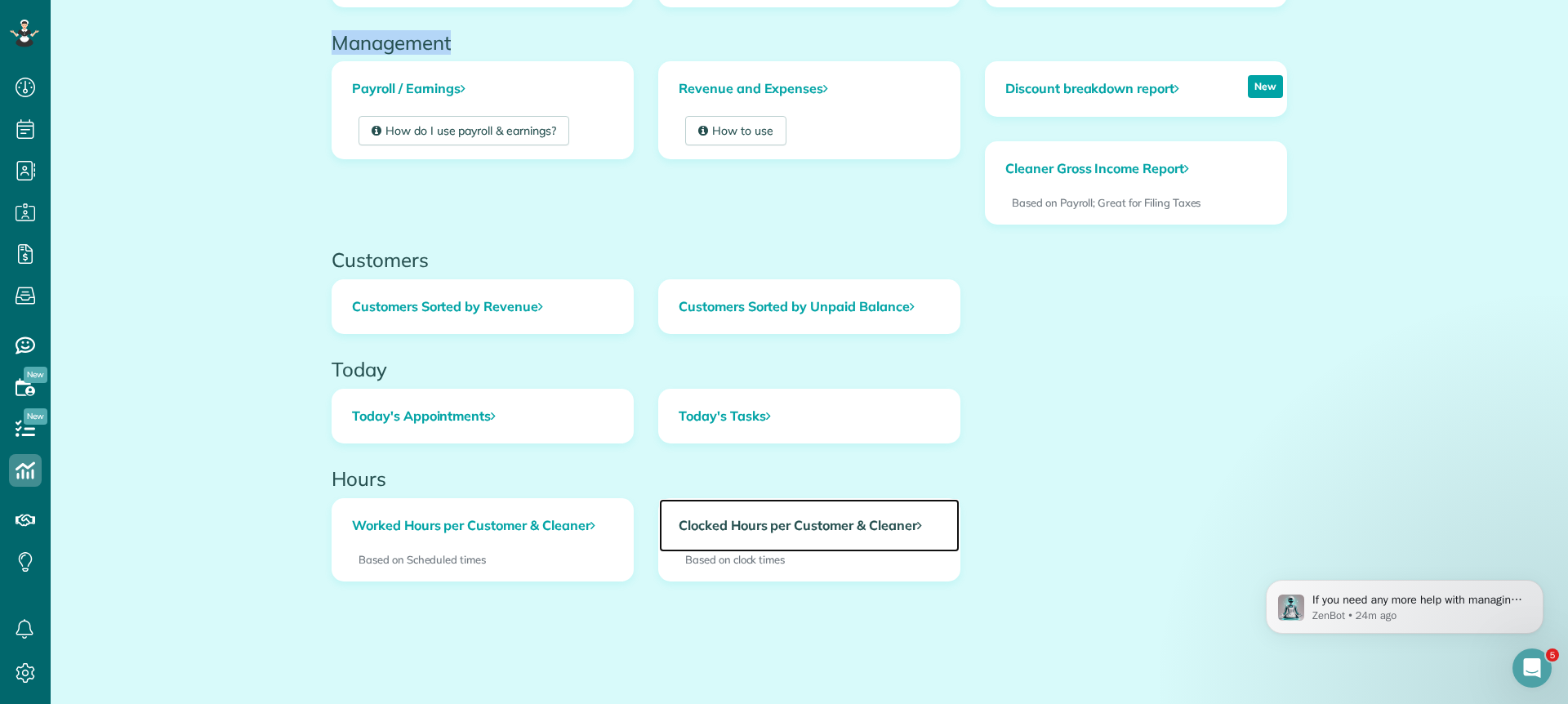 click on "Clocked Hours per Customer & Cleaner" at bounding box center (809, 526) 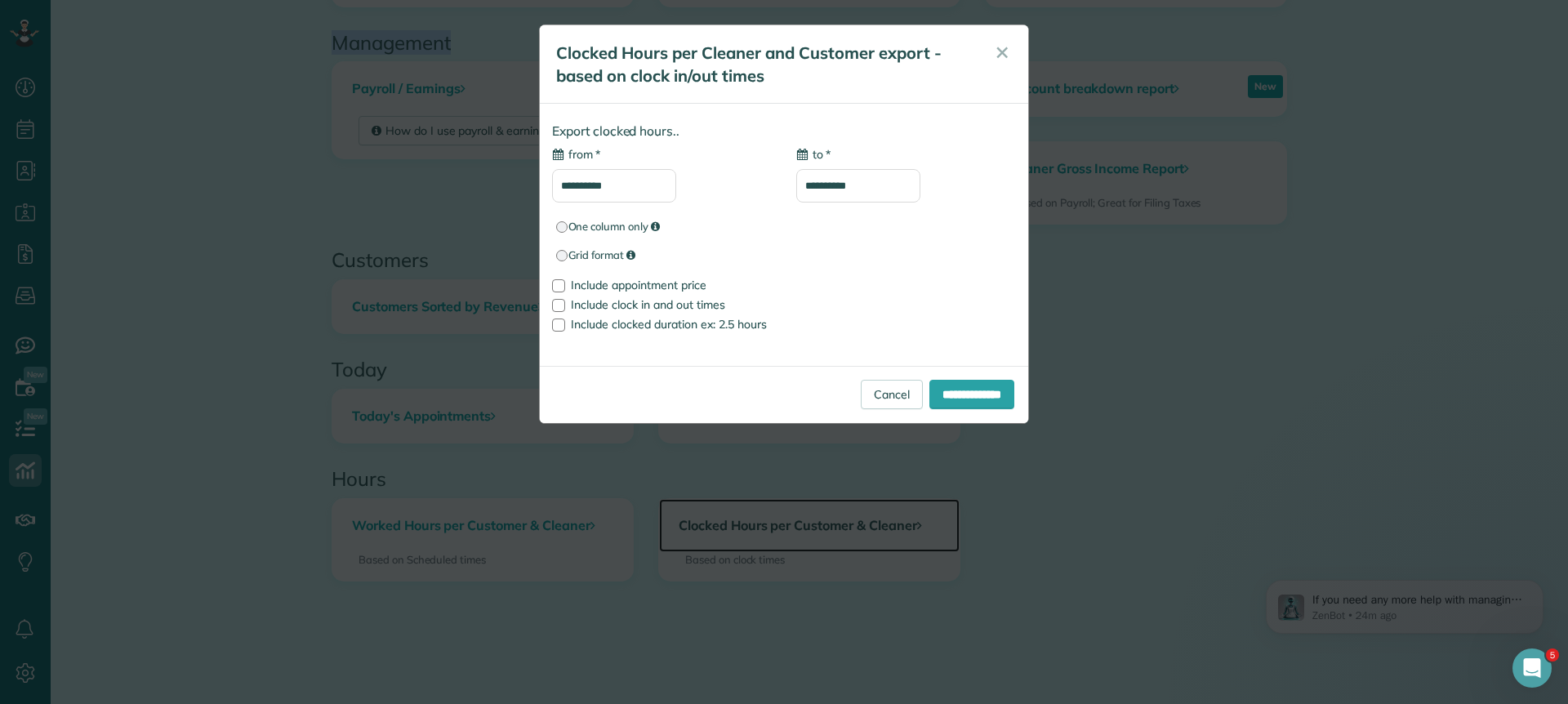 type on "**********" 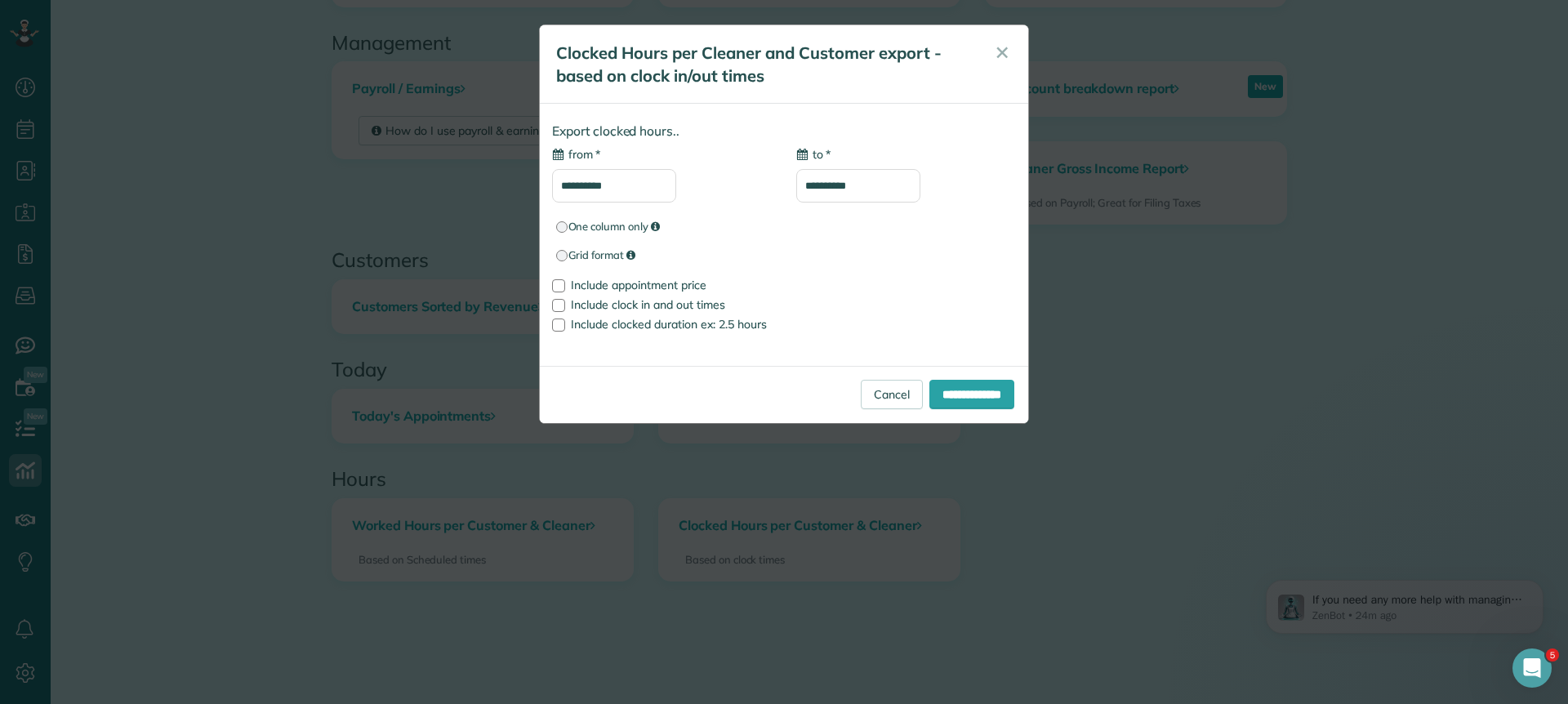 click on "**********" at bounding box center (614, 185) 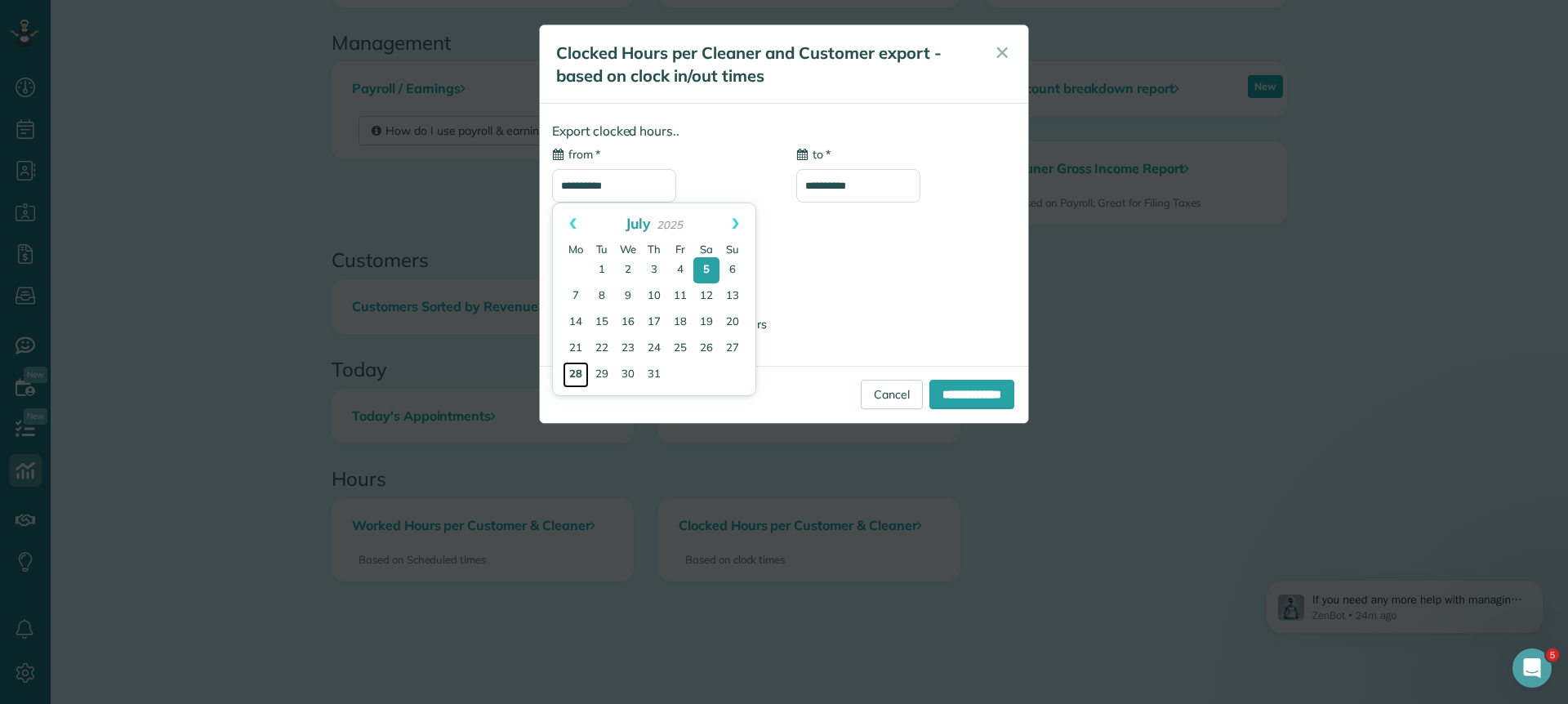 click on "28" at bounding box center [576, 375] 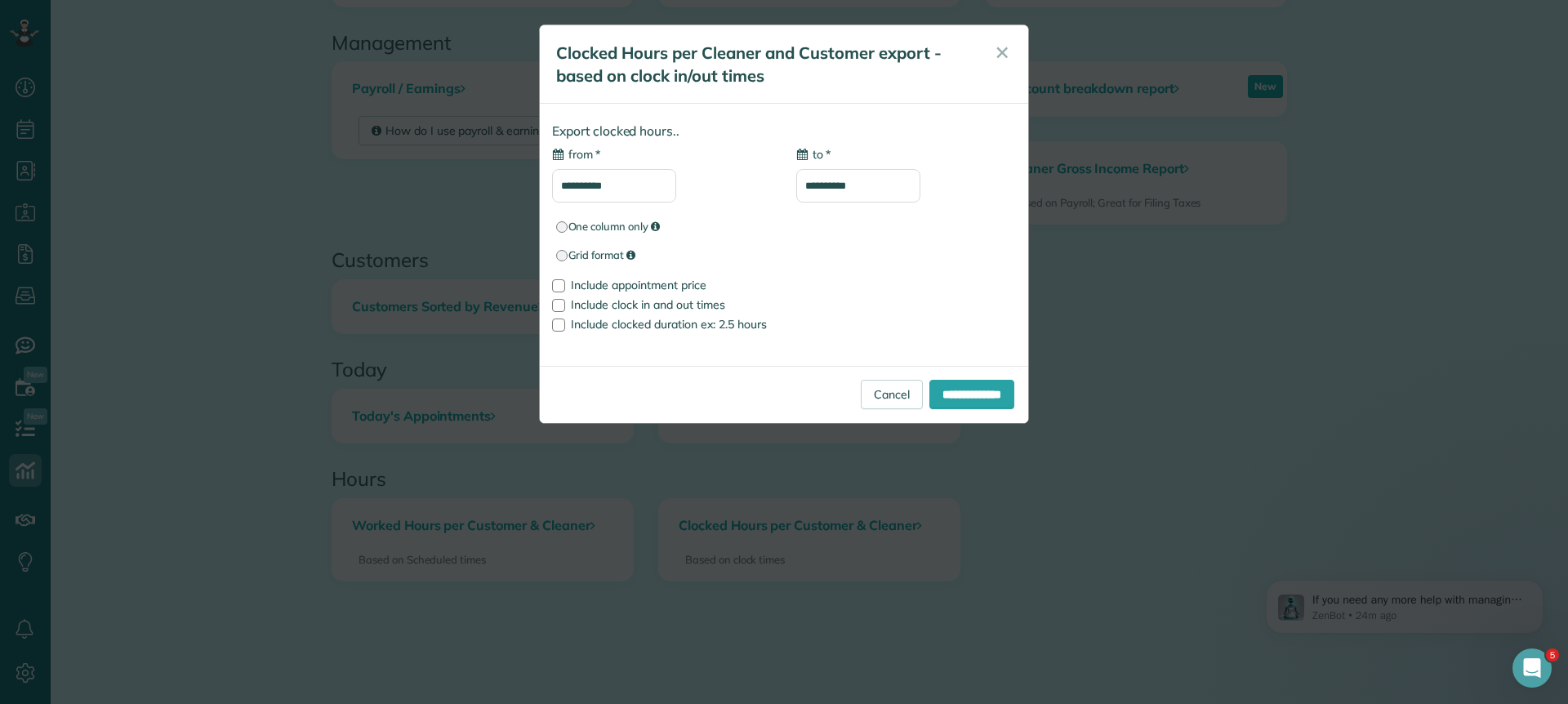 click on "**********" at bounding box center (858, 185) 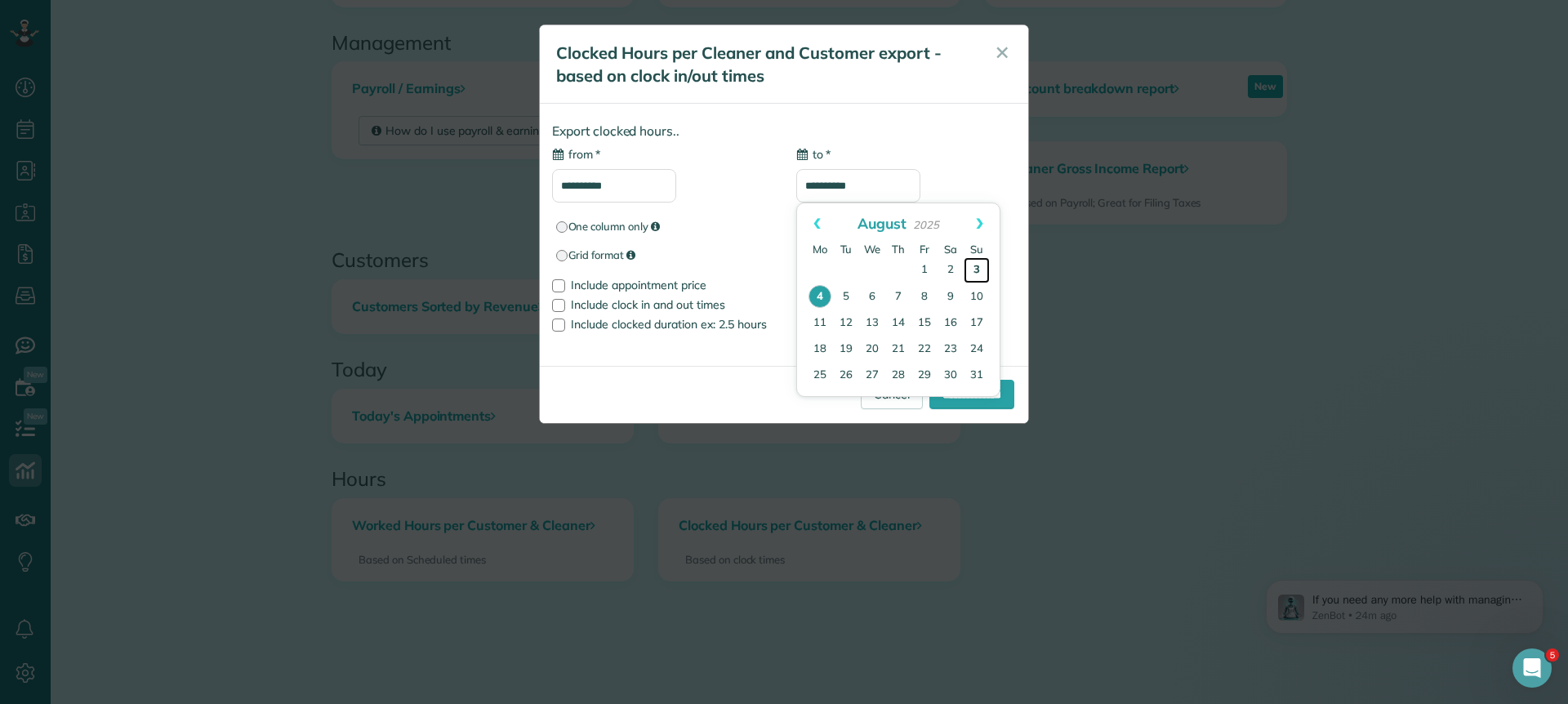 click on "3" at bounding box center (977, 270) 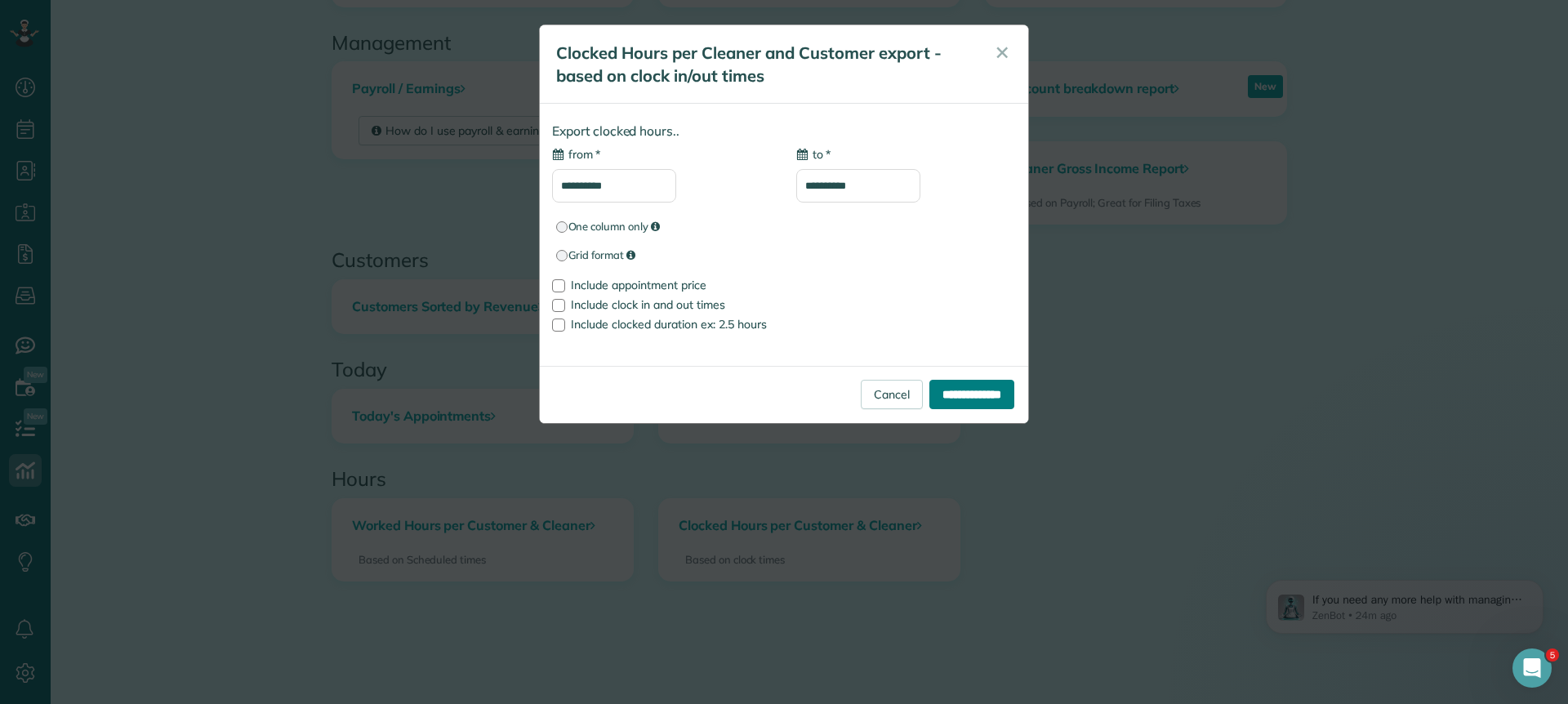 click on "**********" at bounding box center [972, 394] 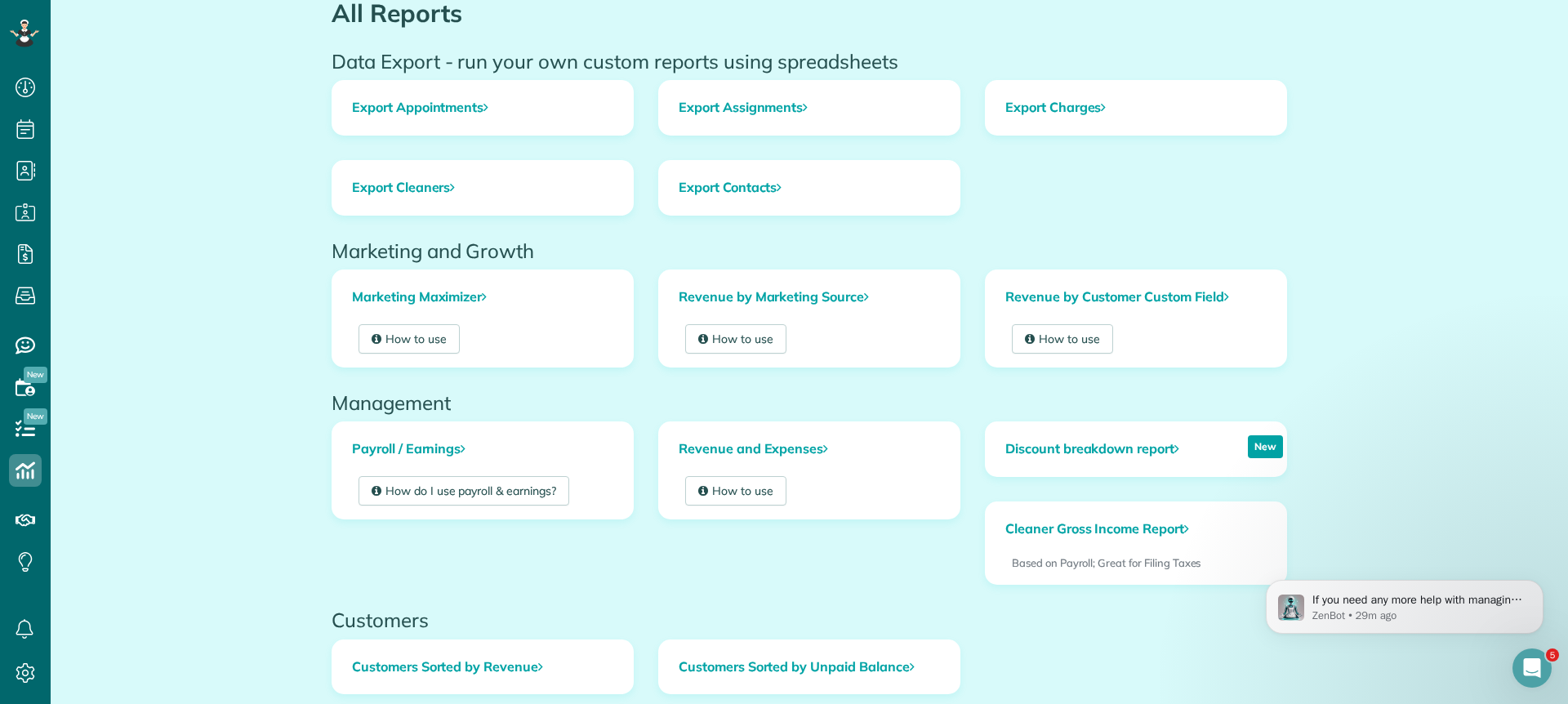 scroll, scrollTop: 0, scrollLeft: 0, axis: both 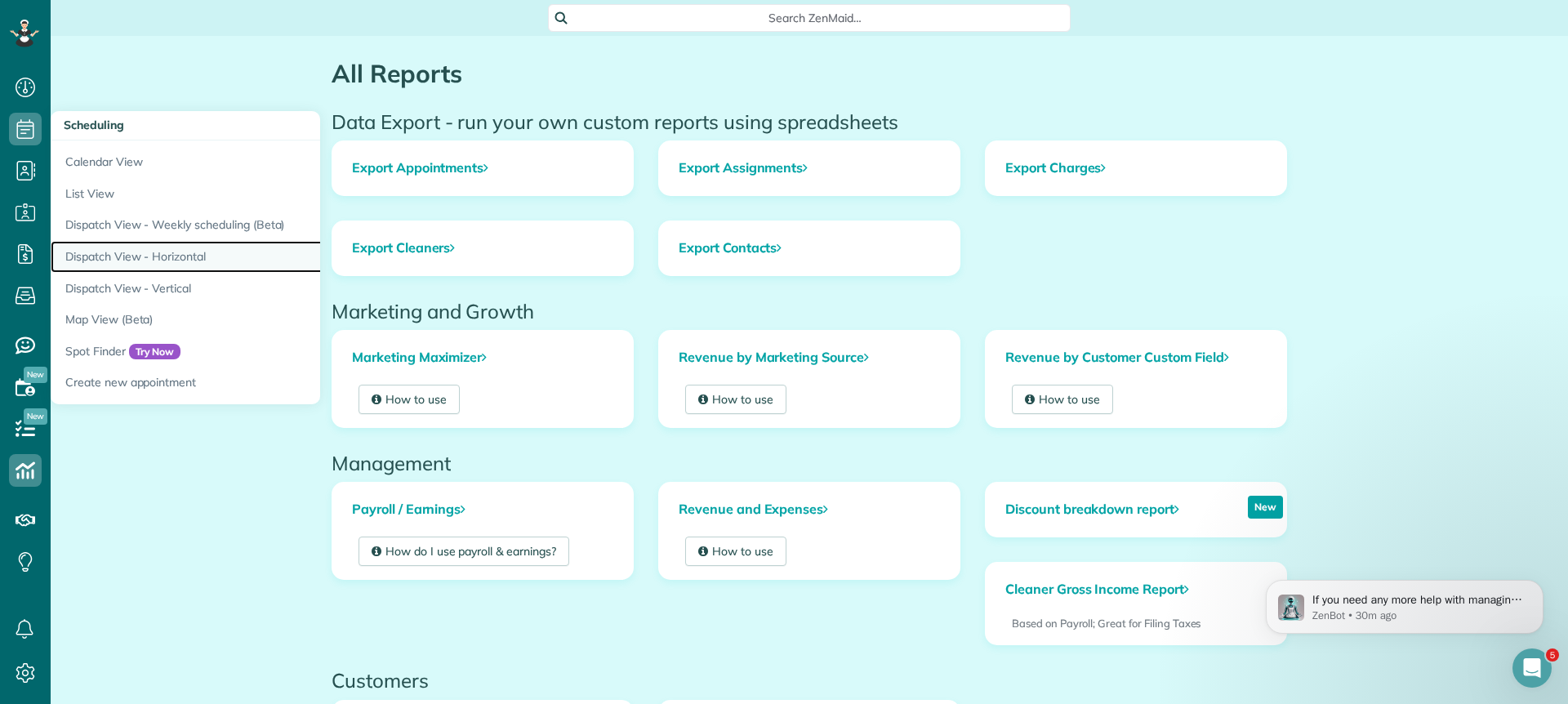 click on "Dispatch View - Horizontal" at bounding box center (255, 256) 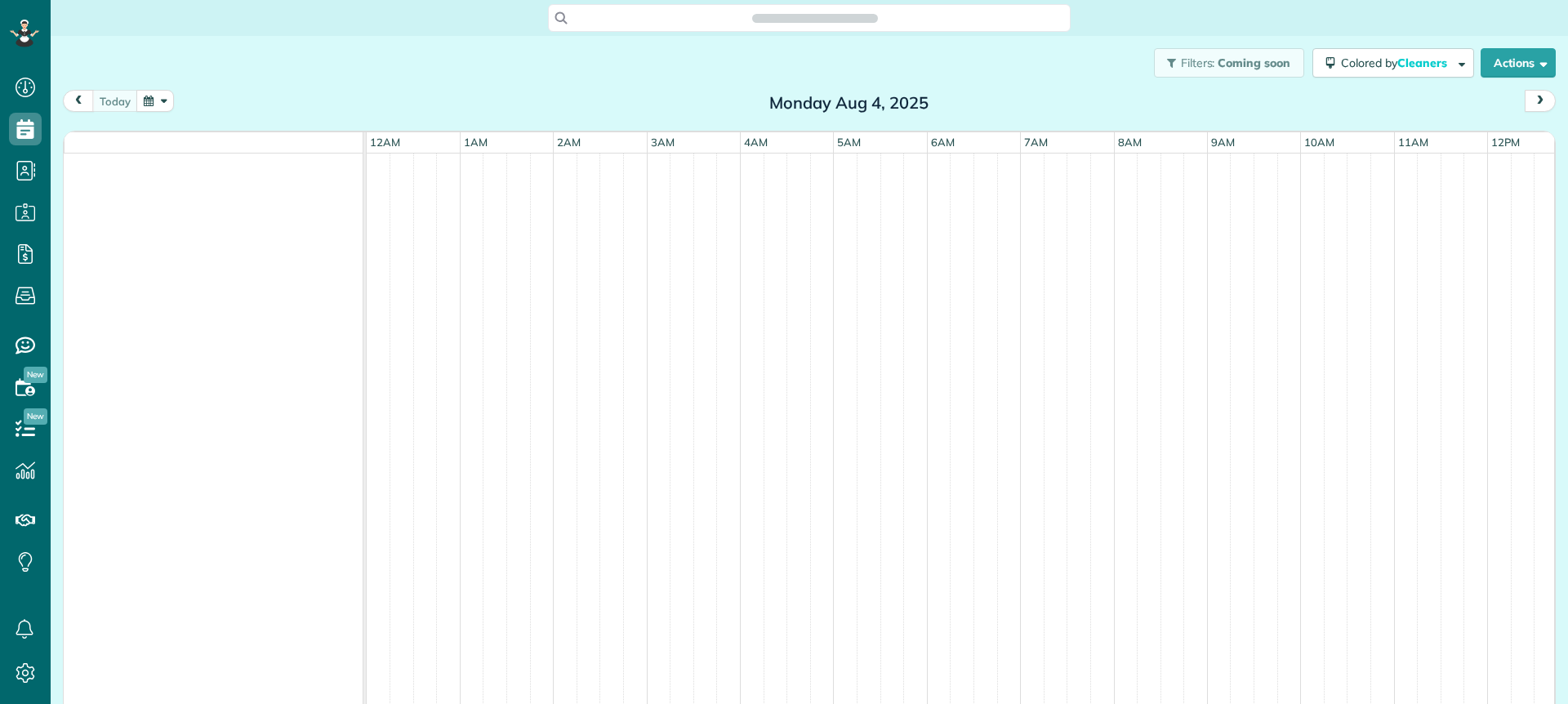 scroll, scrollTop: 0, scrollLeft: 0, axis: both 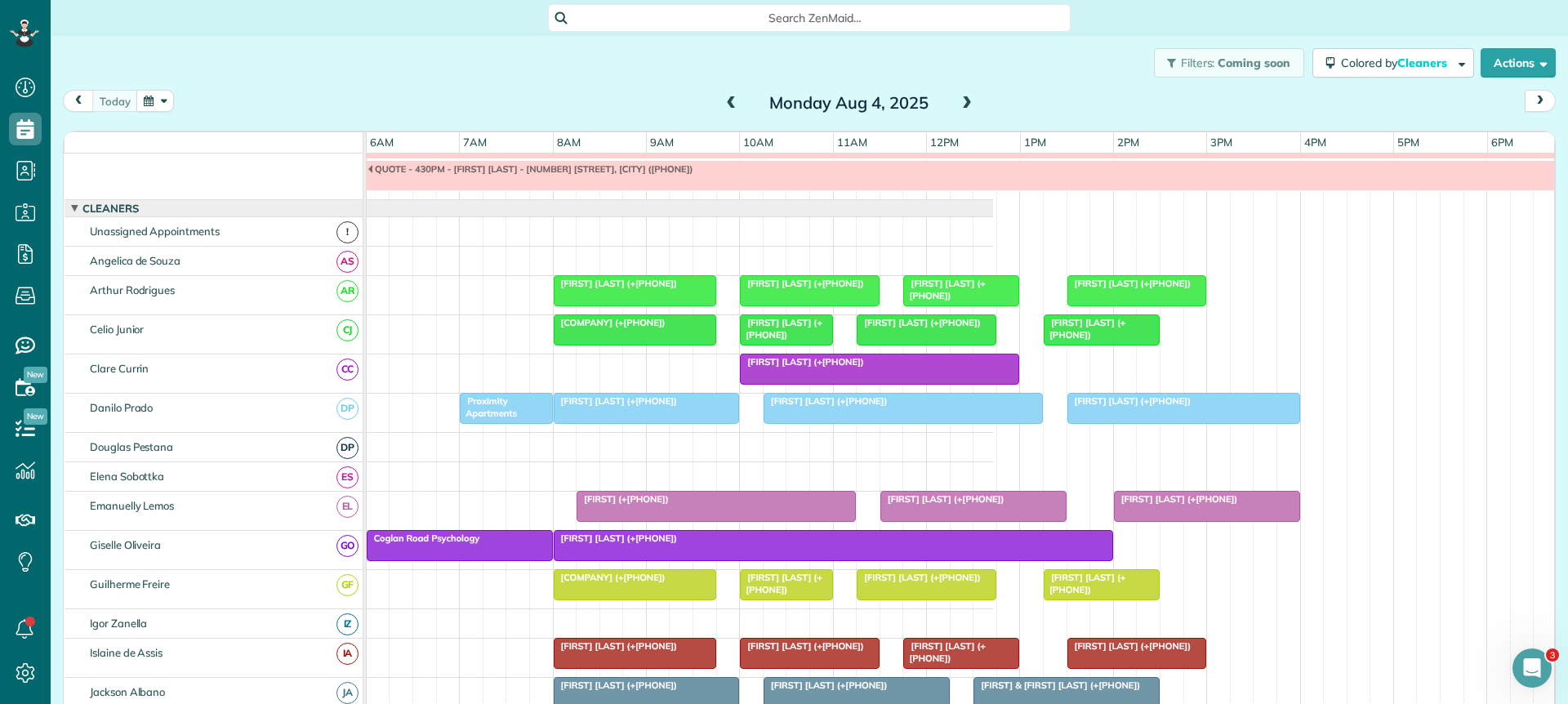 click at bounding box center (967, 104) 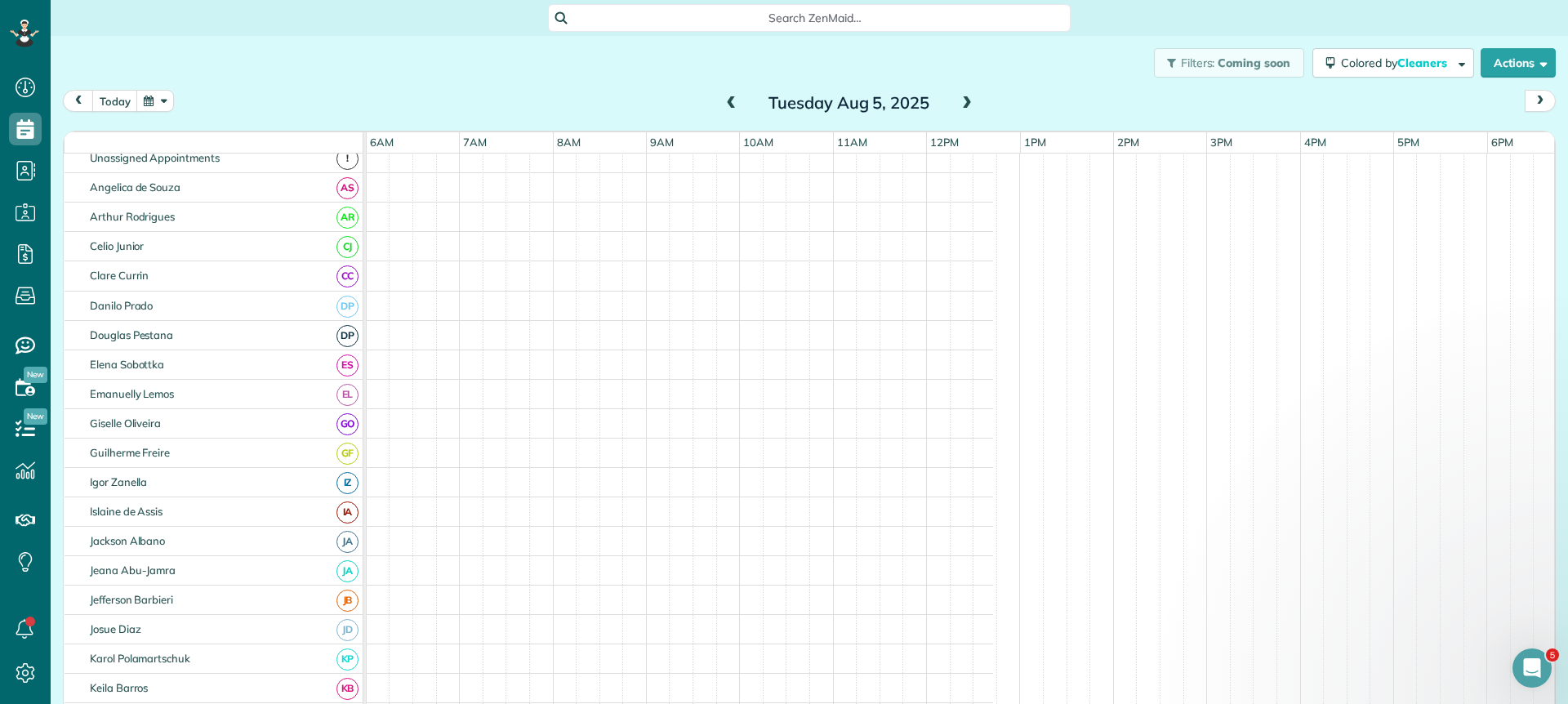 scroll, scrollTop: 0, scrollLeft: 0, axis: both 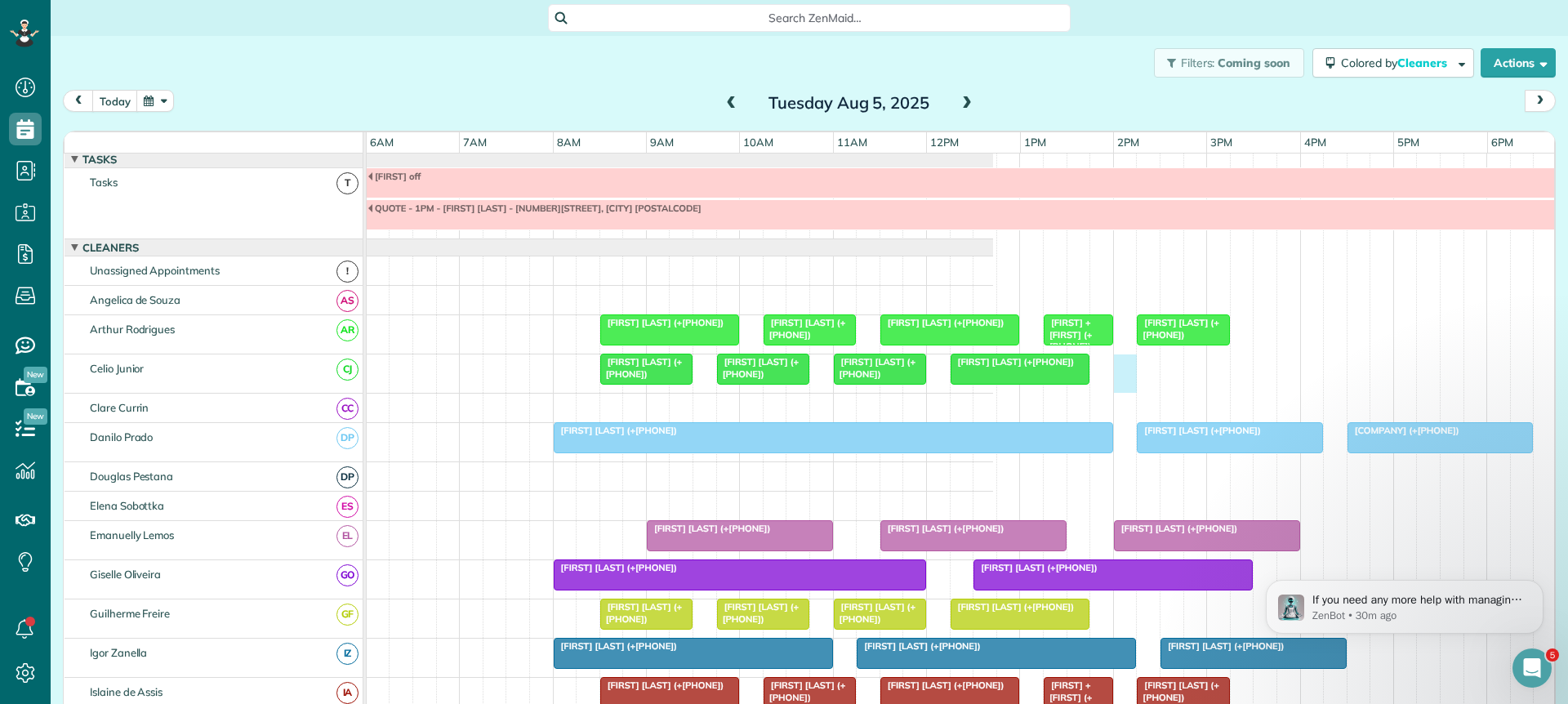 click on "QUOTE - 1PM - Emerson Zivancev - 1A Tame Court, Dianella 6059 Elena off                             Kylie Brown (+61406808277) Travis Ingelby (+61475792196) Rowena Beaton (+61415244979) Browyn + Russell (+61484296722) Migs Davies (+61423320883)         Diane Corlett (+61455820678) Luke Shaw (+61455747182) Sinead Hornby (+61434084904) Janice Emery (+61406716212)                 Vera Moura (+61422563300) Chandre Rudolph (+61488087770) Taman Diamond Tools (+61452486858)                         Nancy Sanson (+61419190698) Abby Hanson (+61478745334) Adriano Armetti (+61422894506)         Liz Dawson (+61400019969) Anne Mcaleer (+61422533414)         Diane Corlett (+61455820678) Luke Shaw (+61455747182) Sinead Hornby (+61434084904) Janice Emery (+61406716212)         Nicole Tran (+61484623247) Steph Richardson (+61417672661) Jacinta O'Reilly (+61412418712)         Kylie Brown (+61406808277) Travis Ingelby (+61475792196) Rowena Beaton (+61415244979) Browyn + Russell (+61484296722)" at bounding box center [399, 892] 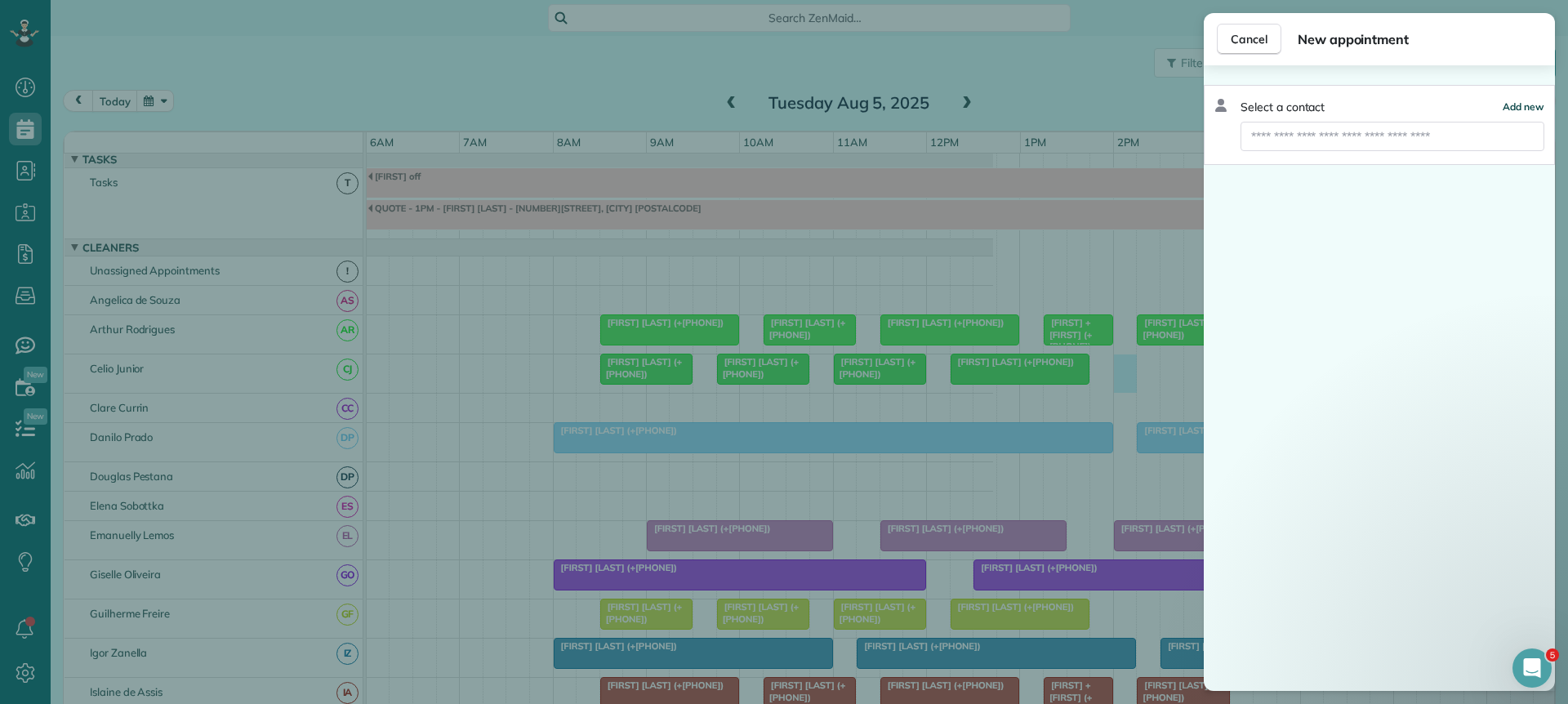 click on "Add new" at bounding box center (1523, 106) 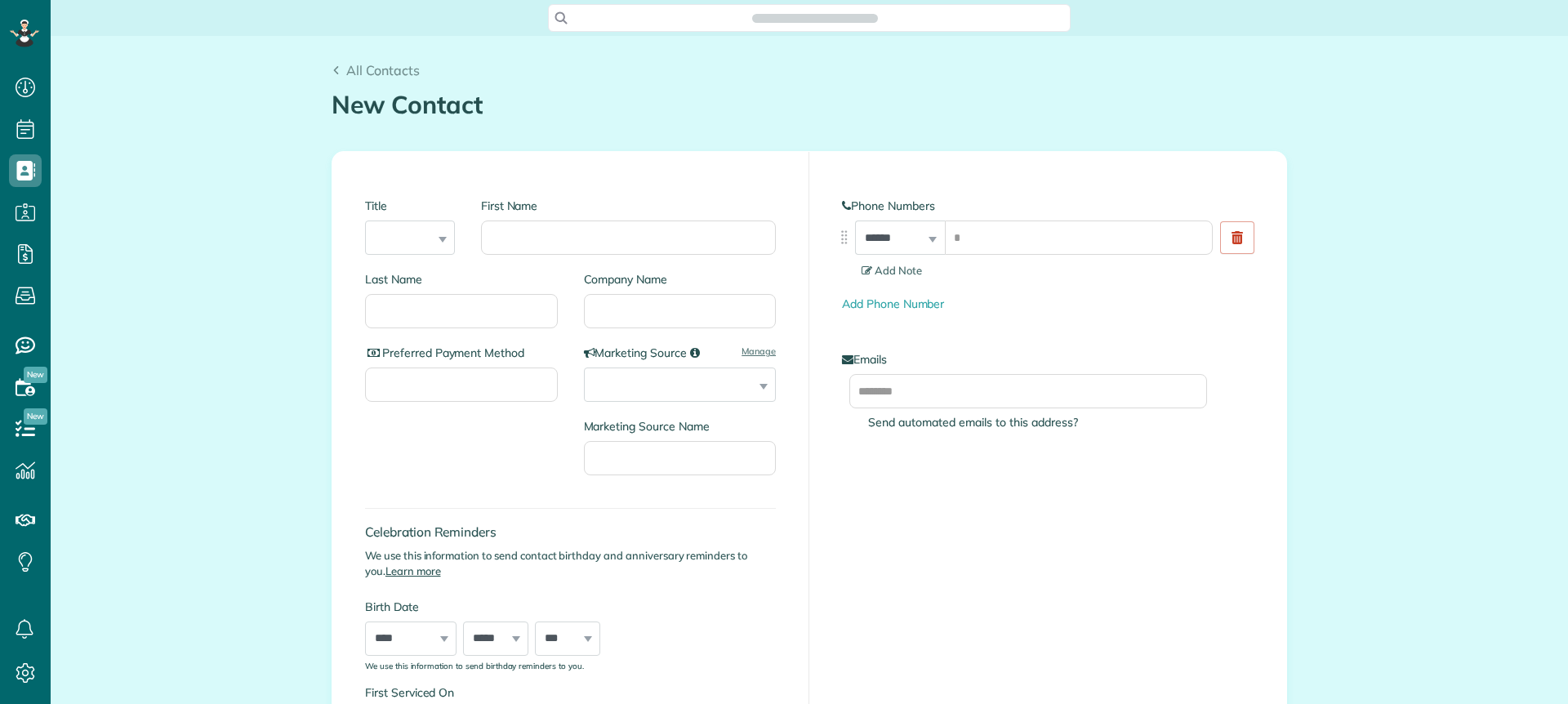 scroll, scrollTop: 0, scrollLeft: 0, axis: both 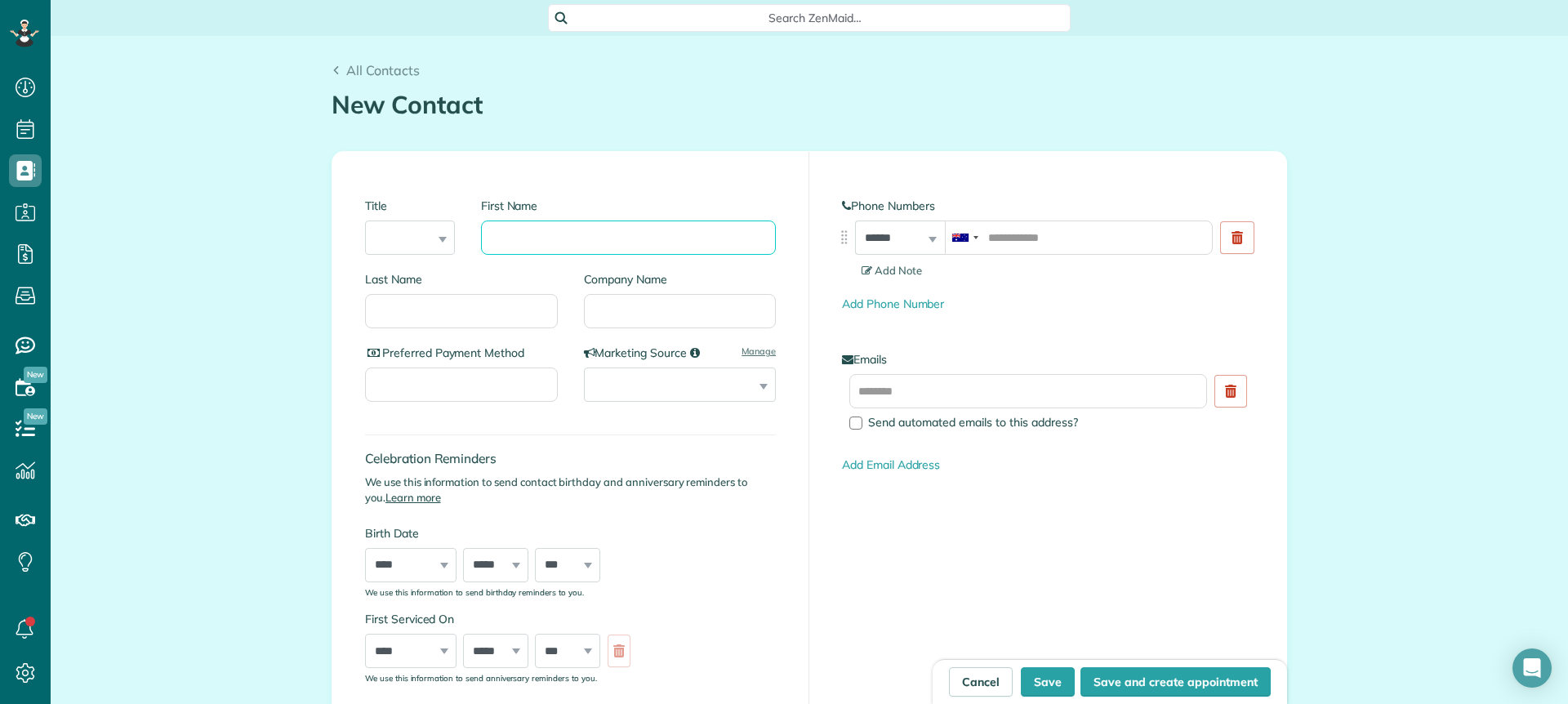 click on "First Name" at bounding box center (628, 238) 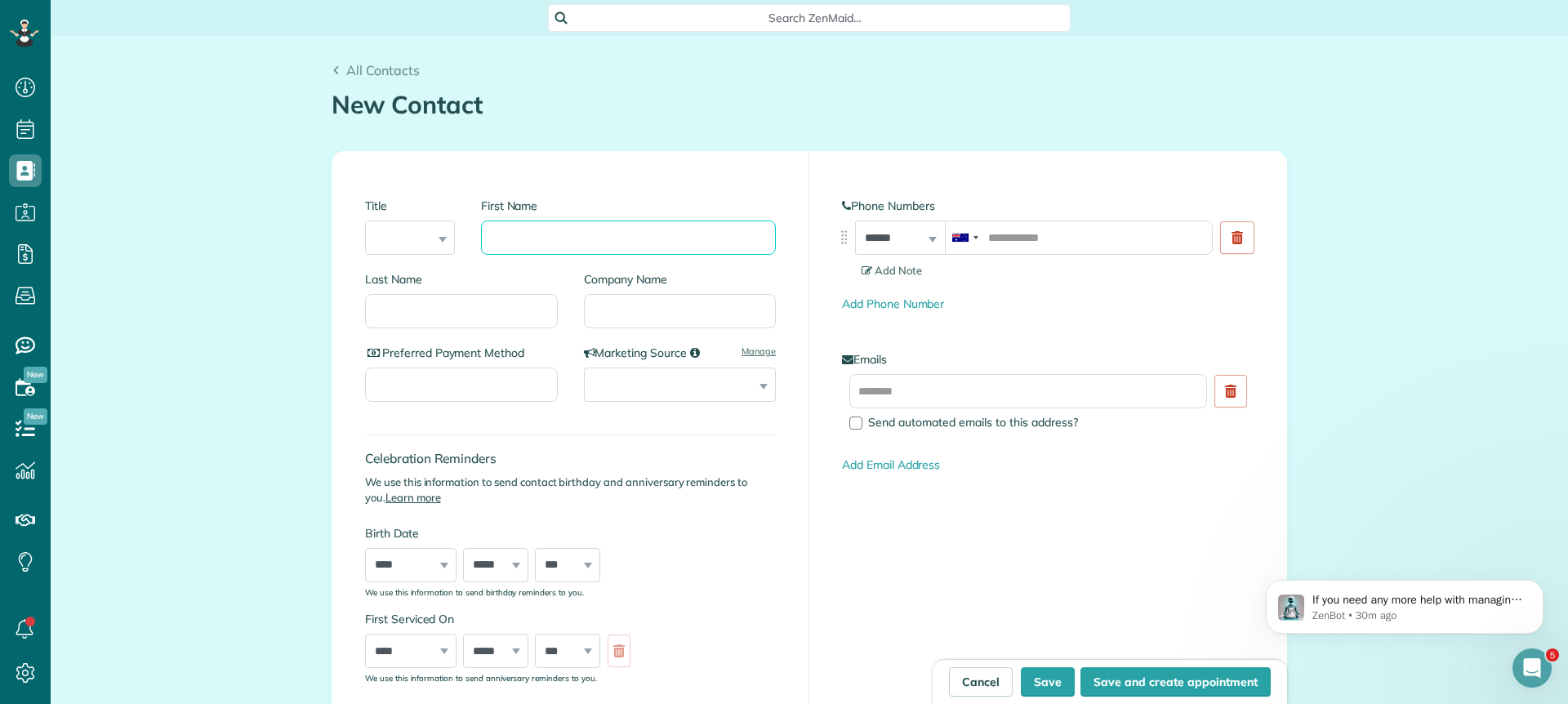 scroll, scrollTop: 0, scrollLeft: 0, axis: both 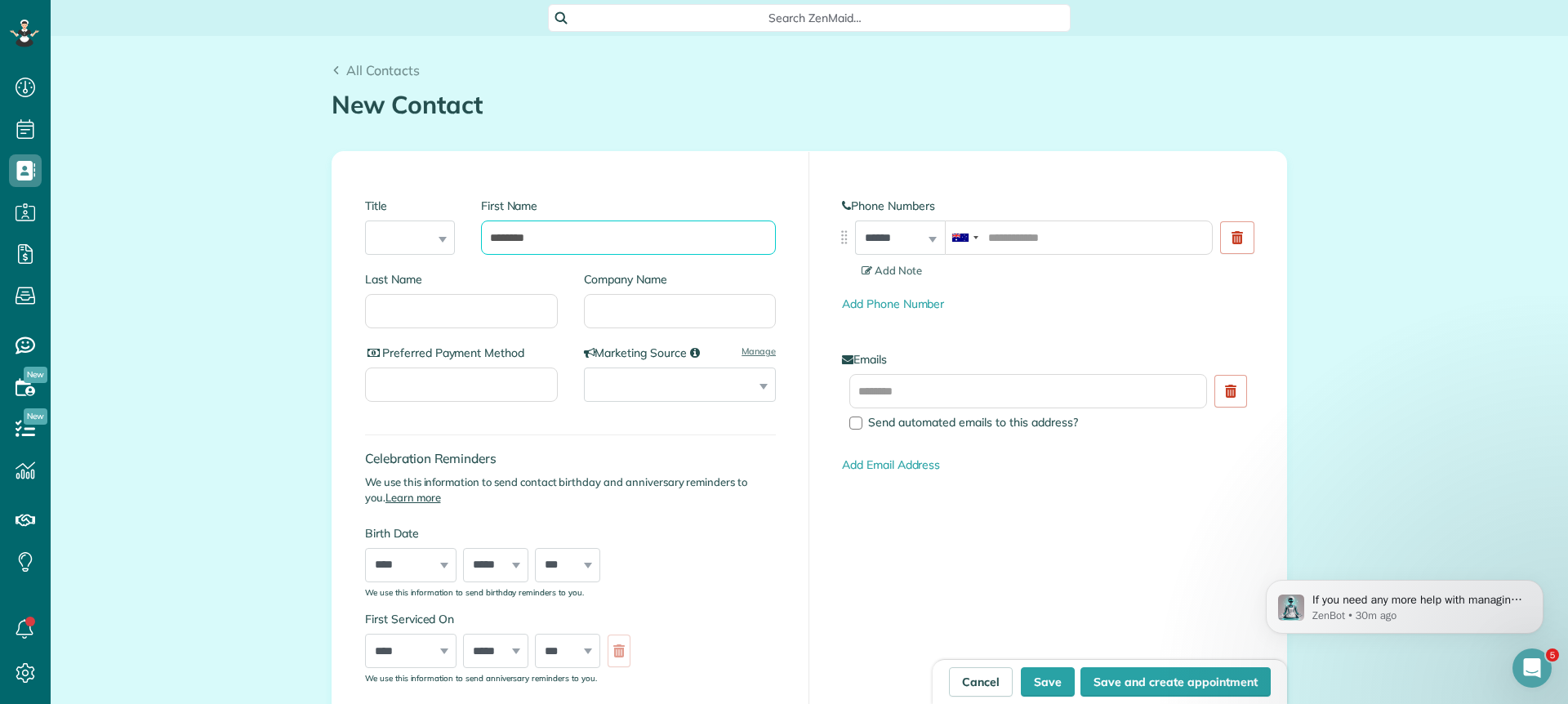 type on "********" 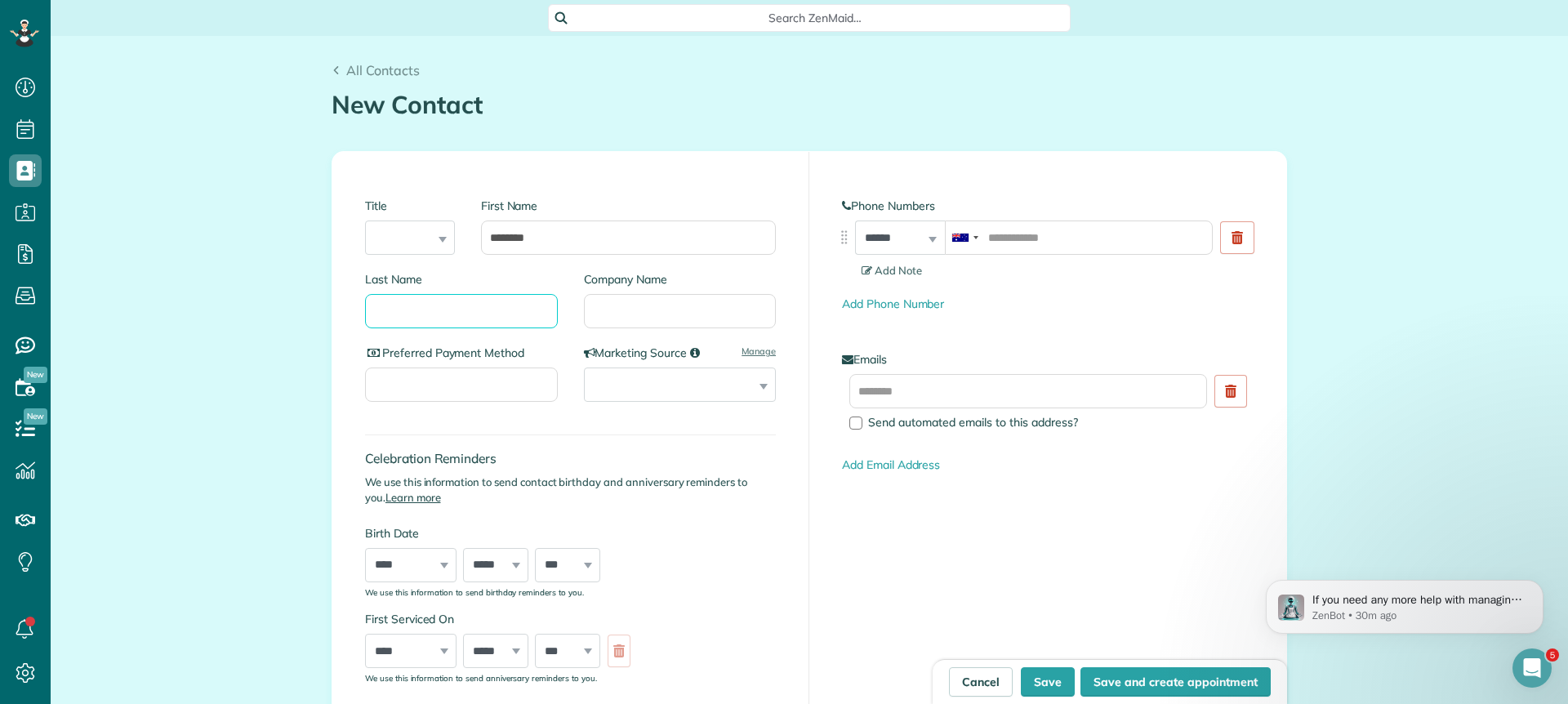 click on "Last Name" at bounding box center [461, 311] 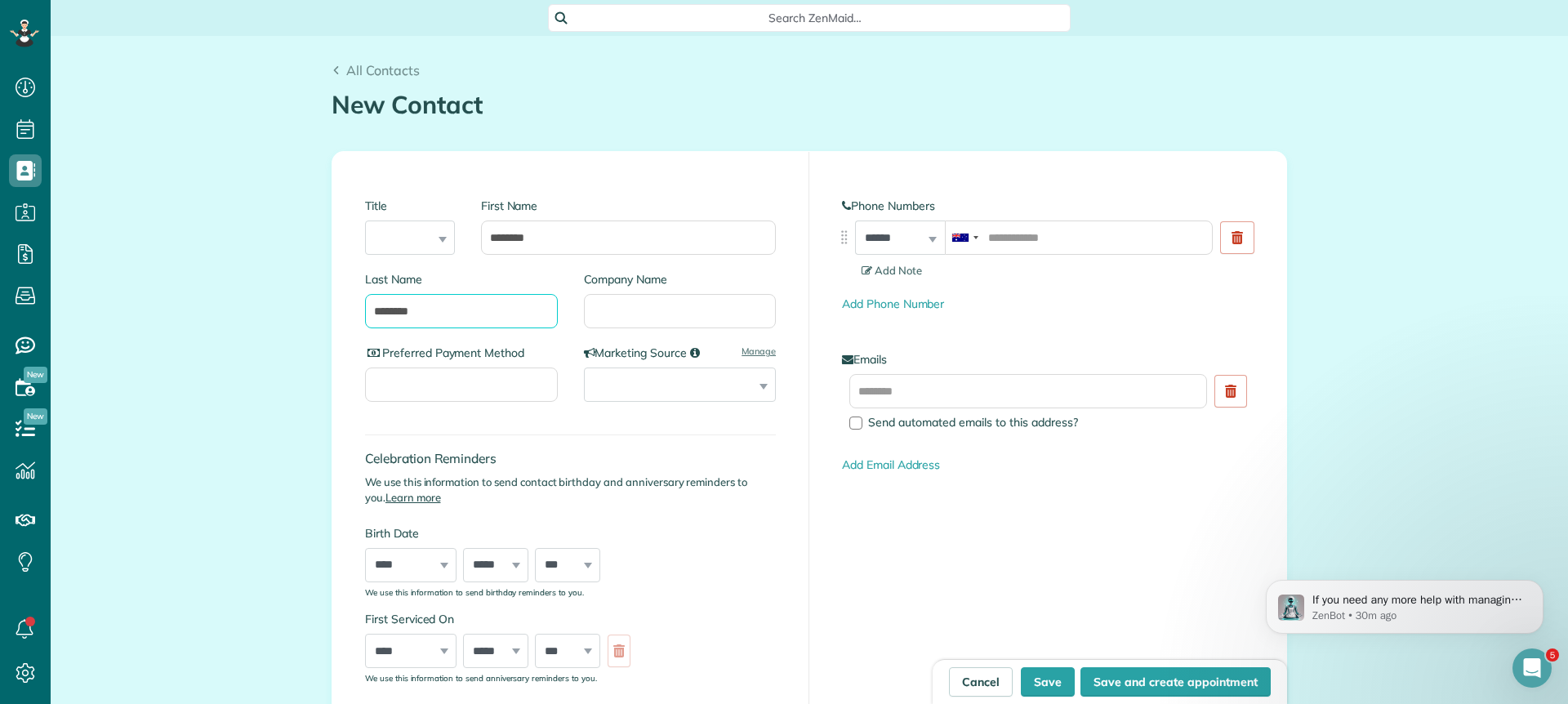type on "********" 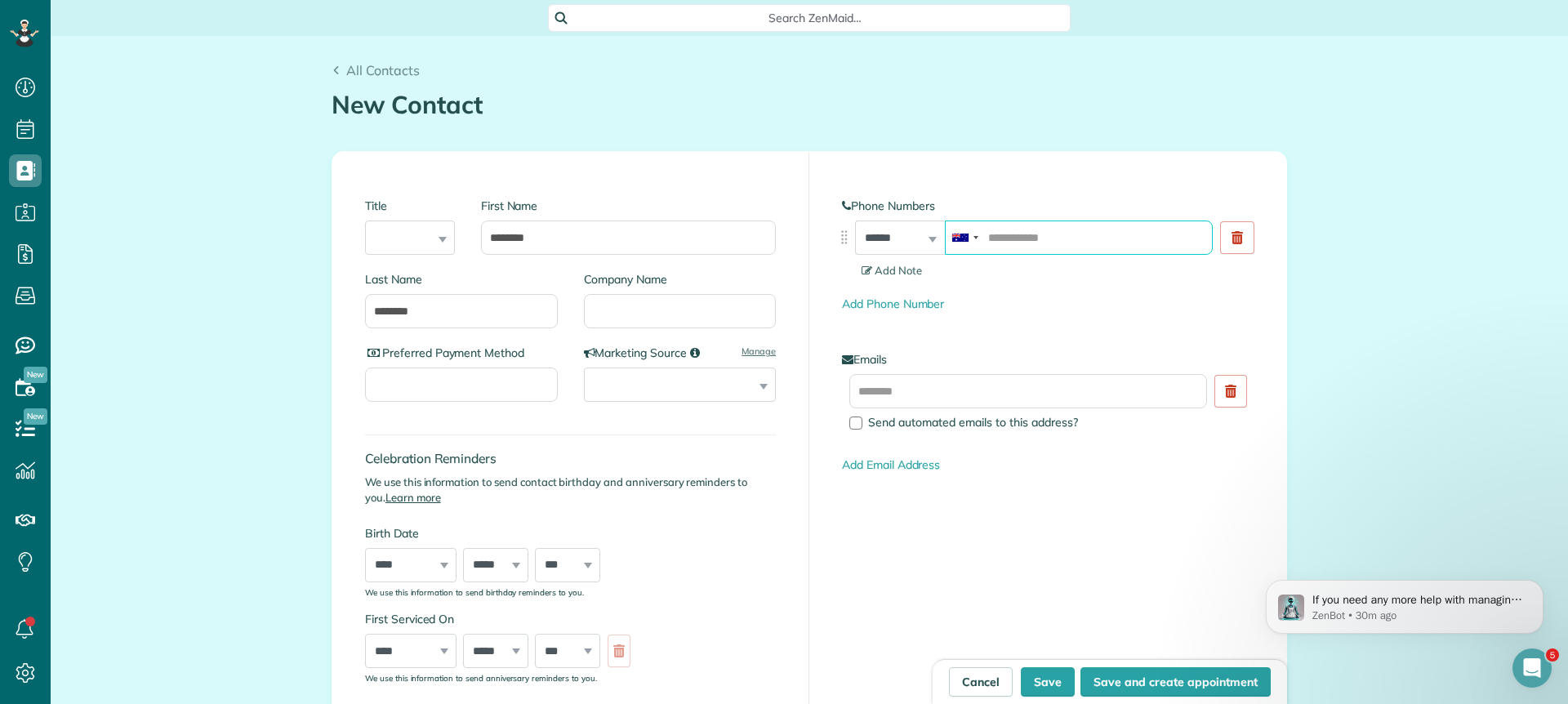 click at bounding box center (1079, 238) 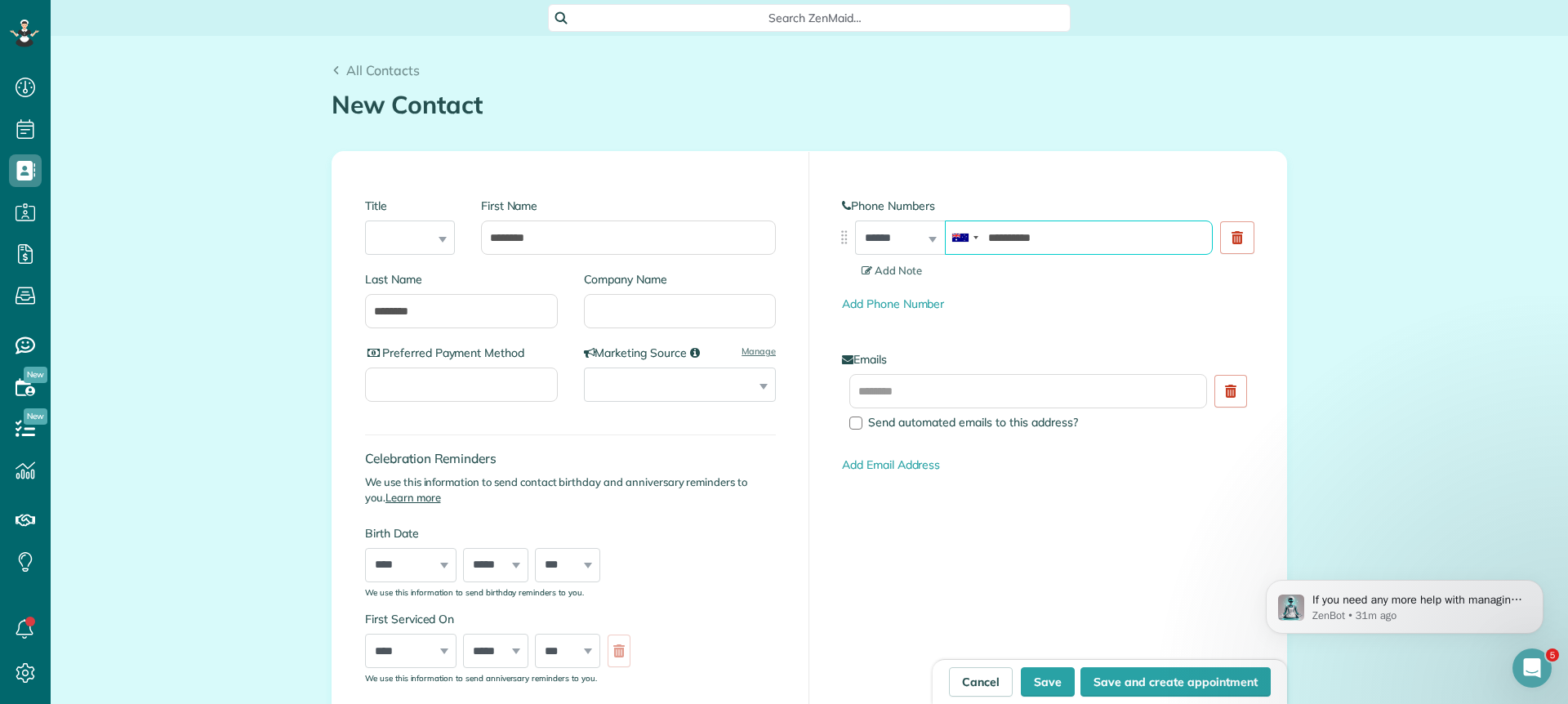 type on "**********" 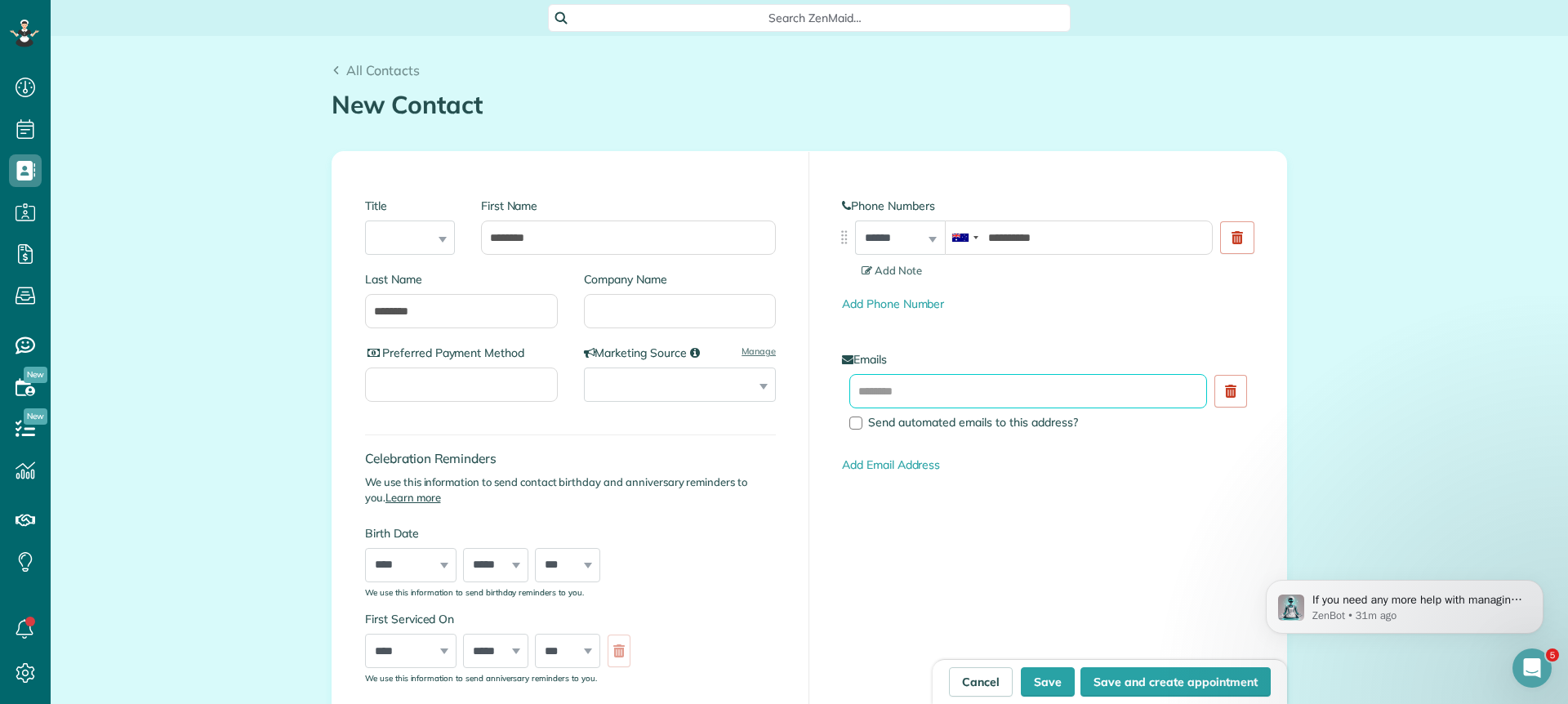 click at bounding box center (1028, 391) 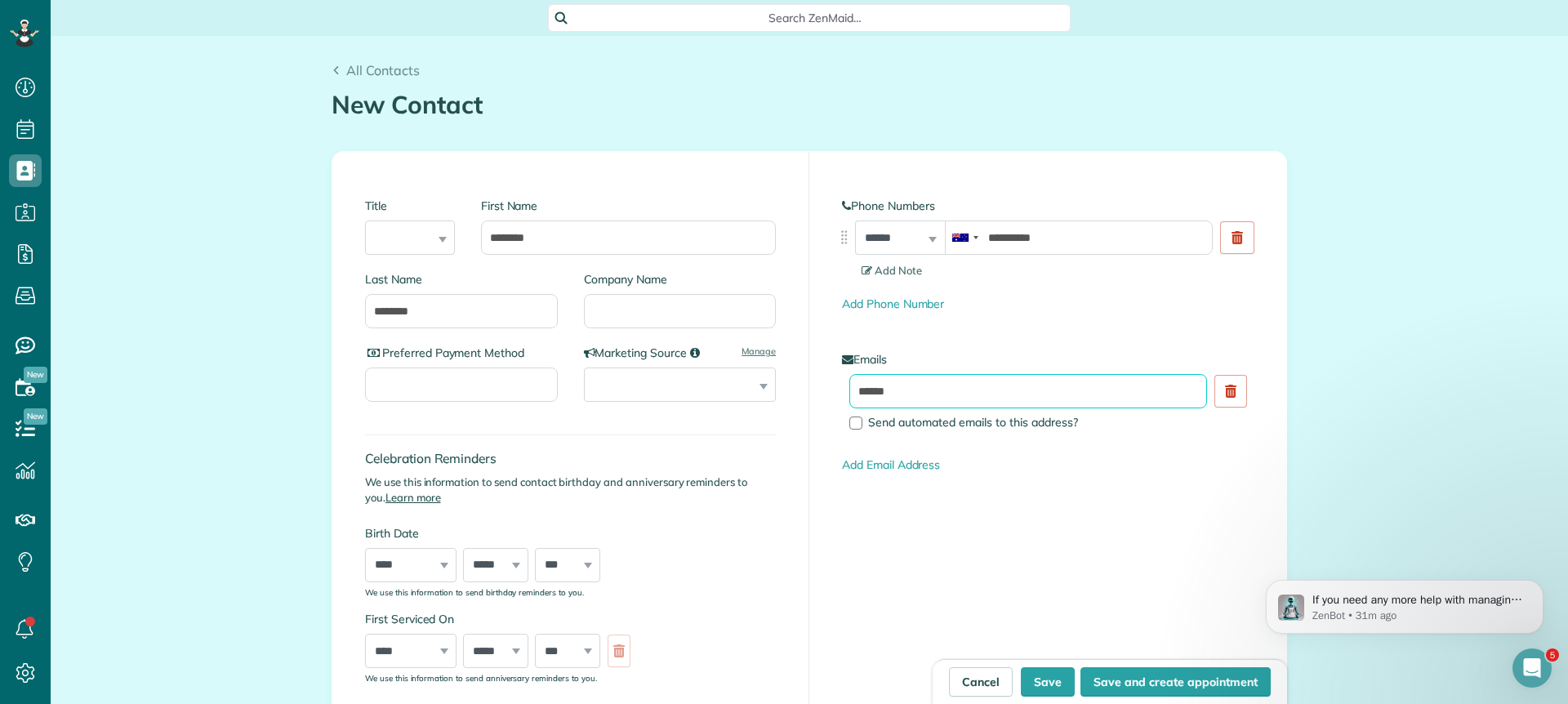 type on "******" 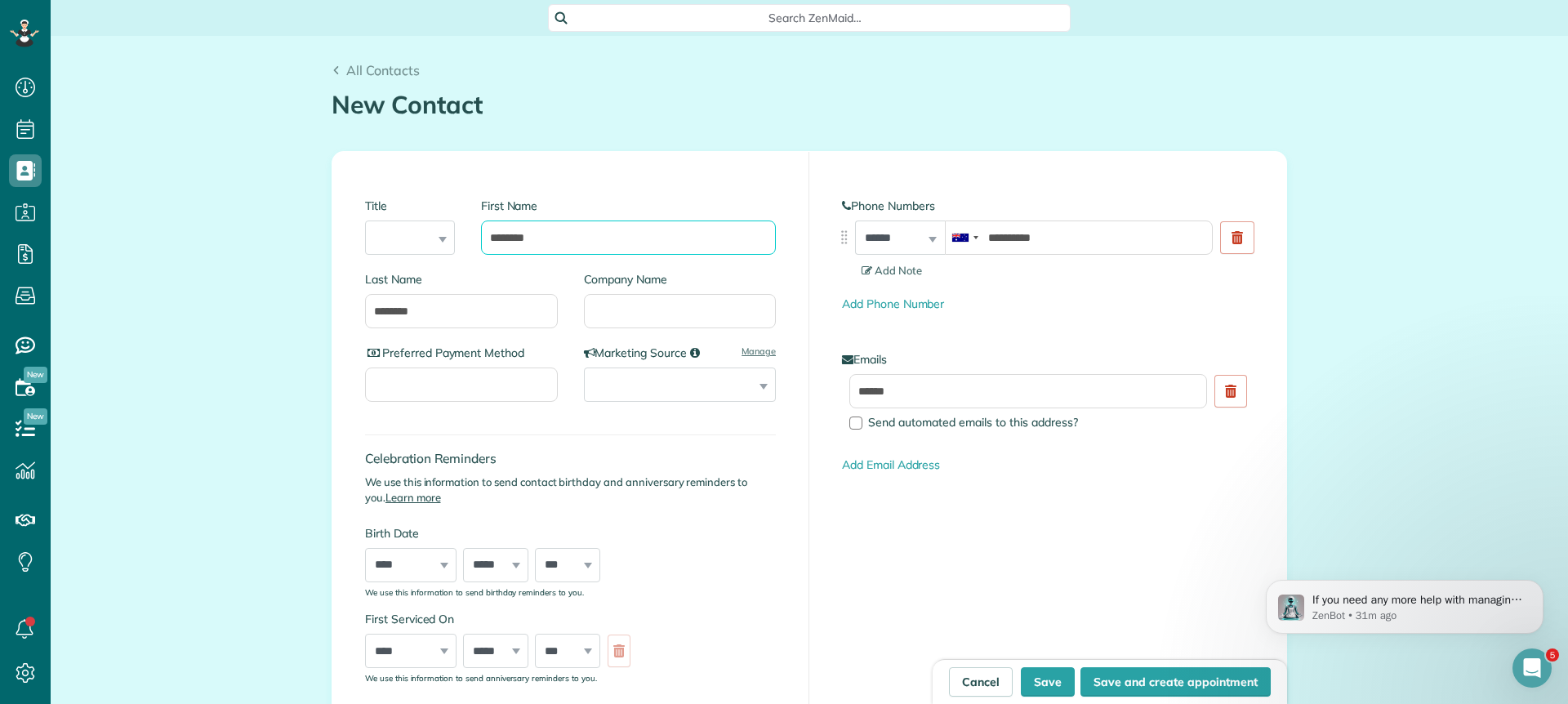 click on "********" at bounding box center (628, 238) 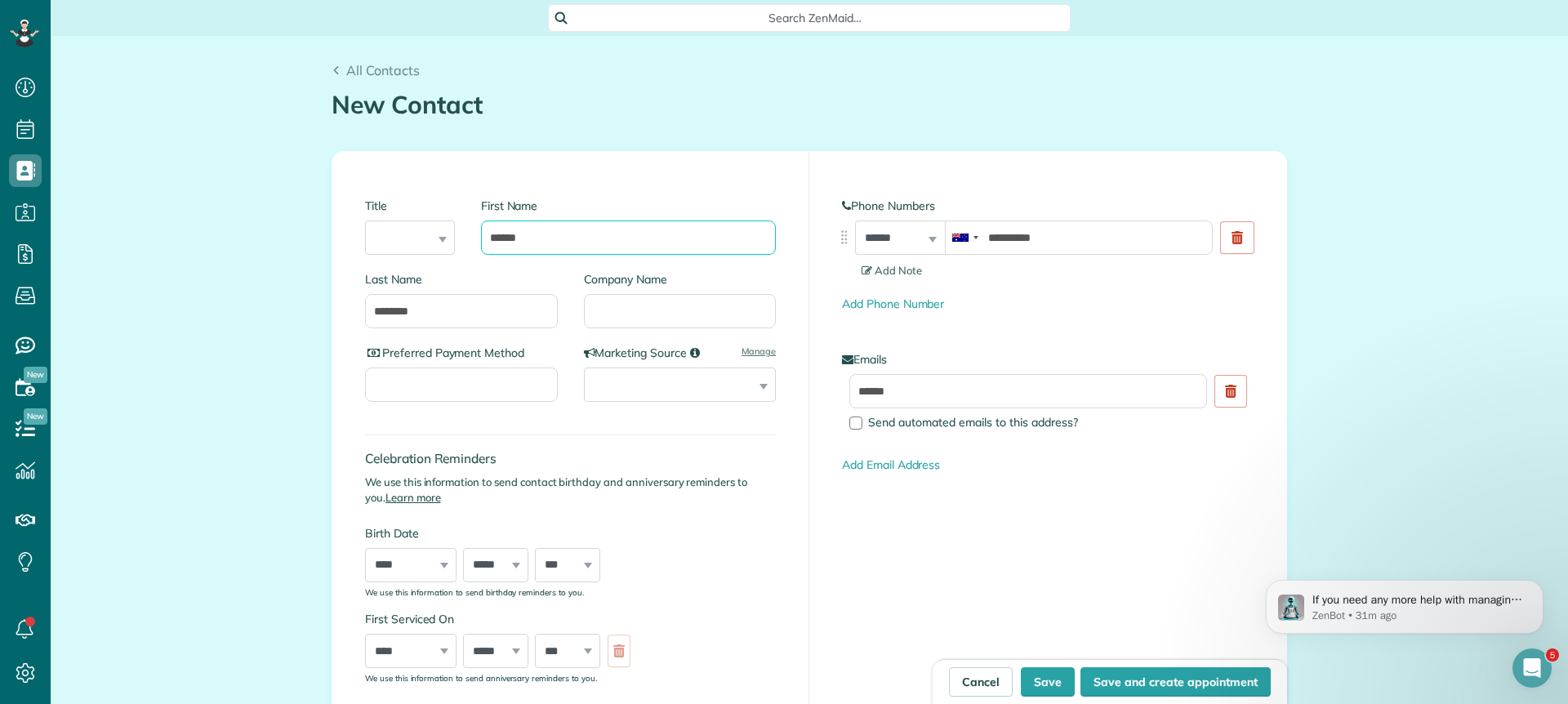type on "******" 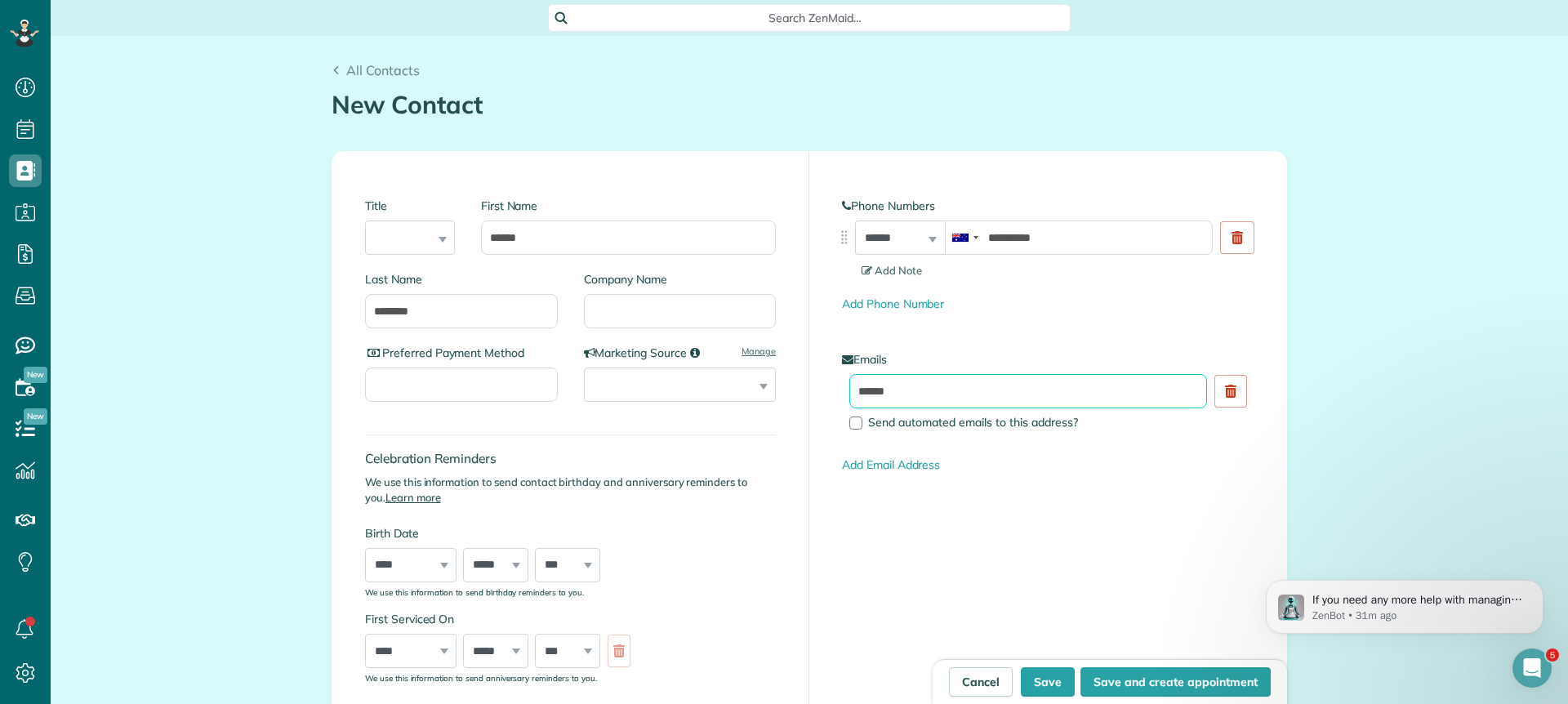 click on "******" at bounding box center (1028, 391) 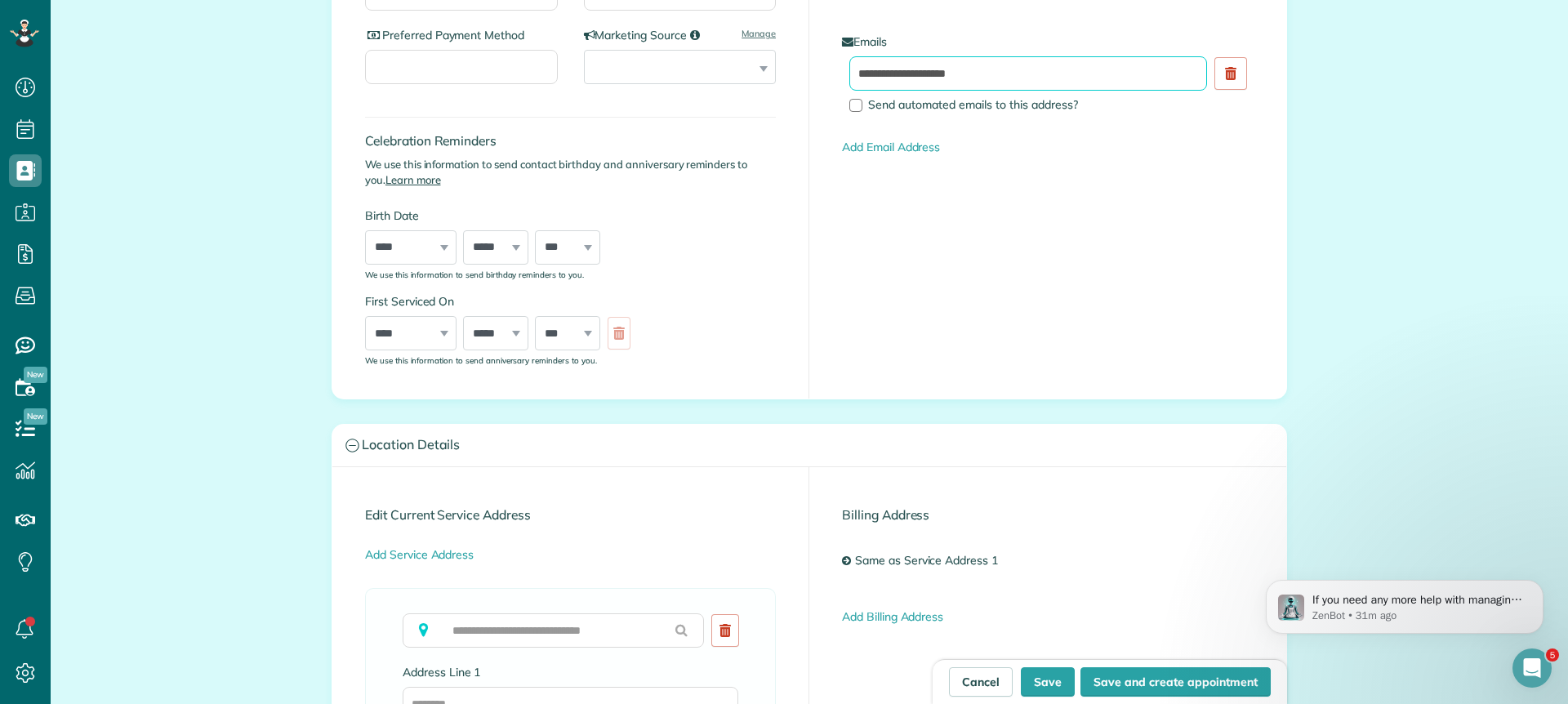 scroll, scrollTop: 334, scrollLeft: 0, axis: vertical 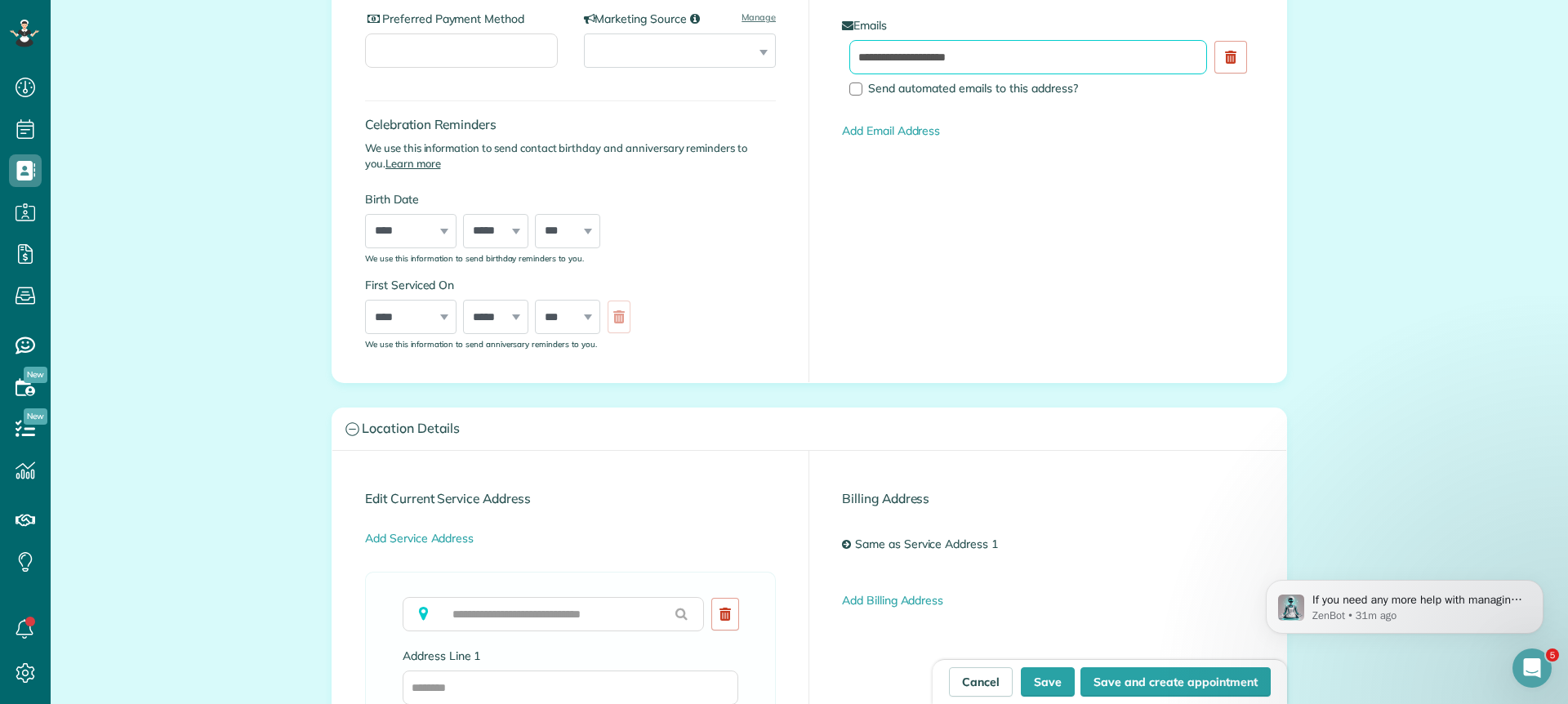 type on "**********" 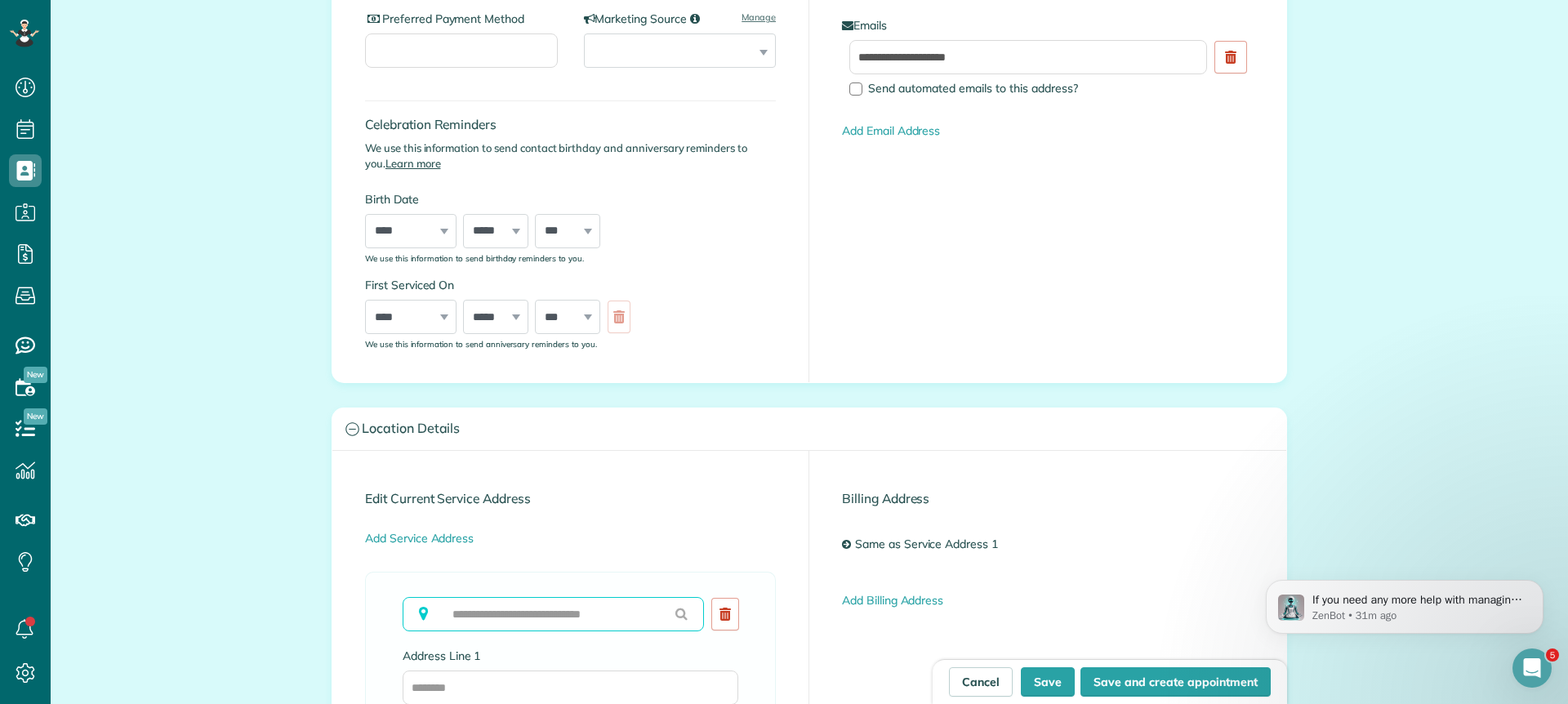 click at bounding box center [553, 614] 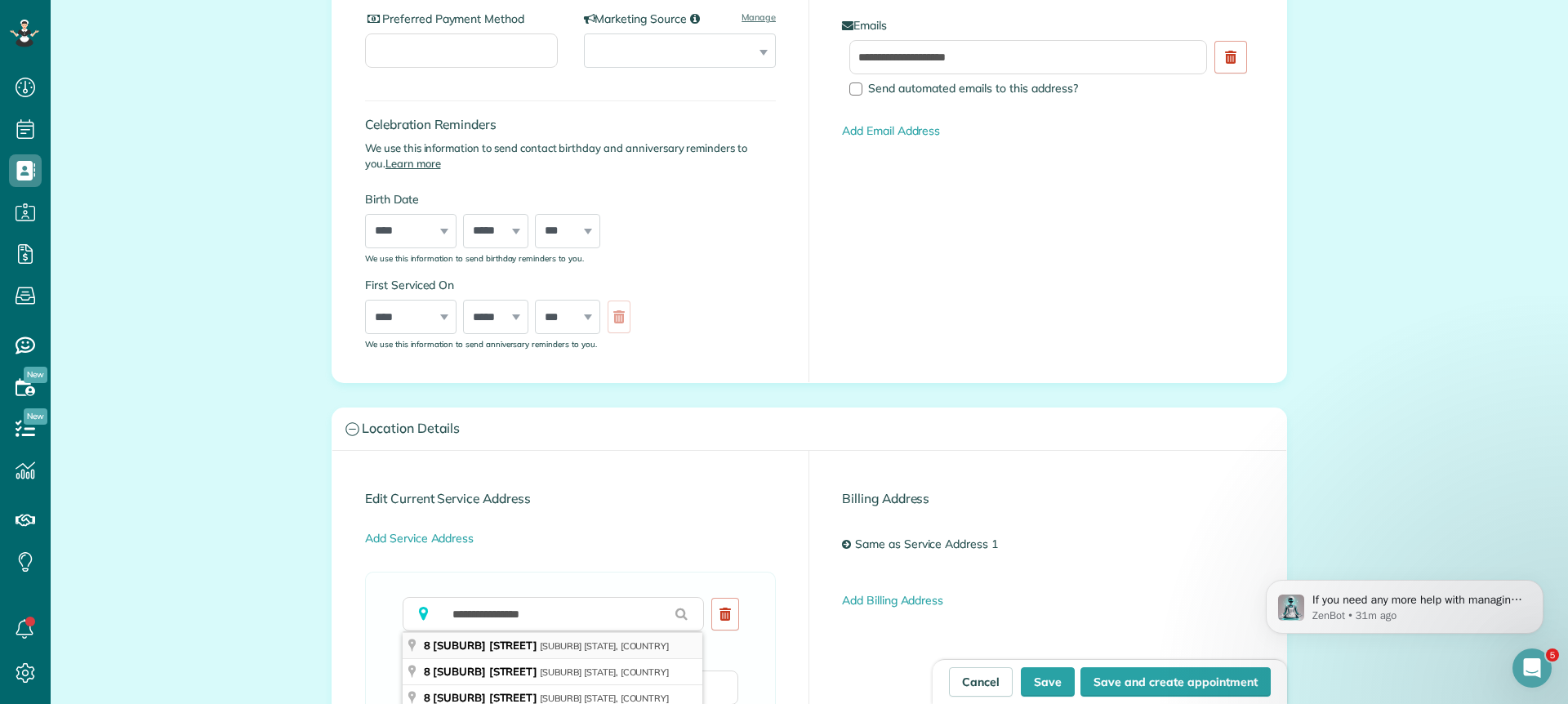 type on "**********" 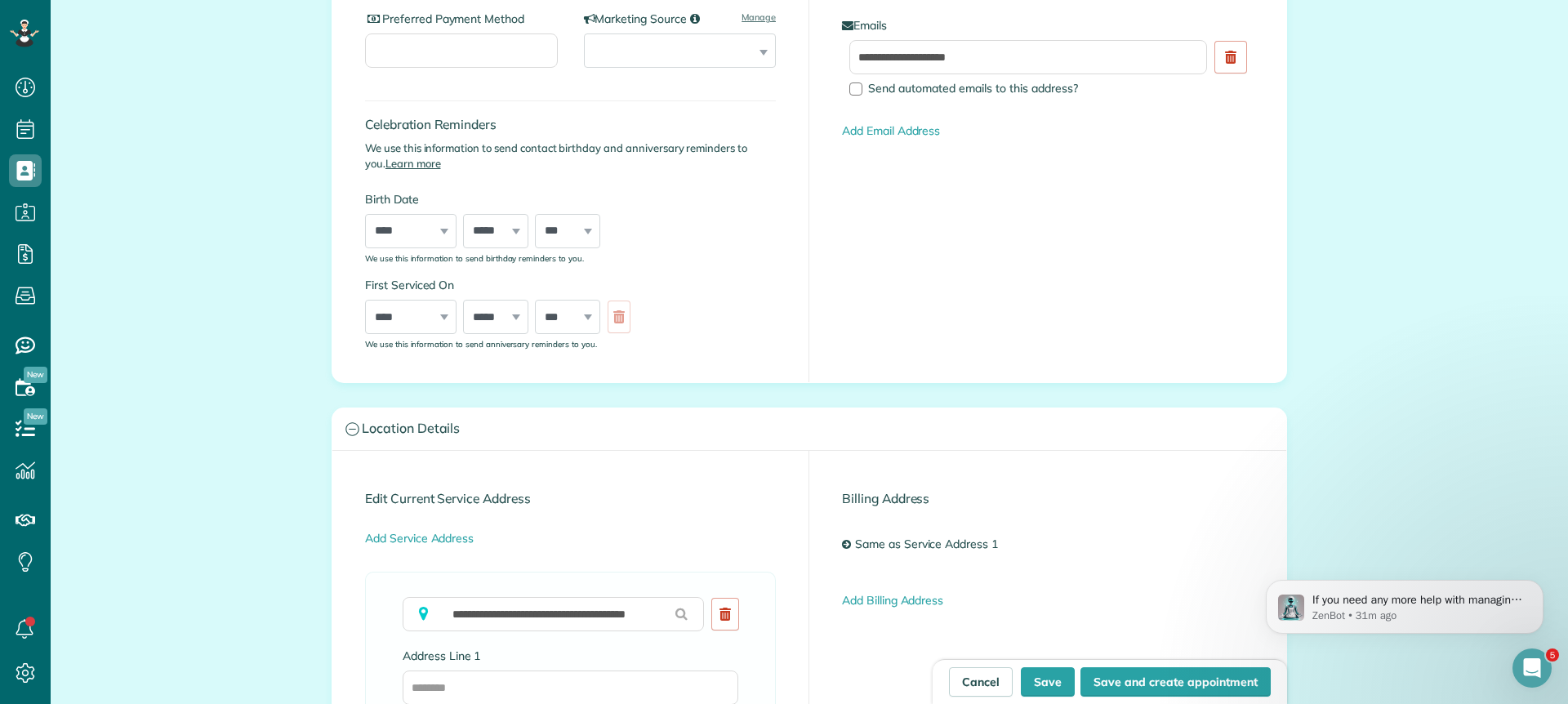 type on "**********" 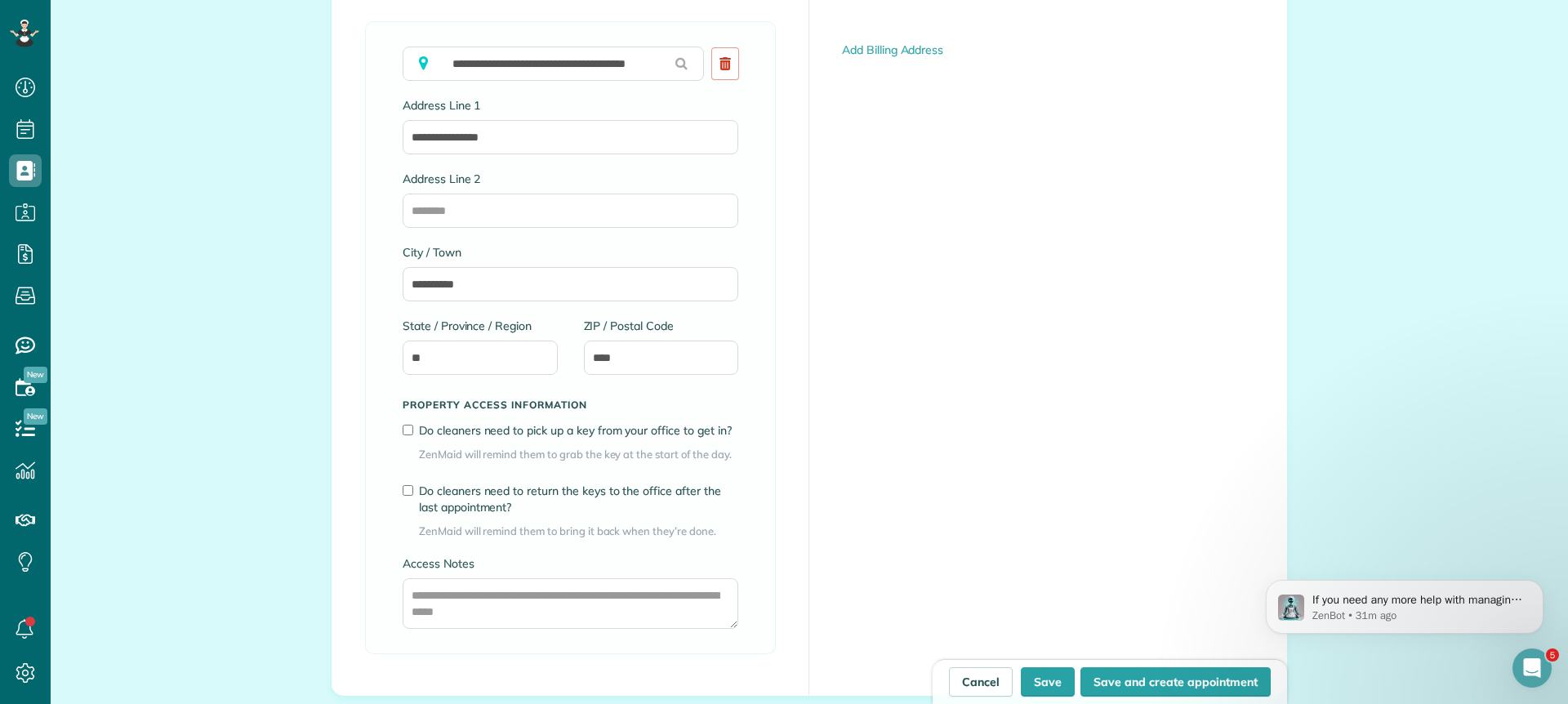 scroll, scrollTop: 887, scrollLeft: 0, axis: vertical 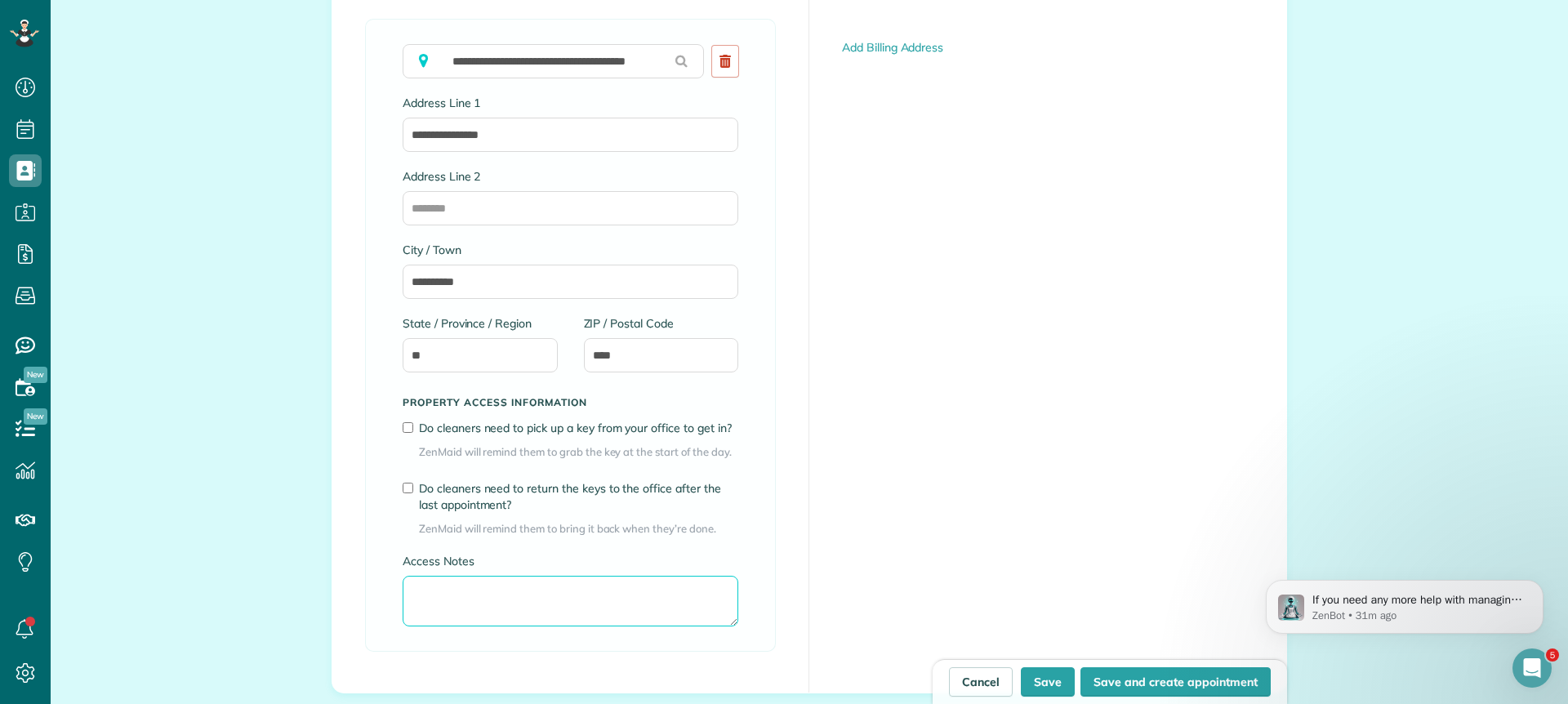 click on "Access Notes" at bounding box center (570, 601) 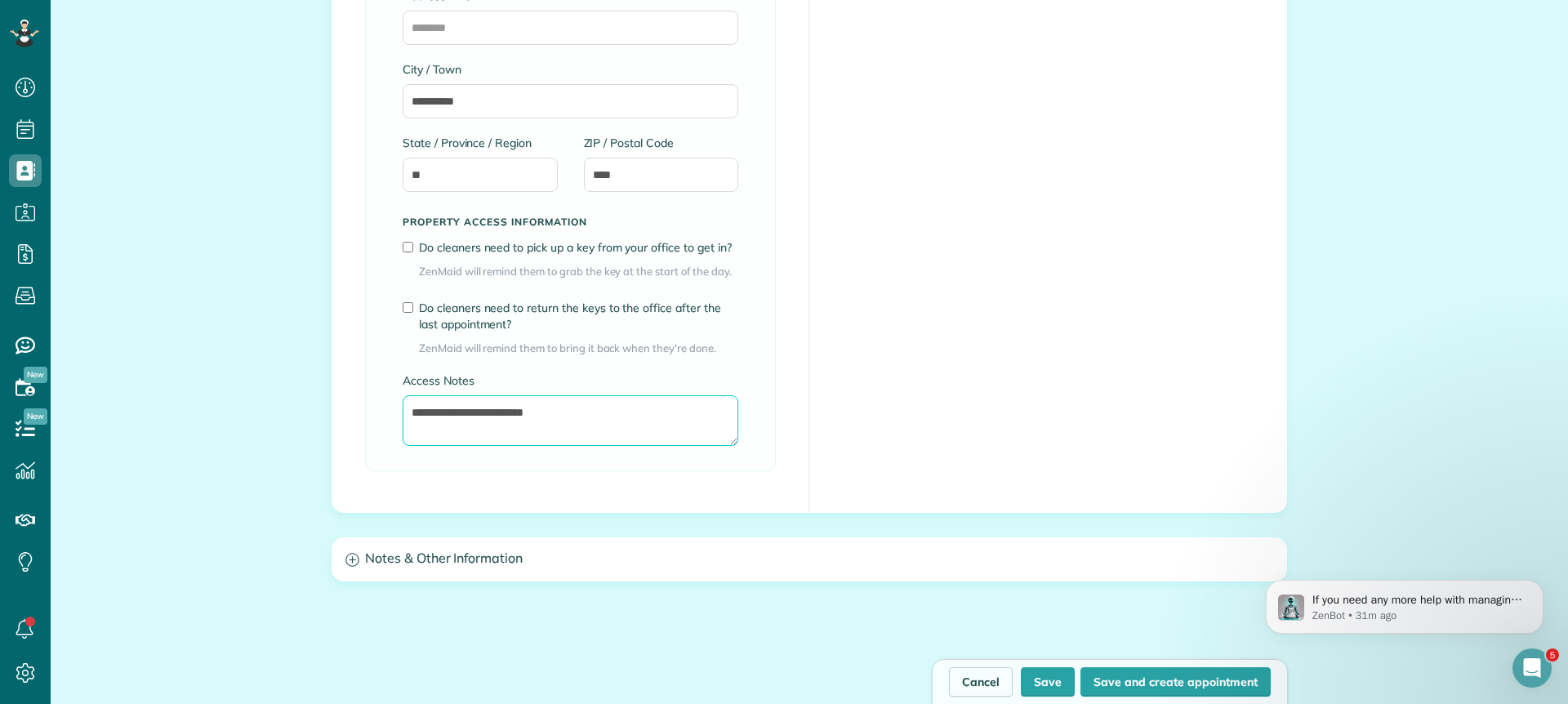 scroll, scrollTop: 1084, scrollLeft: 0, axis: vertical 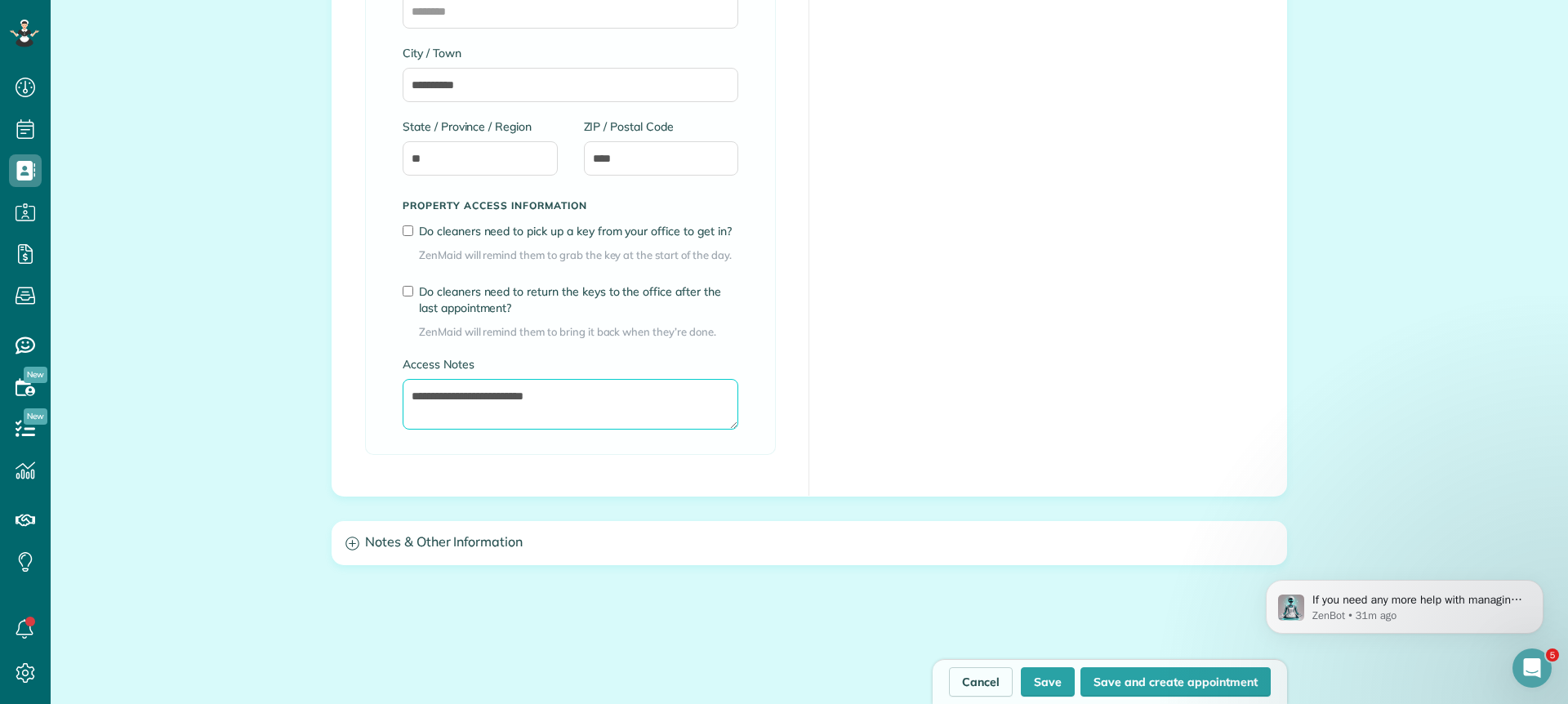 type on "**********" 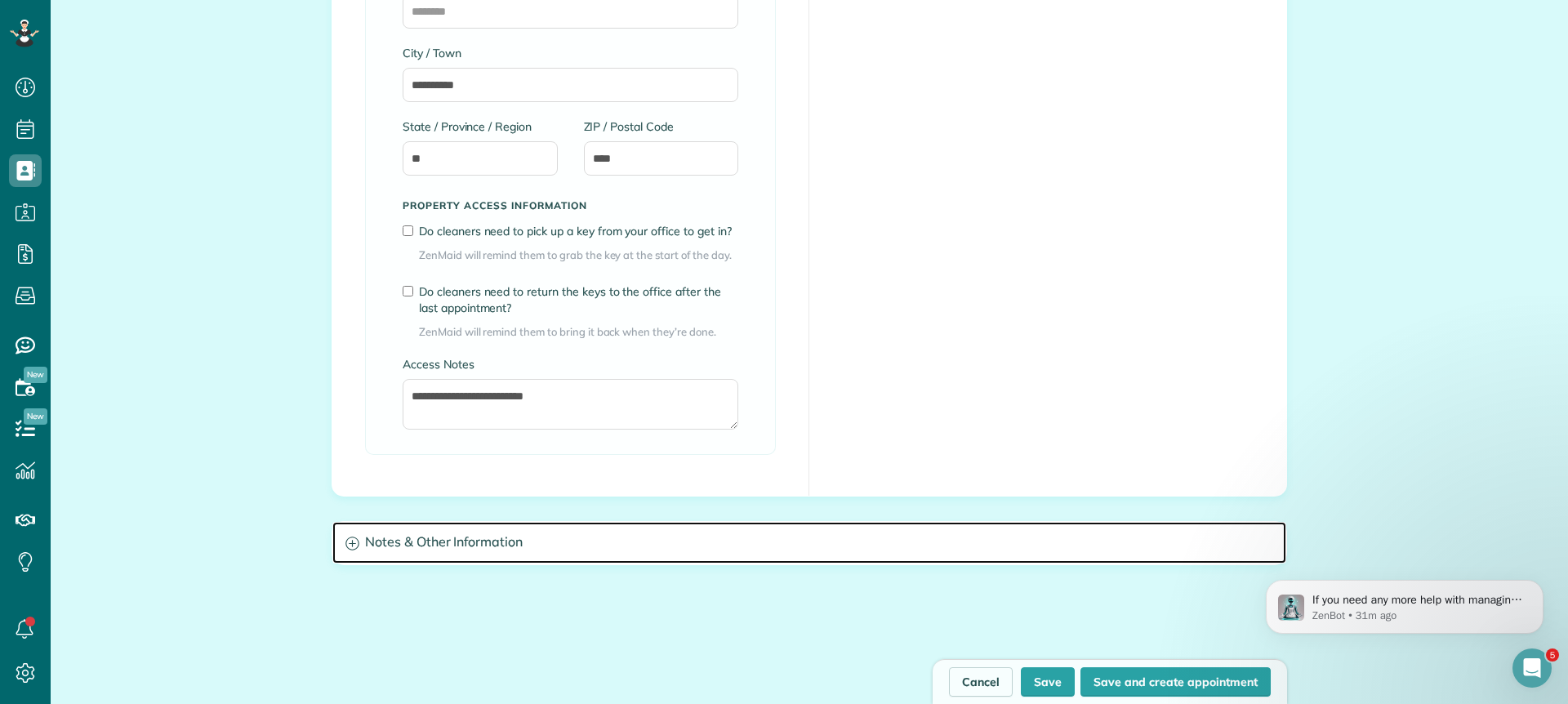 click on "Notes & Other Information" at bounding box center (809, 542) 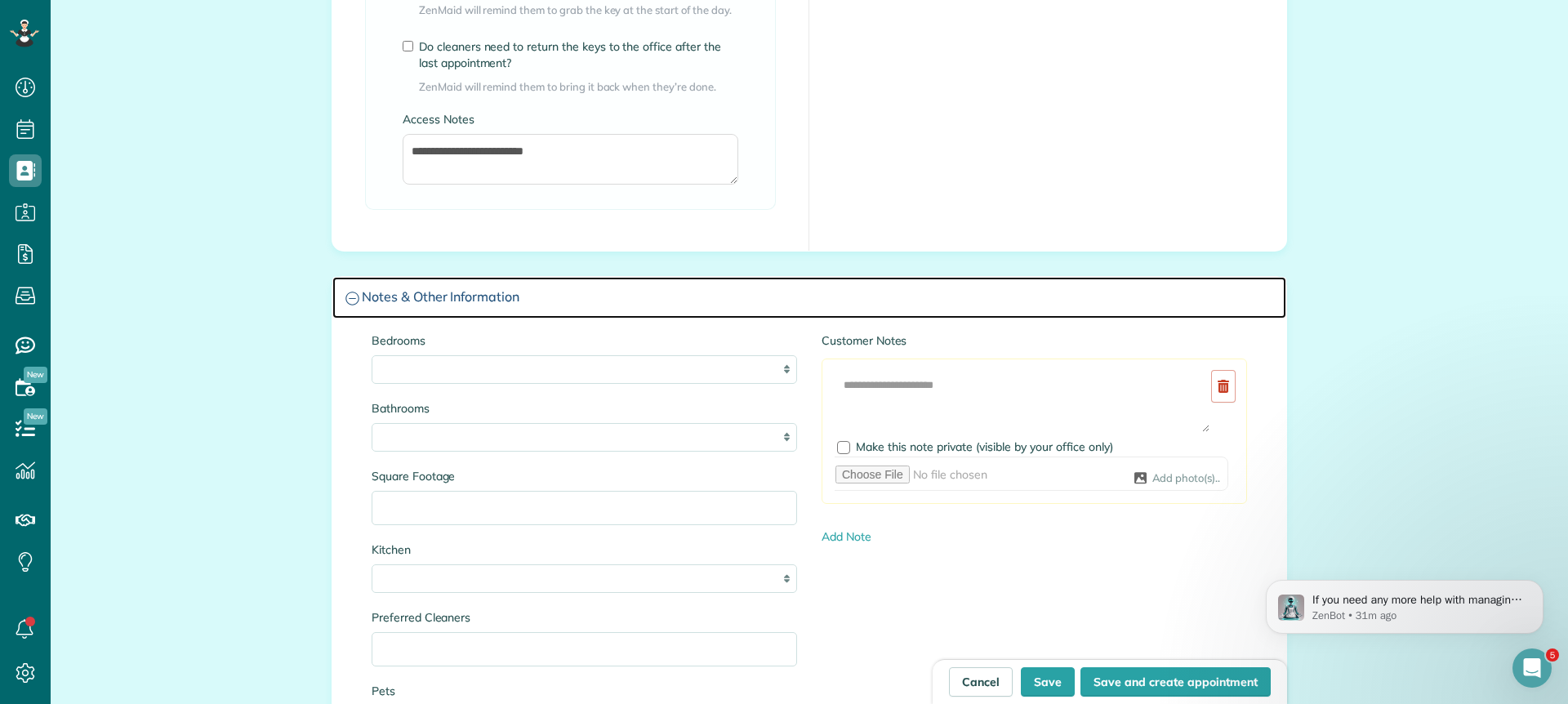 scroll, scrollTop: 1343, scrollLeft: 0, axis: vertical 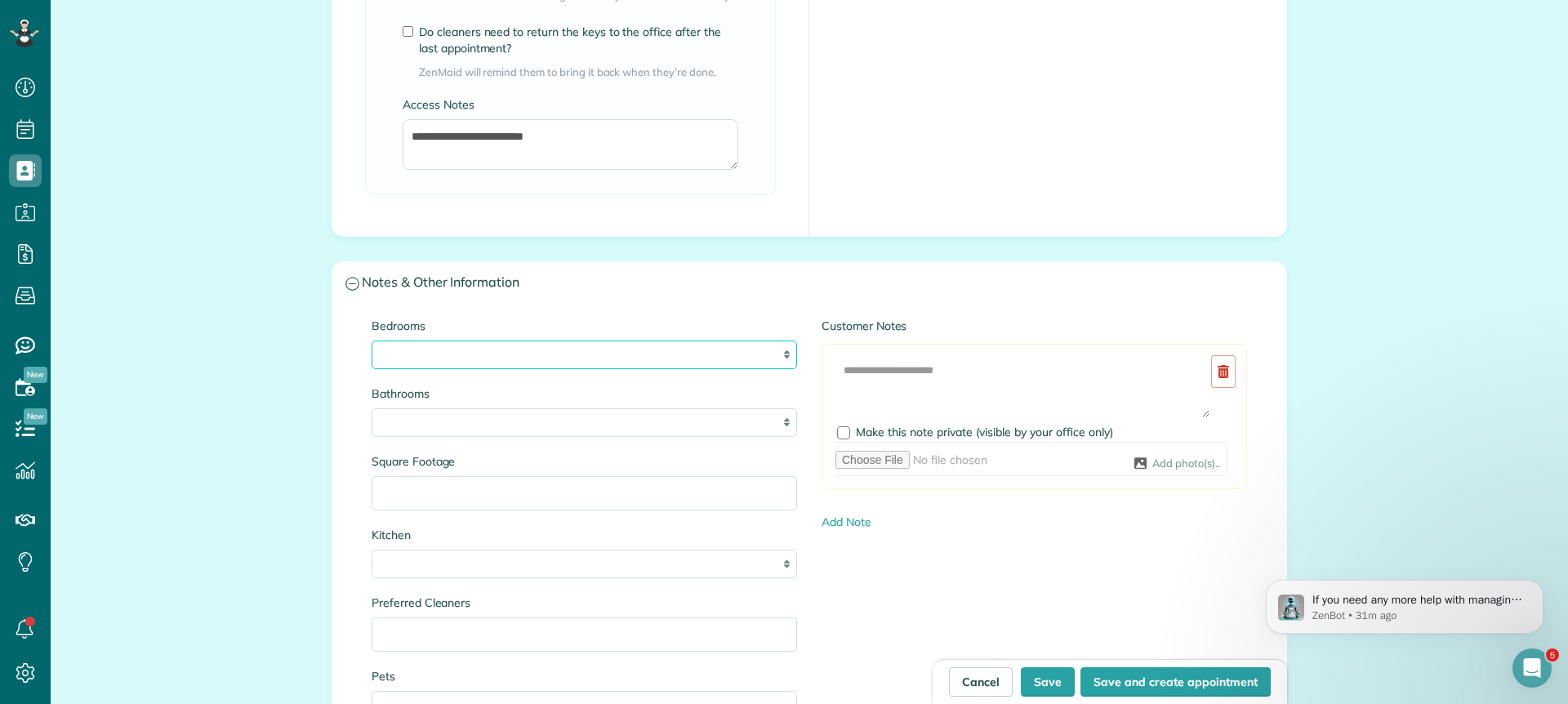 click on "*
*
*
*
**" at bounding box center [584, 354] 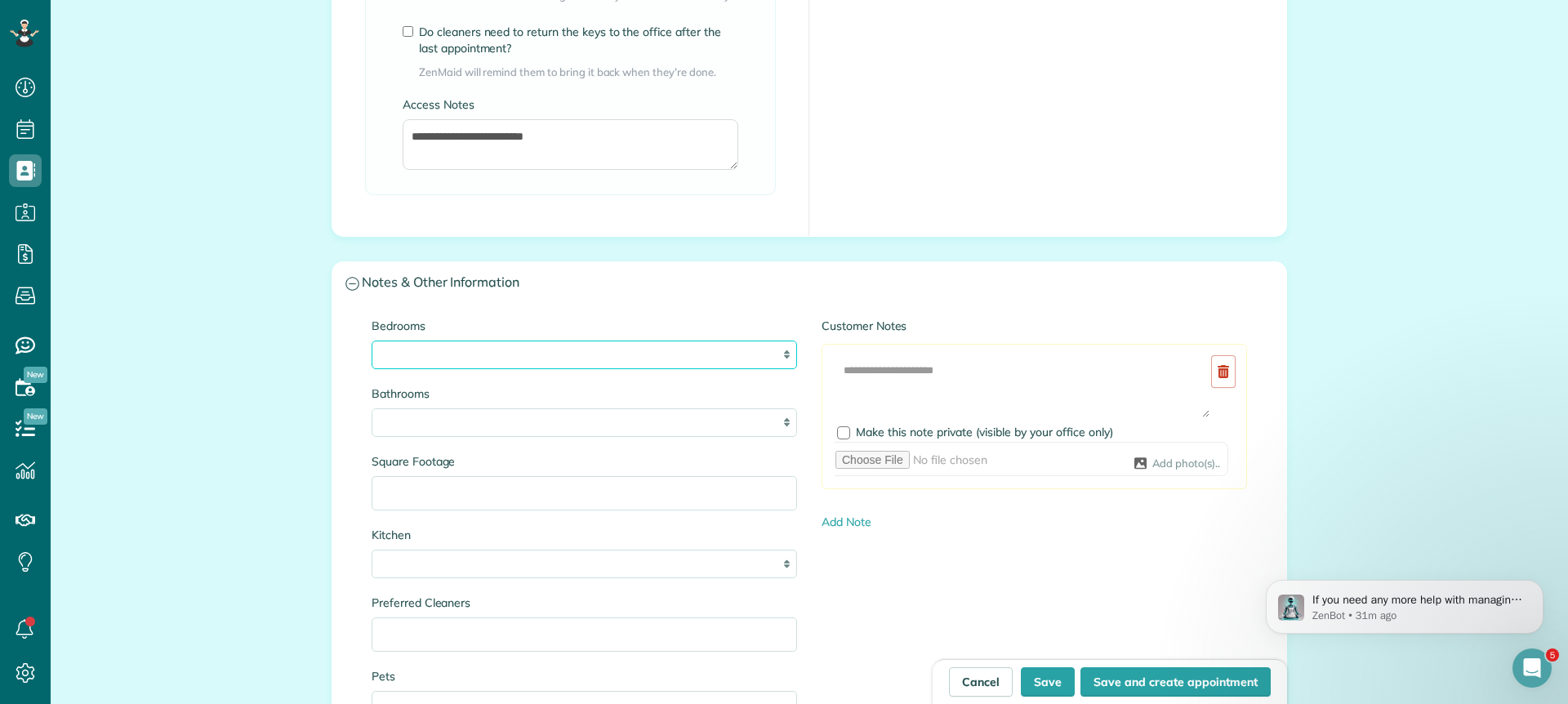 select on "*" 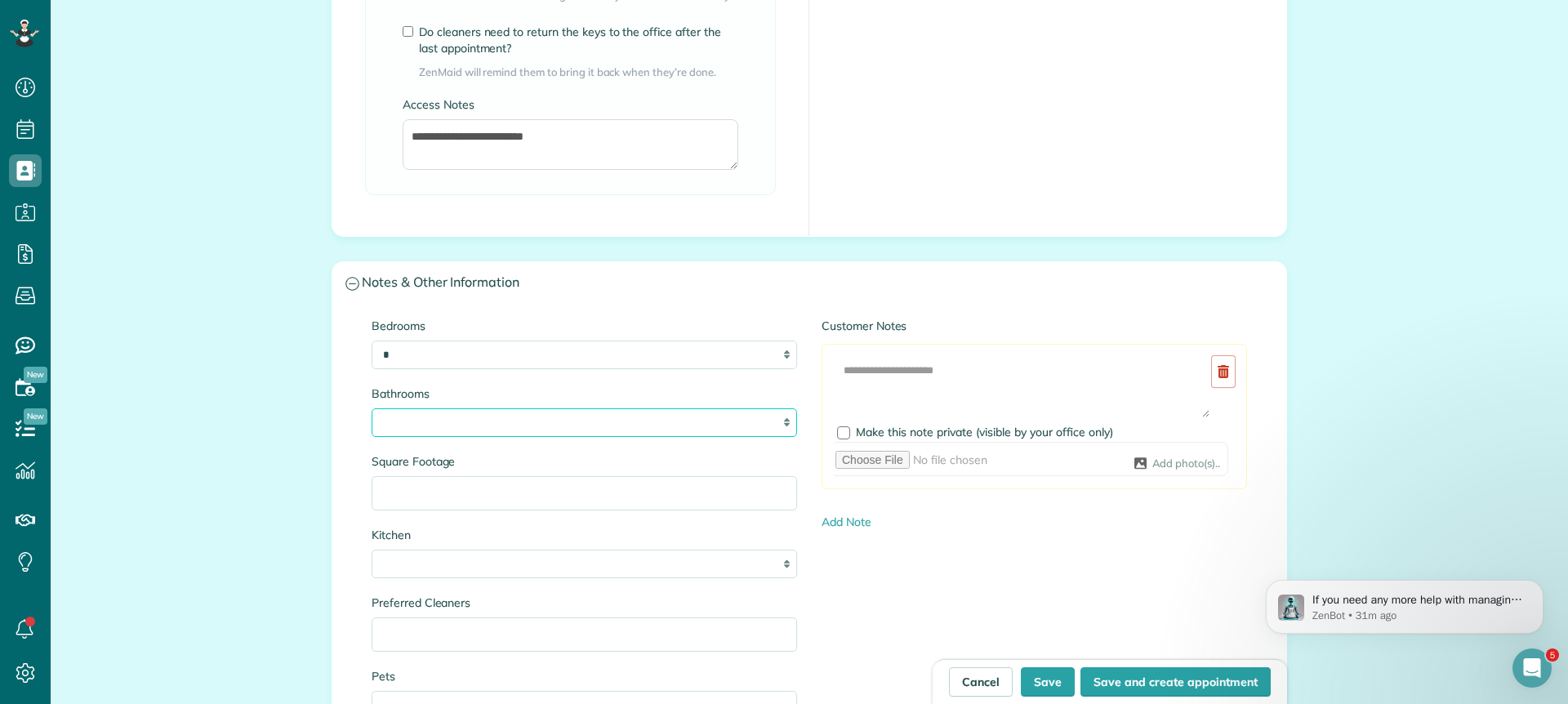 click on "*
***
*
***
*
***
*
***
**" at bounding box center (584, 422) 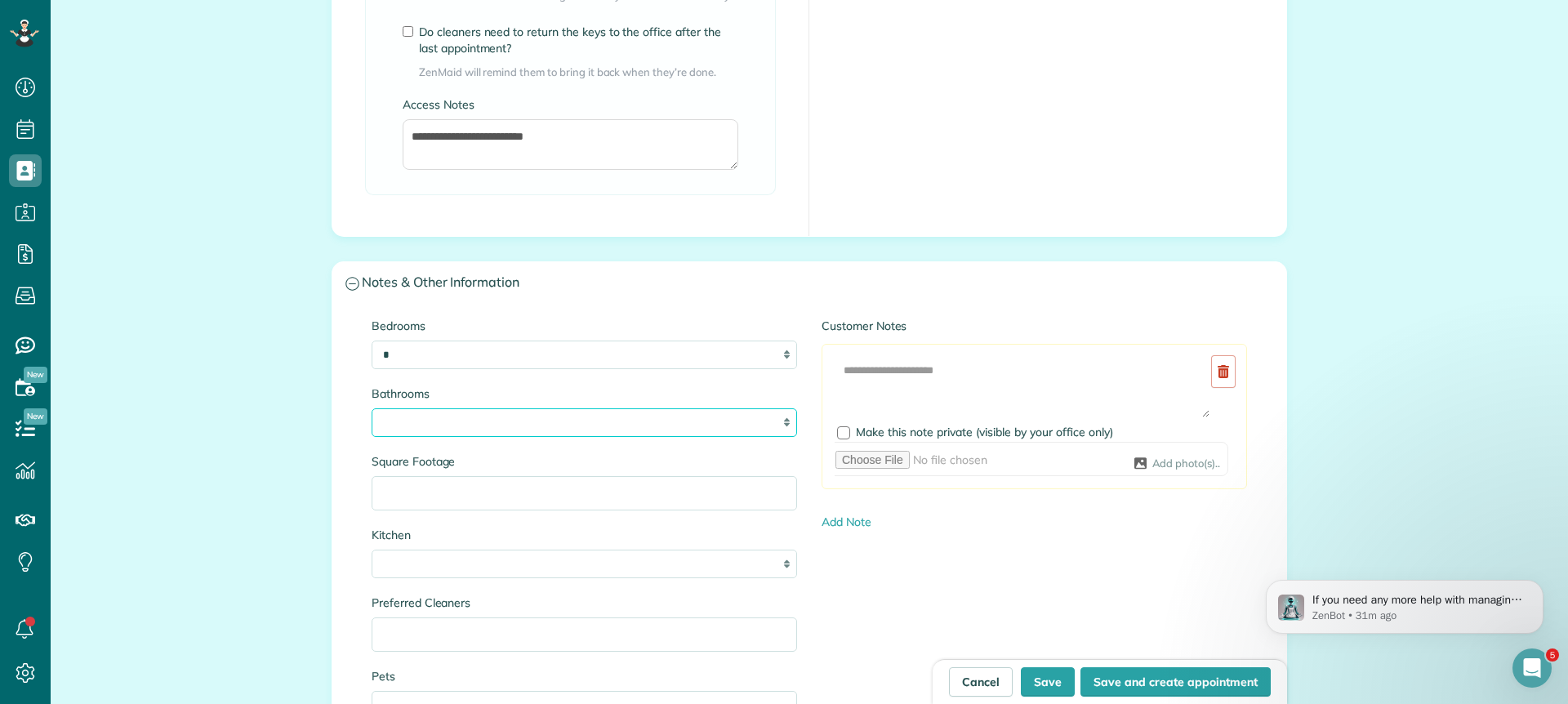 select on "*" 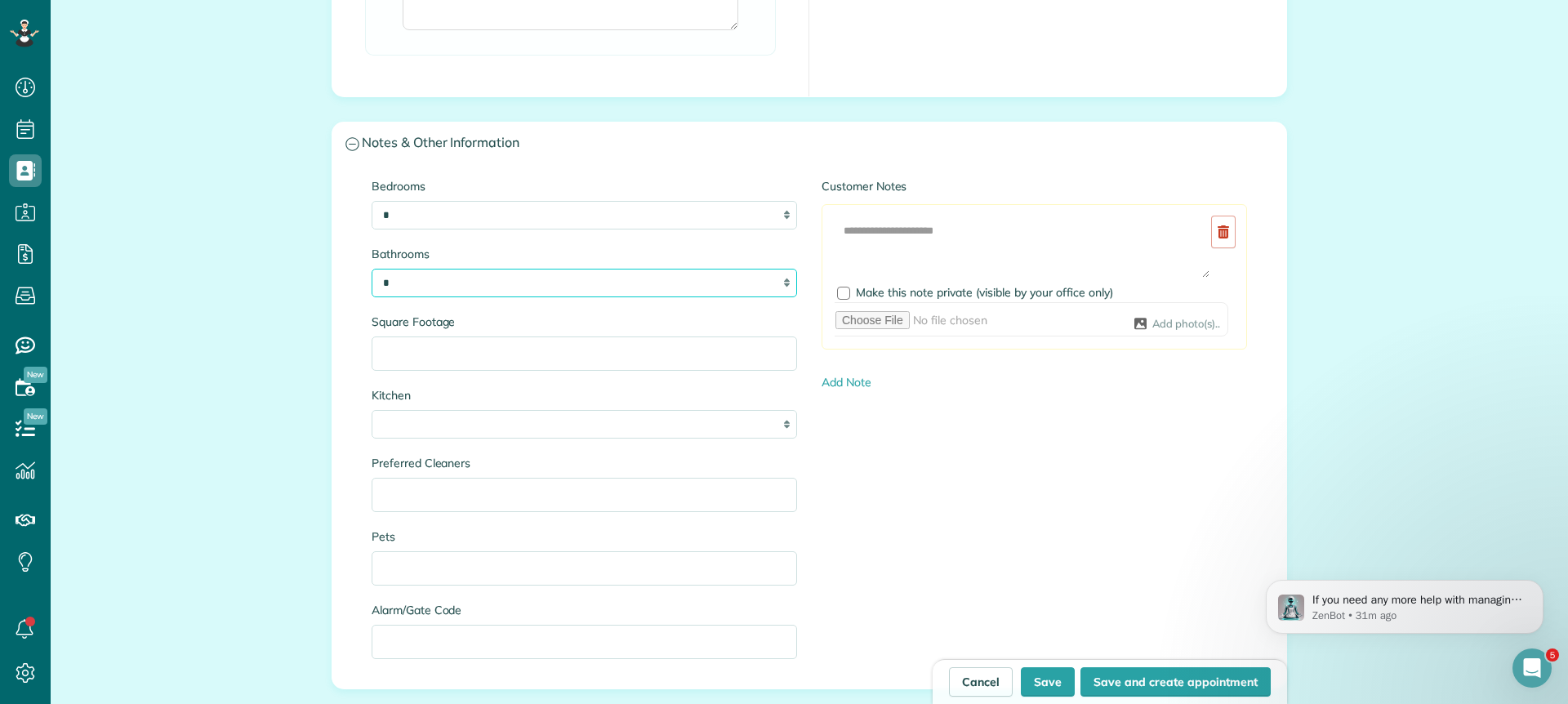 scroll, scrollTop: 1456, scrollLeft: 0, axis: vertical 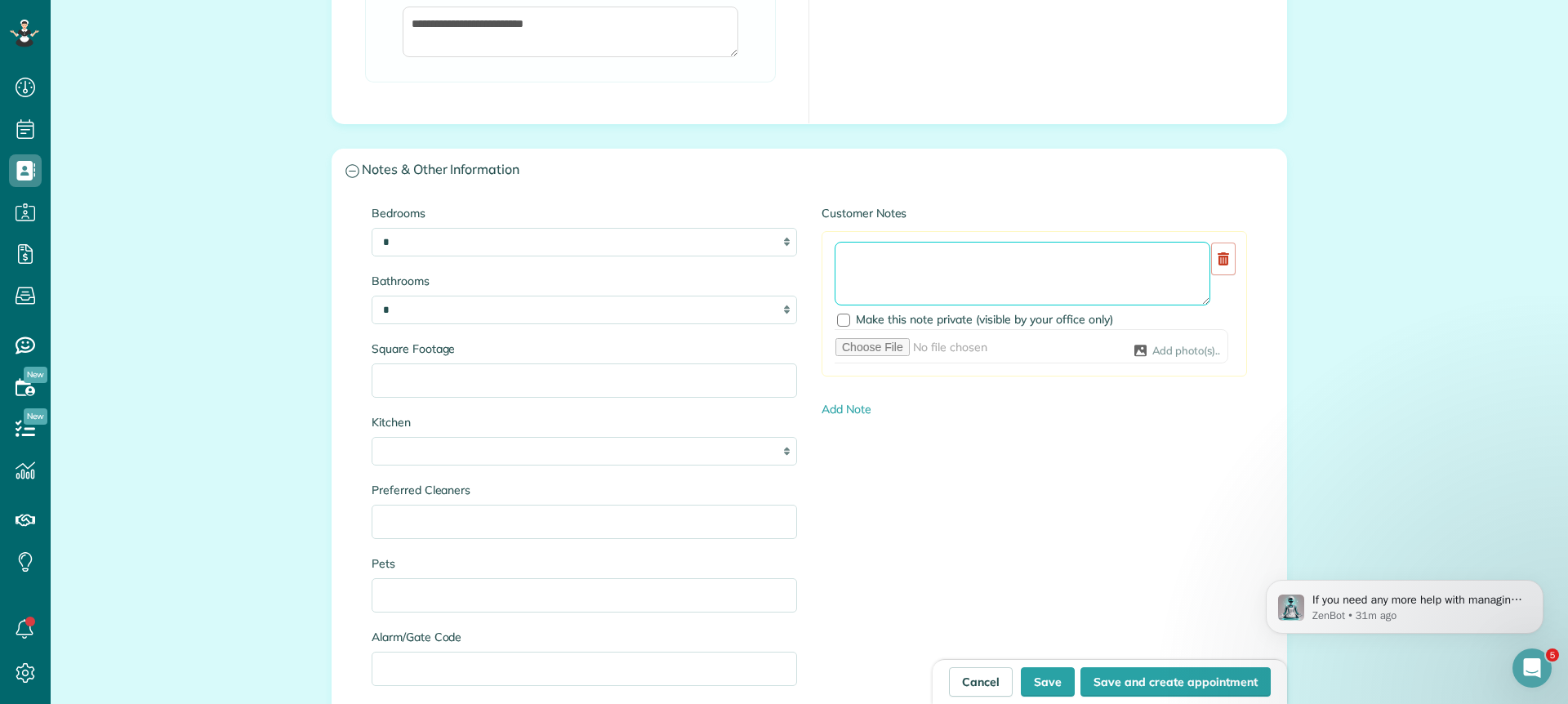 click at bounding box center (1022, 274) 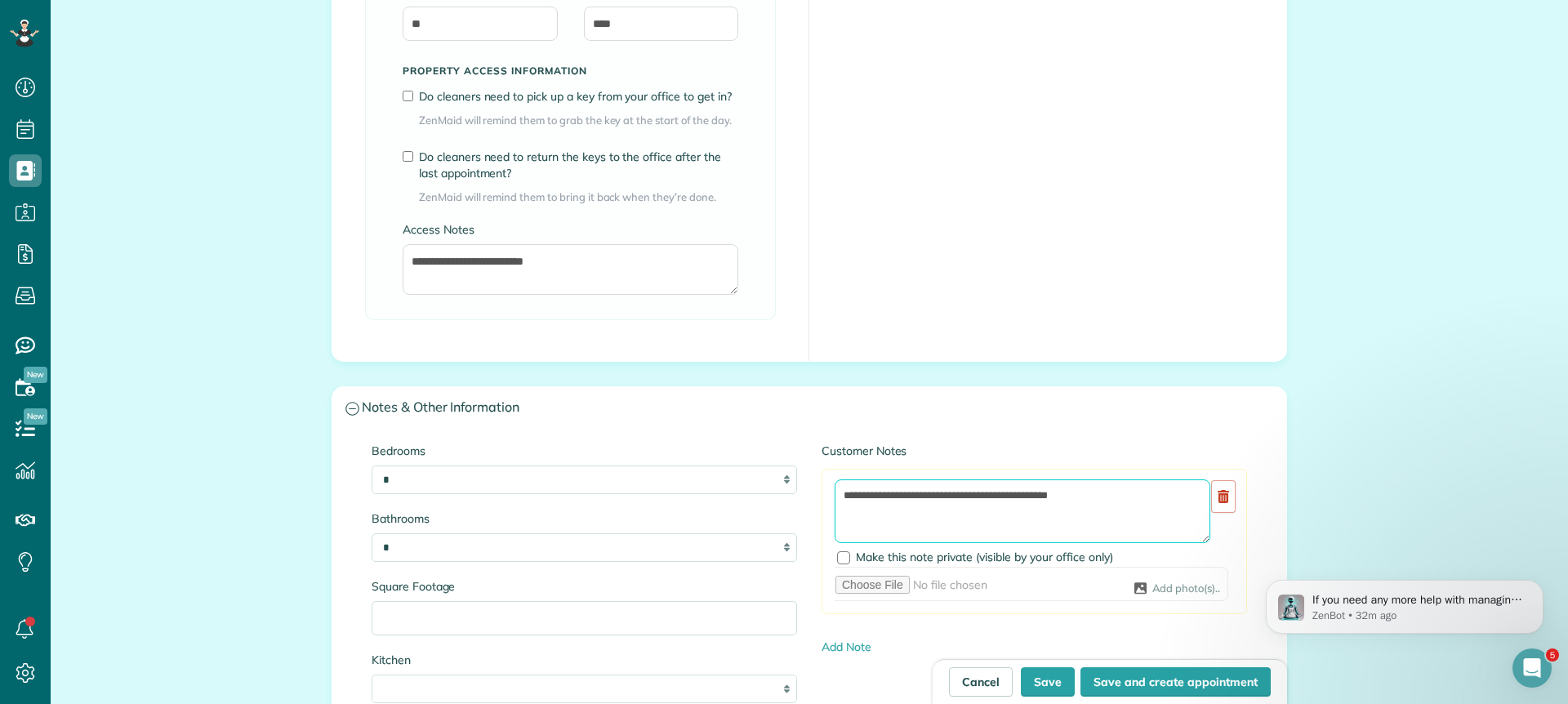 scroll, scrollTop: 1246, scrollLeft: 0, axis: vertical 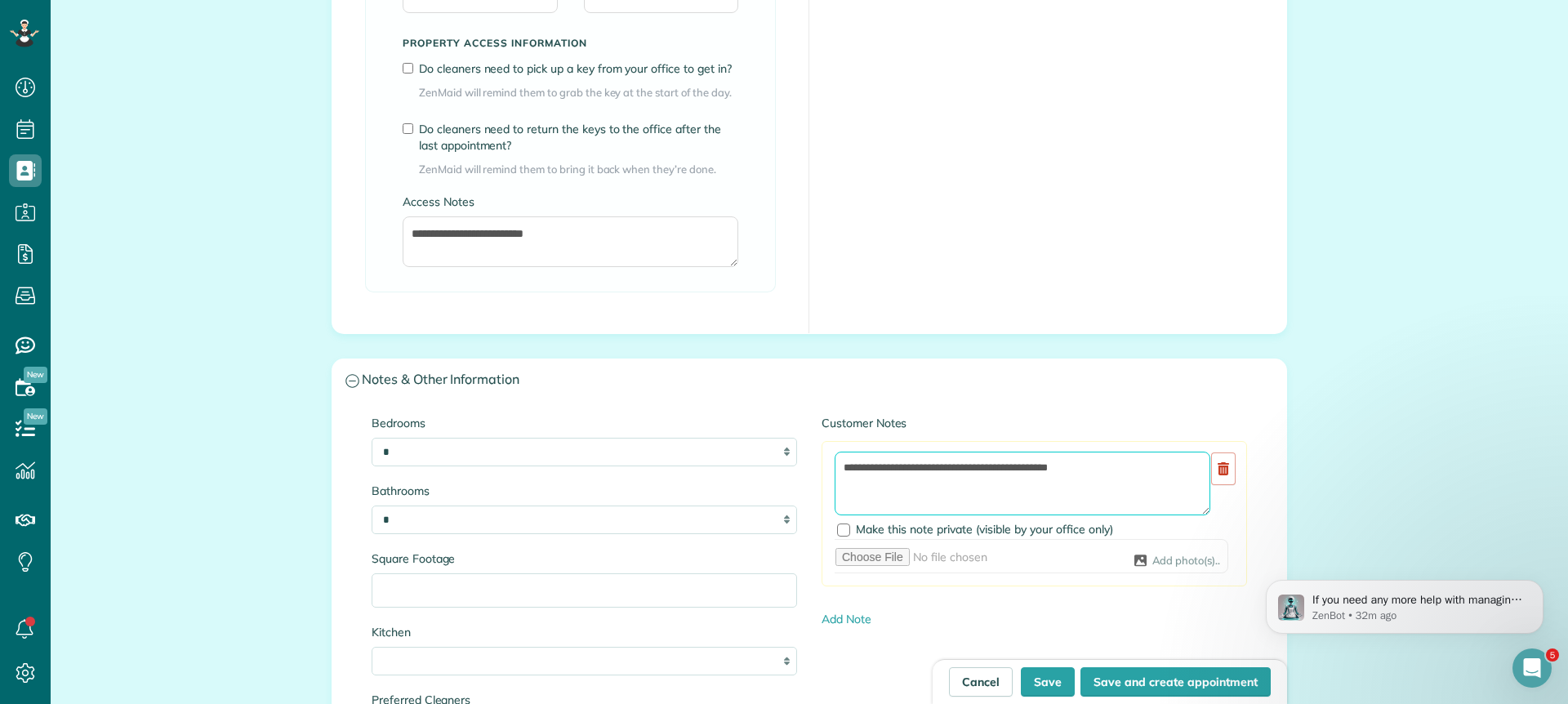 click on "**********" at bounding box center (1022, 483) 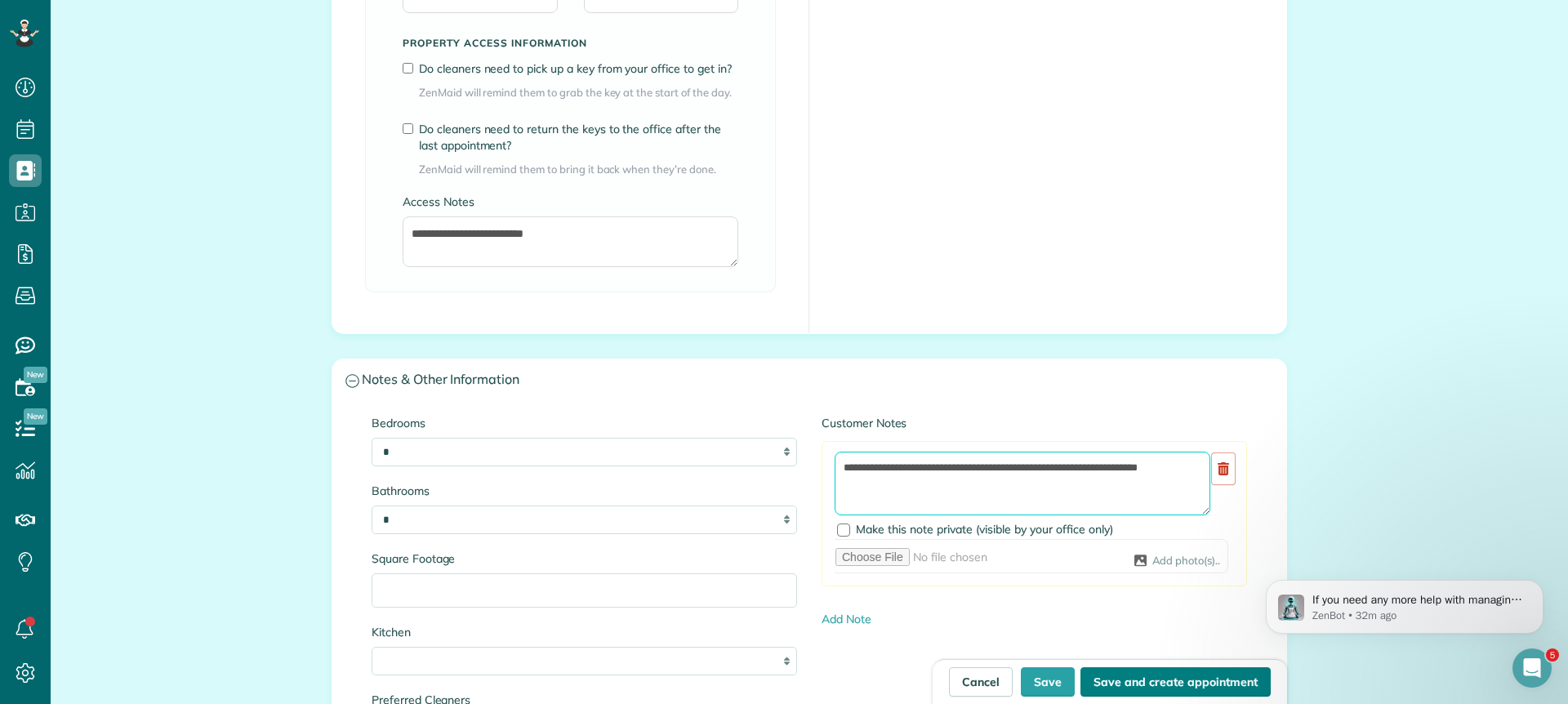 type on "**********" 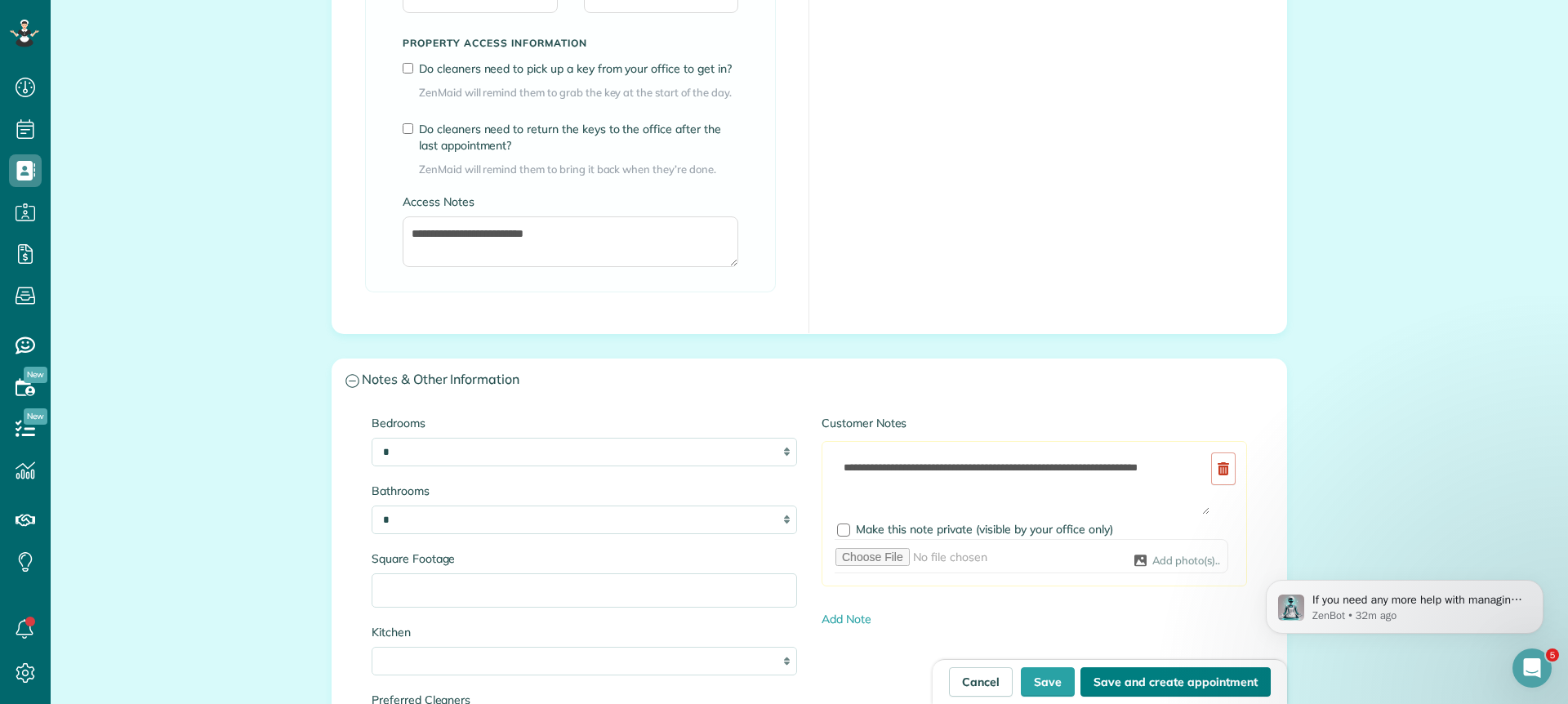 click on "Save and create appointment" at bounding box center (1175, 682) 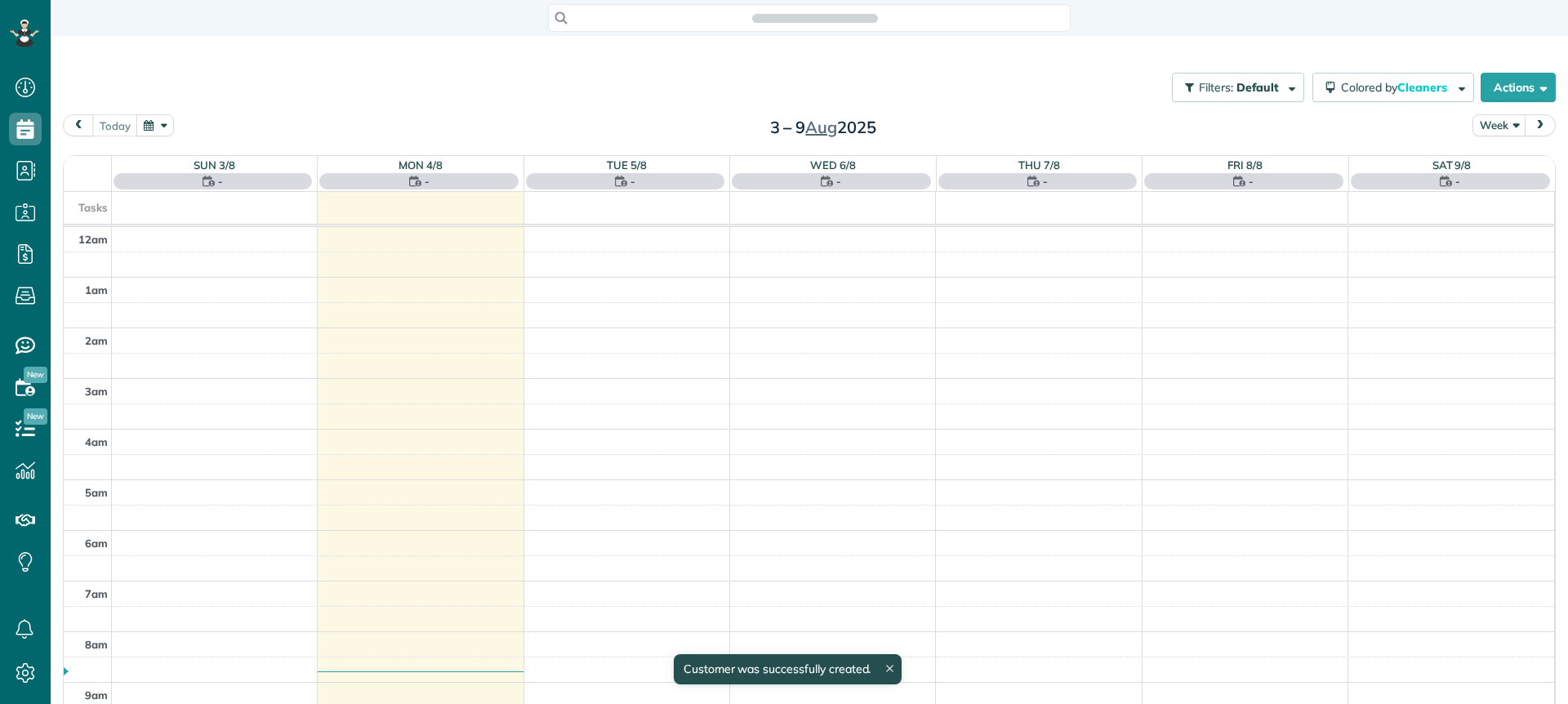 scroll, scrollTop: 0, scrollLeft: 0, axis: both 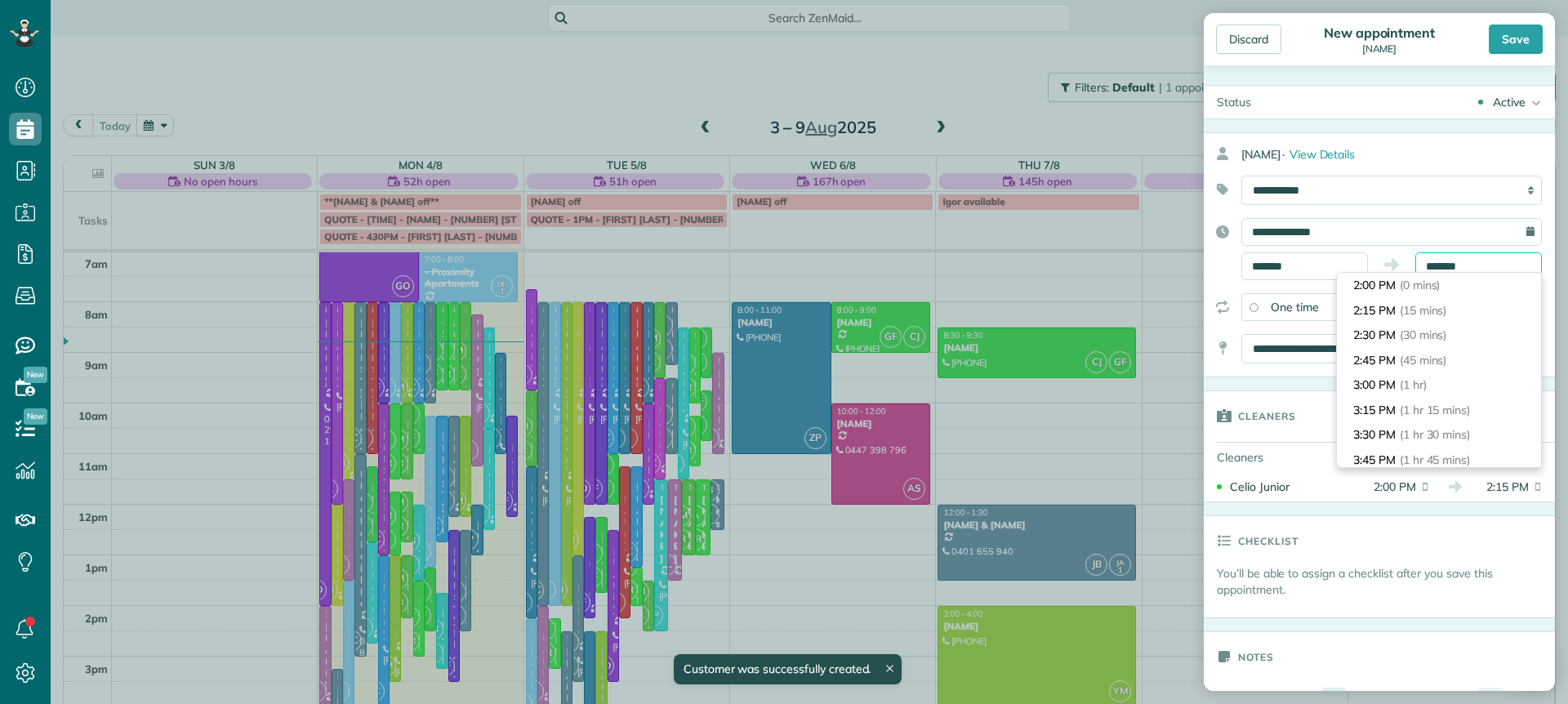 click on "*******" at bounding box center [1478, 266] 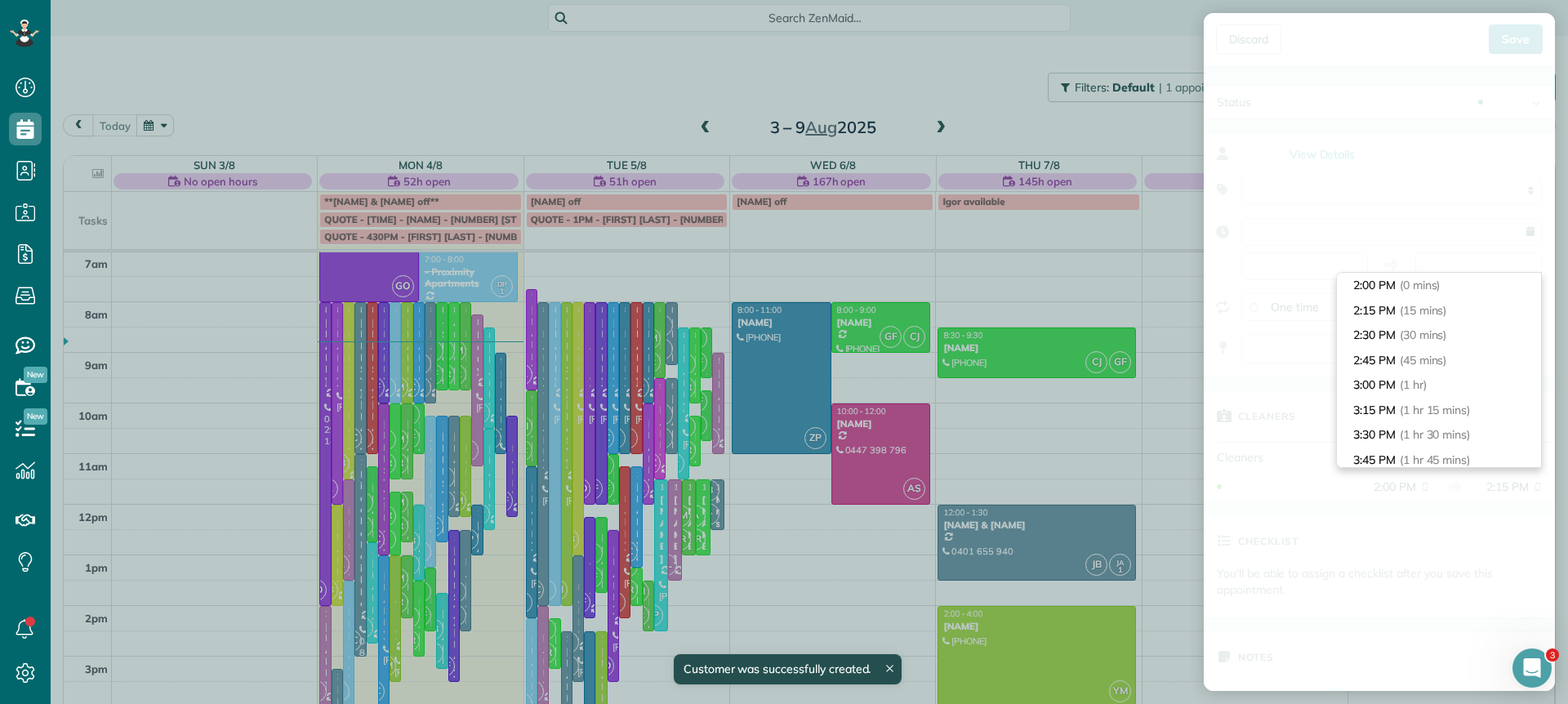 scroll, scrollTop: 0, scrollLeft: 0, axis: both 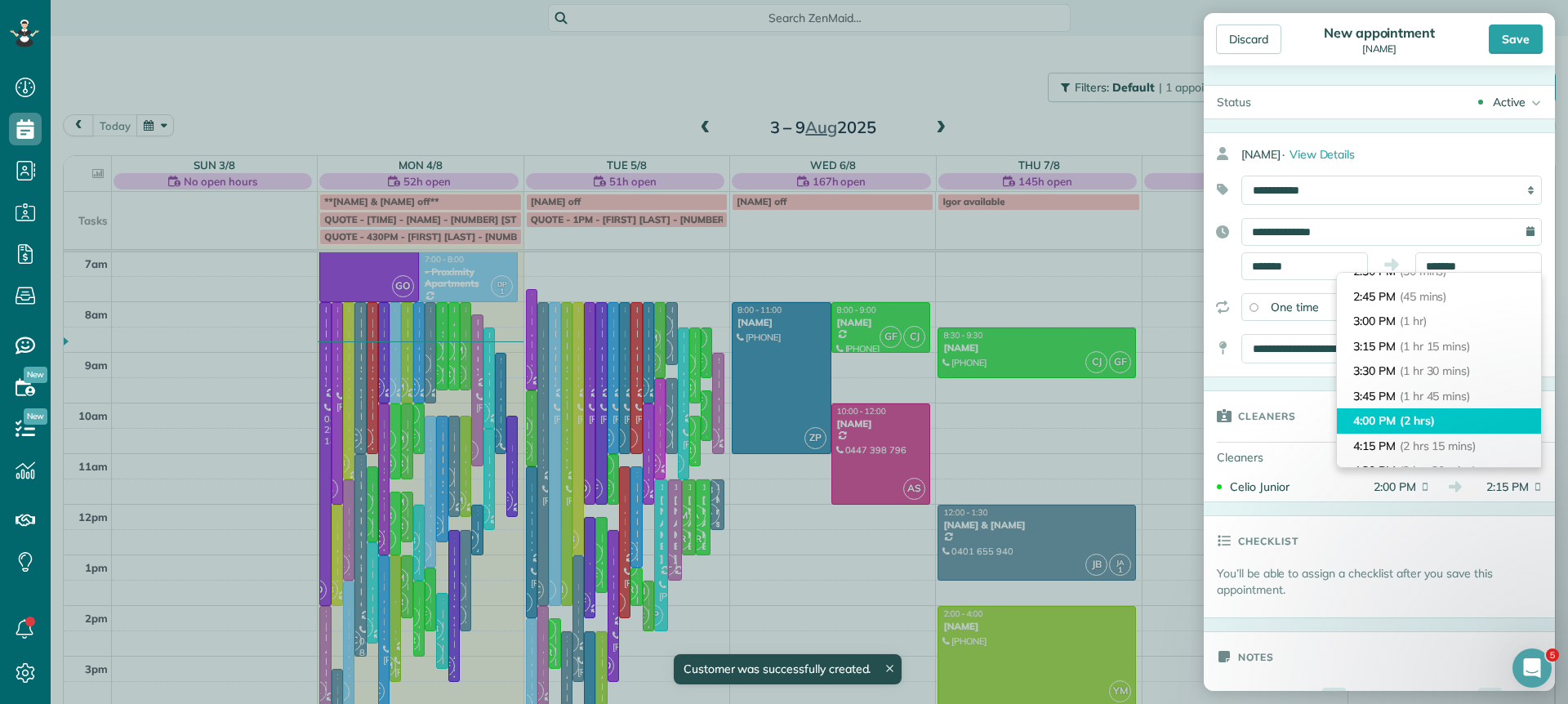click on "4:00 PM  (2 hrs)" at bounding box center [1439, 421] 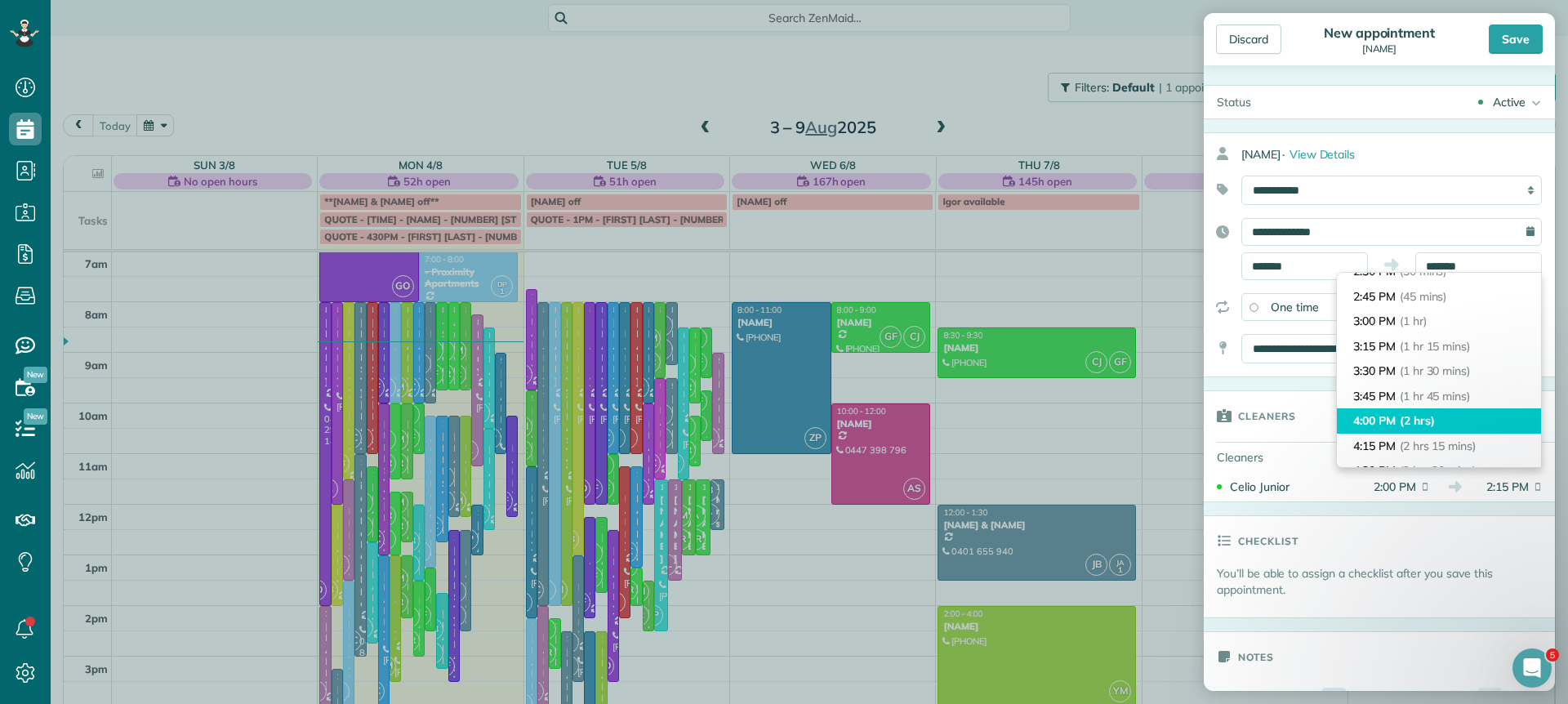 click on "4:00 PM  (2 hrs)" at bounding box center [1439, 421] 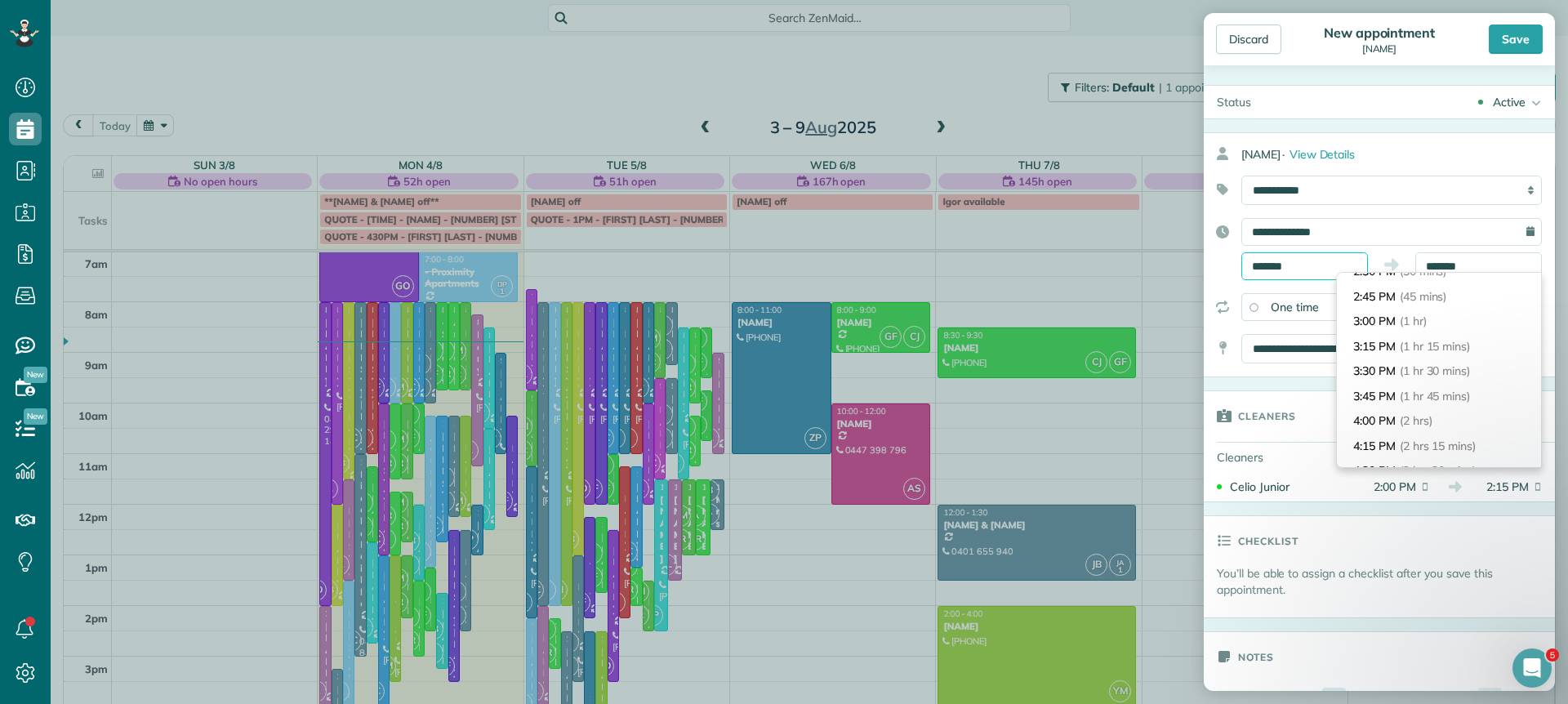 click on "Dashboard
Scheduling
Calendar View
List View
Dispatch View - Weekly scheduling (Beta)" at bounding box center (784, 352) 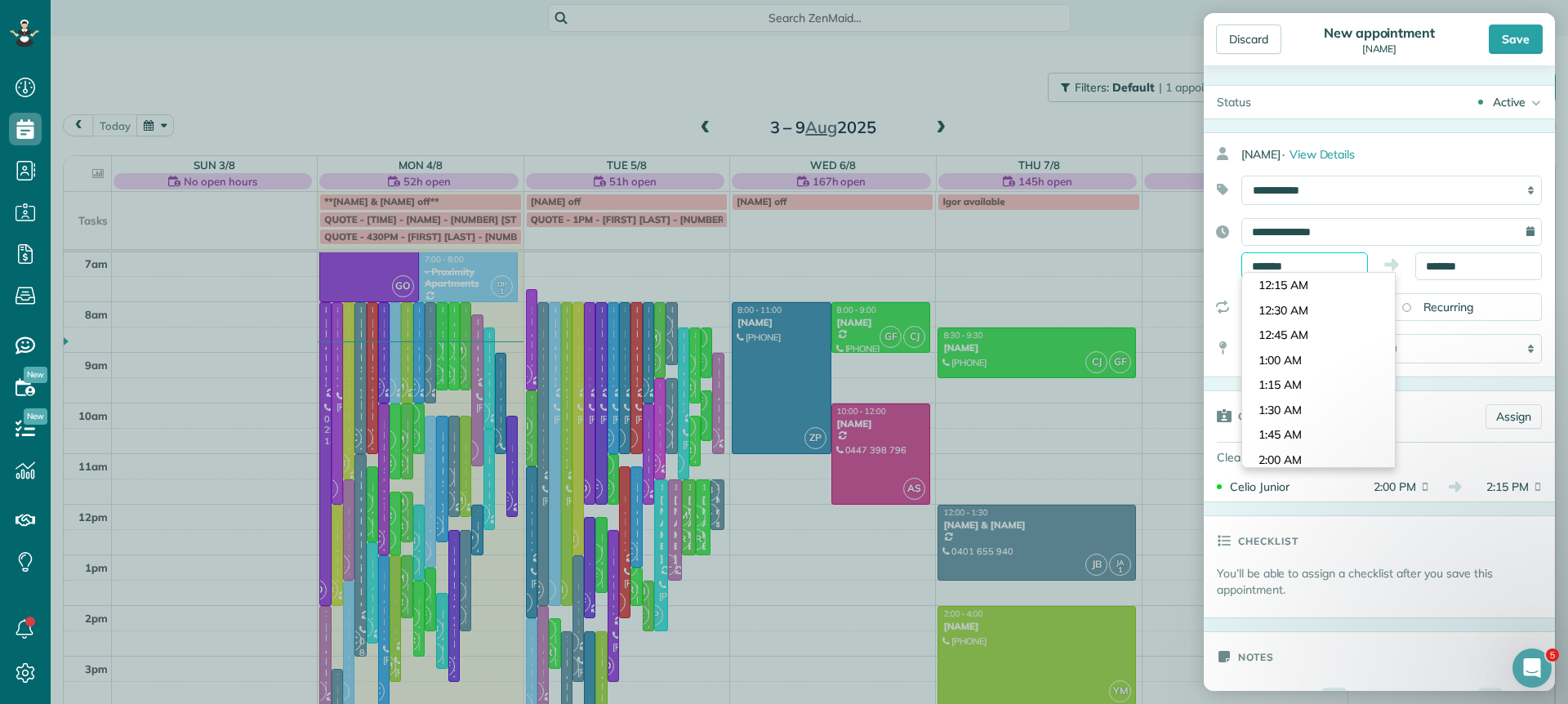 scroll, scrollTop: 1347, scrollLeft: 0, axis: vertical 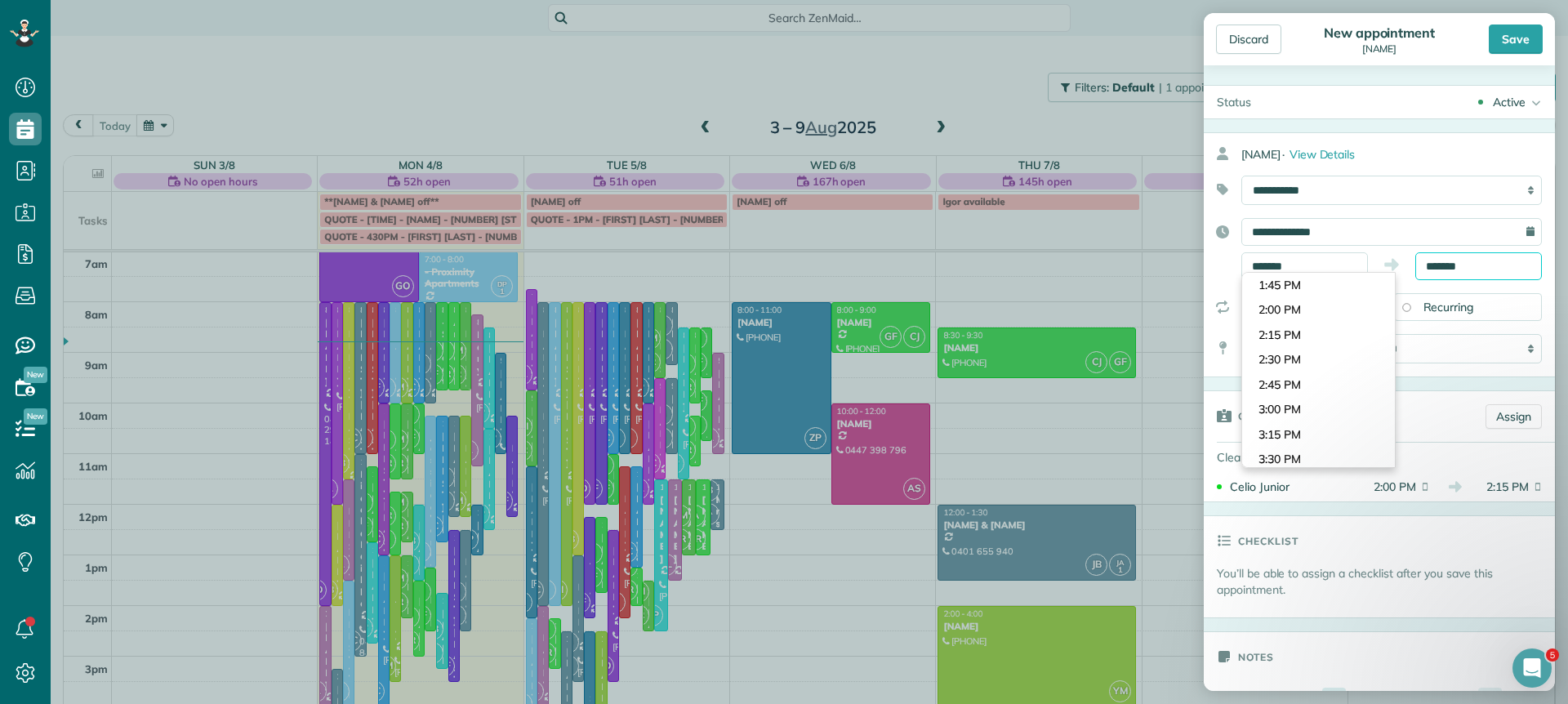 click on "*******" at bounding box center (1478, 266) 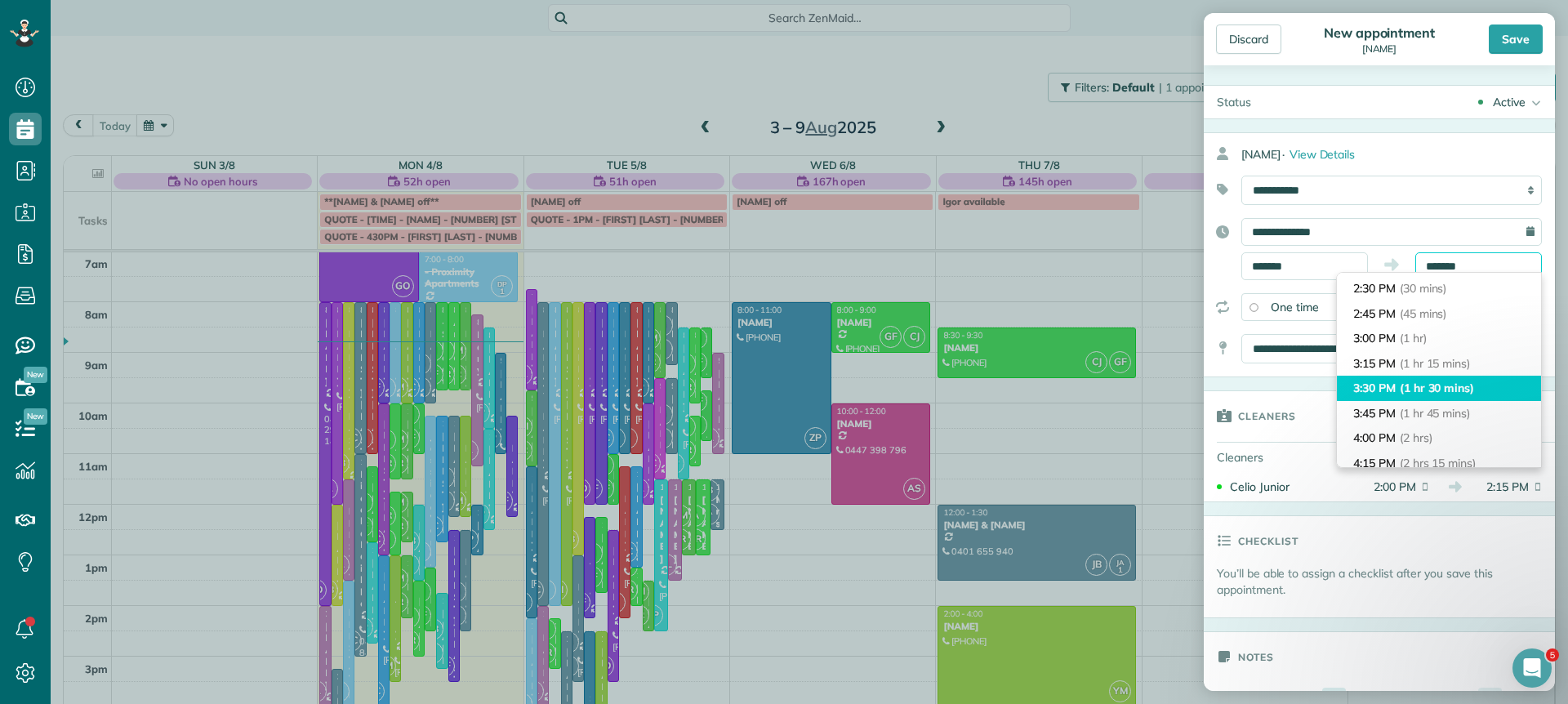 scroll, scrollTop: 65, scrollLeft: 0, axis: vertical 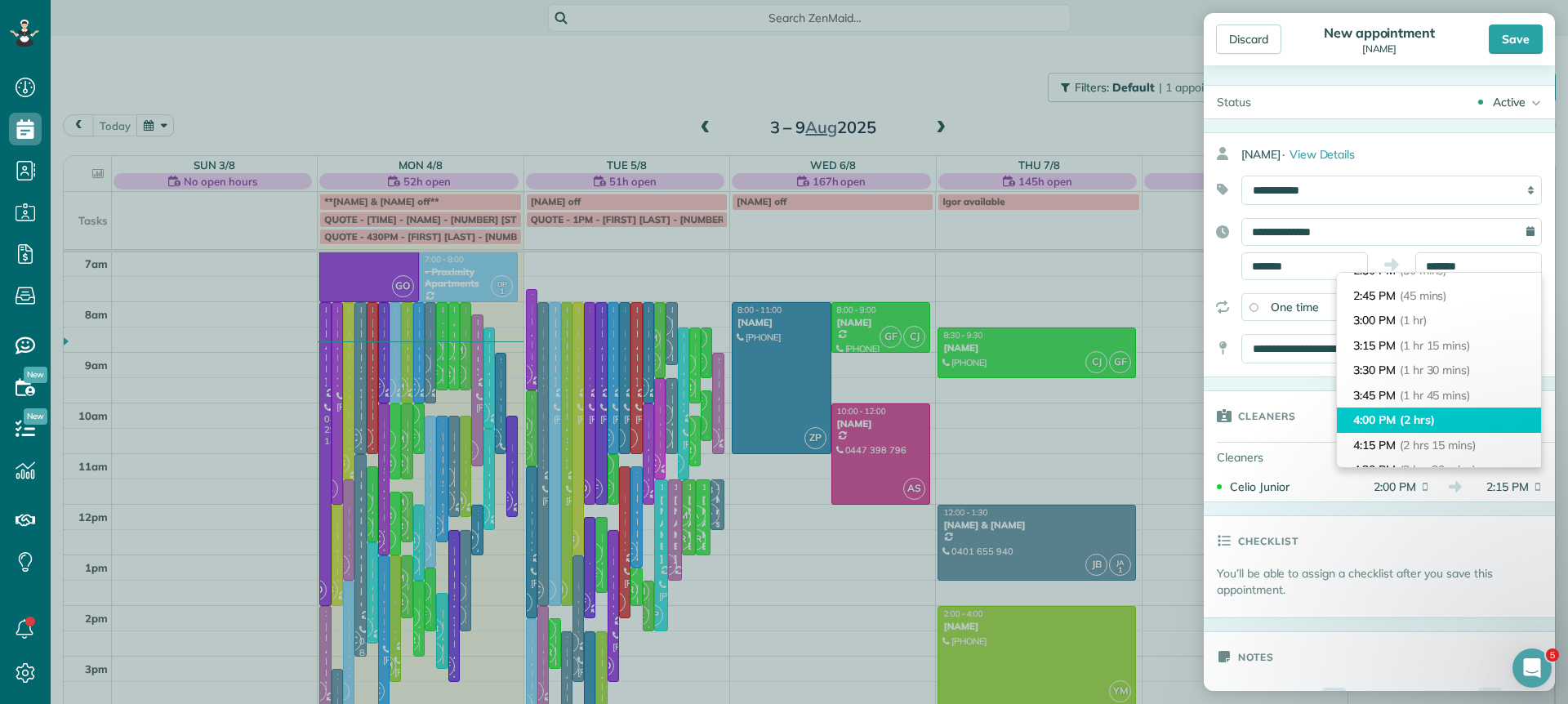 type on "*******" 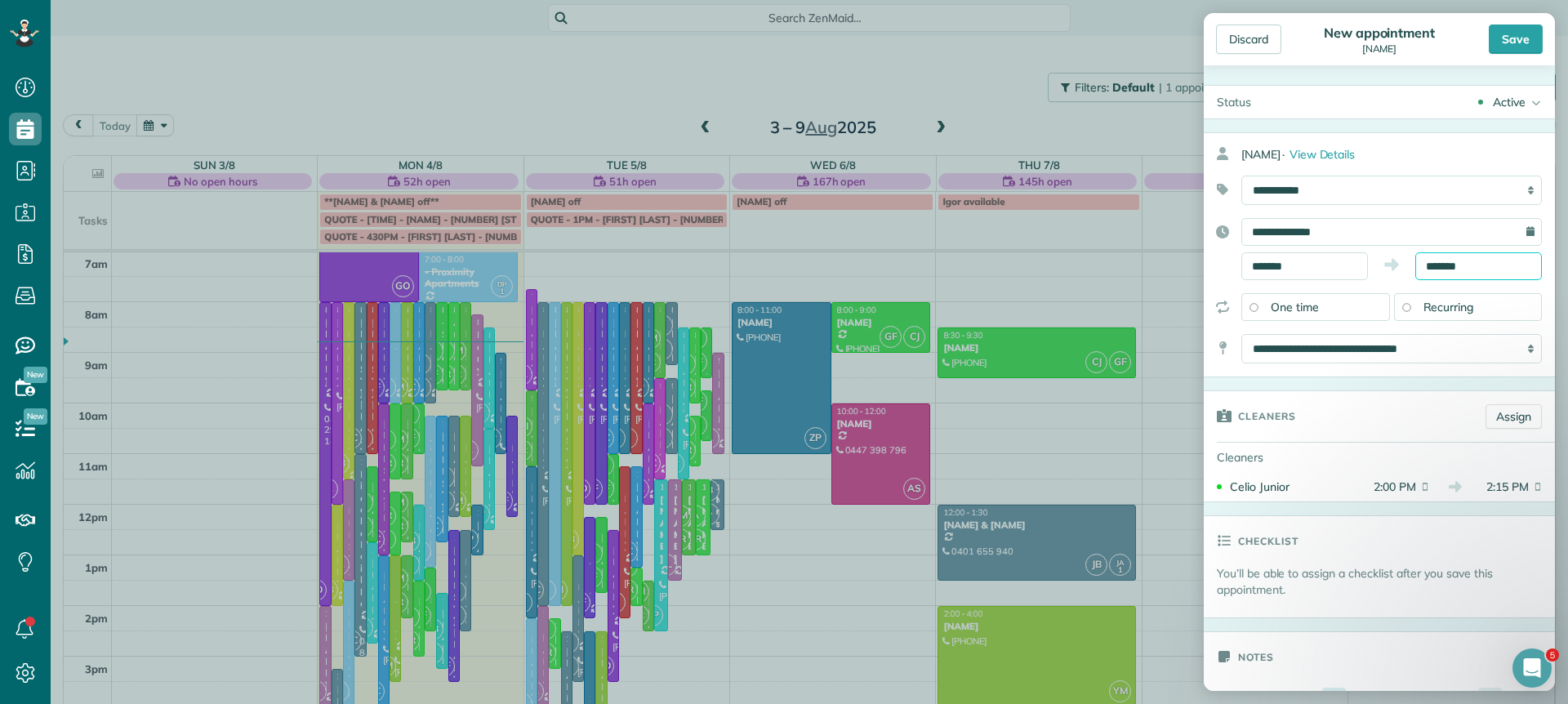 scroll, scrollTop: 25, scrollLeft: 0, axis: vertical 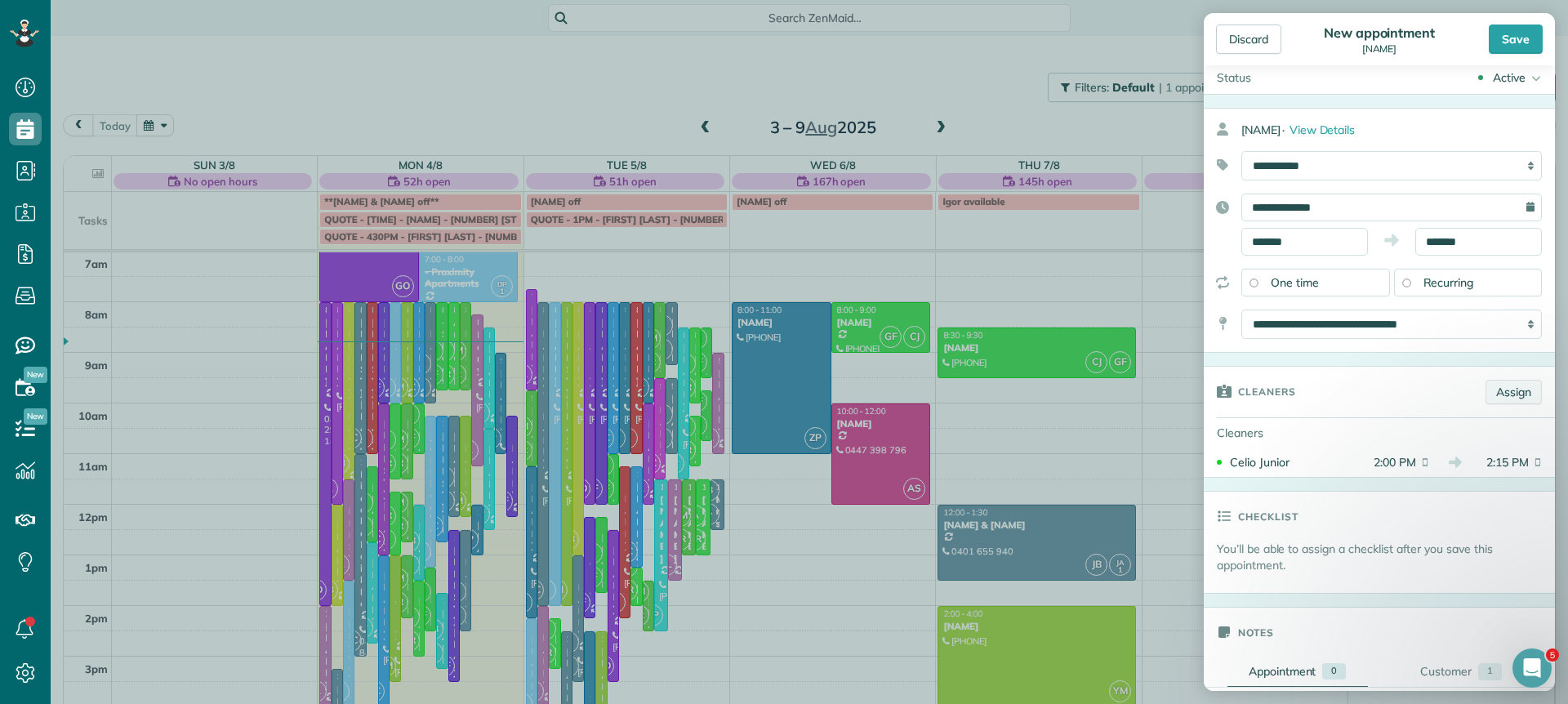 click on "Assign" at bounding box center [1513, 392] 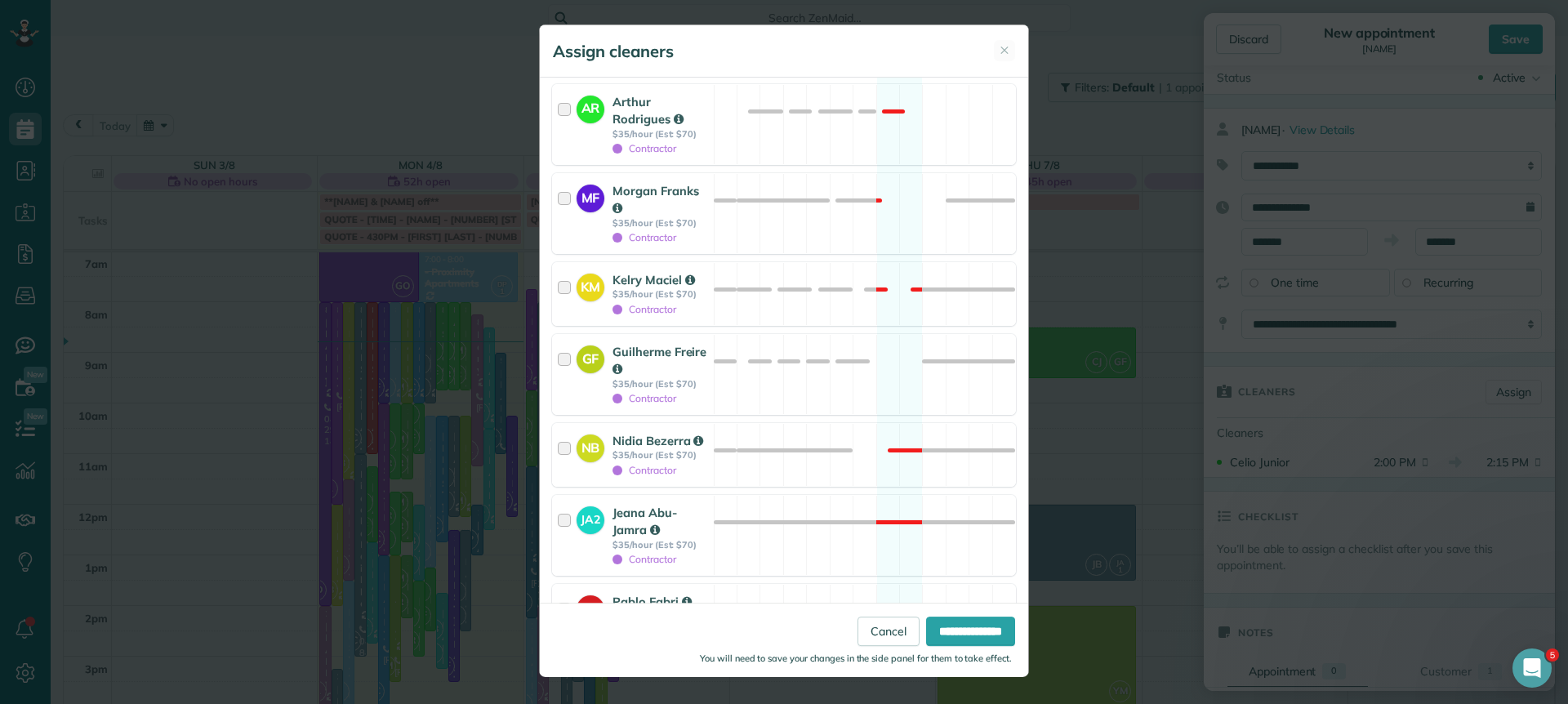 scroll, scrollTop: 783, scrollLeft: 0, axis: vertical 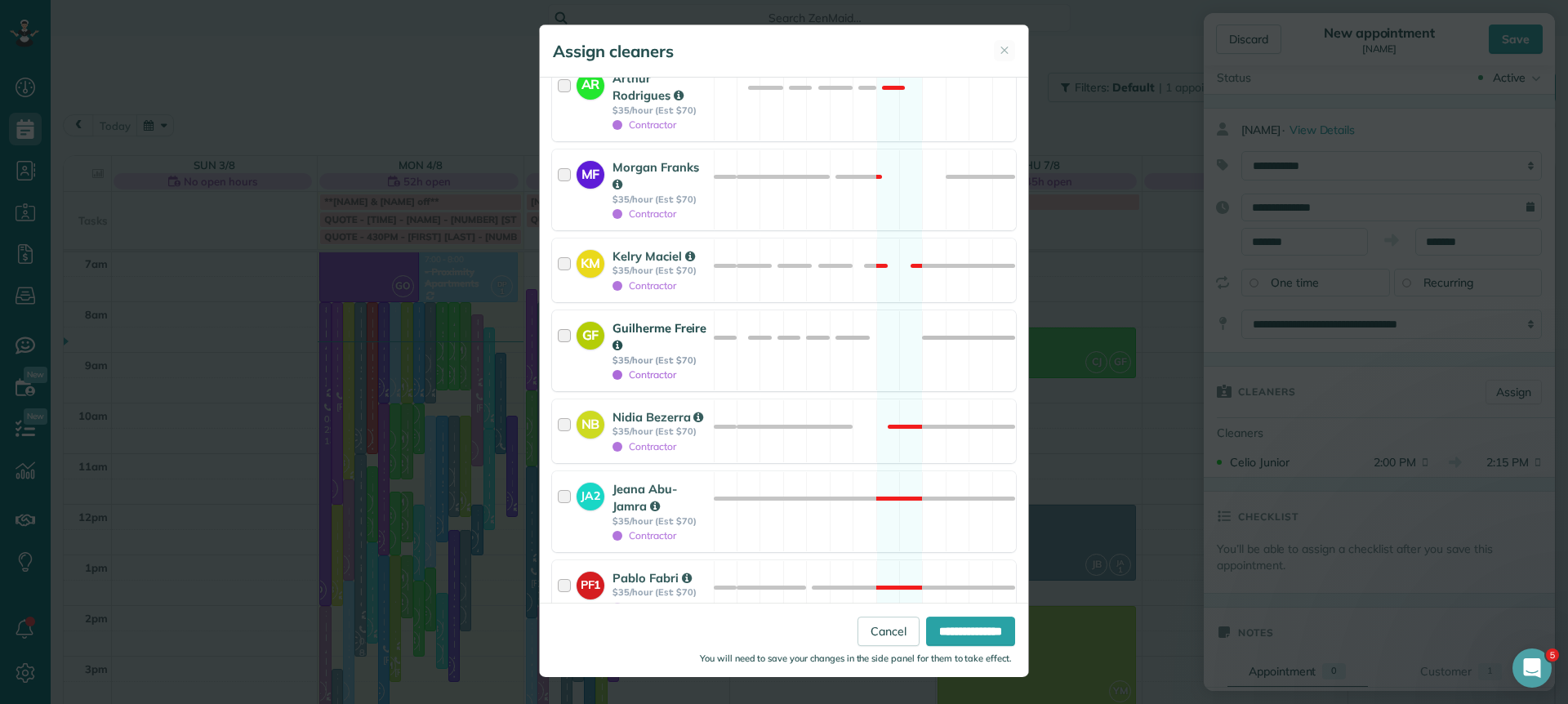 click at bounding box center (567, 350) 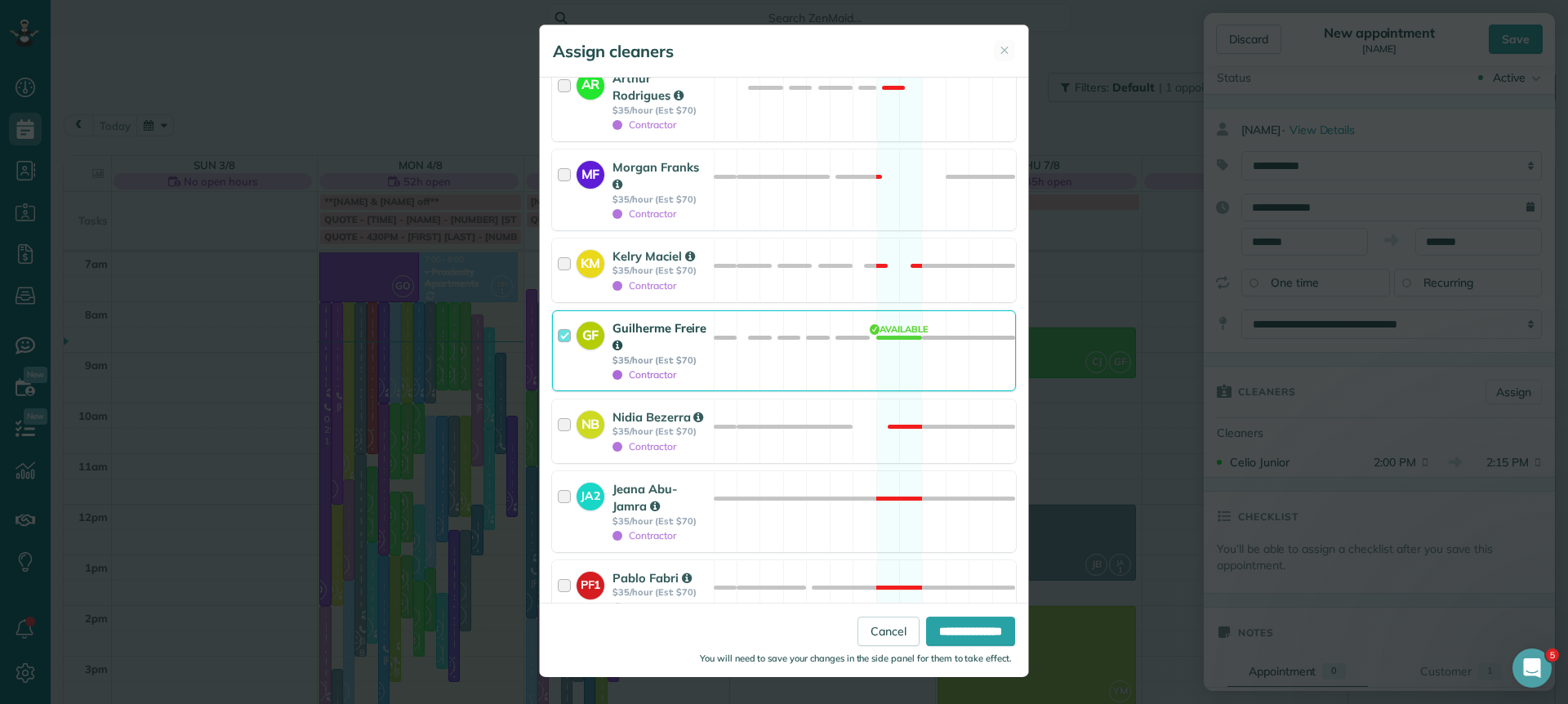 click on "**********" at bounding box center (784, 639) 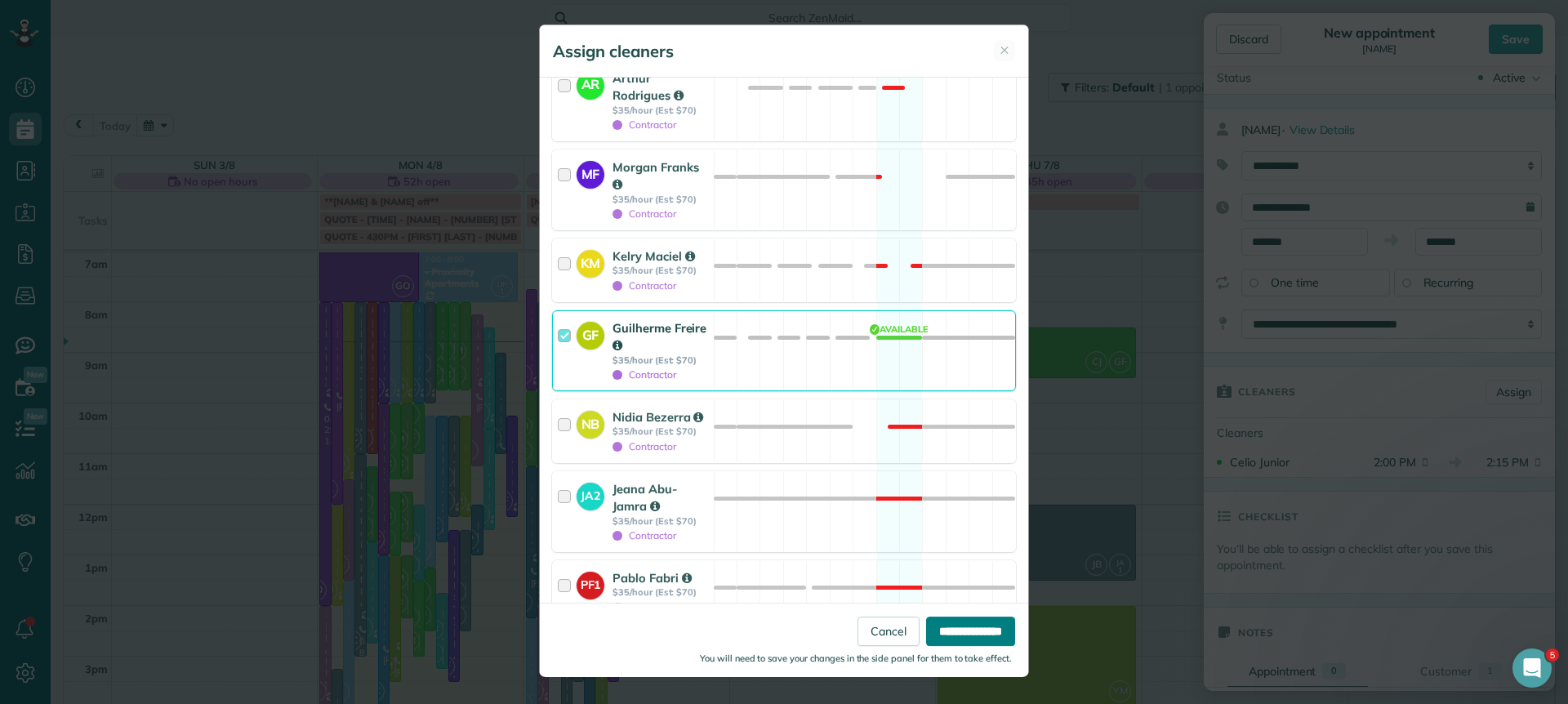 click on "**********" at bounding box center [970, 631] 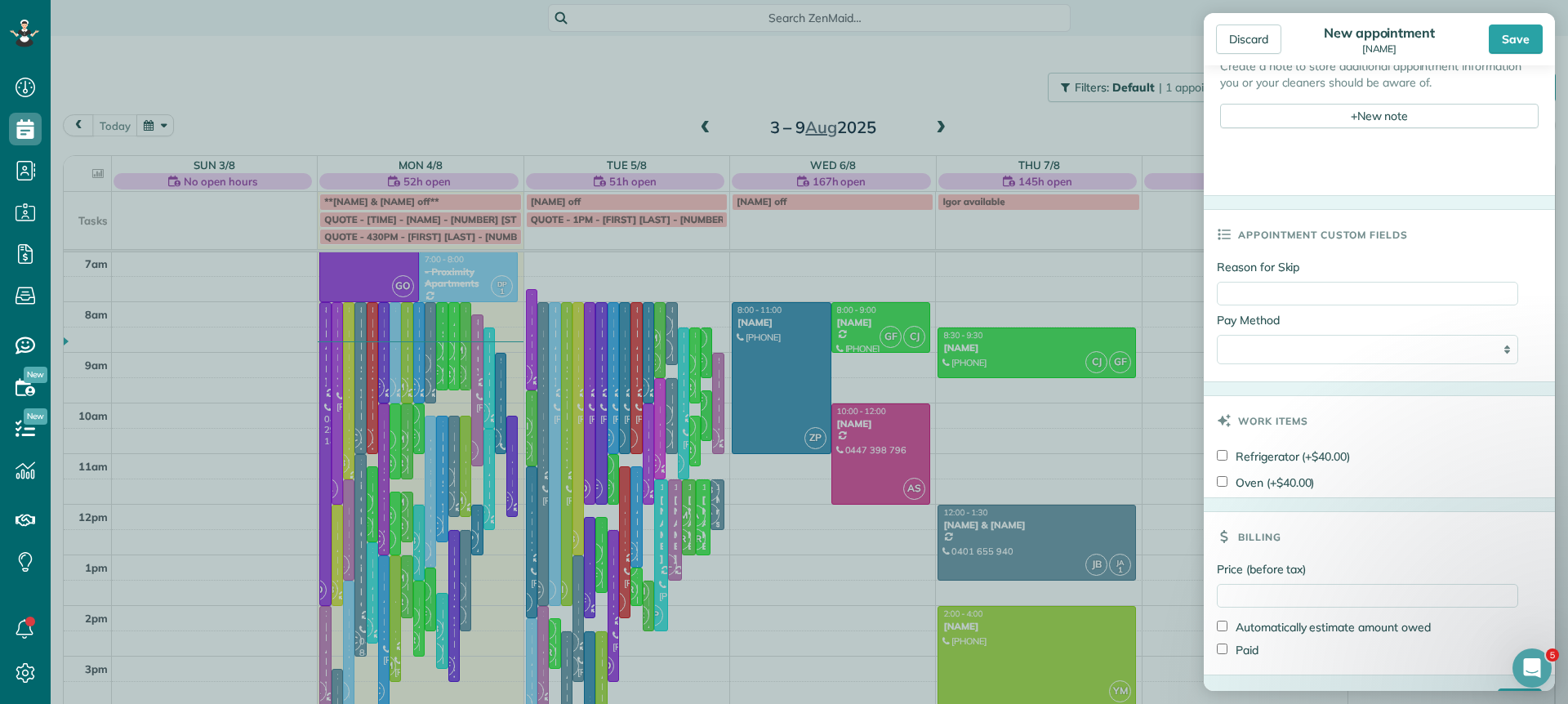 scroll, scrollTop: 771, scrollLeft: 0, axis: vertical 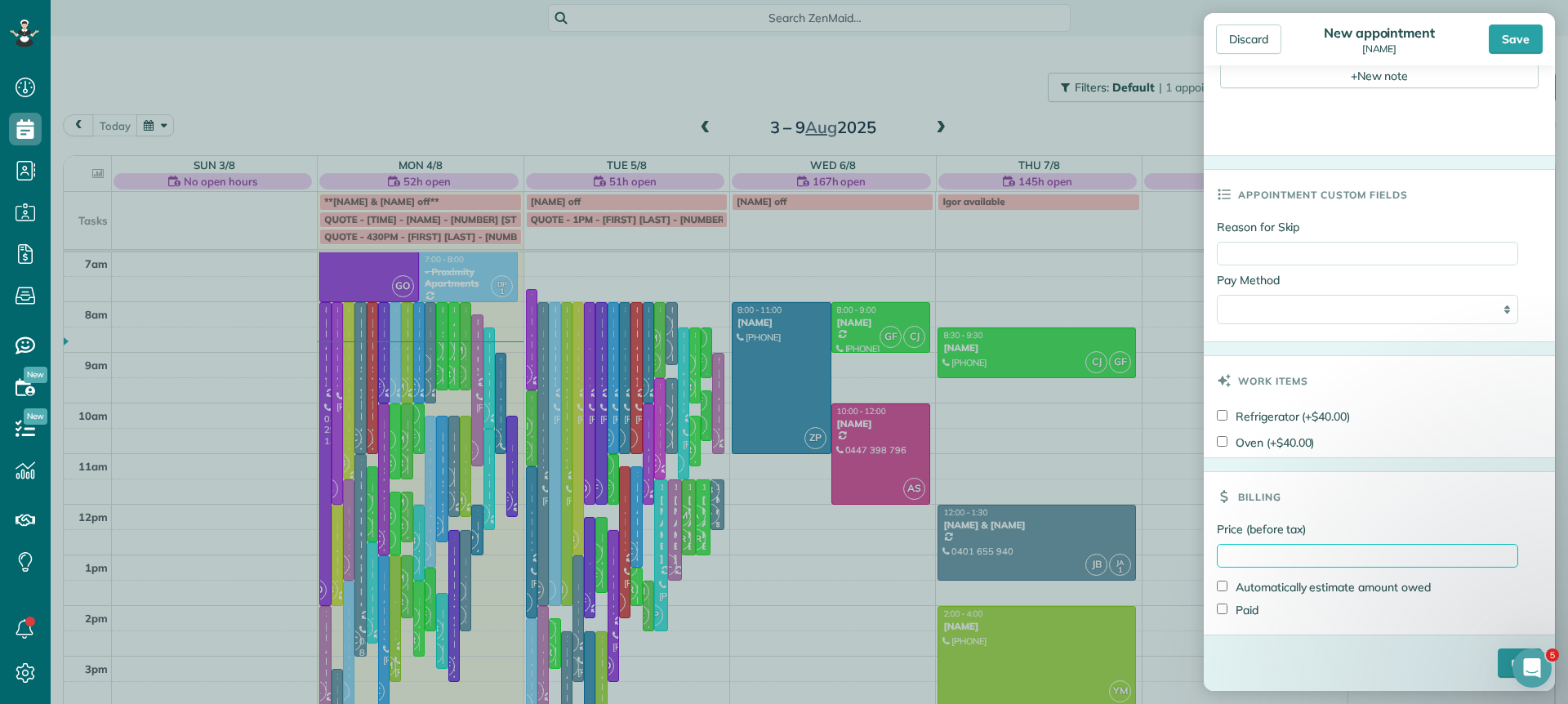click on "Price (before tax)" at bounding box center (1367, 555) 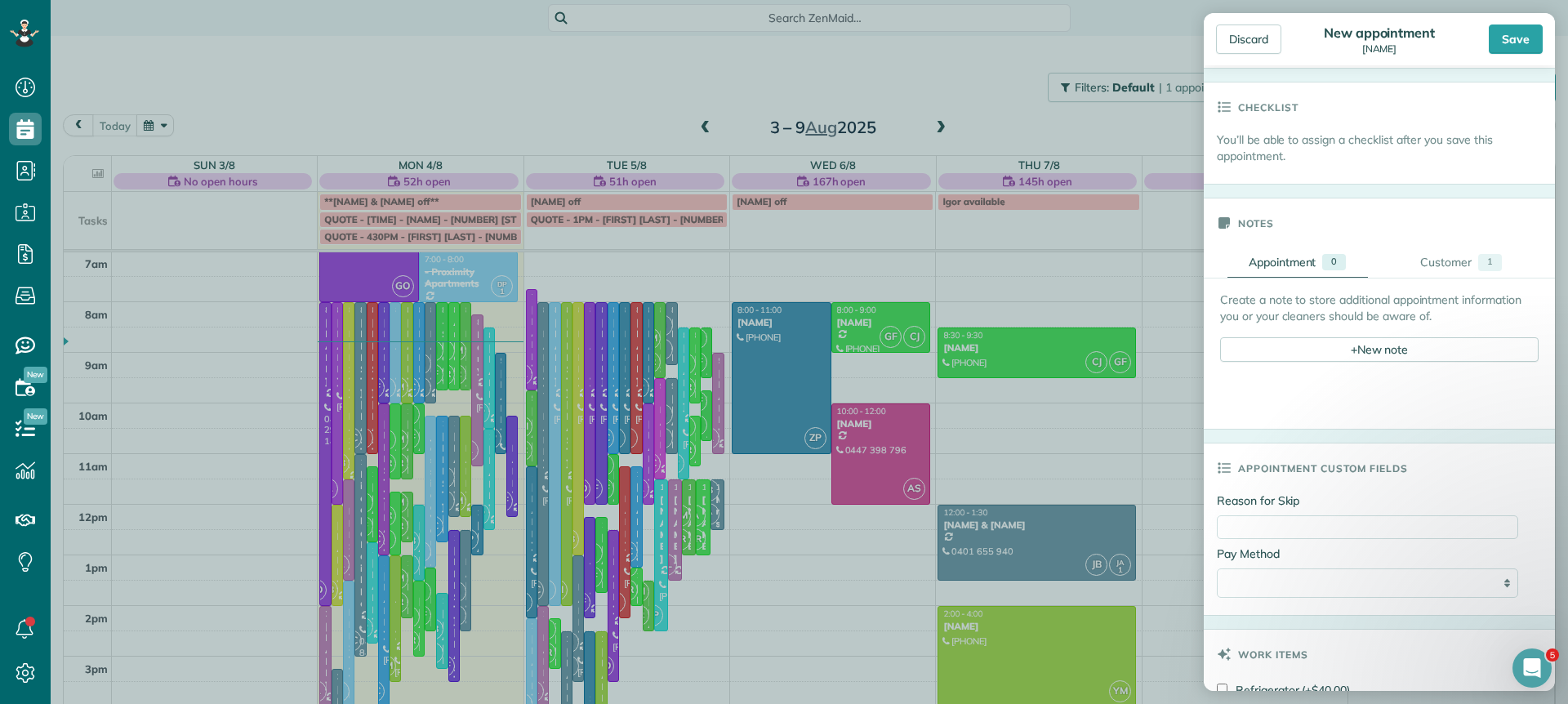 scroll, scrollTop: 0, scrollLeft: 0, axis: both 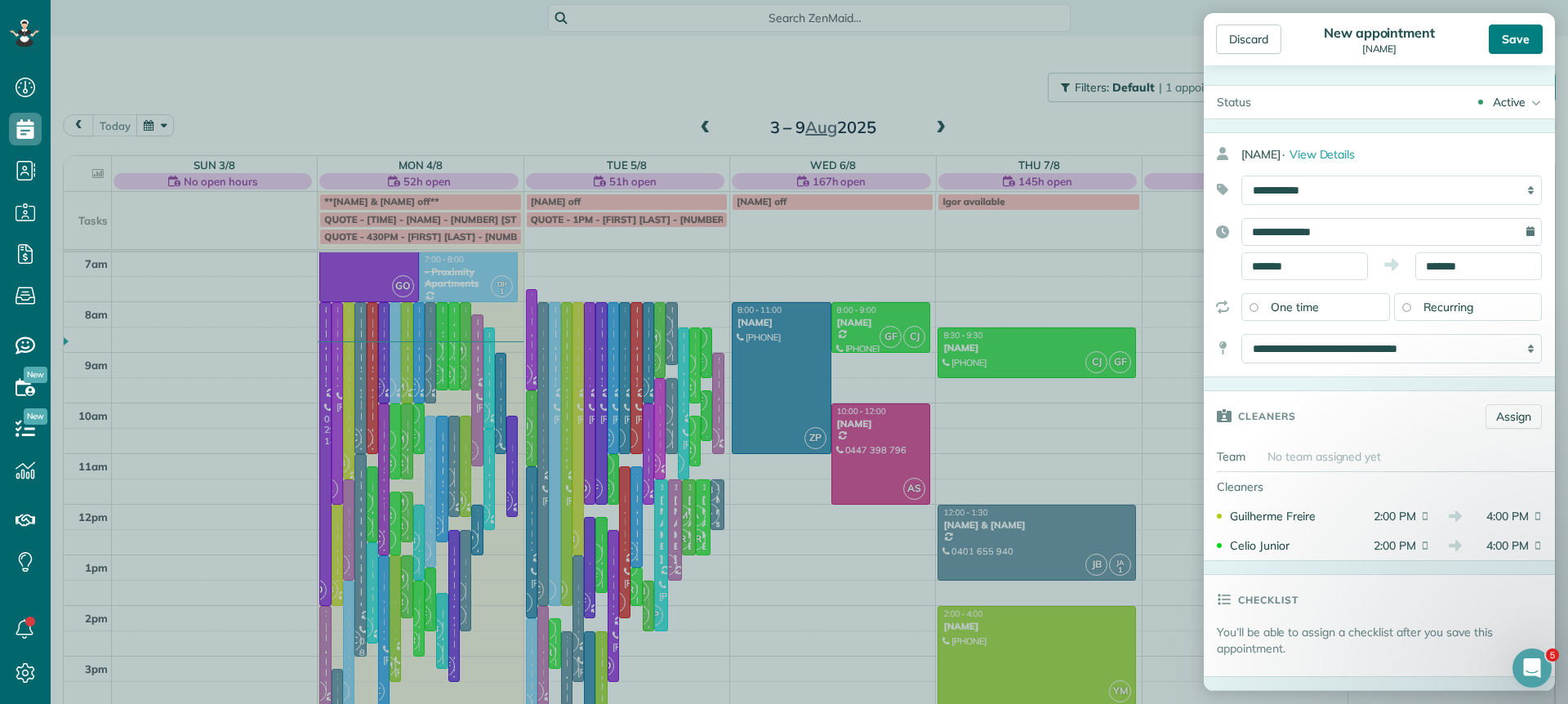 click on "Save" at bounding box center (1516, 39) 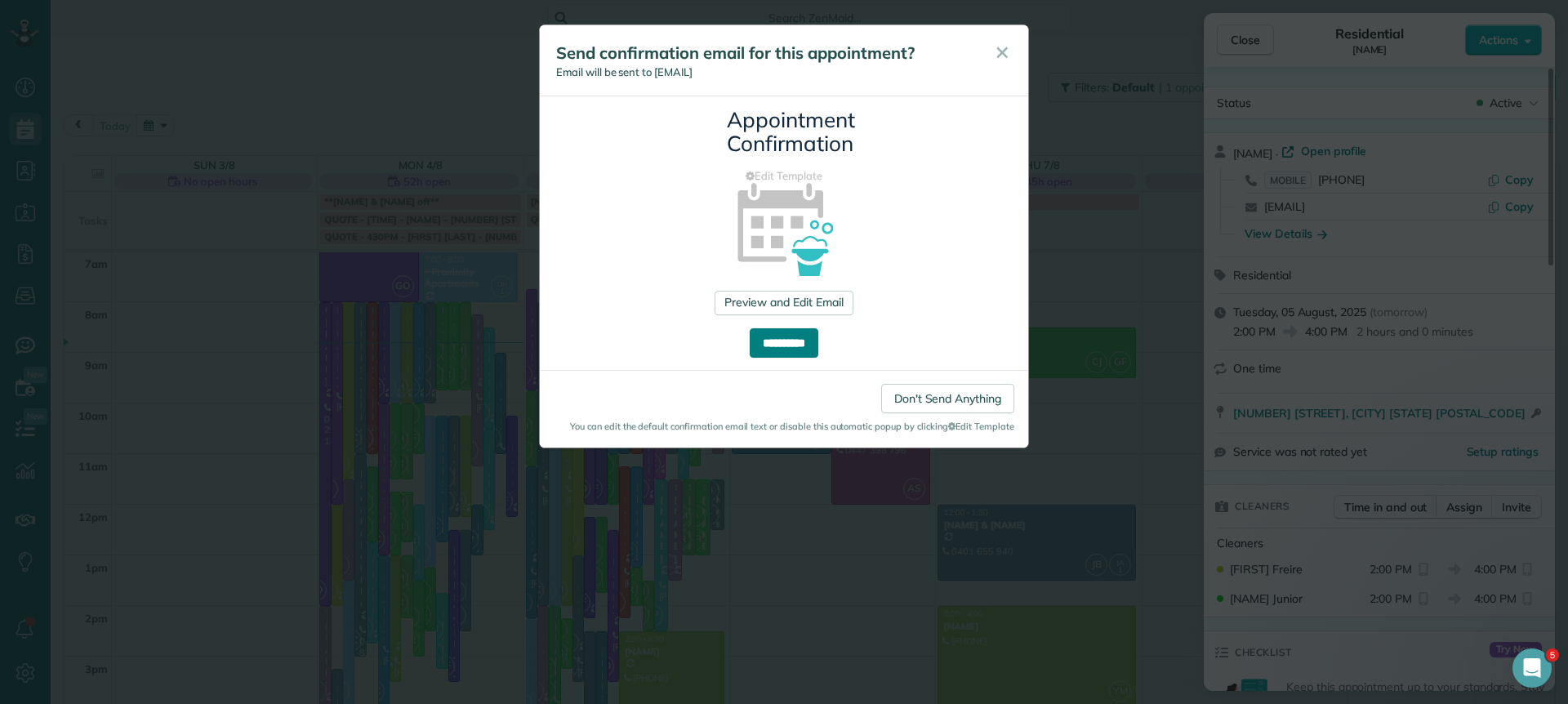 click on "**********" at bounding box center (784, 343) 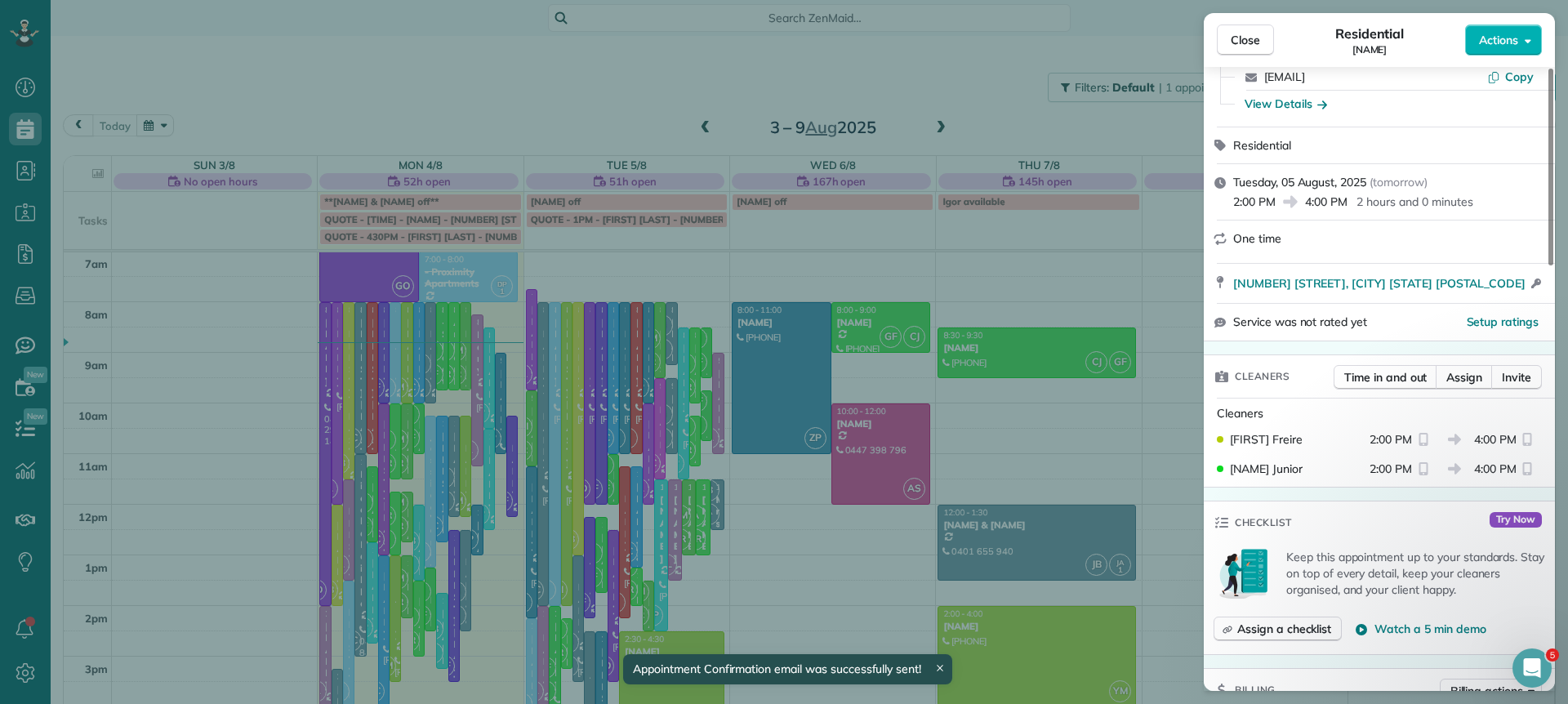 scroll, scrollTop: 159, scrollLeft: 0, axis: vertical 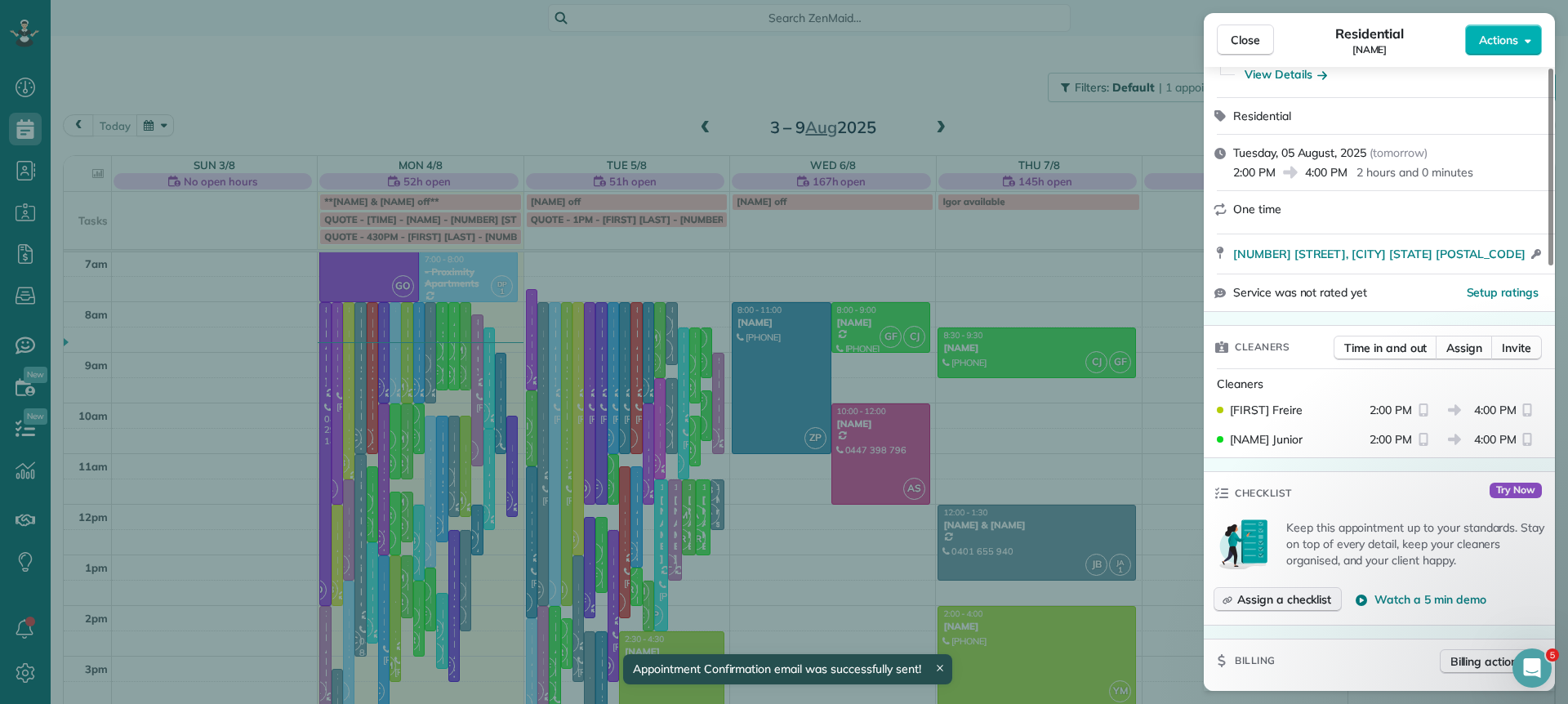 click on "Assign a checklist" at bounding box center [1284, 599] 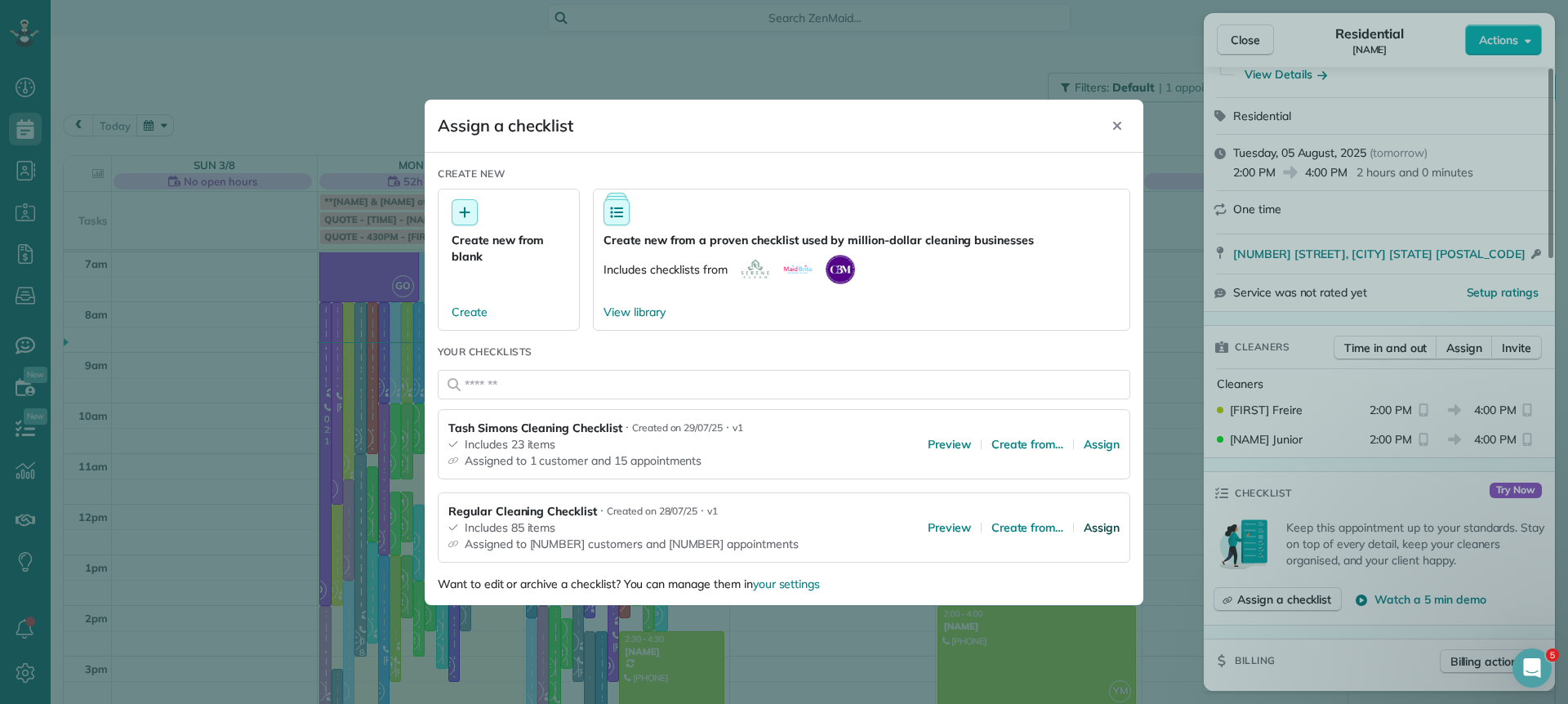 click on "Assign" at bounding box center (1102, 528) 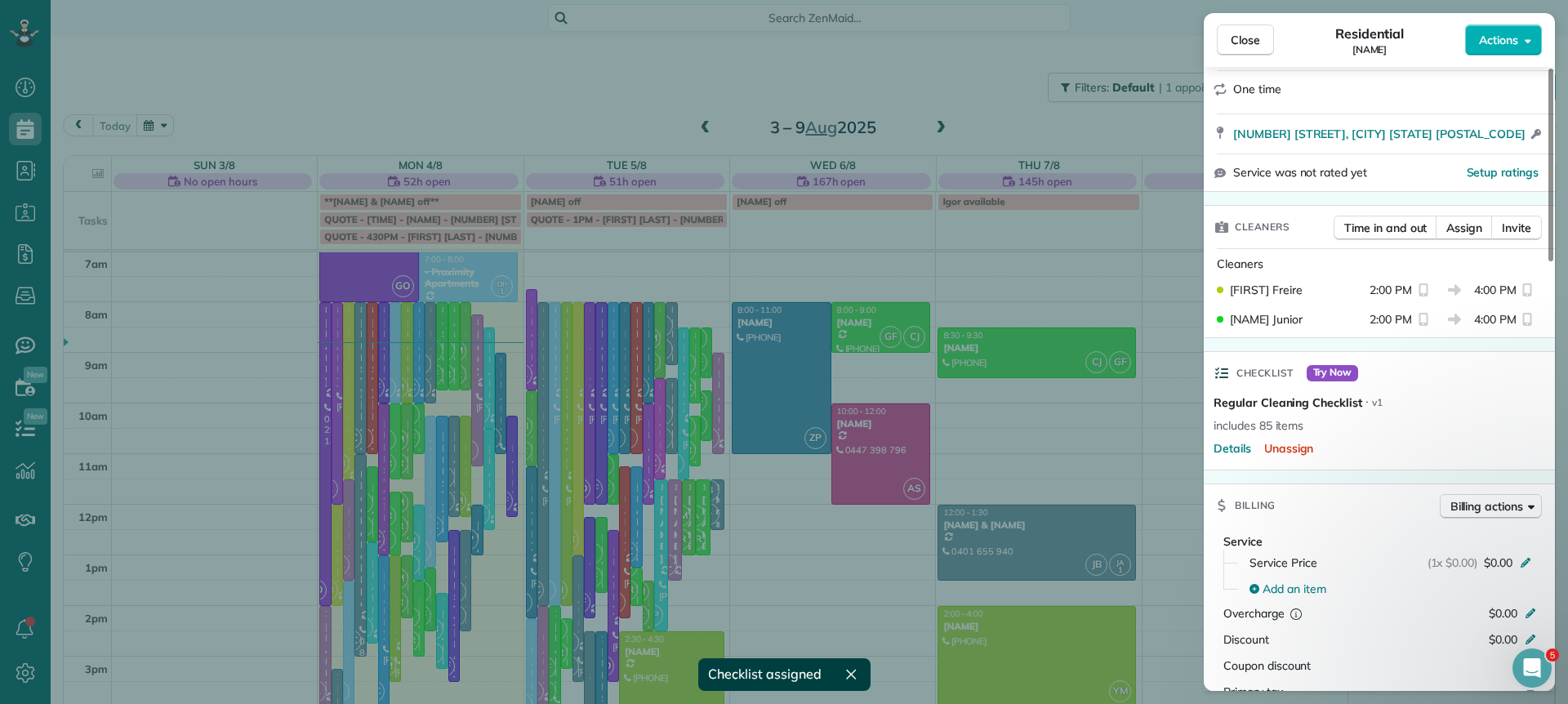 scroll, scrollTop: 283, scrollLeft: 0, axis: vertical 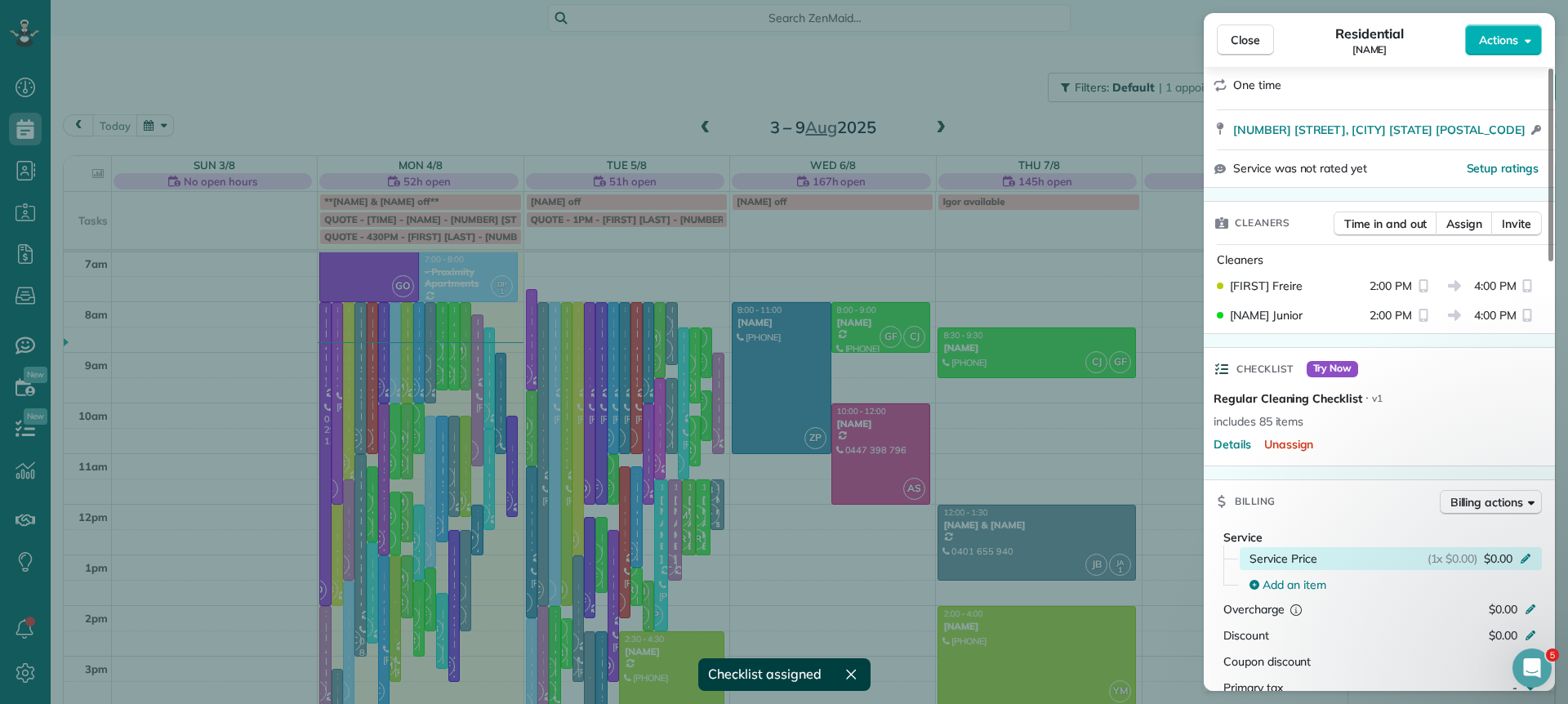 click 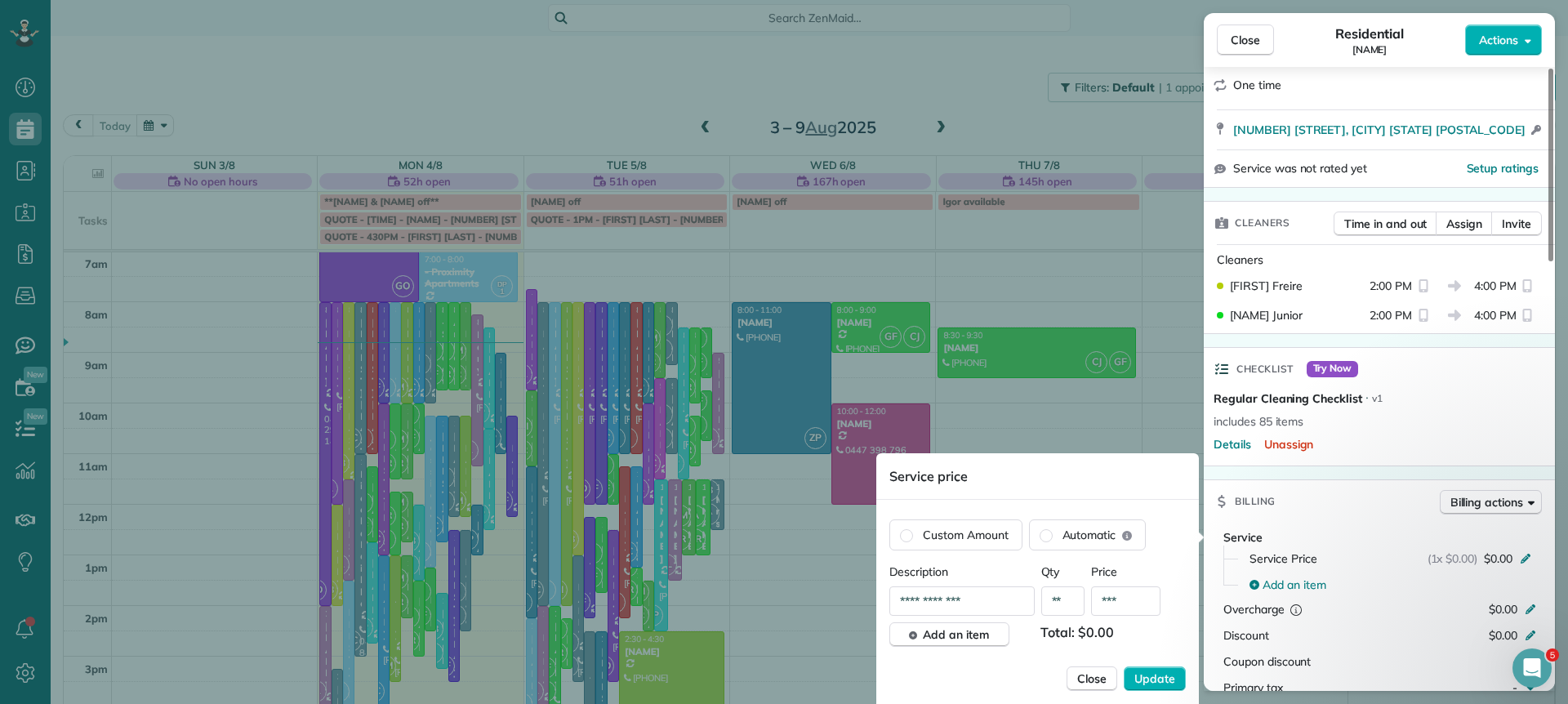 click on "***" at bounding box center [1125, 601] 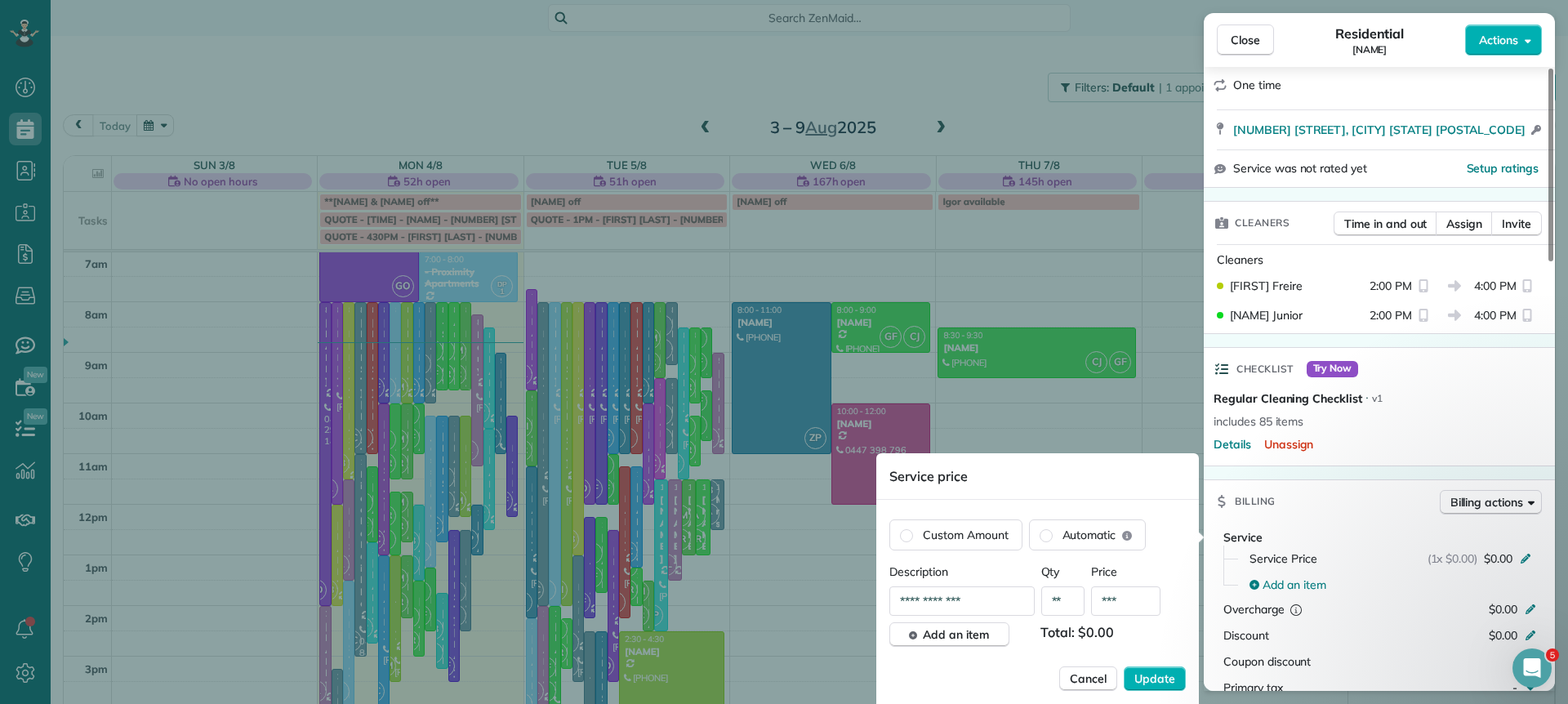 type on "**" 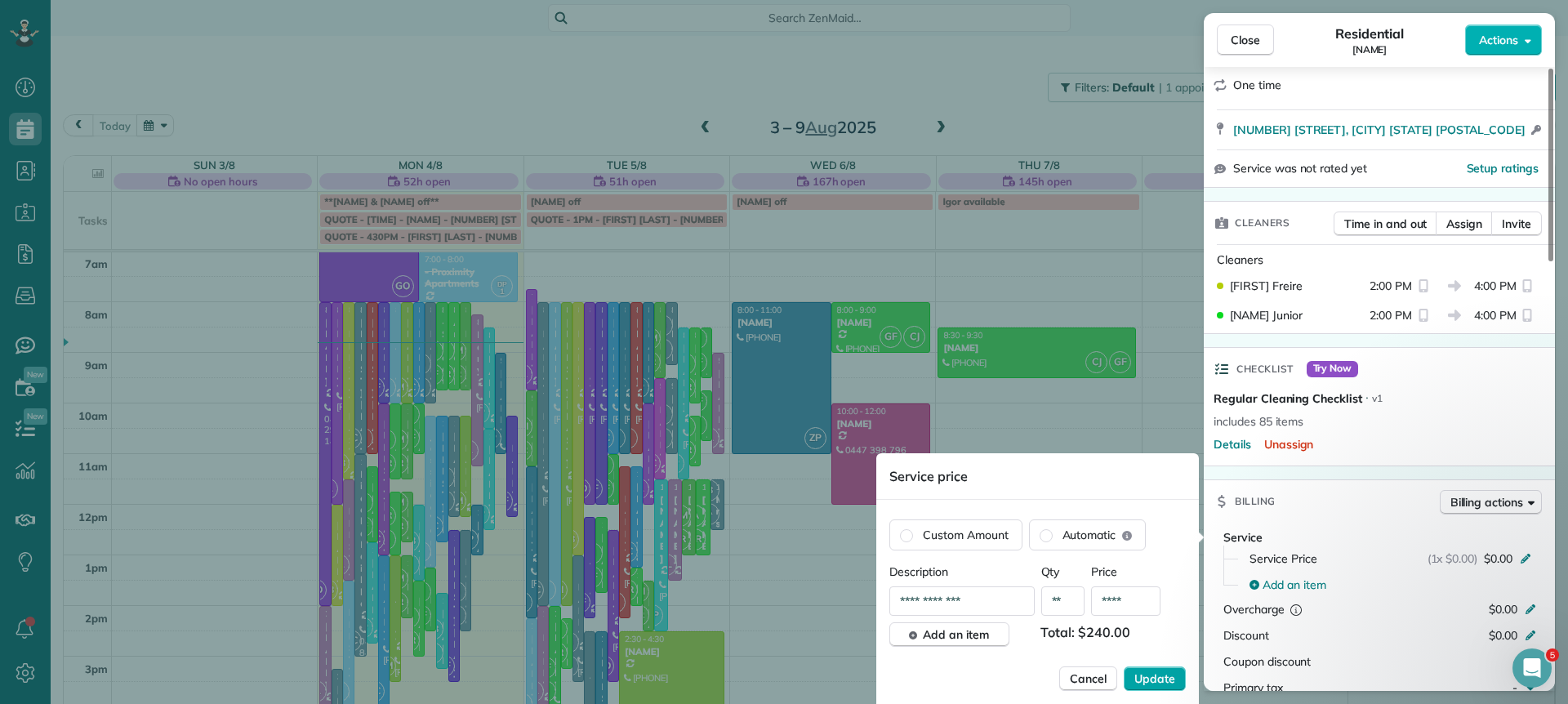 type on "****" 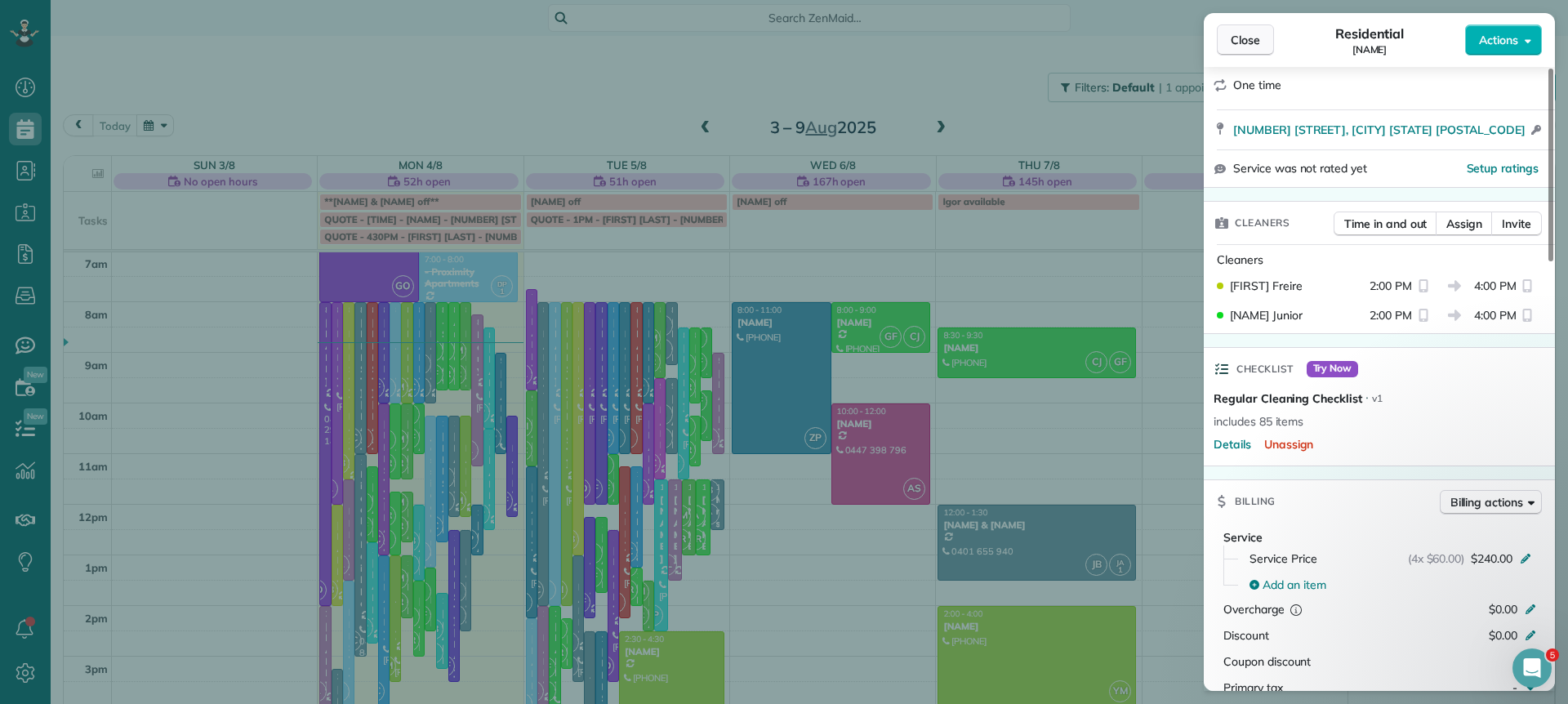 click on "Close" at bounding box center [1245, 40] 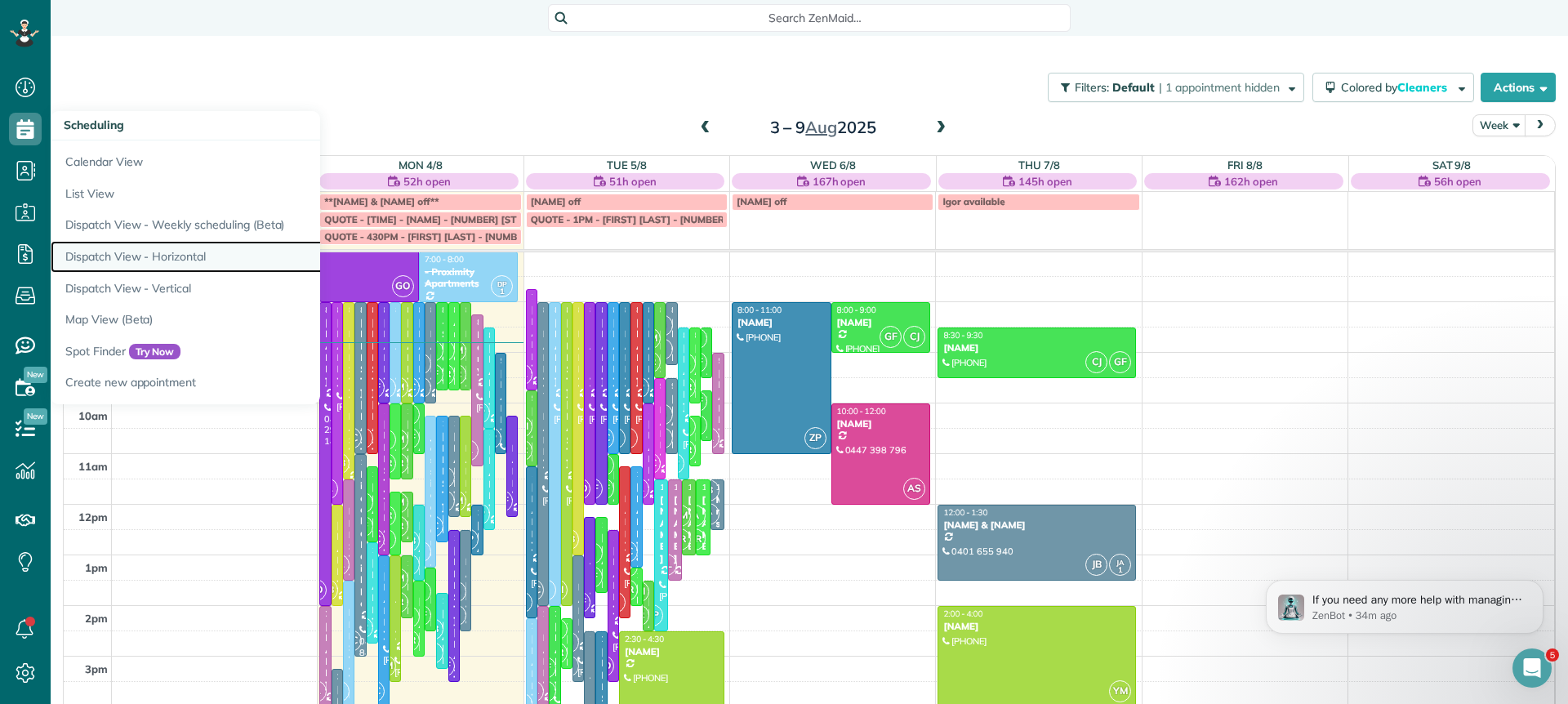 click on "Dispatch View - Horizontal" at bounding box center (255, 256) 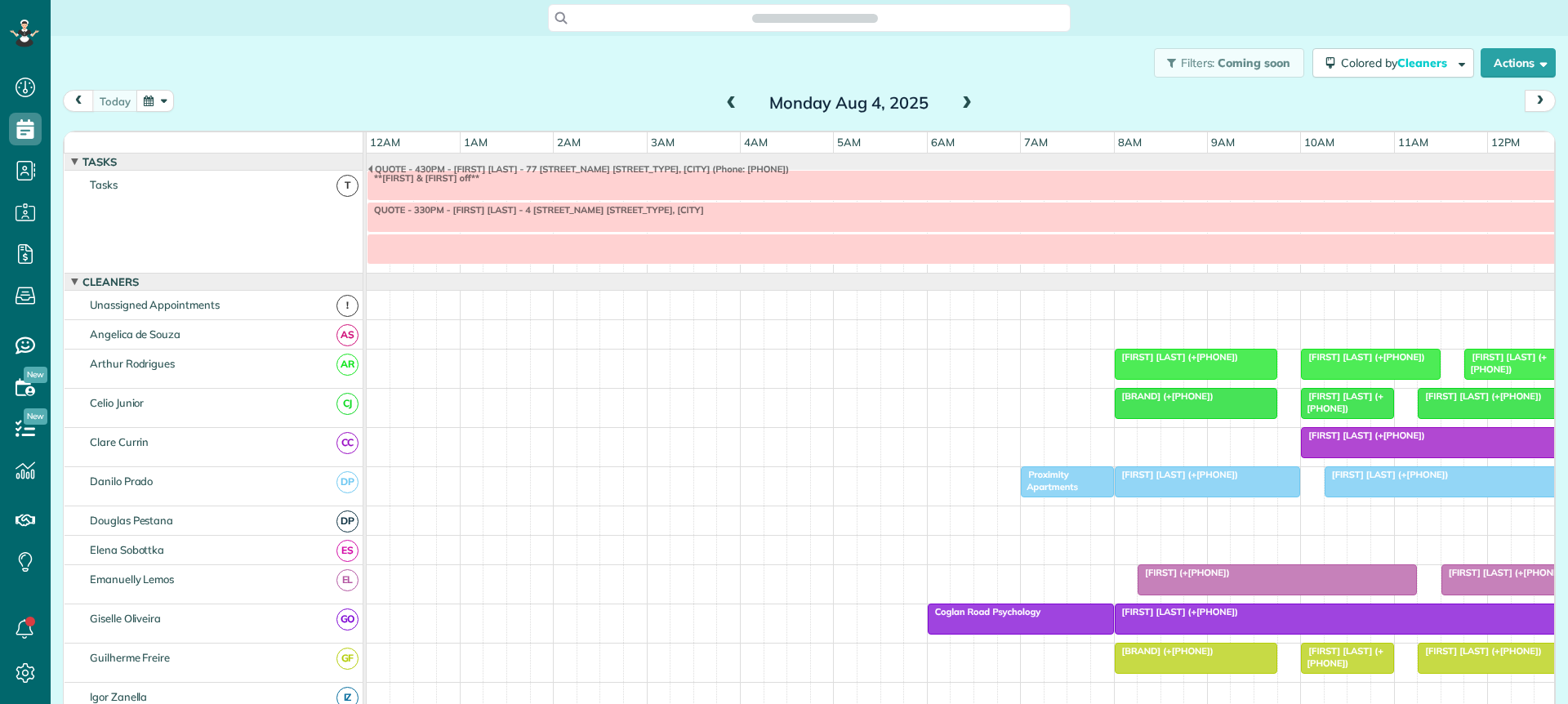 scroll, scrollTop: 0, scrollLeft: 0, axis: both 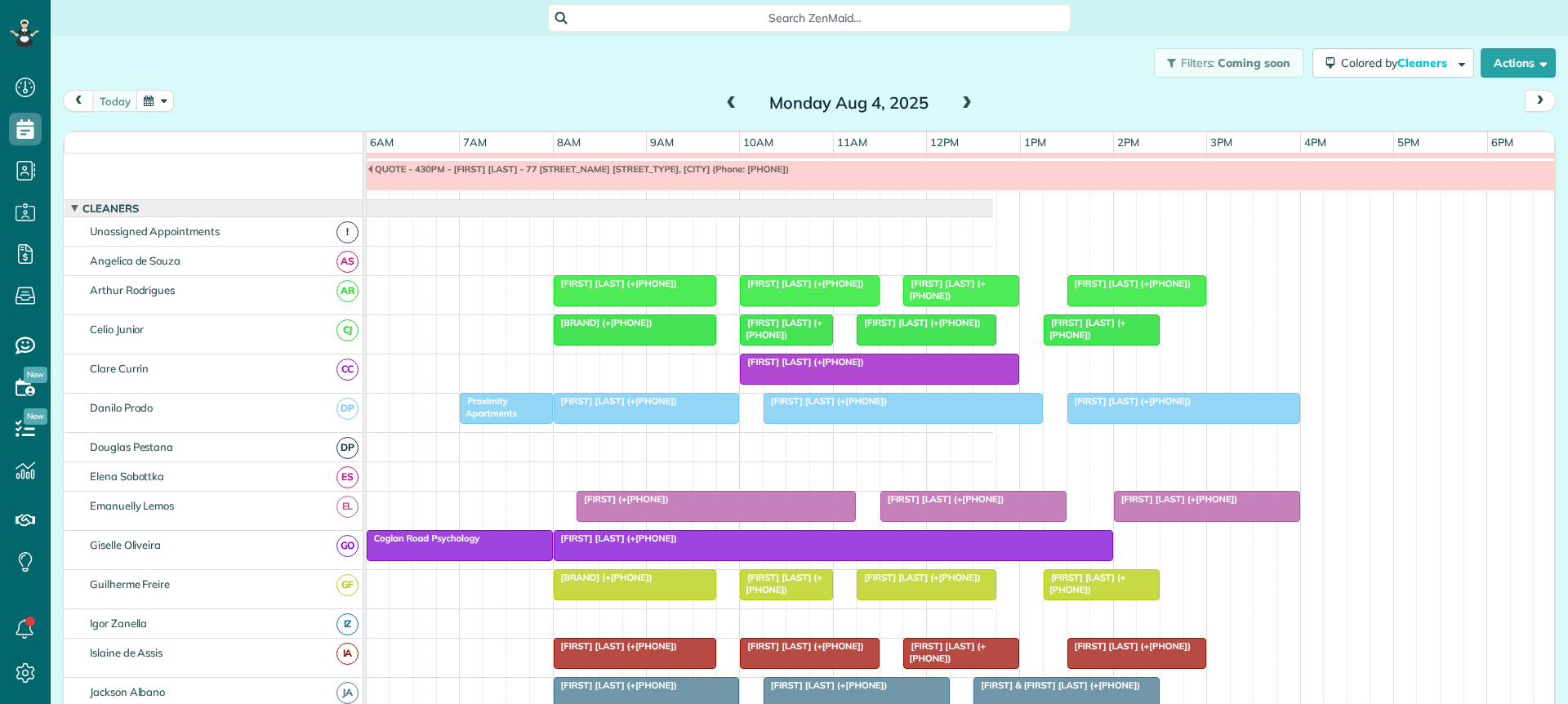 click at bounding box center [967, 104] 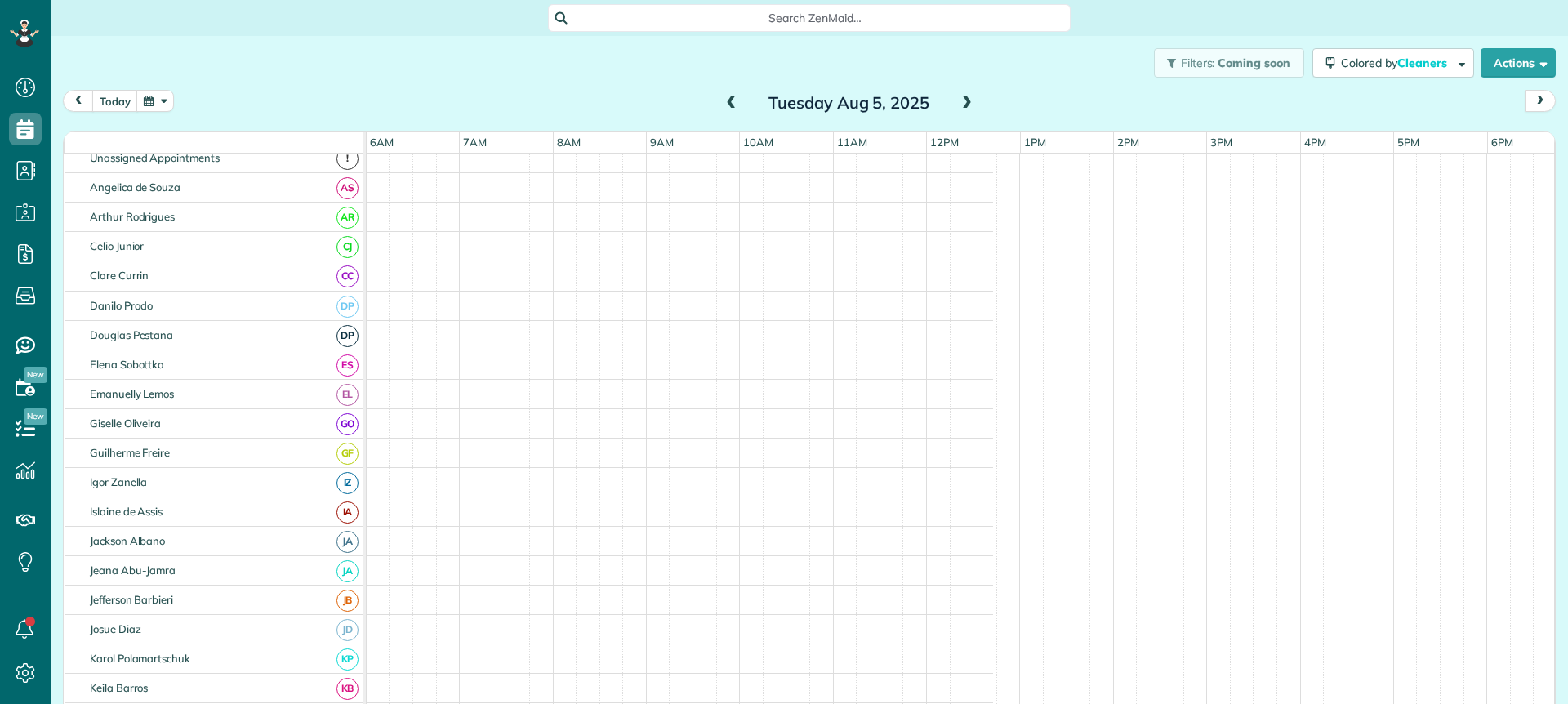 scroll, scrollTop: 0, scrollLeft: 0, axis: both 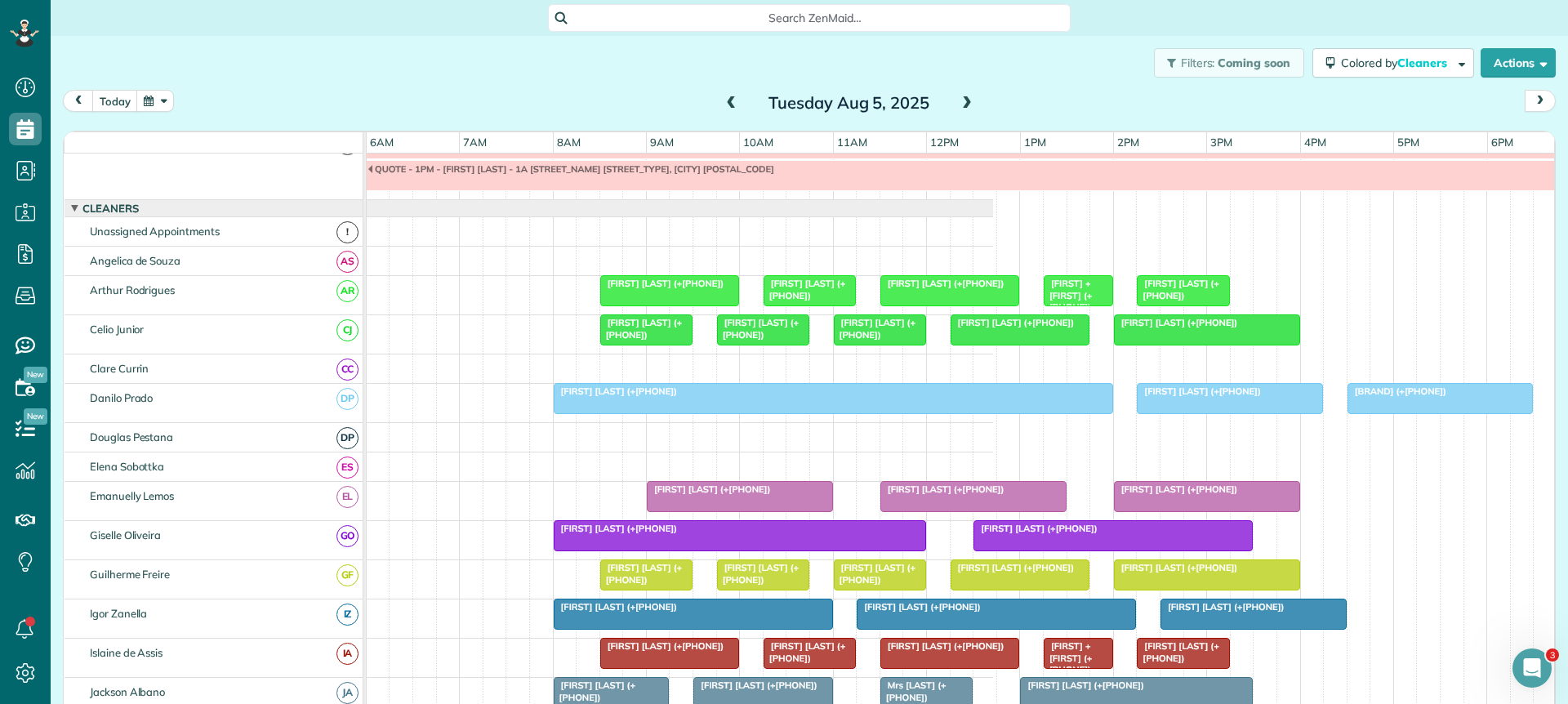 click on "Ashley Michaels (+61408453664)" at bounding box center (1176, 323) 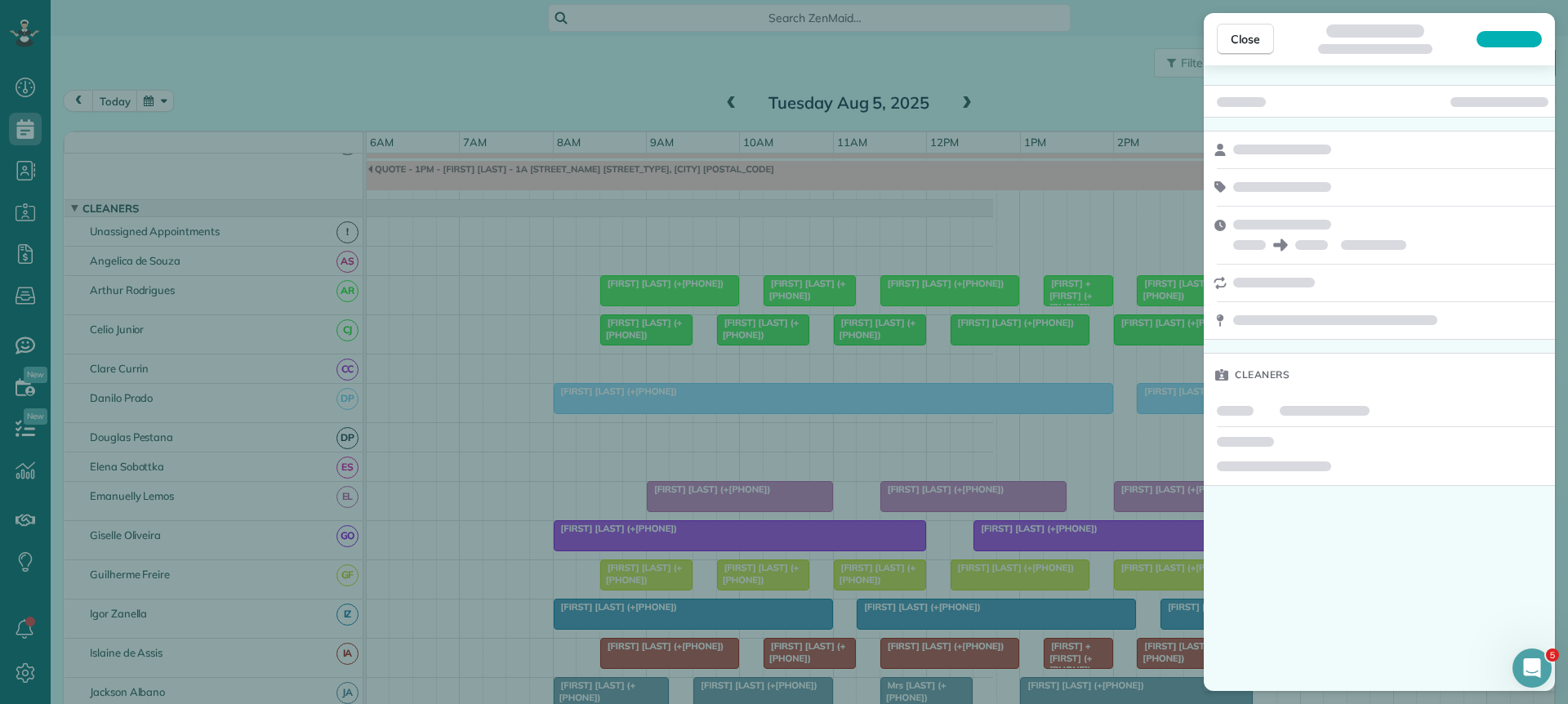 scroll, scrollTop: 0, scrollLeft: 0, axis: both 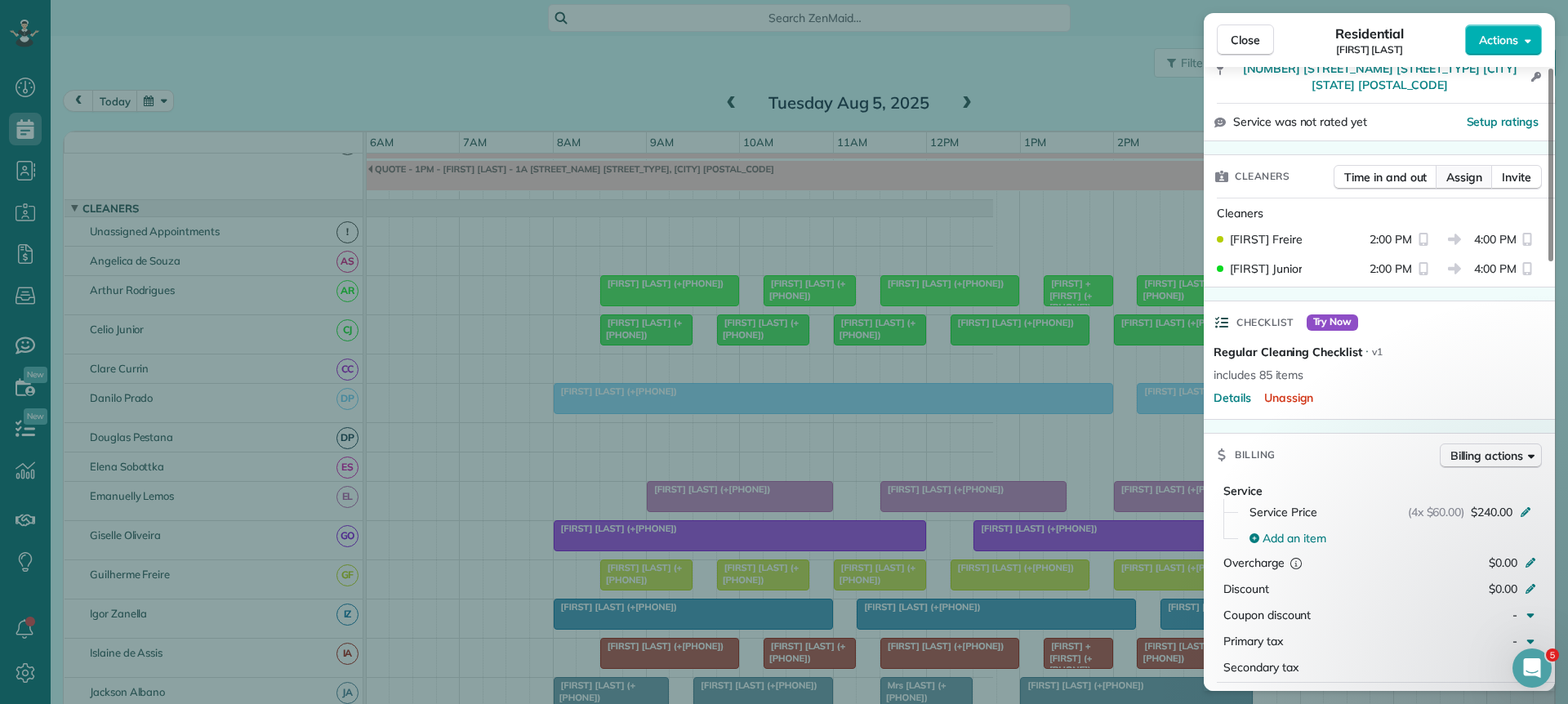 click on "Assign" at bounding box center [1464, 177] 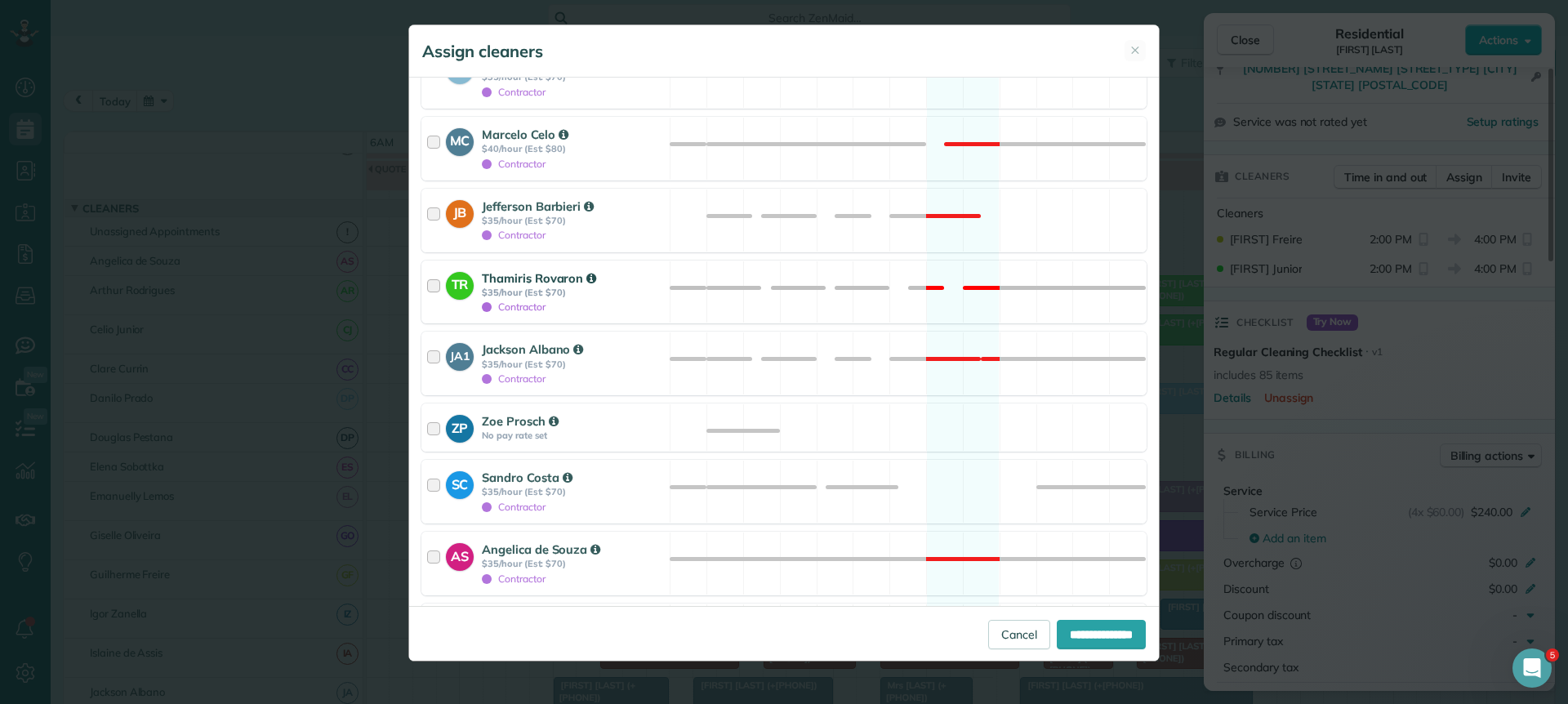 scroll, scrollTop: 172, scrollLeft: 0, axis: vertical 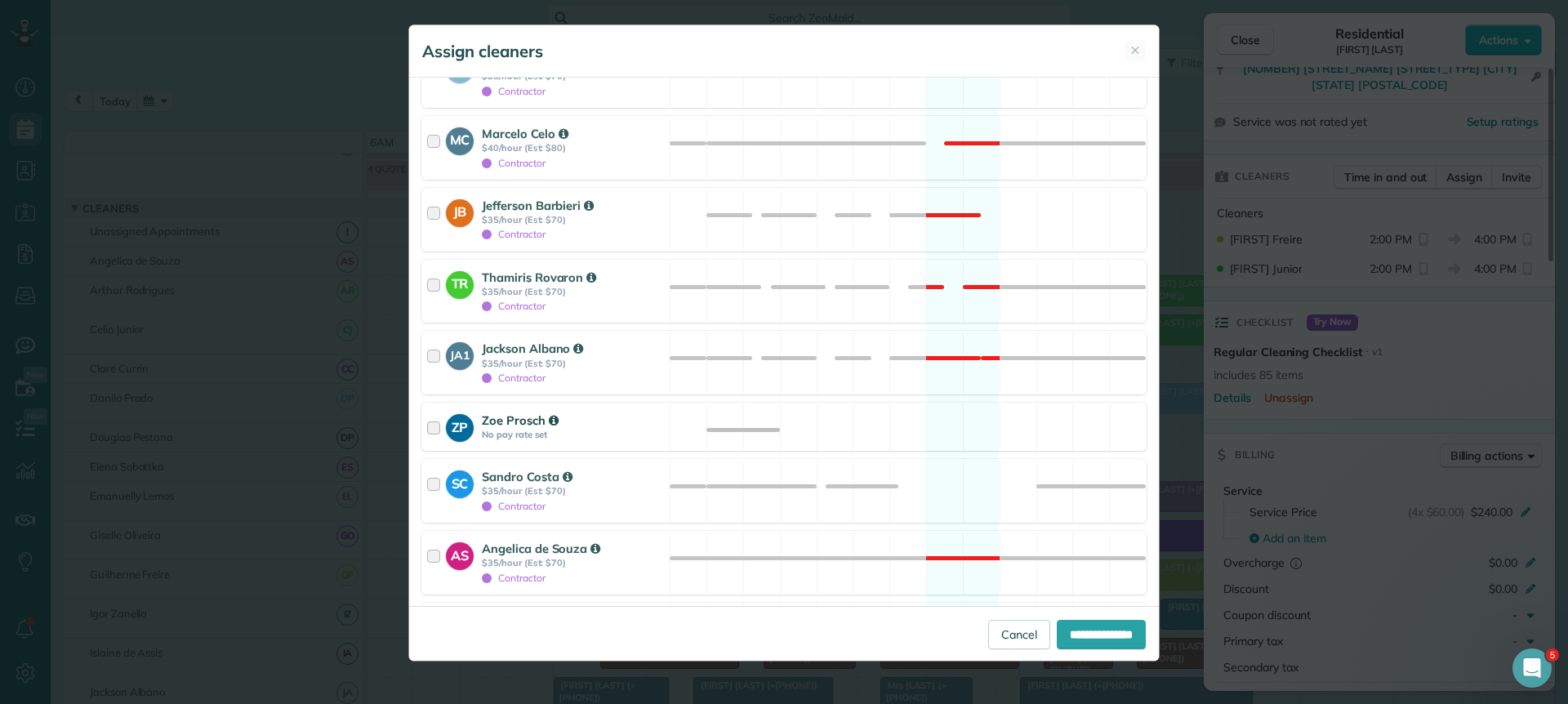 click at bounding box center [436, 426] 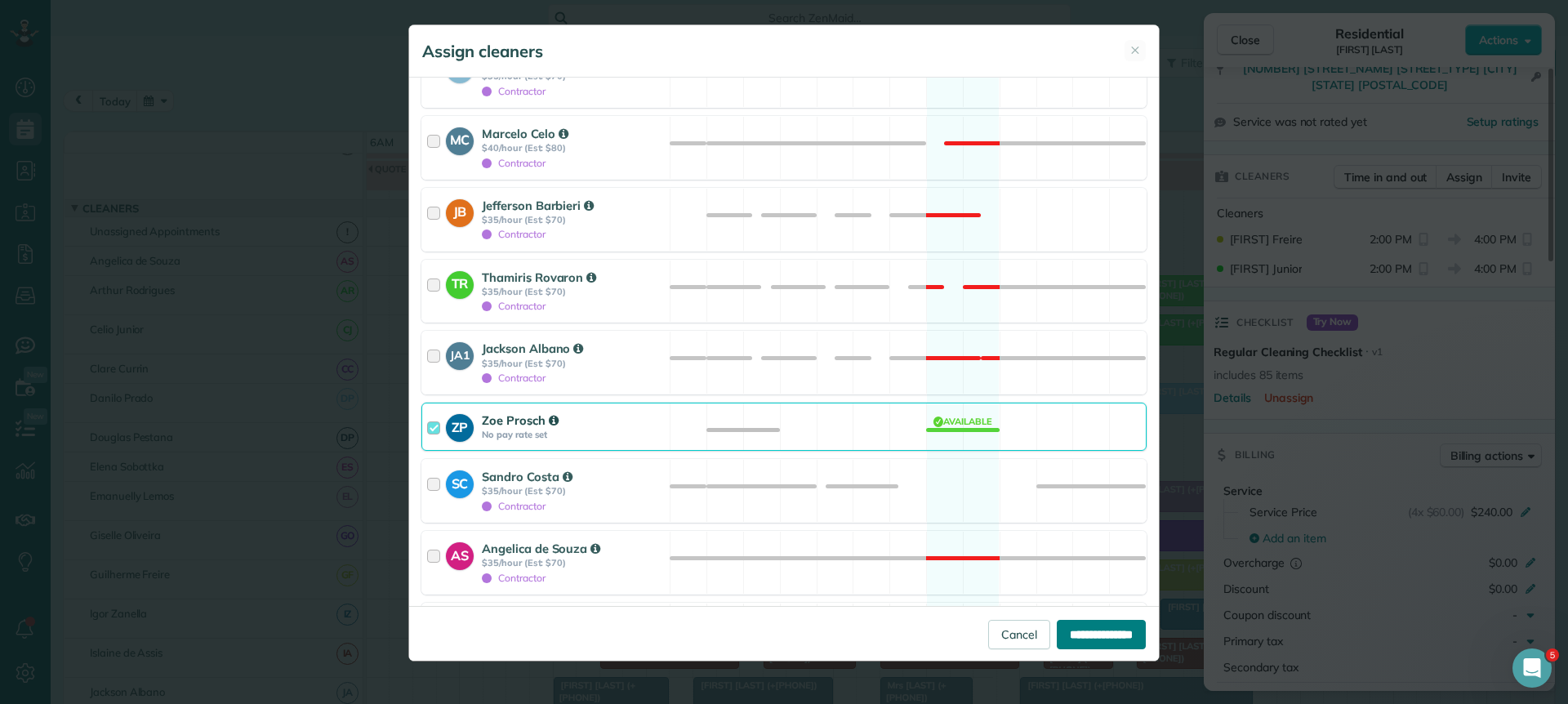 click on "**********" at bounding box center [1101, 635] 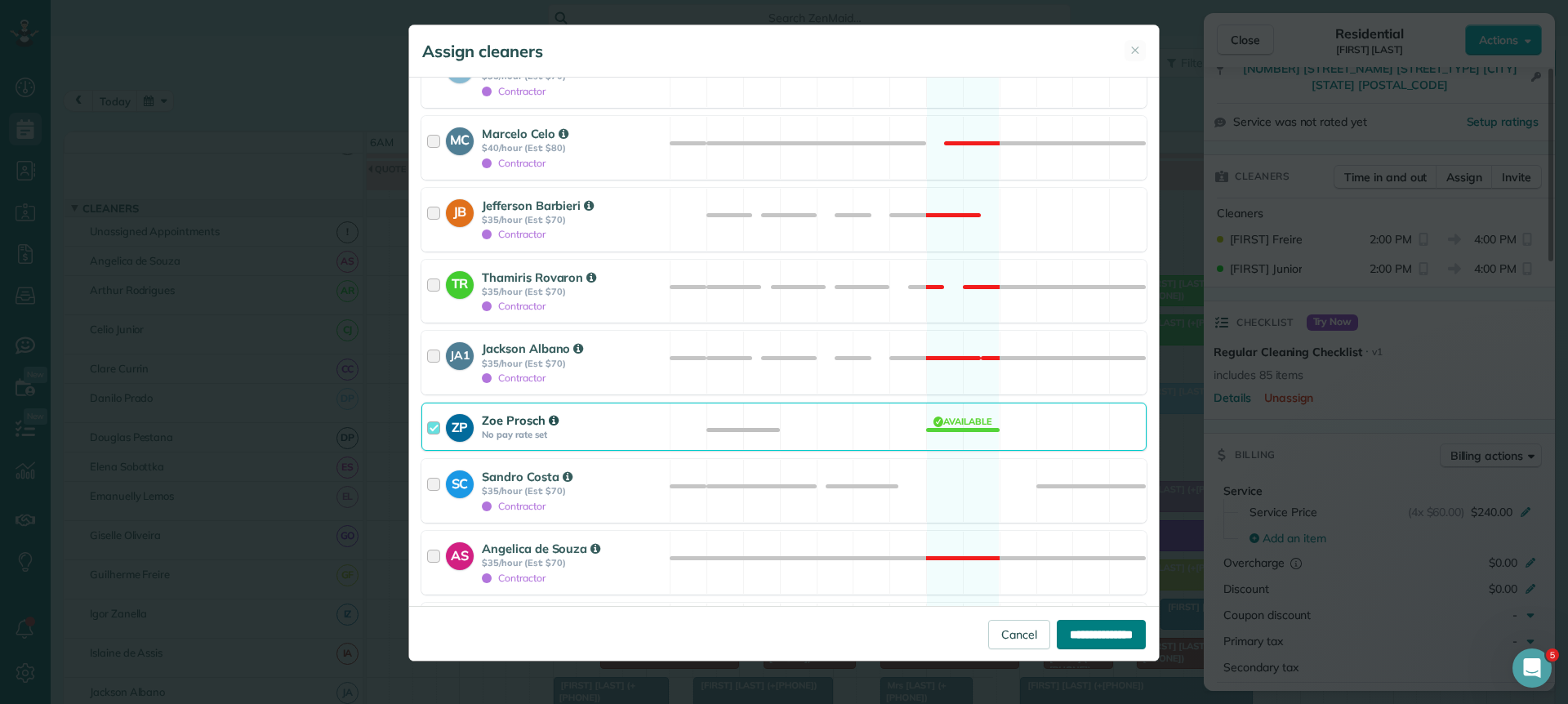 type on "**********" 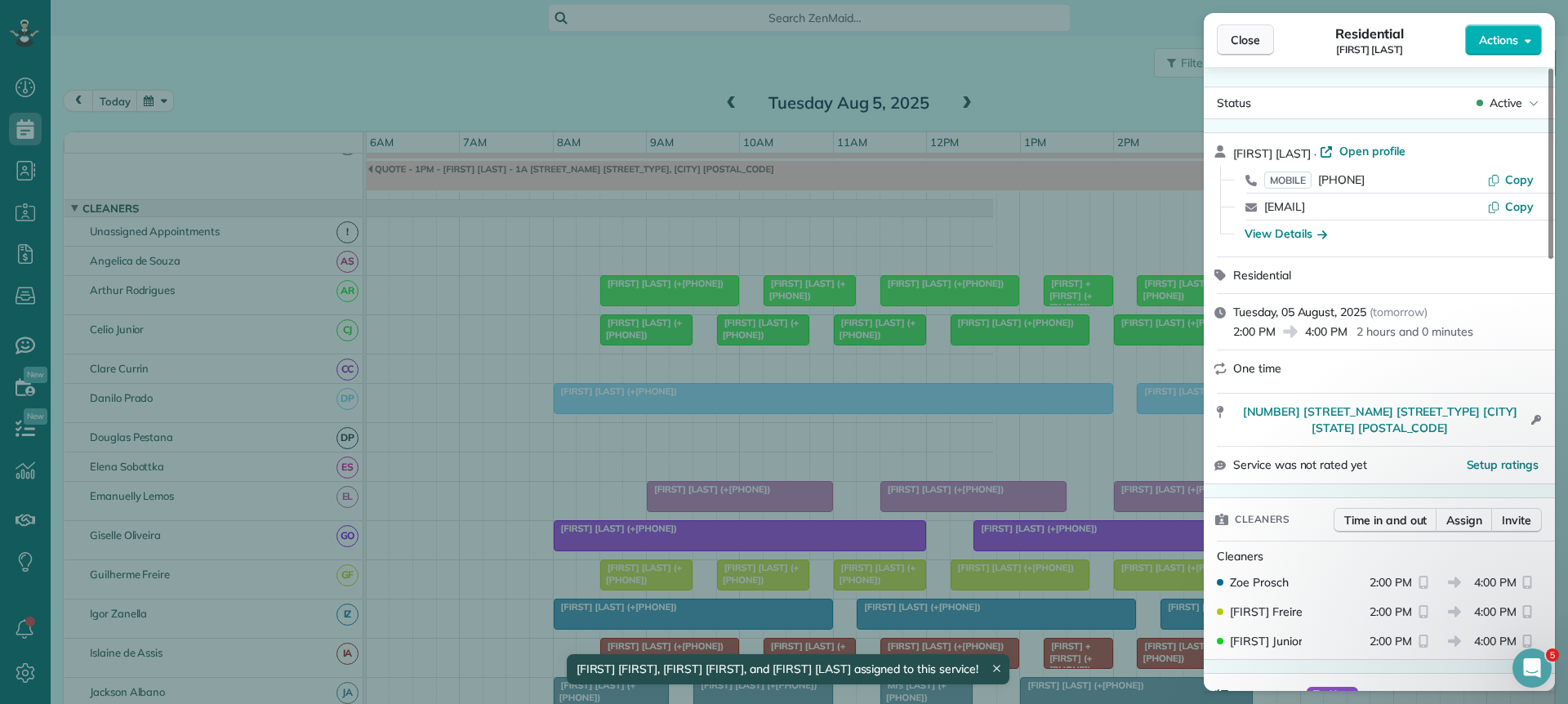 click on "Close" at bounding box center [1245, 40] 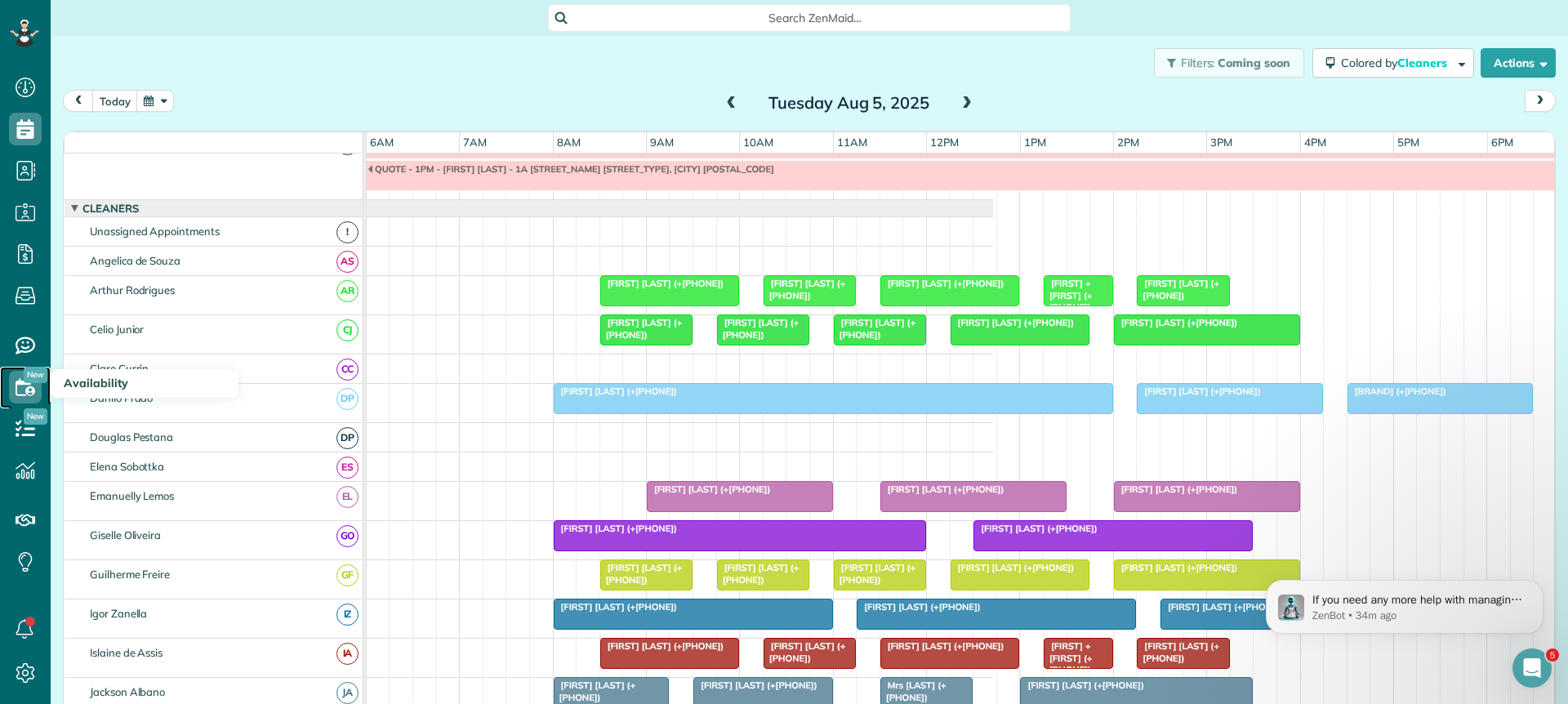 click 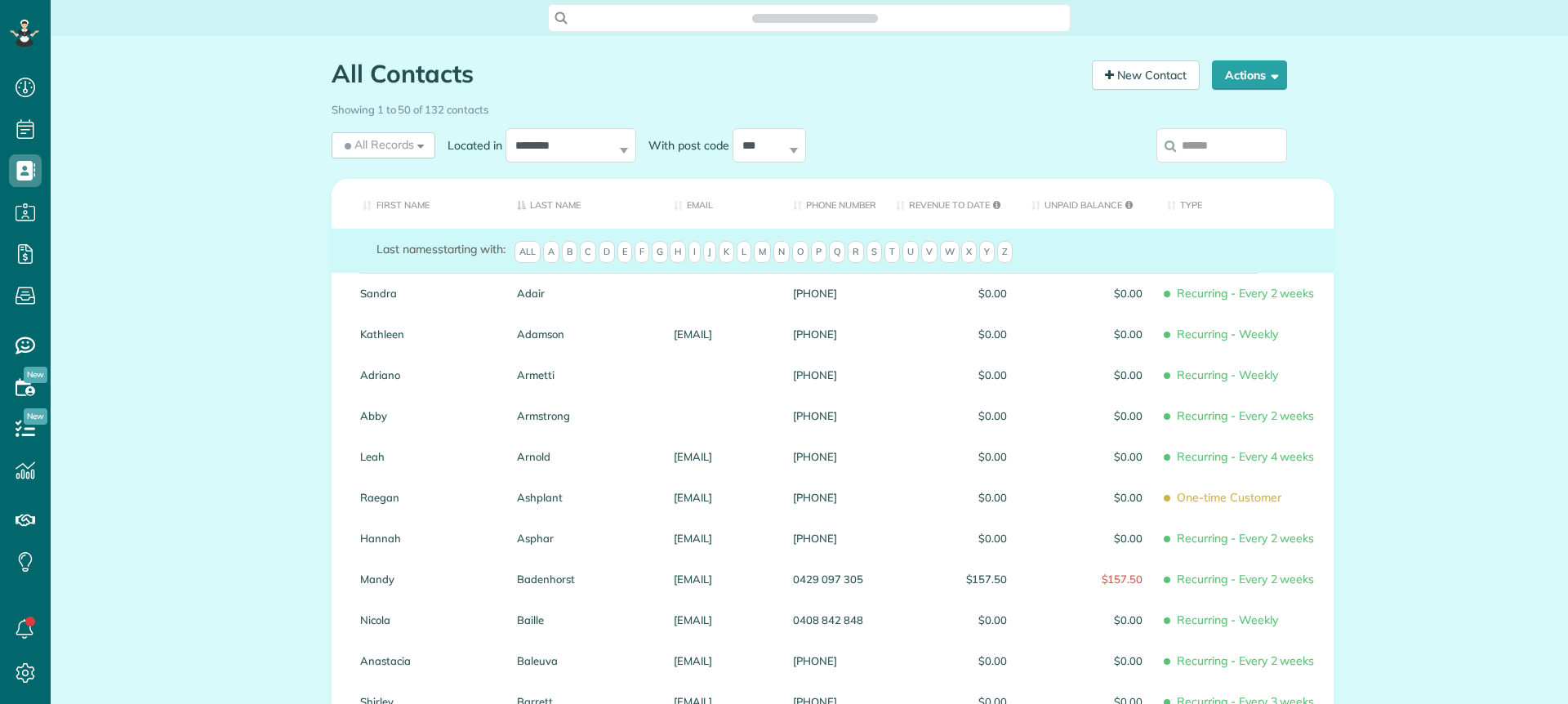 scroll, scrollTop: 0, scrollLeft: 0, axis: both 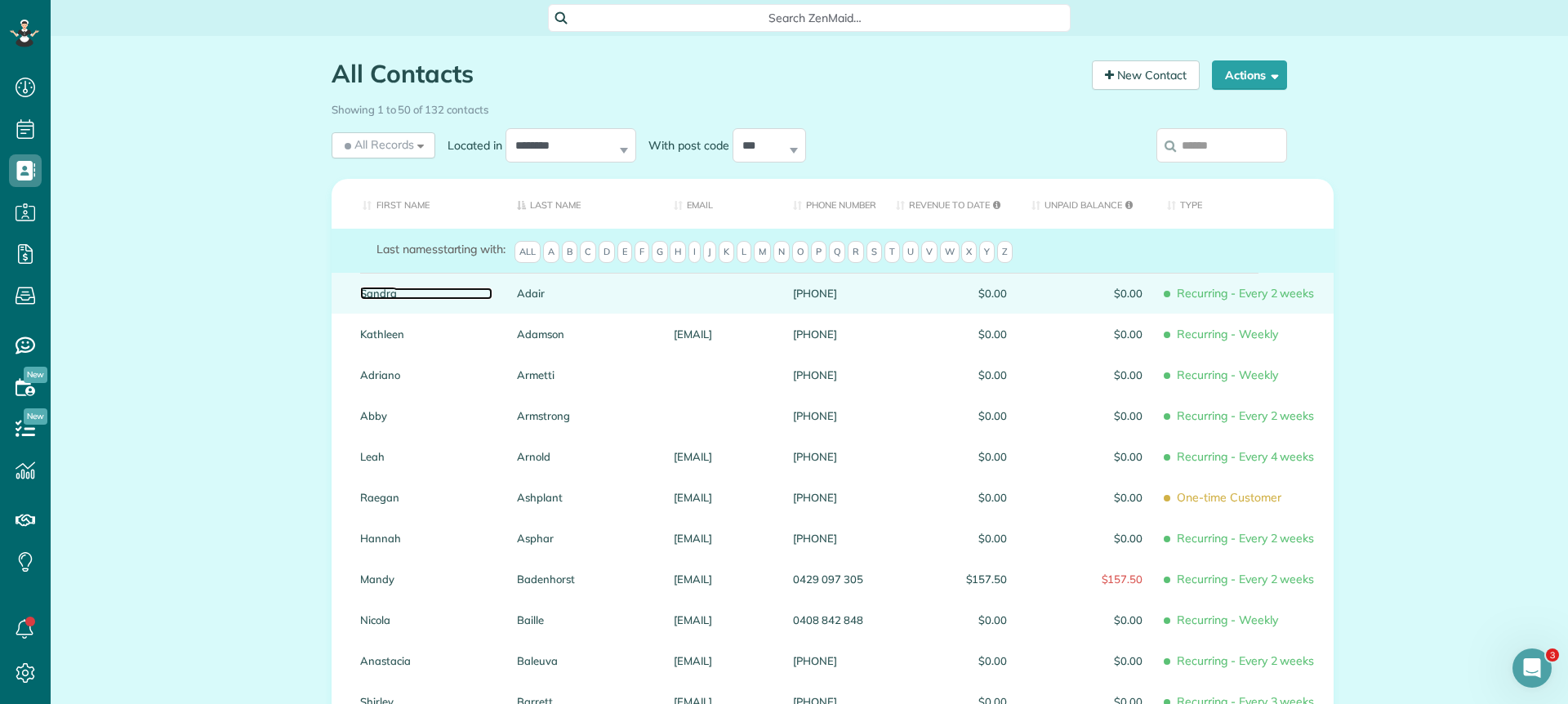 click on "Sandra" at bounding box center [426, 293] 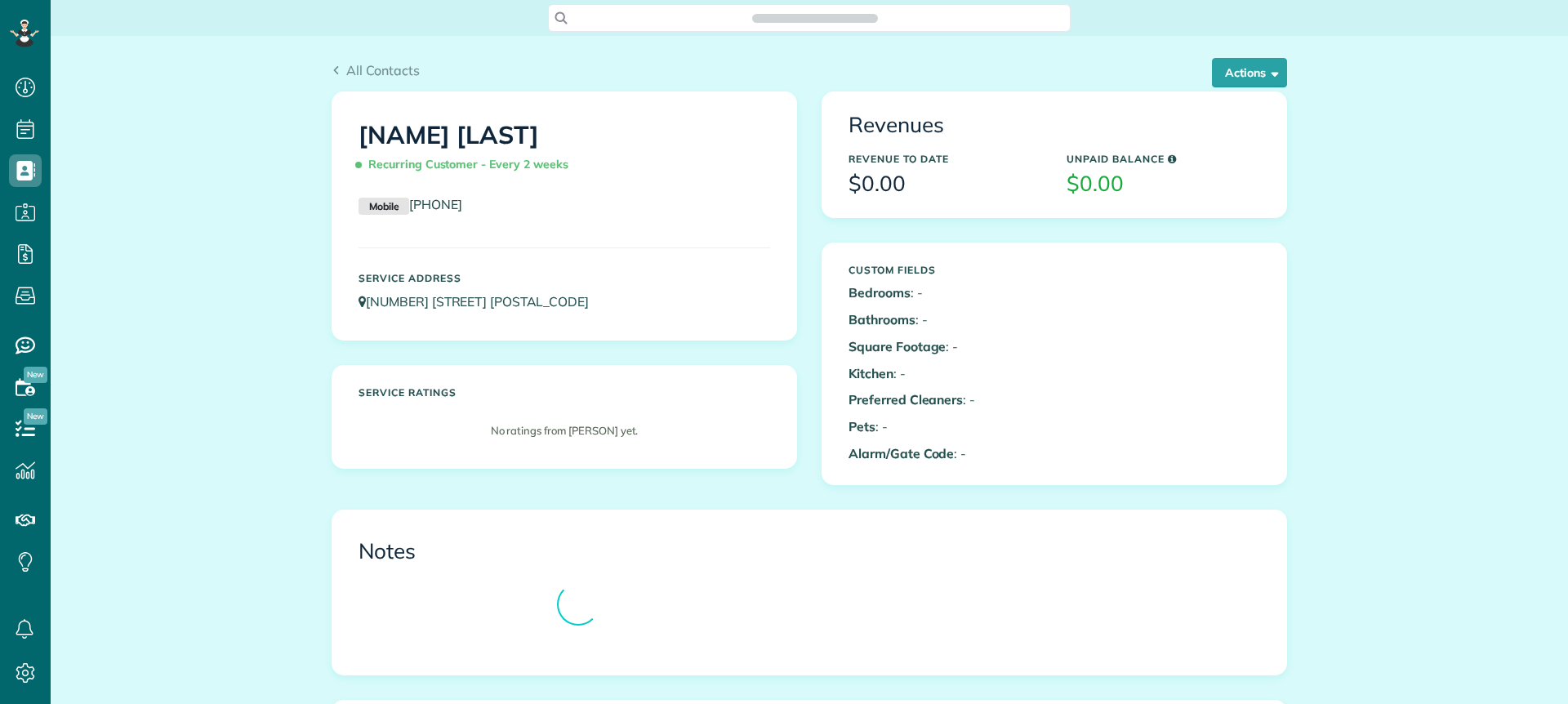 scroll, scrollTop: 0, scrollLeft: 0, axis: both 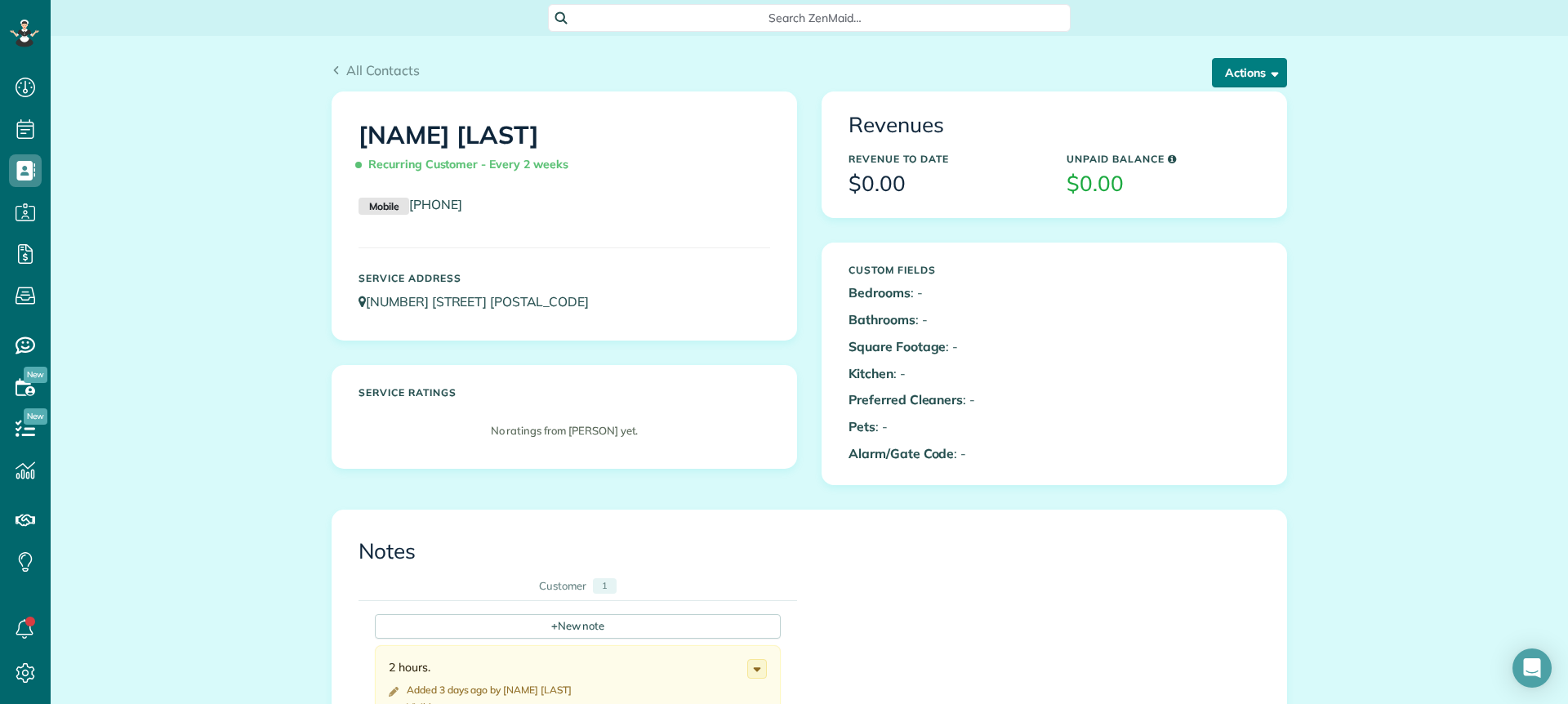 click on "Actions" at bounding box center (1250, 73) 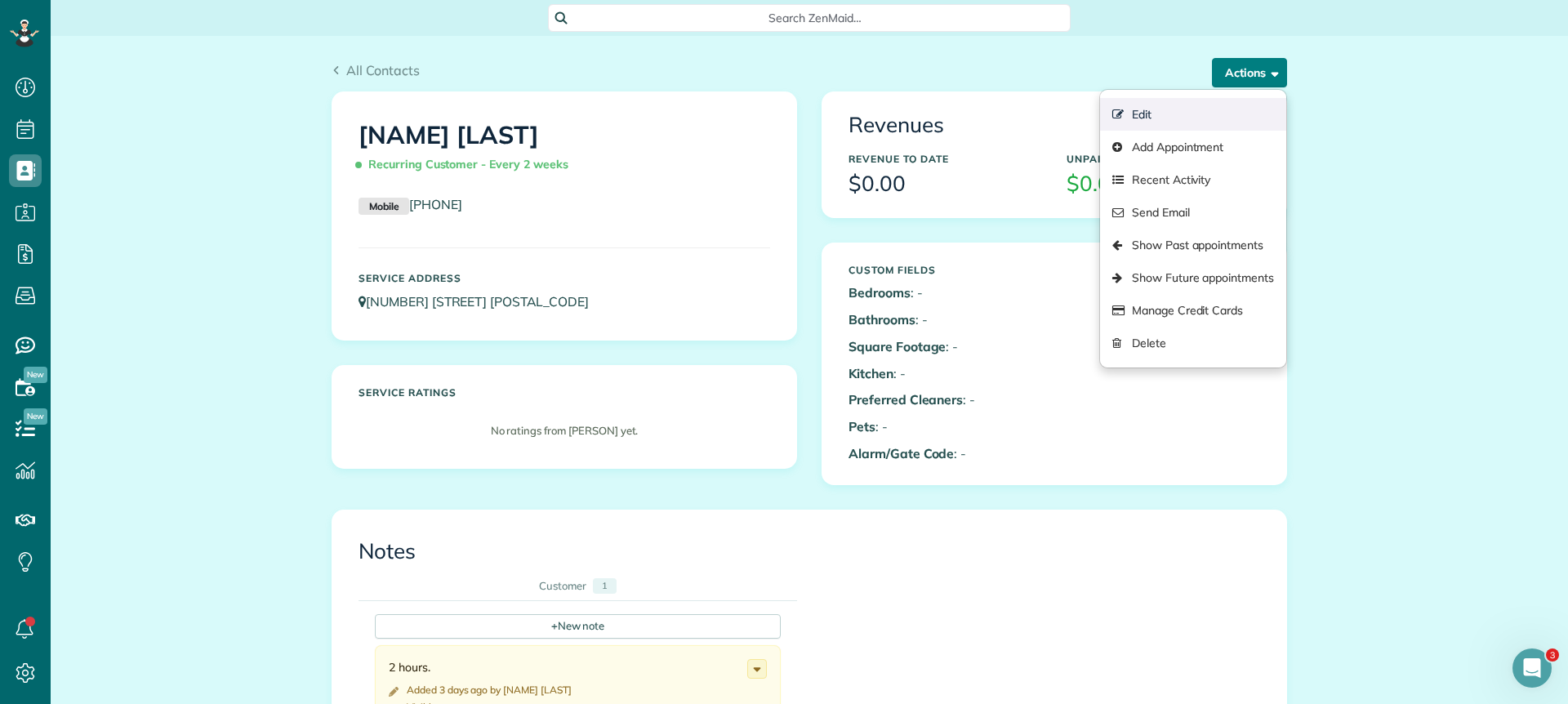 scroll, scrollTop: 0, scrollLeft: 0, axis: both 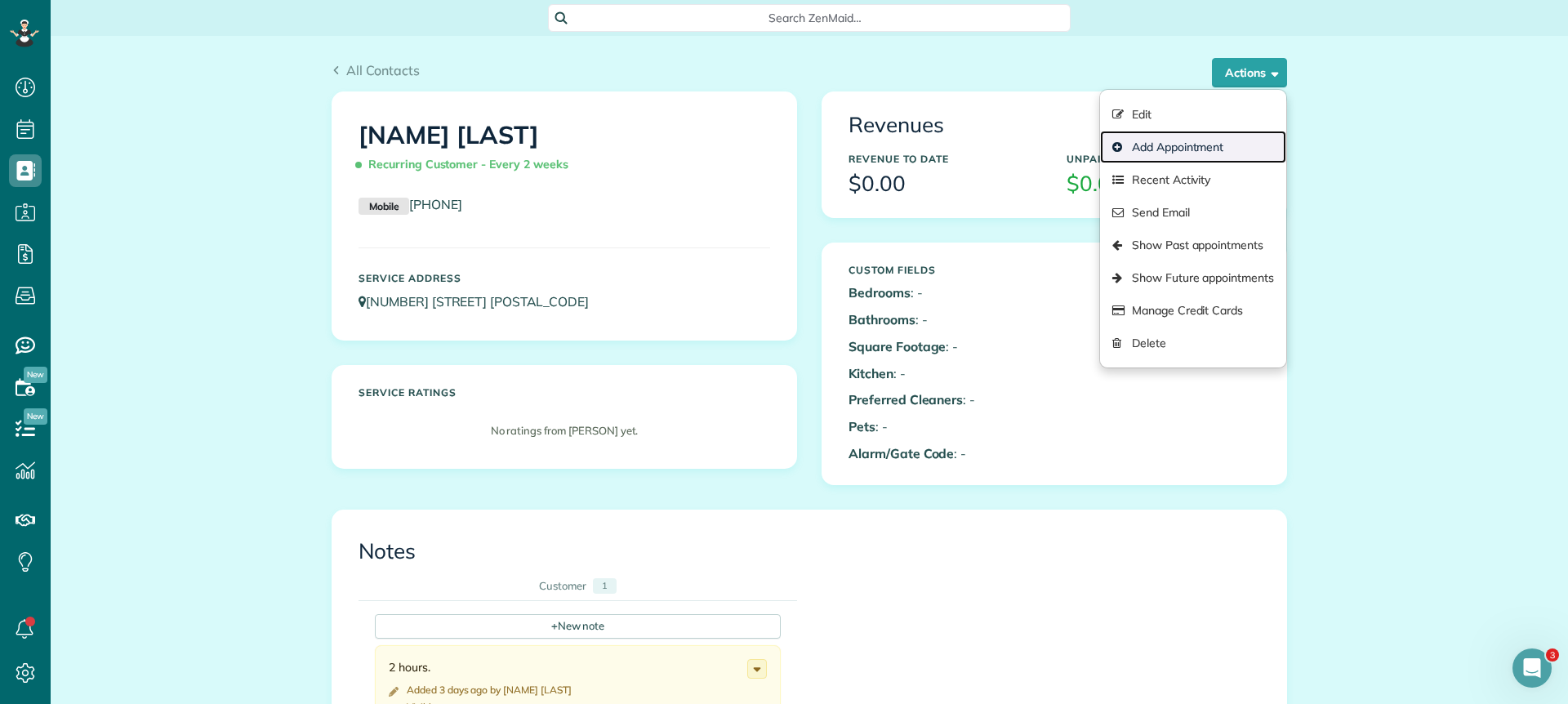 click on "Add Appointment" at bounding box center (1193, 147) 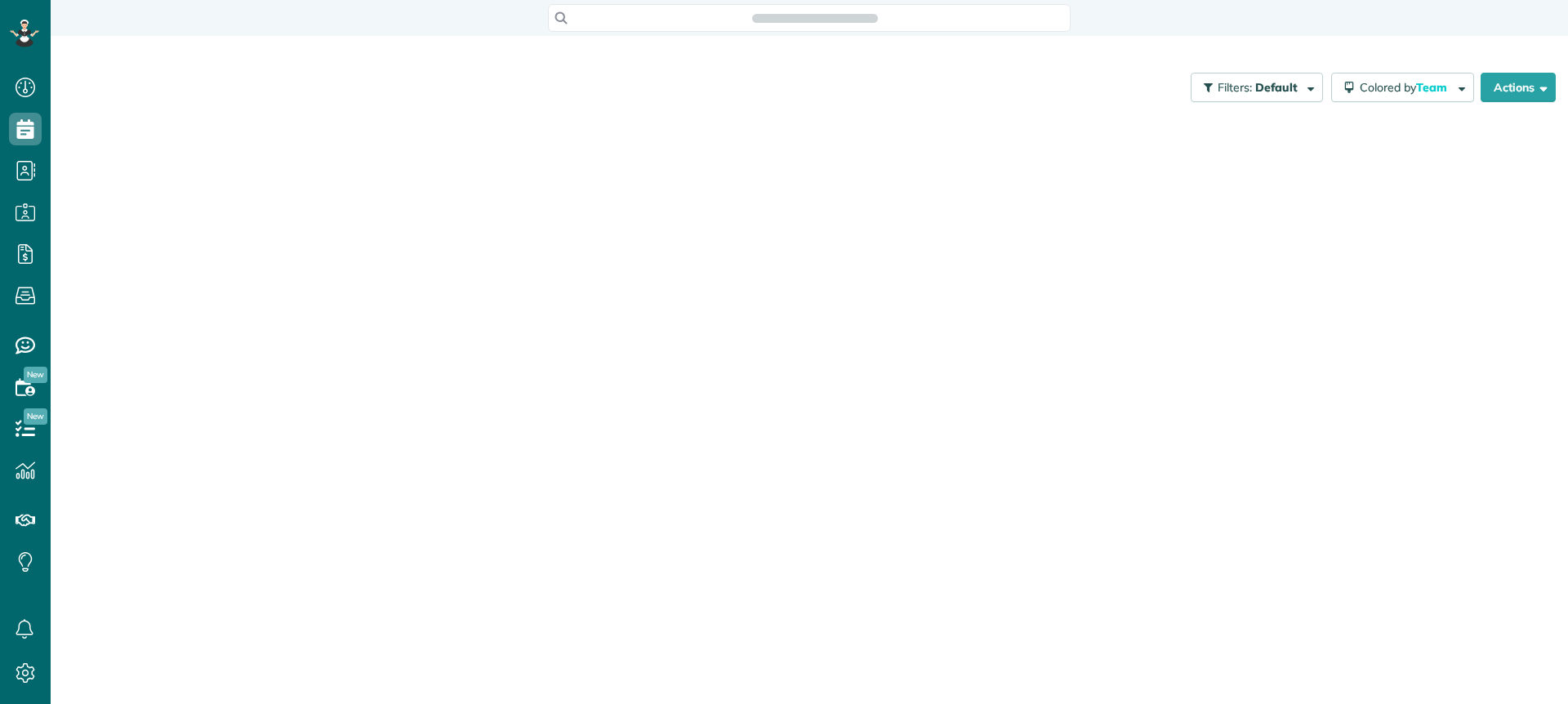 scroll, scrollTop: 0, scrollLeft: 0, axis: both 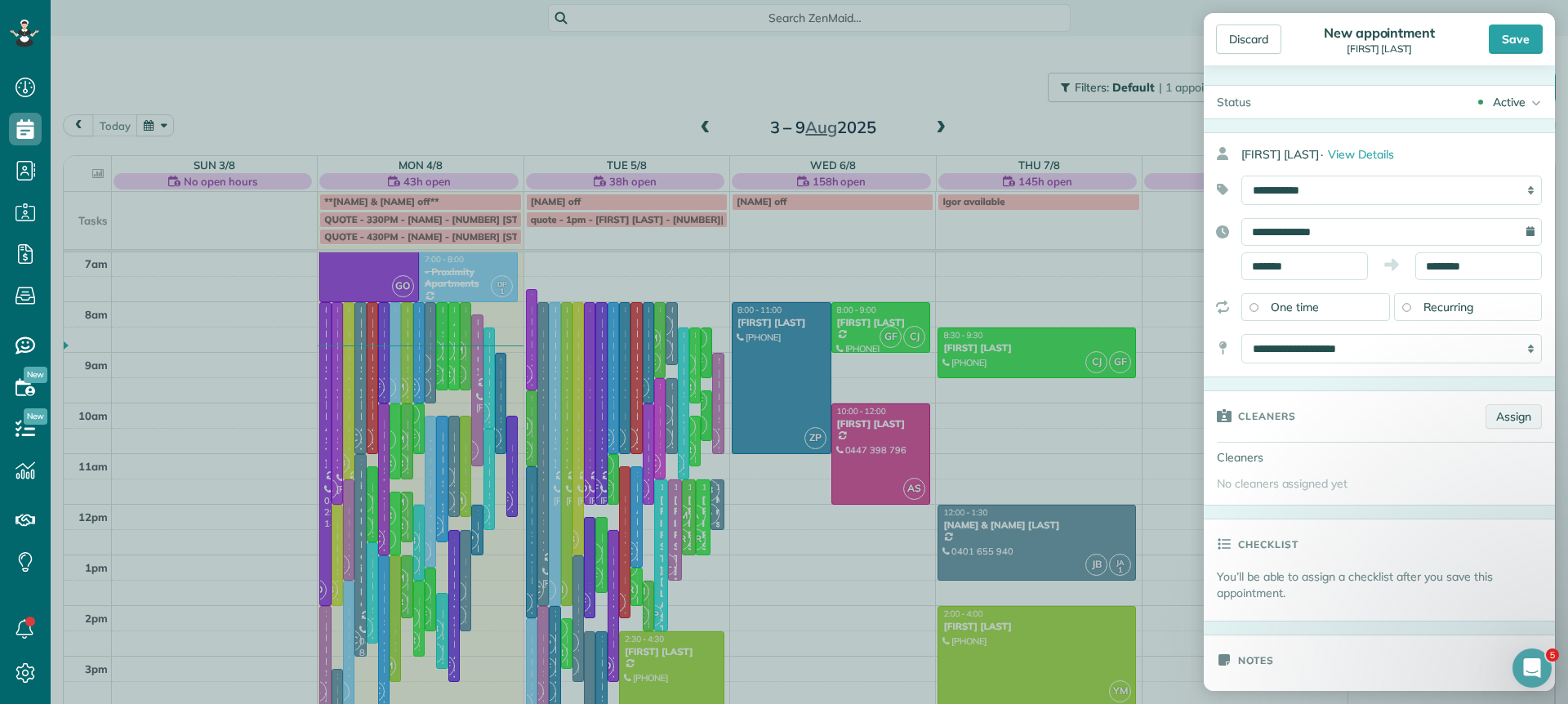 click on "Assign" at bounding box center (1513, 417) 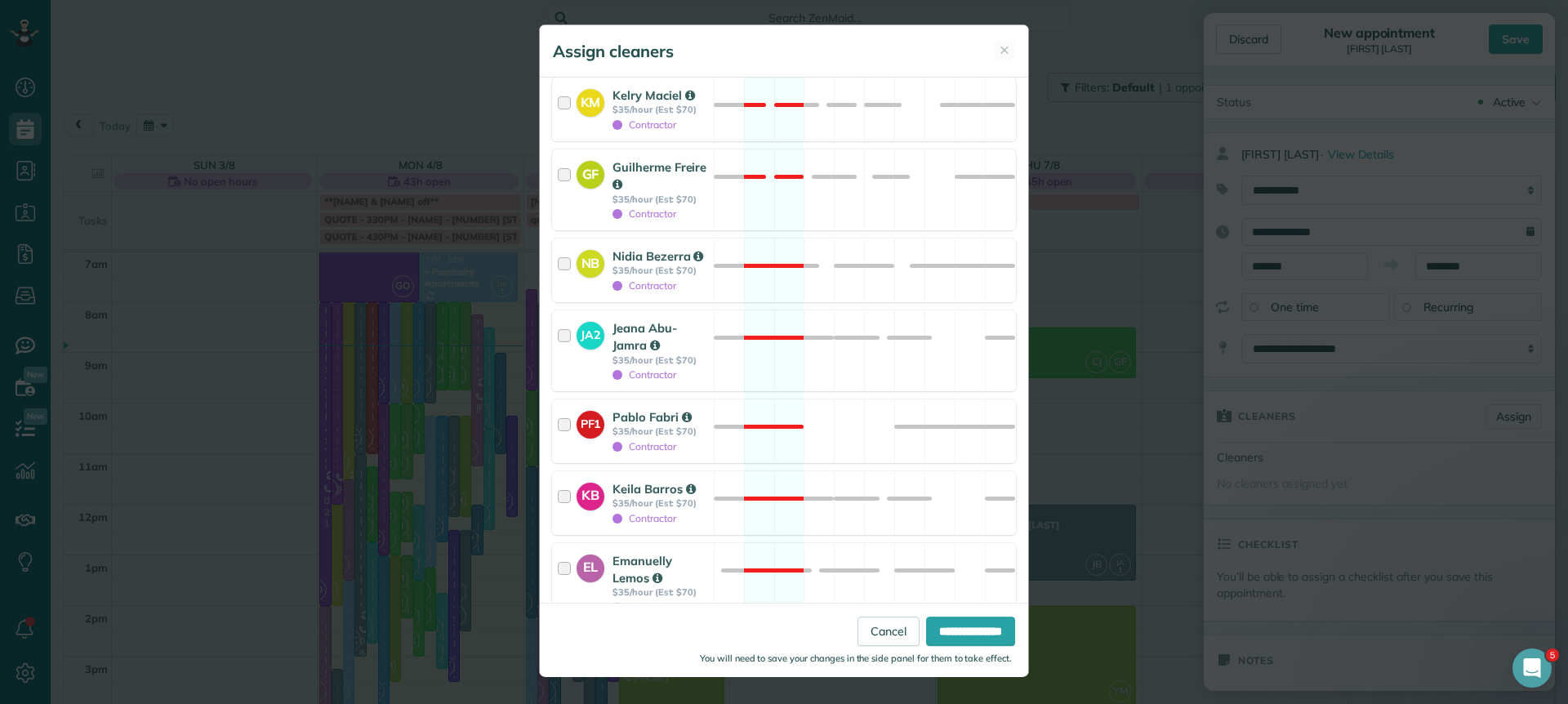 scroll, scrollTop: 947, scrollLeft: 0, axis: vertical 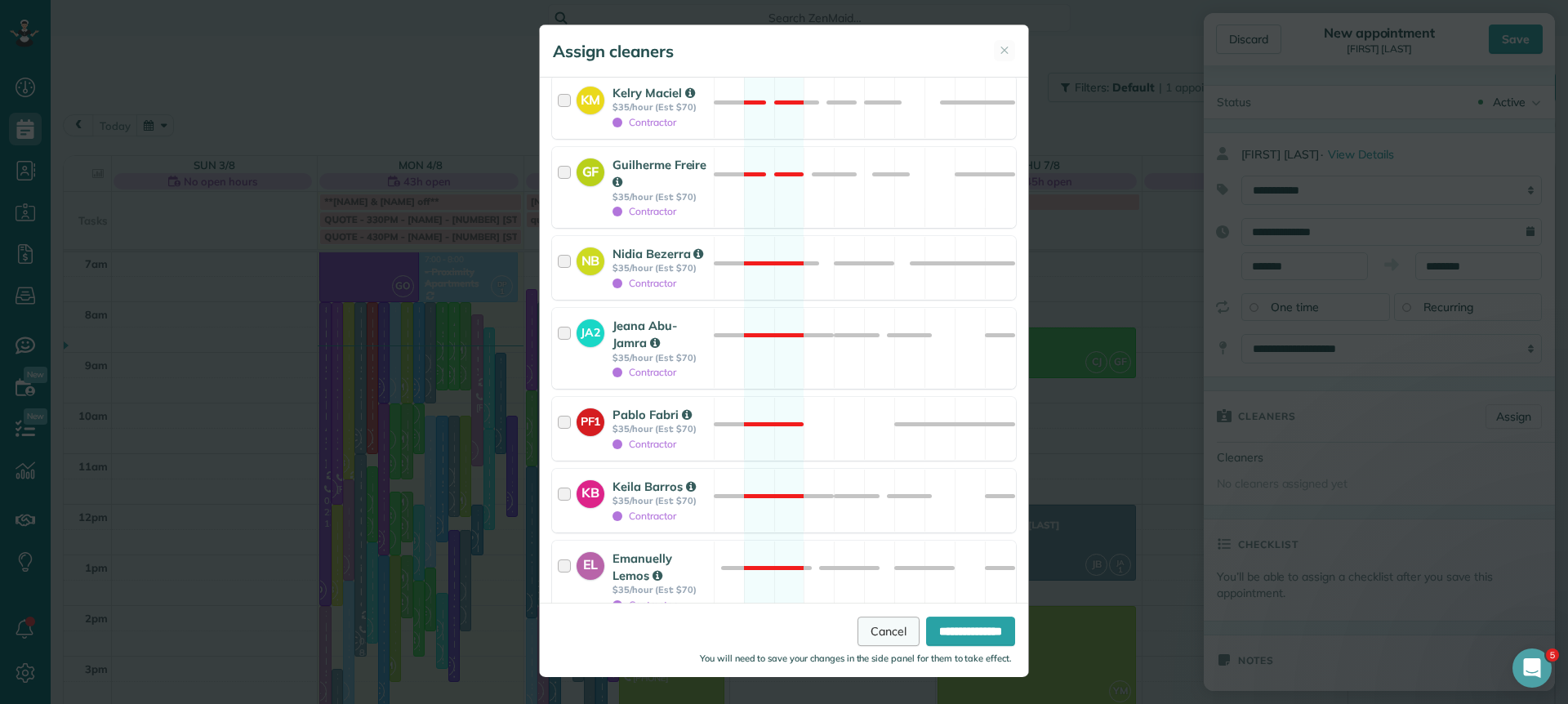 click on "Cancel" at bounding box center (889, 631) 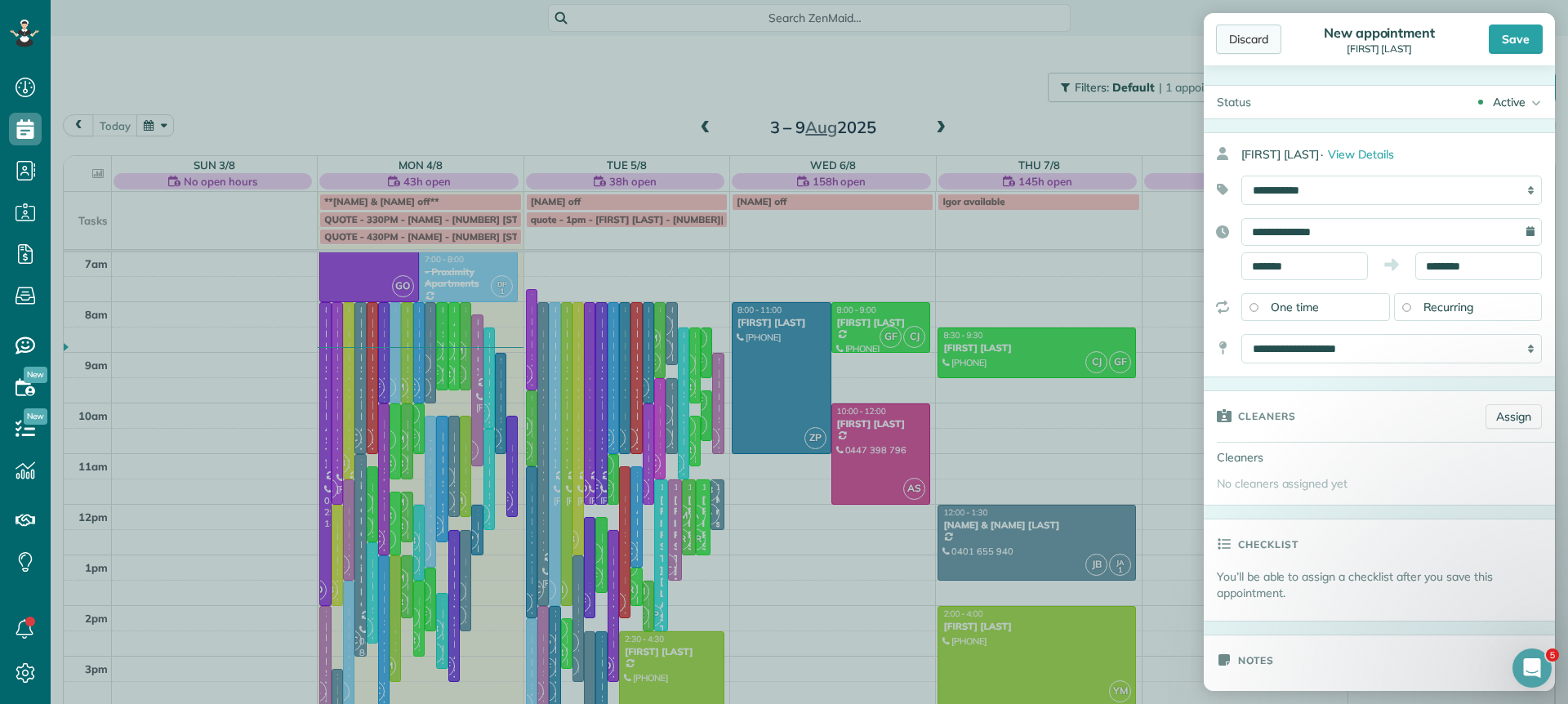 click on "Discard" at bounding box center [1249, 39] 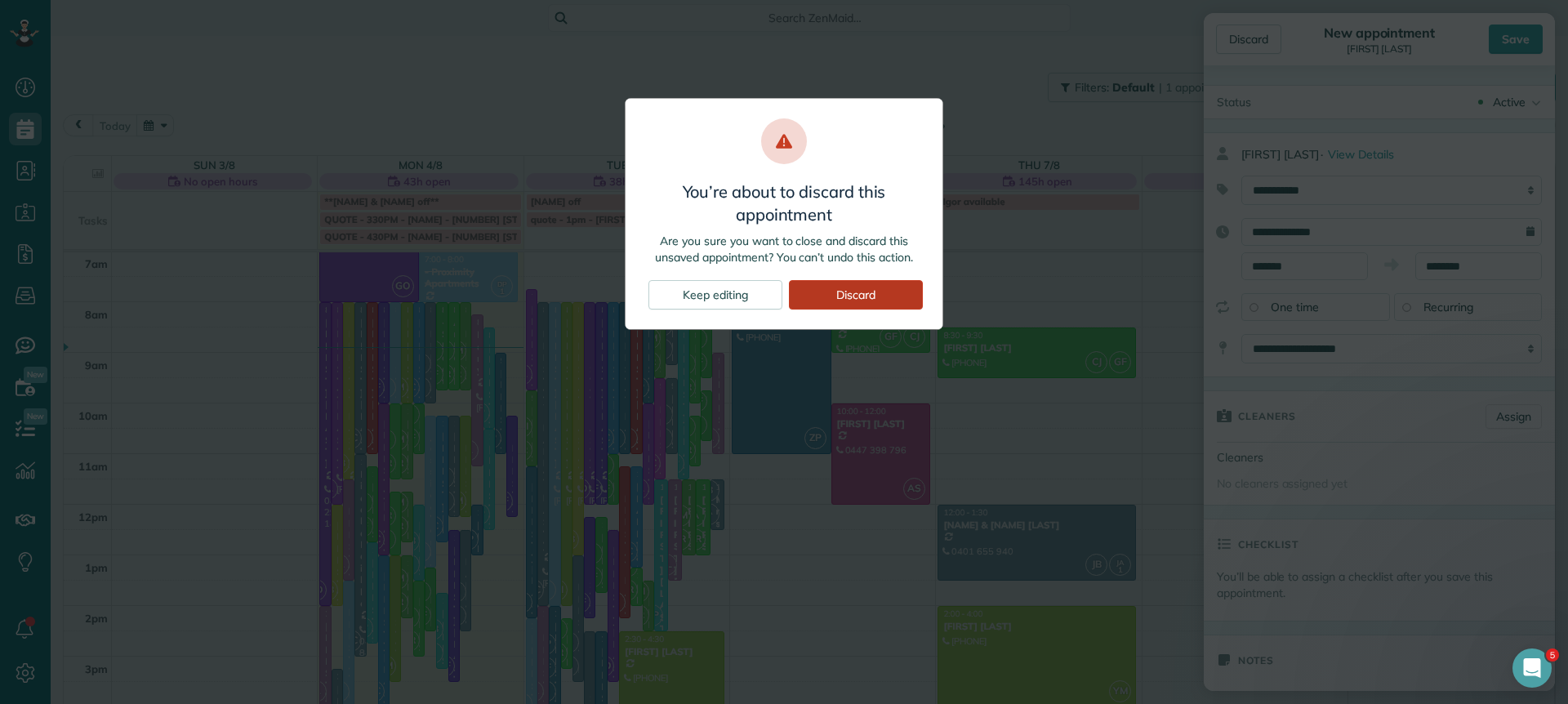 click on "Discard" at bounding box center [856, 295] 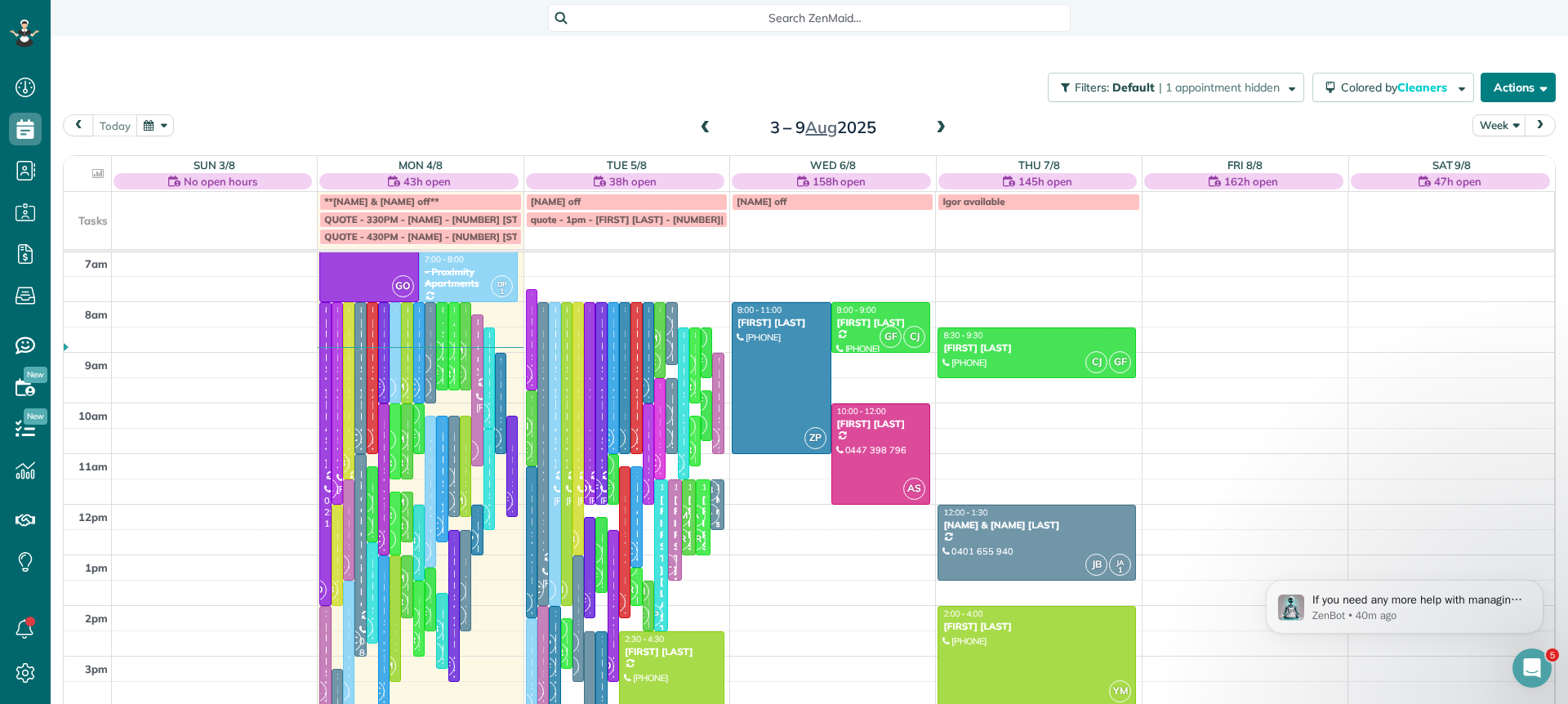 click on "Actions" at bounding box center [1518, 87] 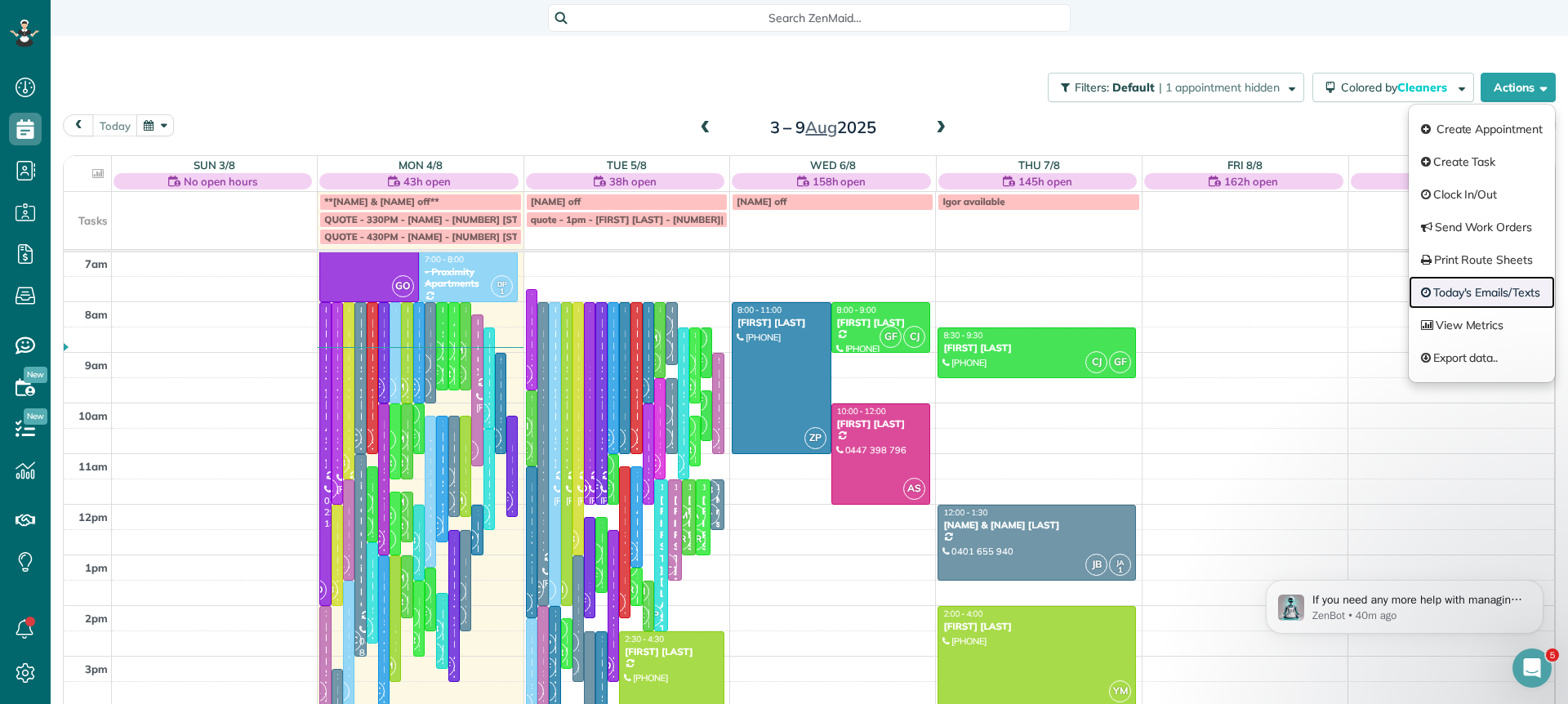 click on "Today's Emails/Texts" at bounding box center (1481, 292) 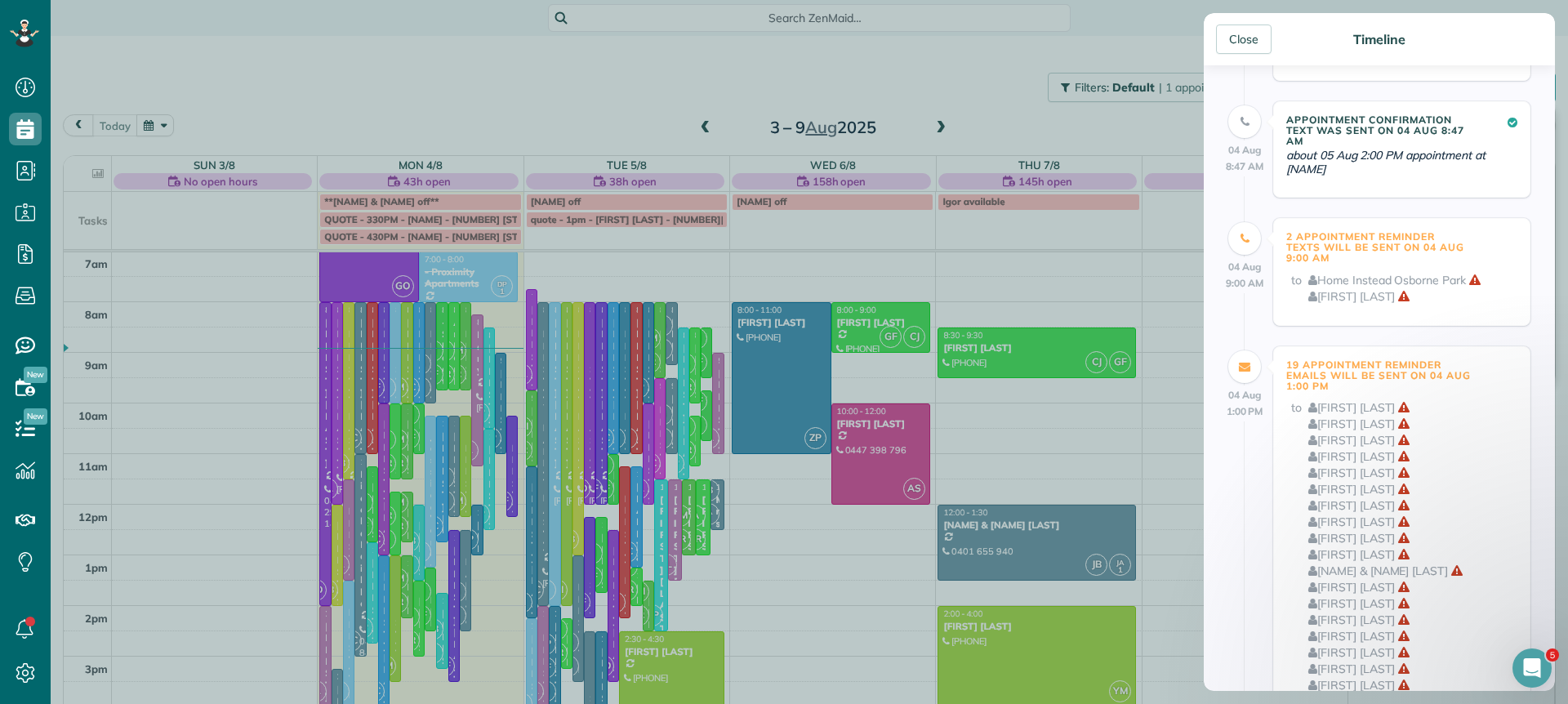scroll, scrollTop: 627, scrollLeft: 0, axis: vertical 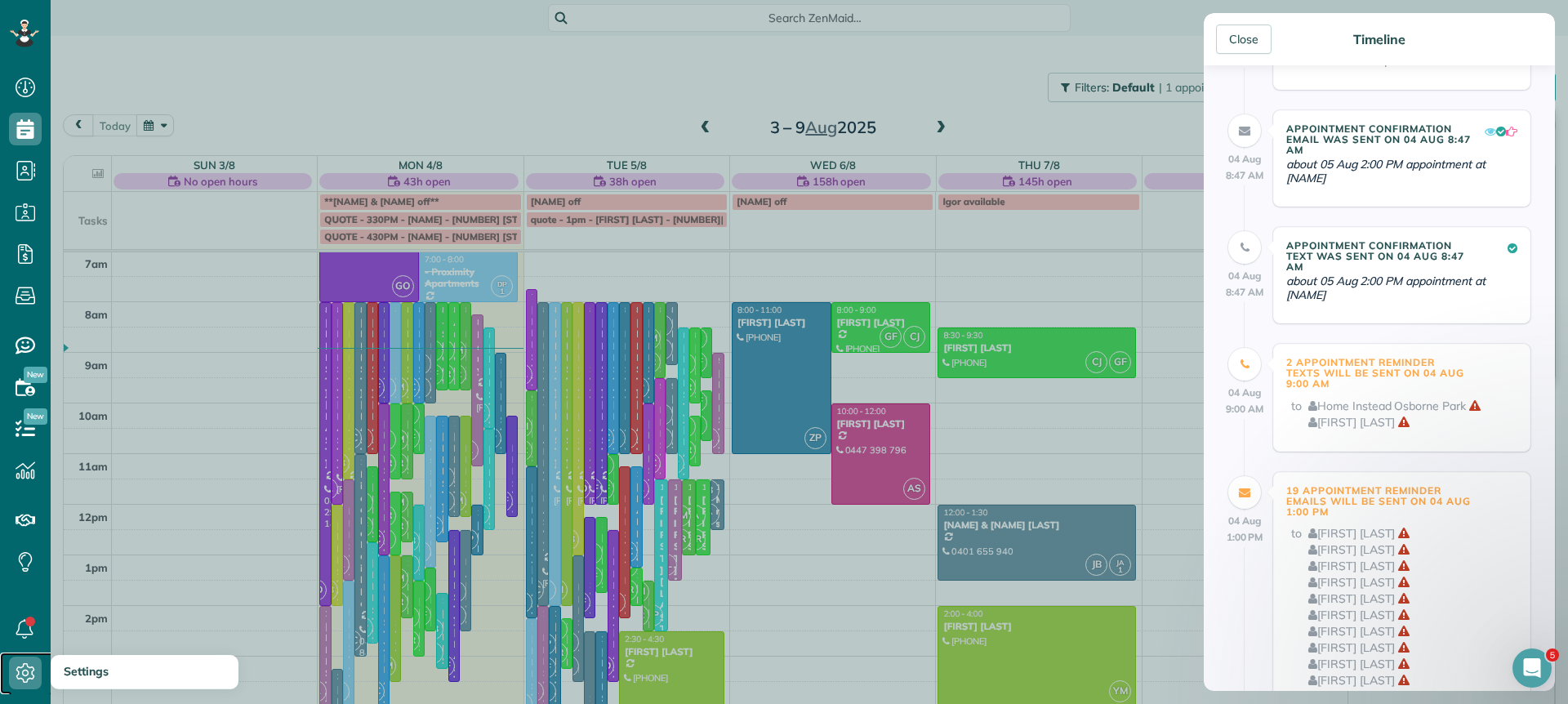 click 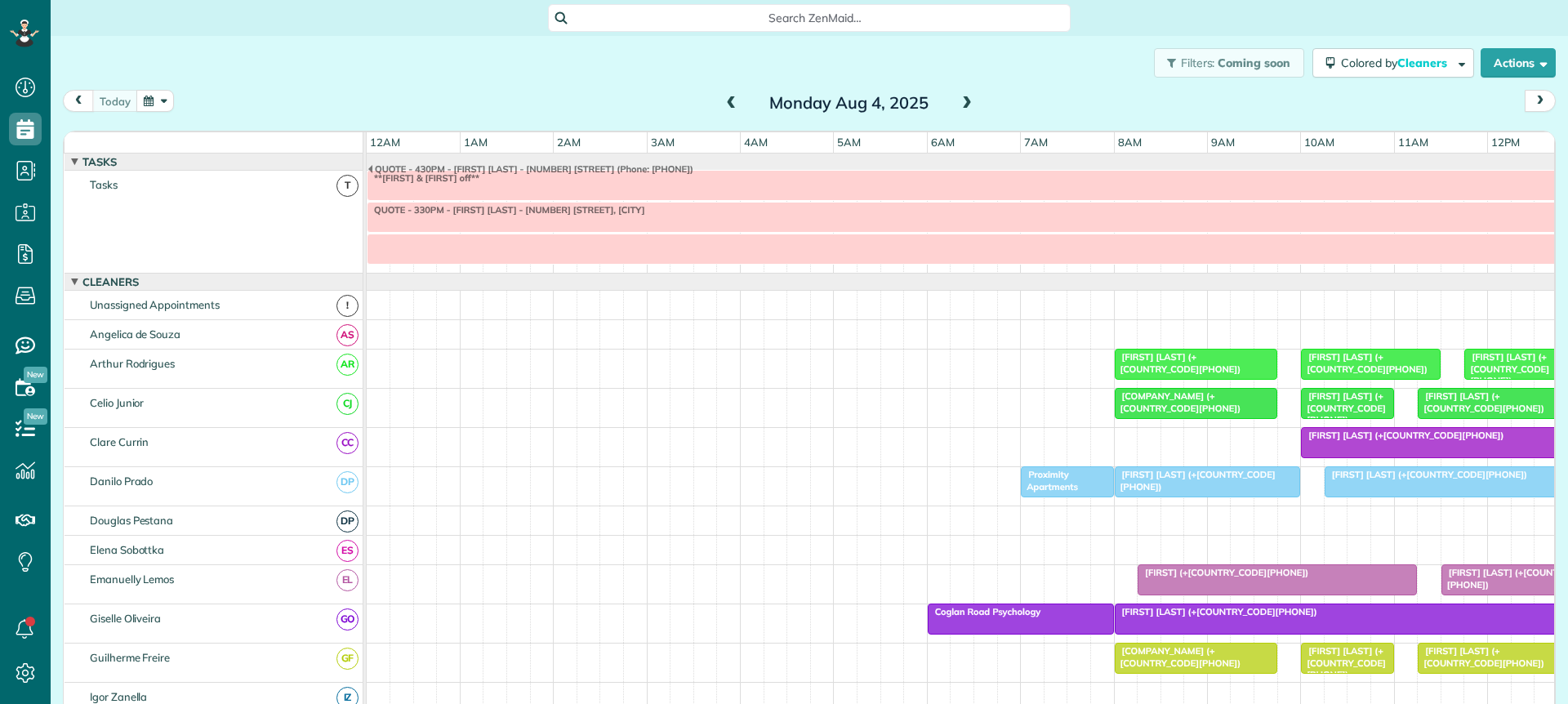 scroll, scrollTop: 0, scrollLeft: 0, axis: both 